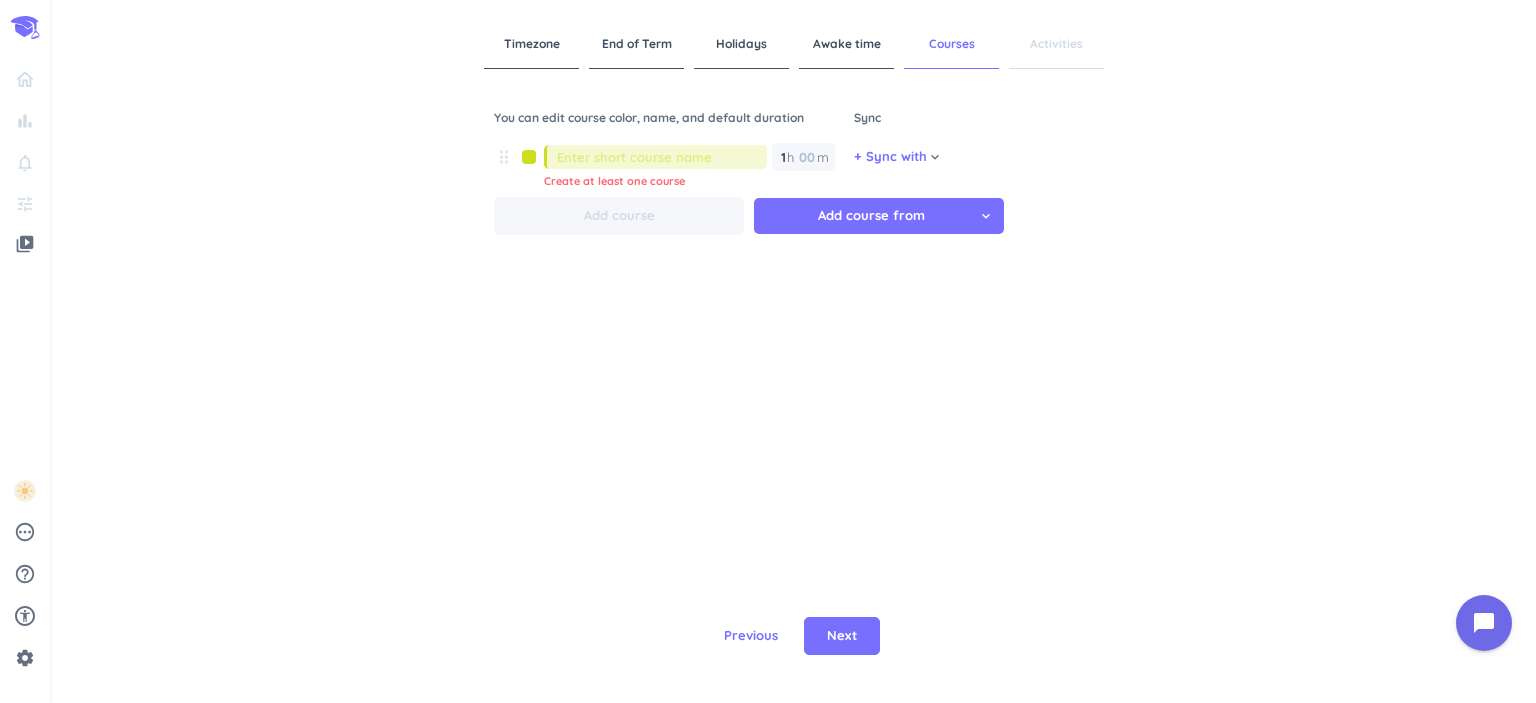 scroll, scrollTop: 0, scrollLeft: 0, axis: both 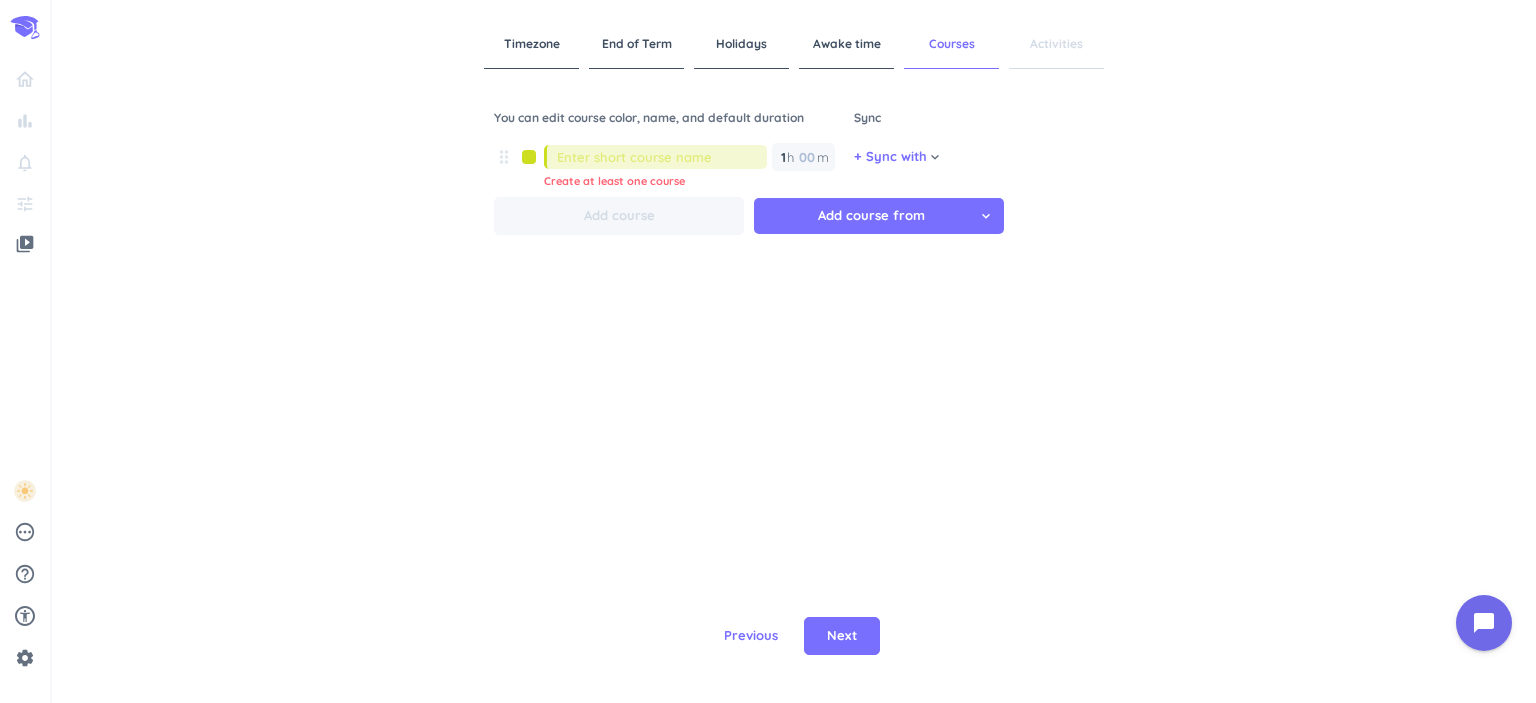 click at bounding box center [662, 157] 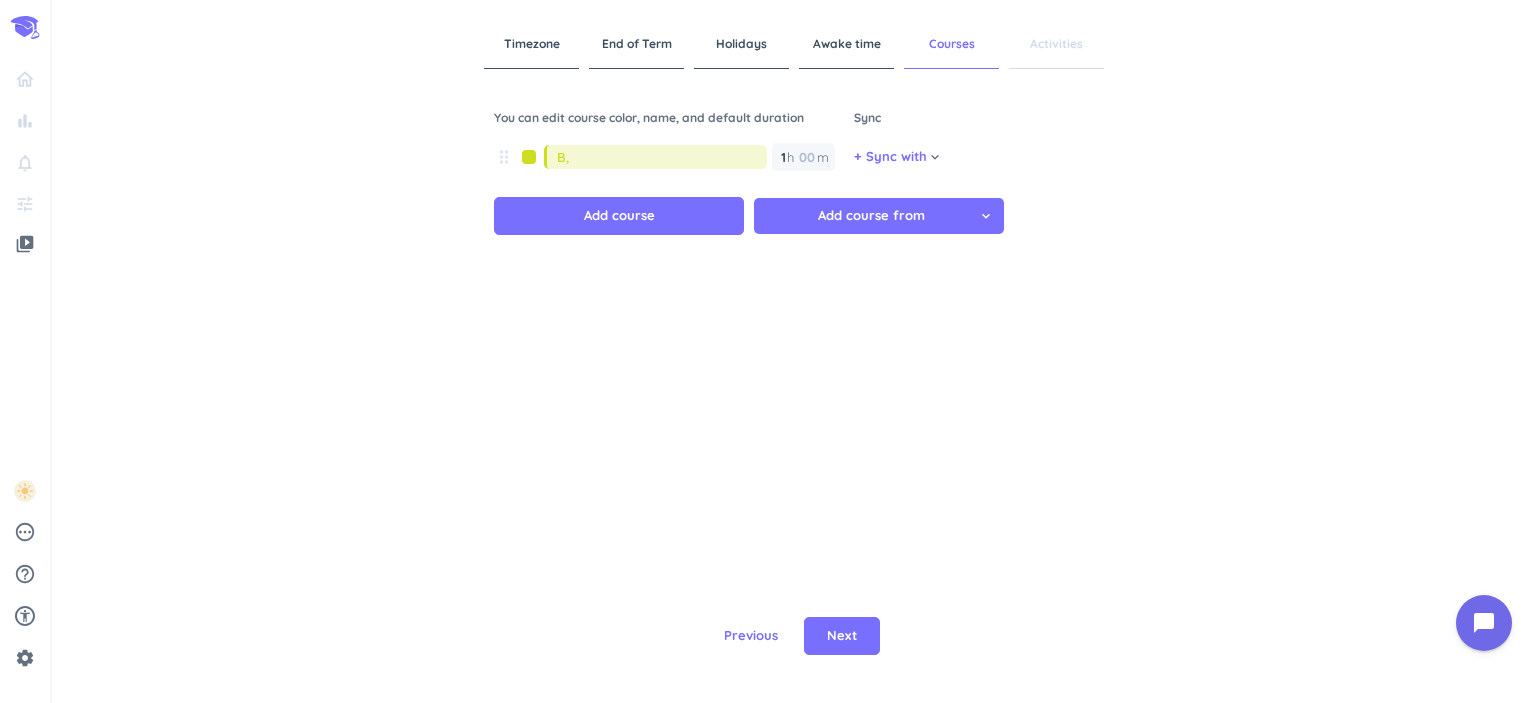 type on "B" 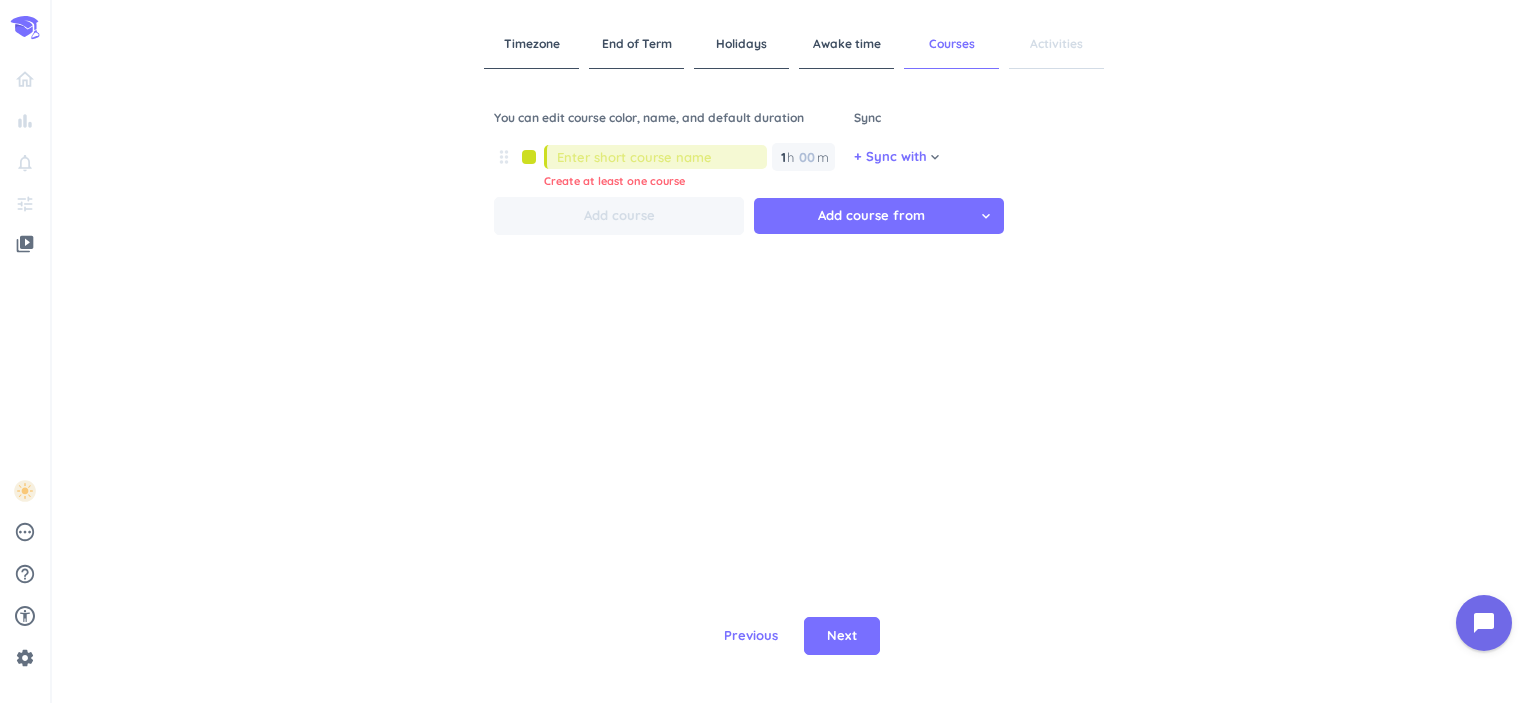 click on "drag_indicator Create at least one course 1 1 00 h 00 m" at bounding box center (674, 162) 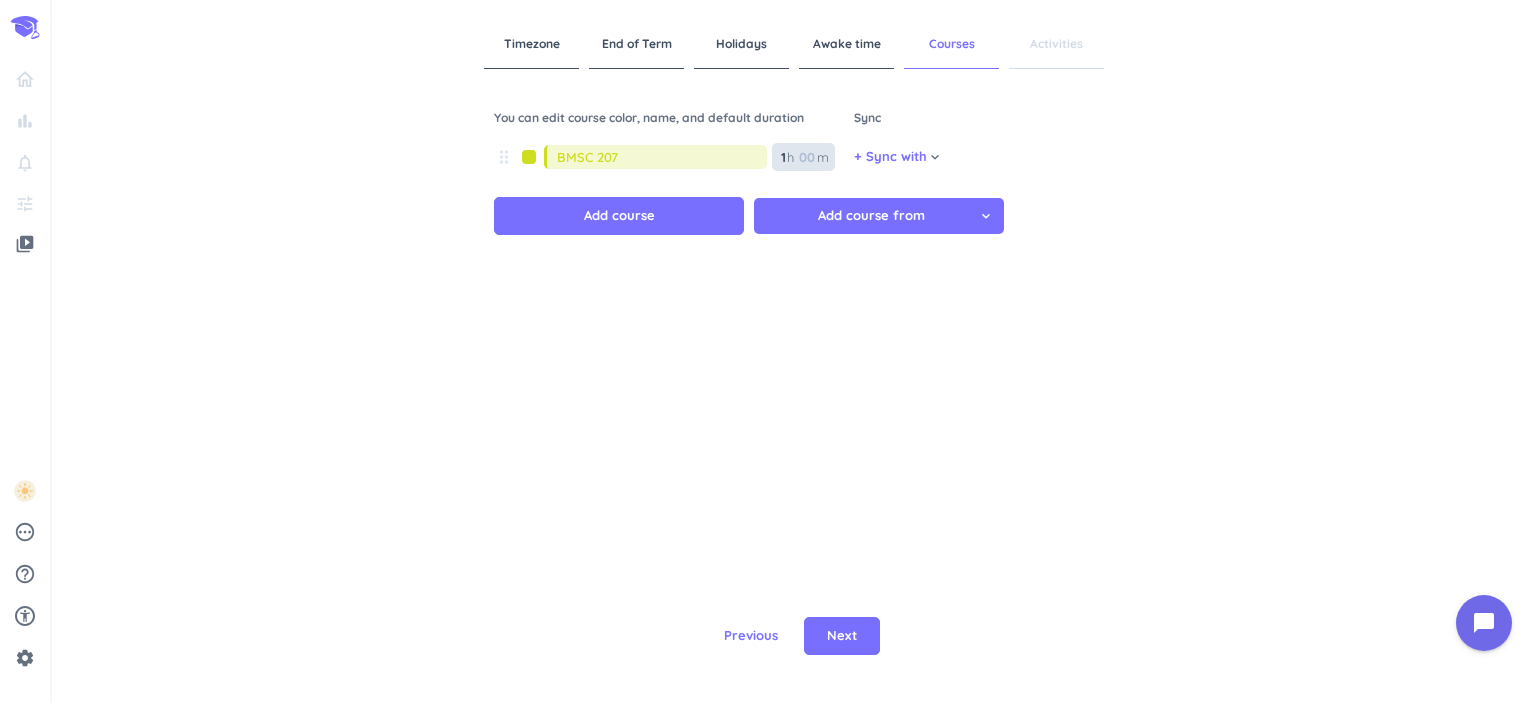type on "BMSC 207" 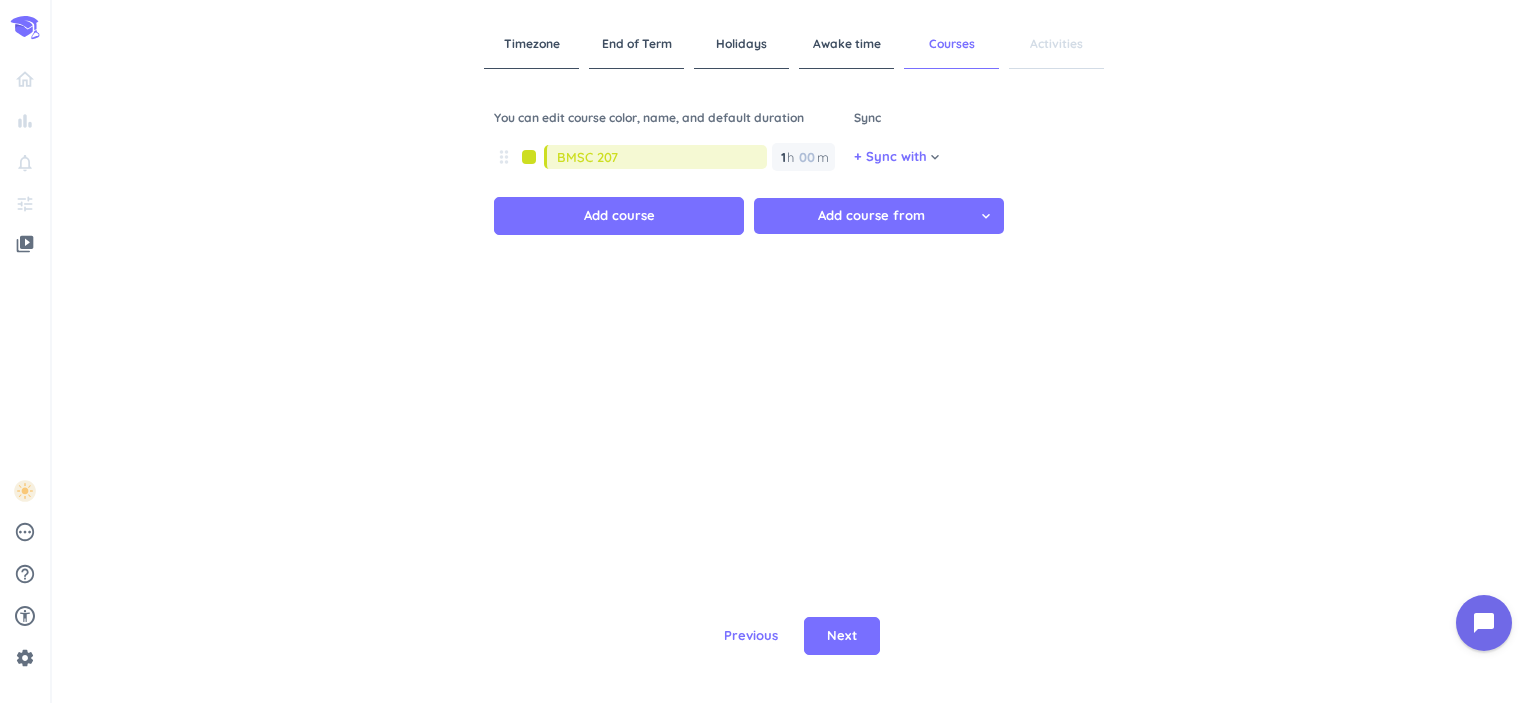 click on "Timezone End of Term Holidays Awake time Courses Activities You can edit course color, name, and default duration Sync drag_indicator BMSC 207 1 1 00 h 00 m + Sync with cancel keyboard_arrow_down Add course Add course from cancel keyboard_arrow_down Previous Next" at bounding box center [794, 351] 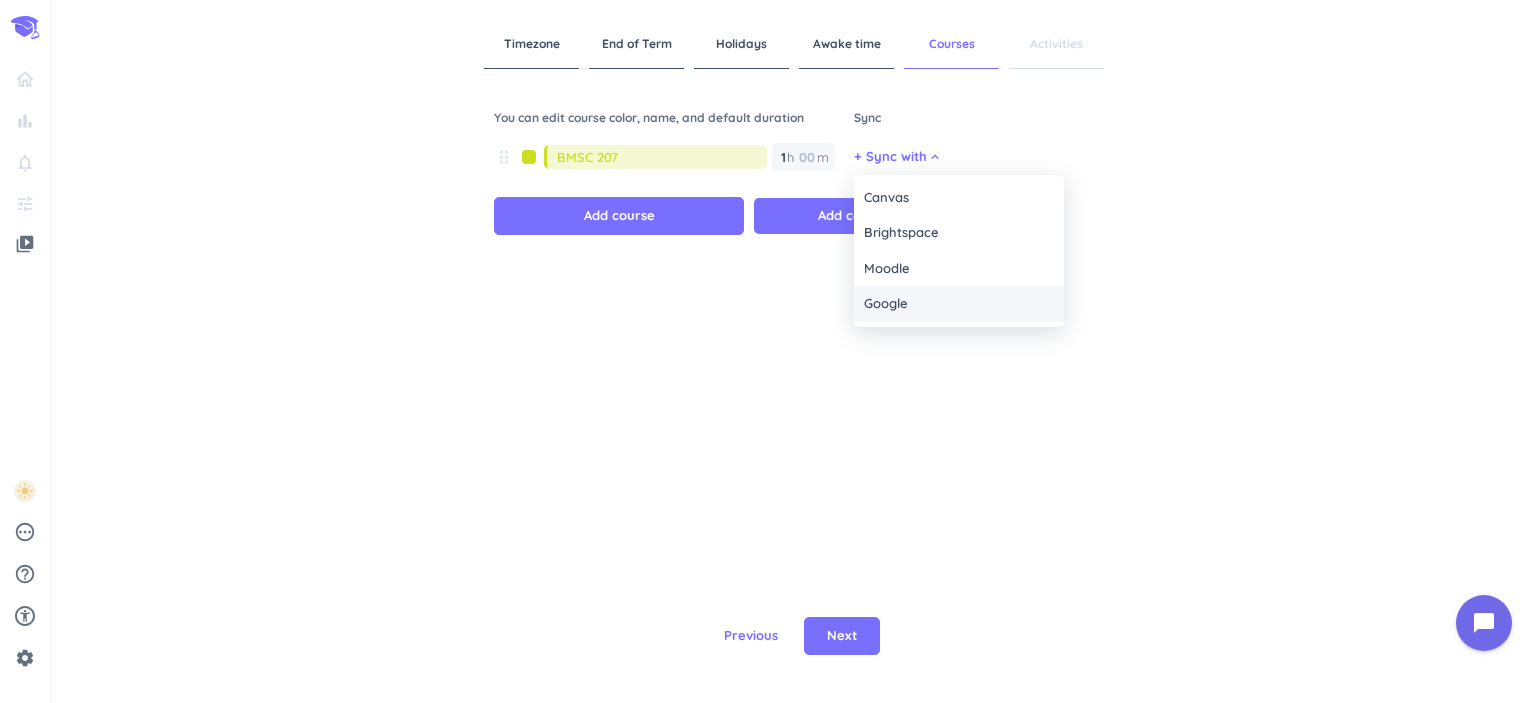 click on "Google" at bounding box center [959, 304] 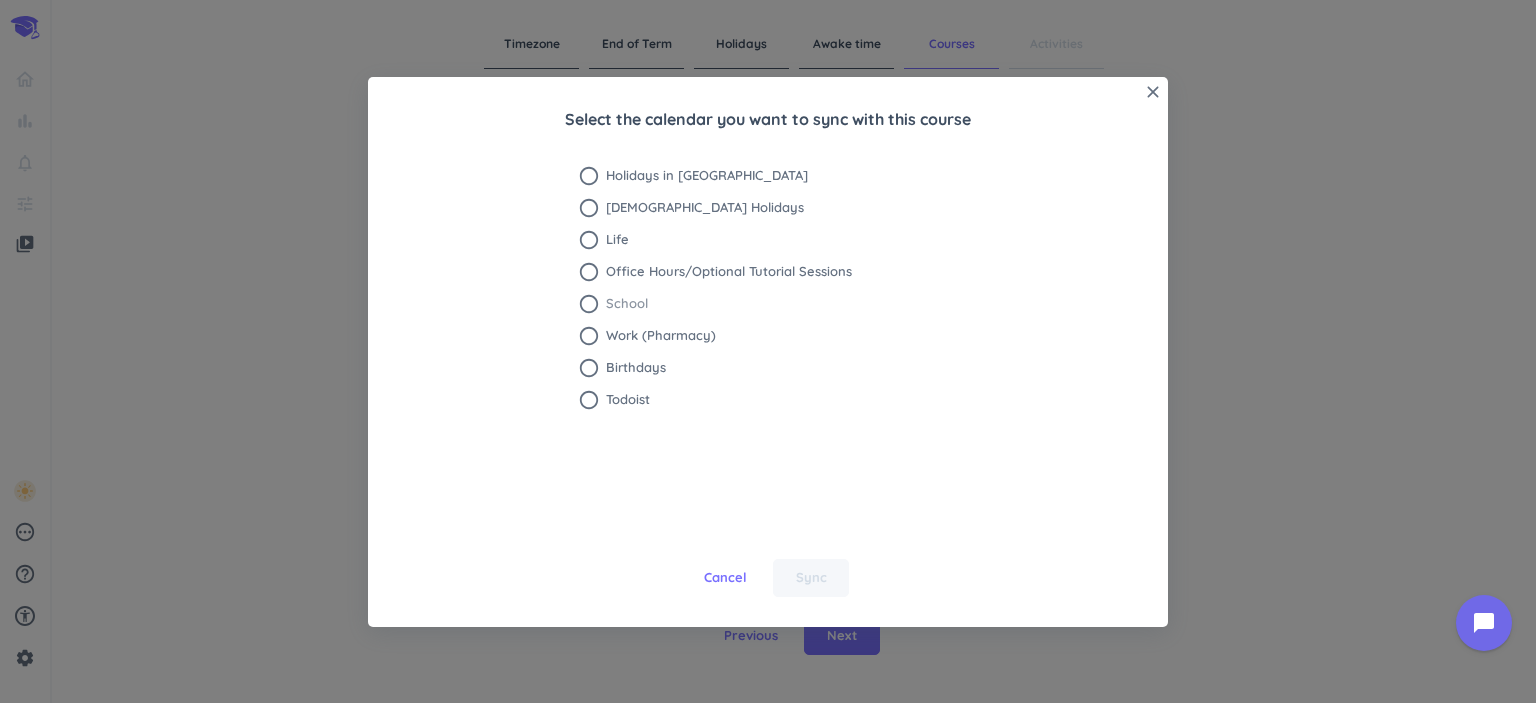 click on "radio_button_unchecked" at bounding box center [589, 304] 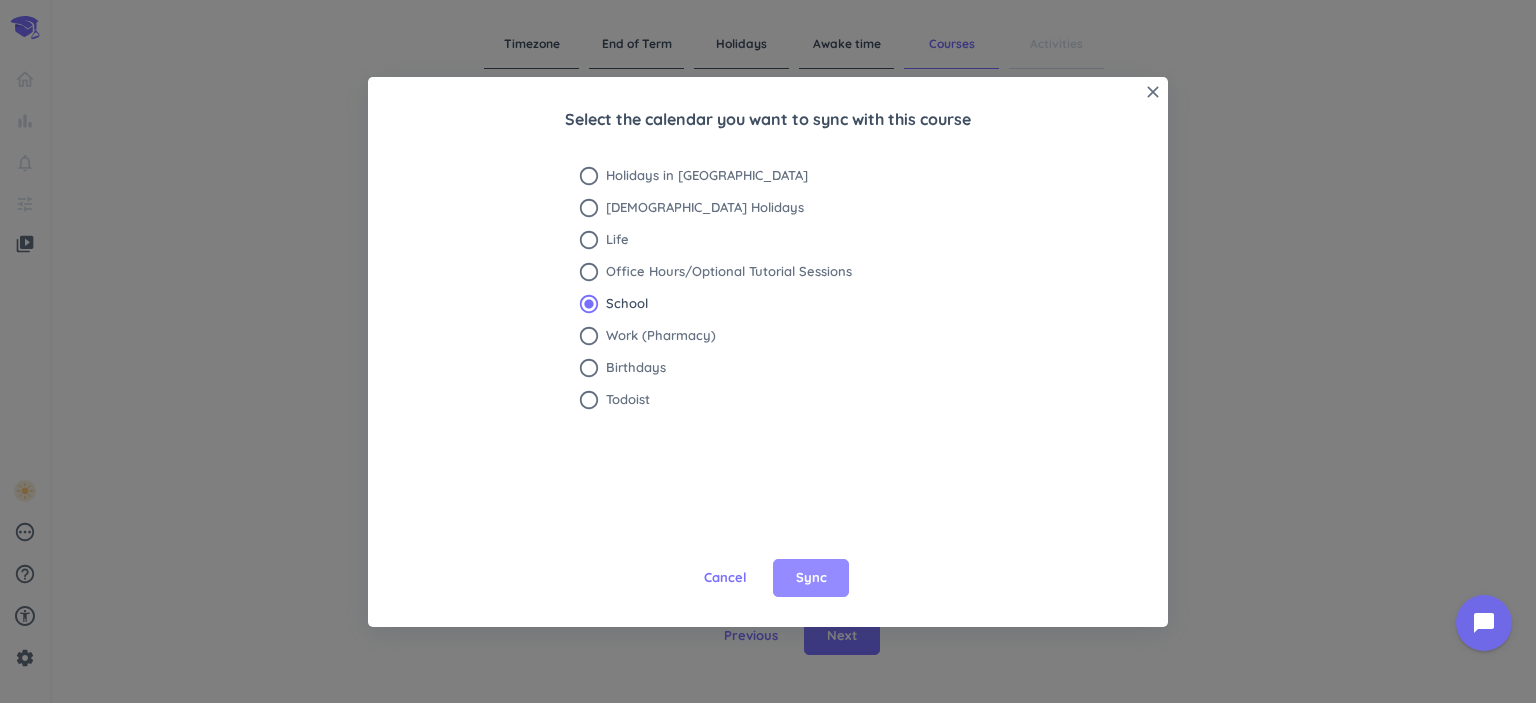 click on "Sync" at bounding box center [811, 578] 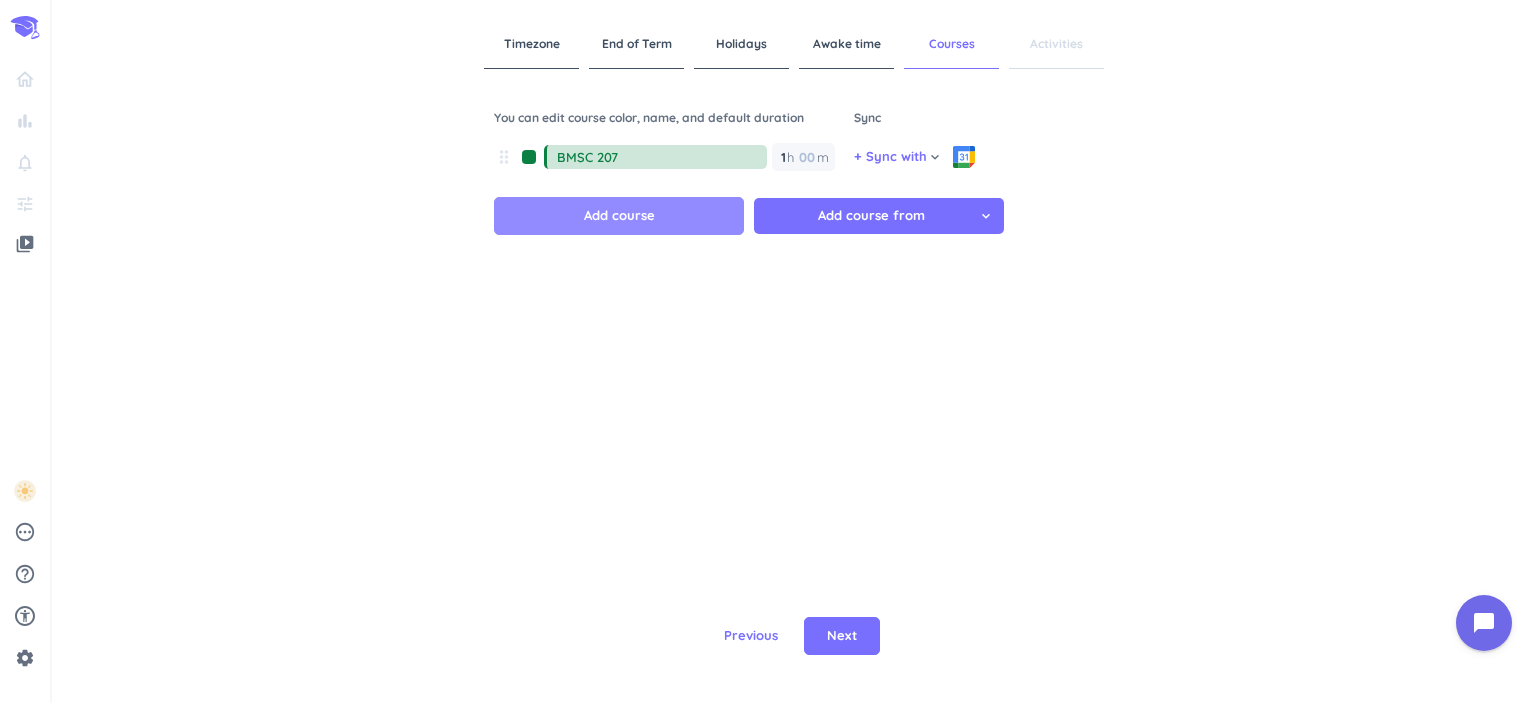 click on "Add course" at bounding box center [619, 216] 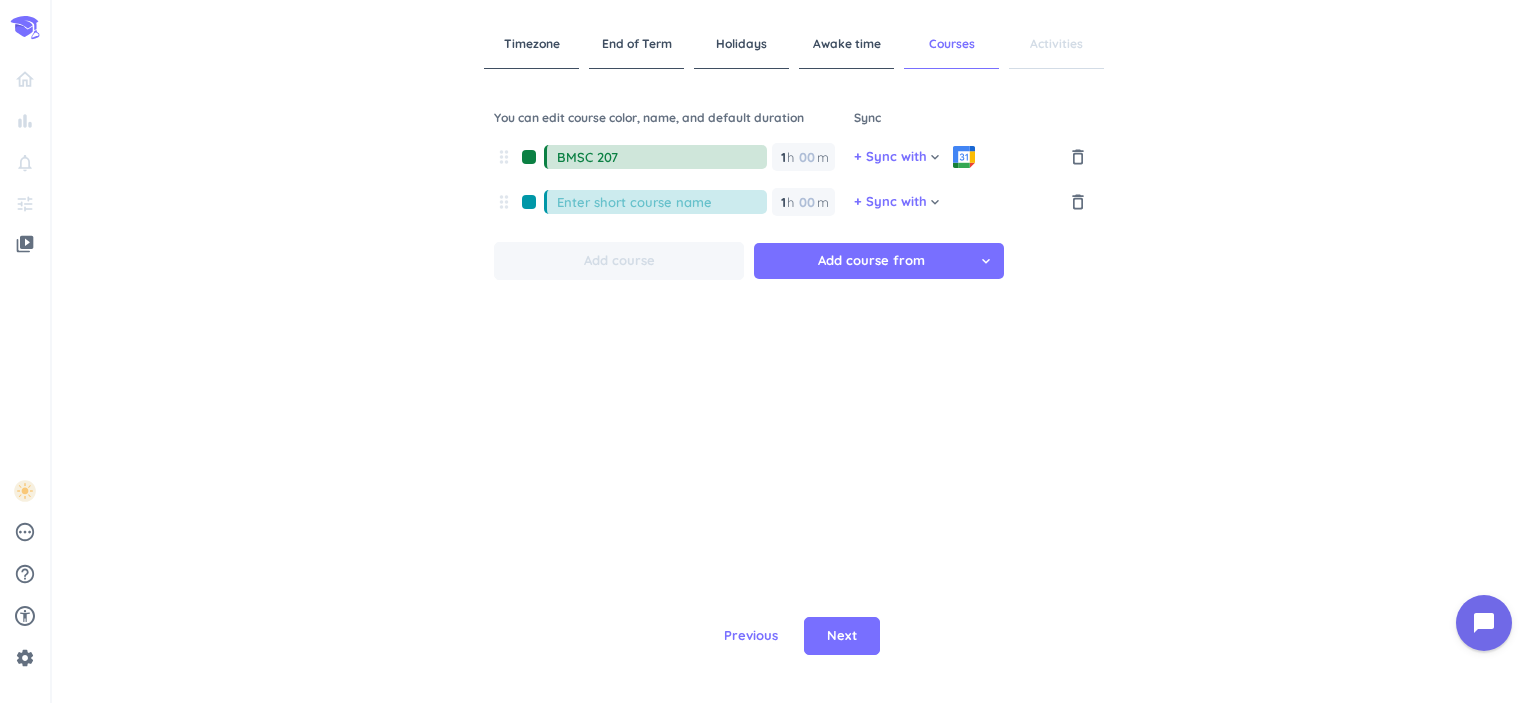 click at bounding box center [662, 202] 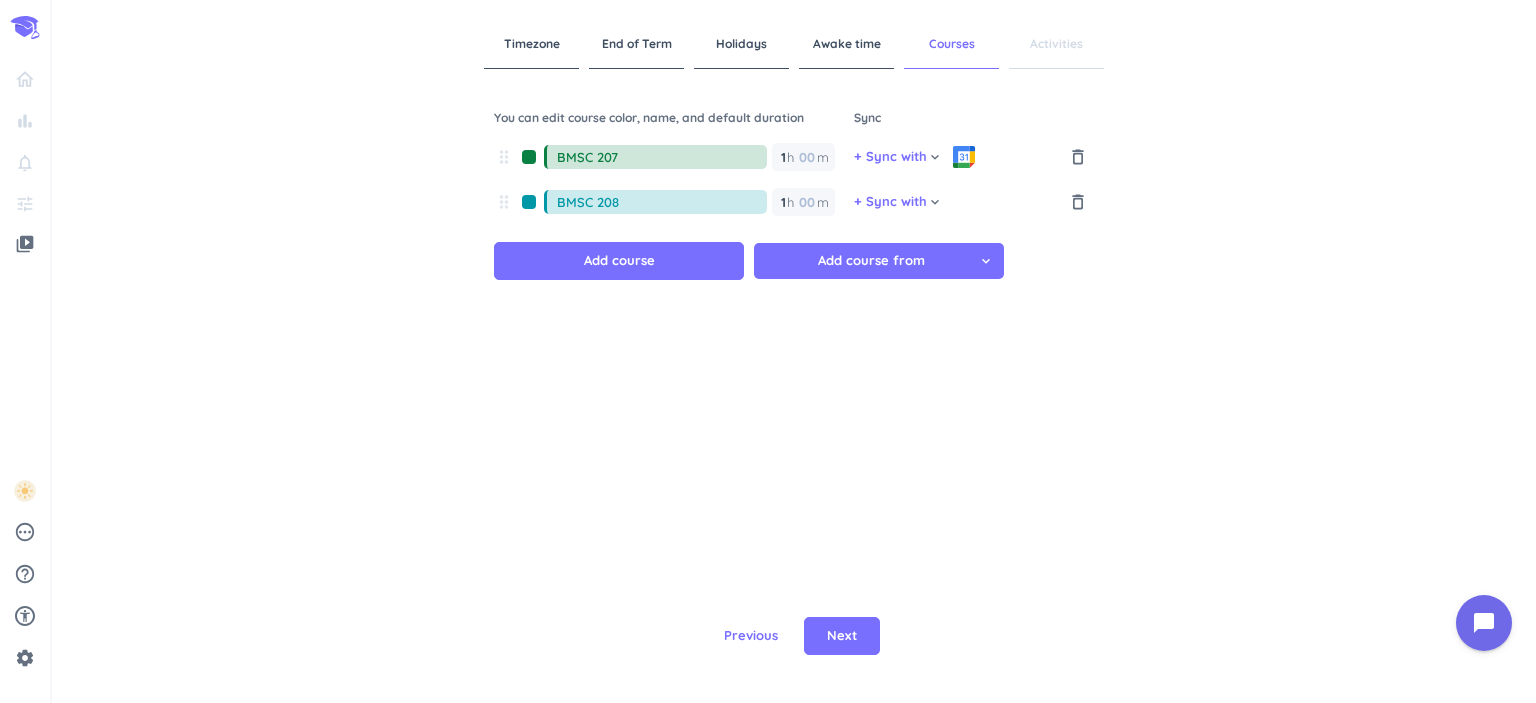 type on "BMSC 208" 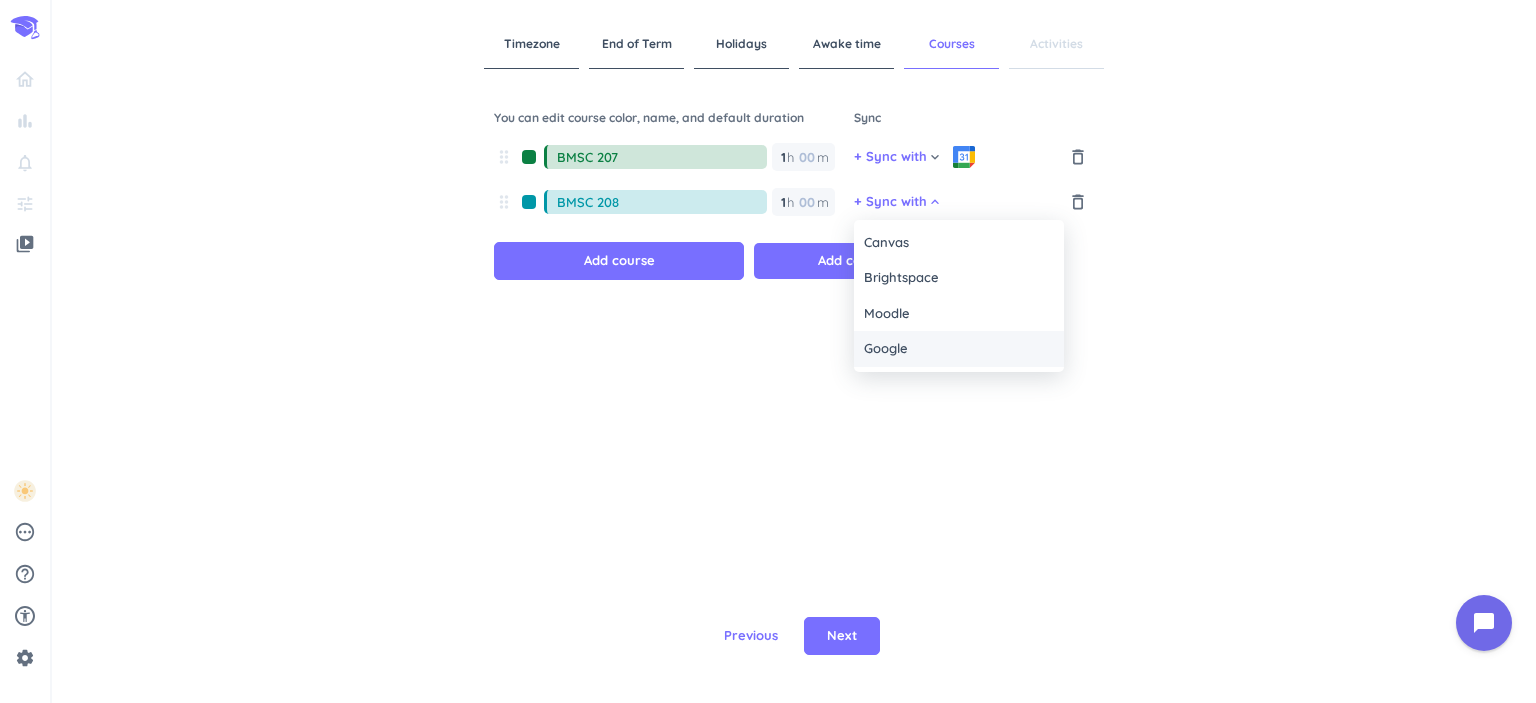 click on "Google" at bounding box center [959, 349] 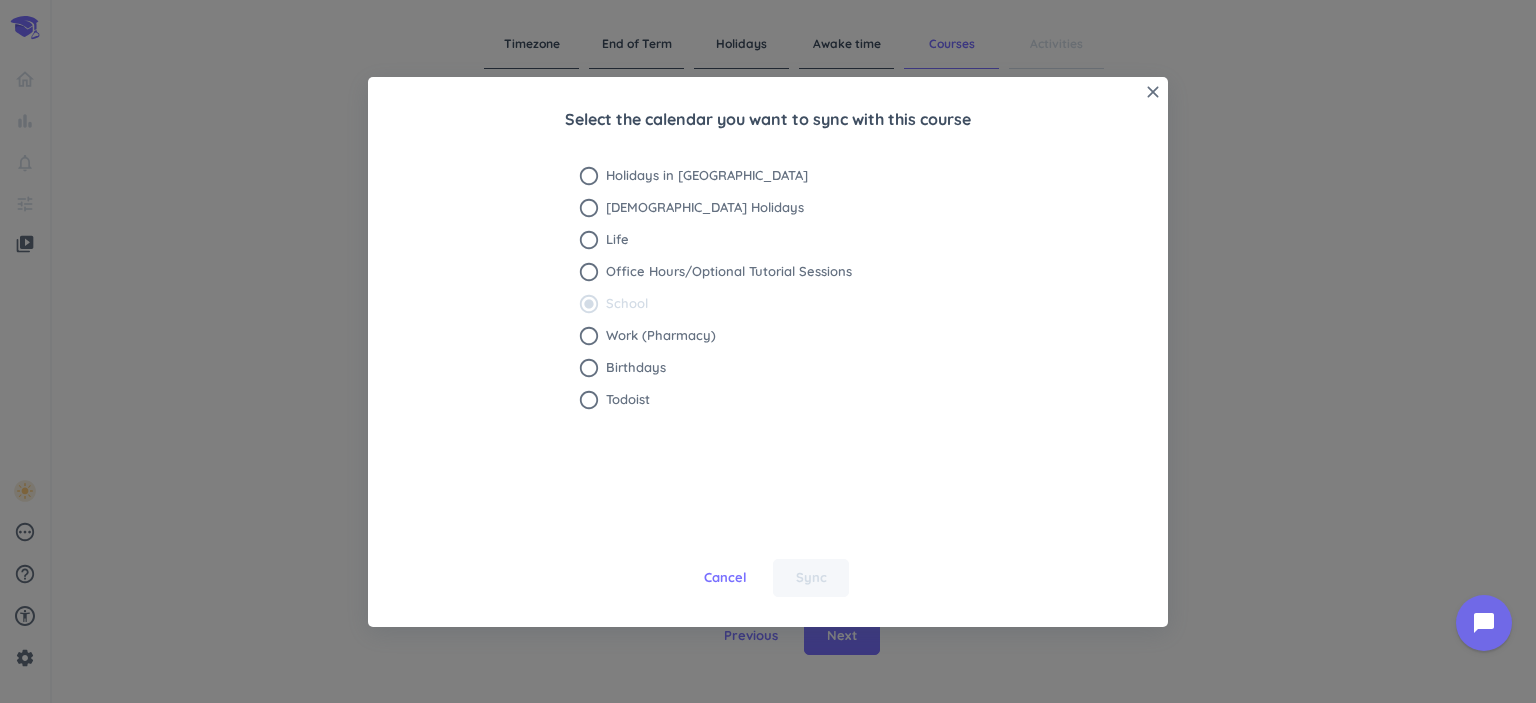 click on "radio_button_checked" at bounding box center (589, 304) 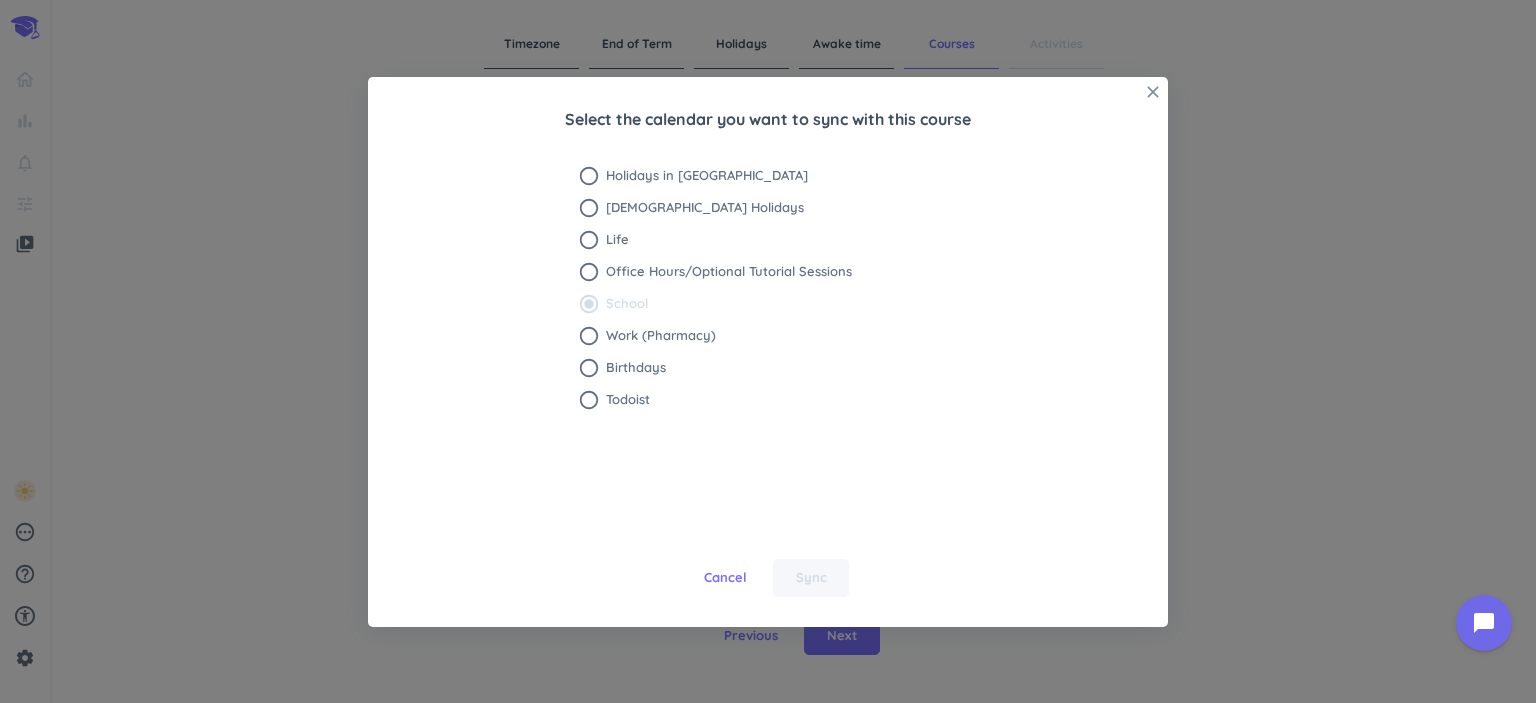 click on "close" at bounding box center (1153, 92) 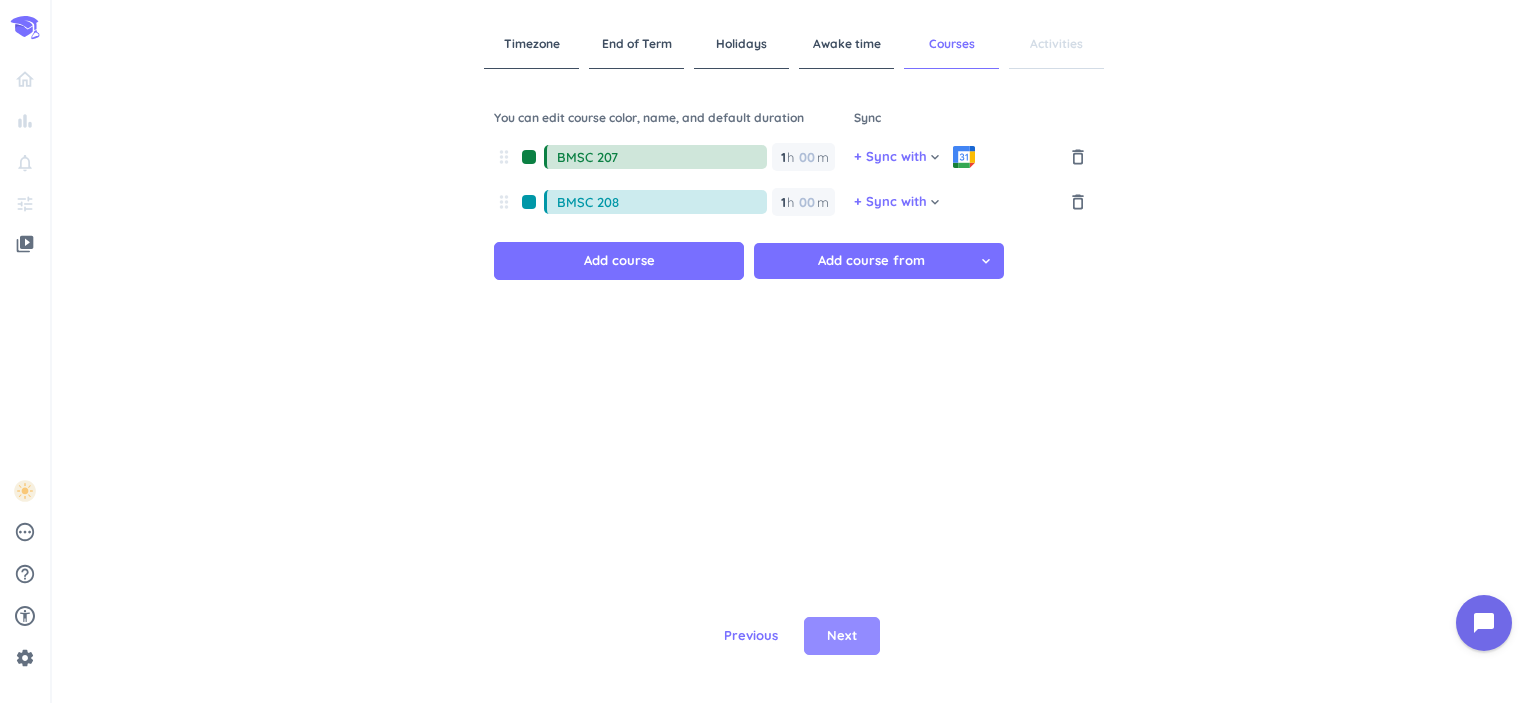 click on "Next" at bounding box center (842, 636) 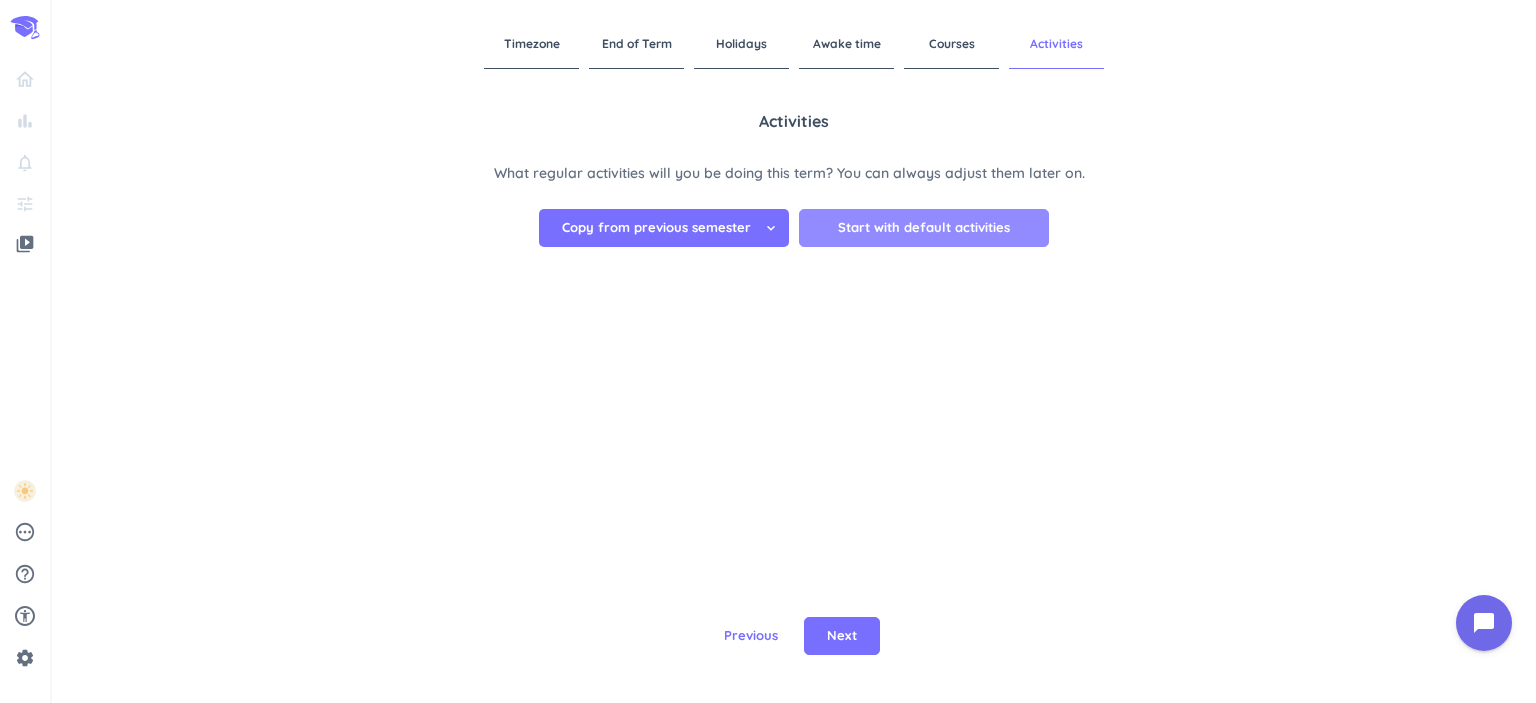 click on "Start with default activities" at bounding box center [924, 228] 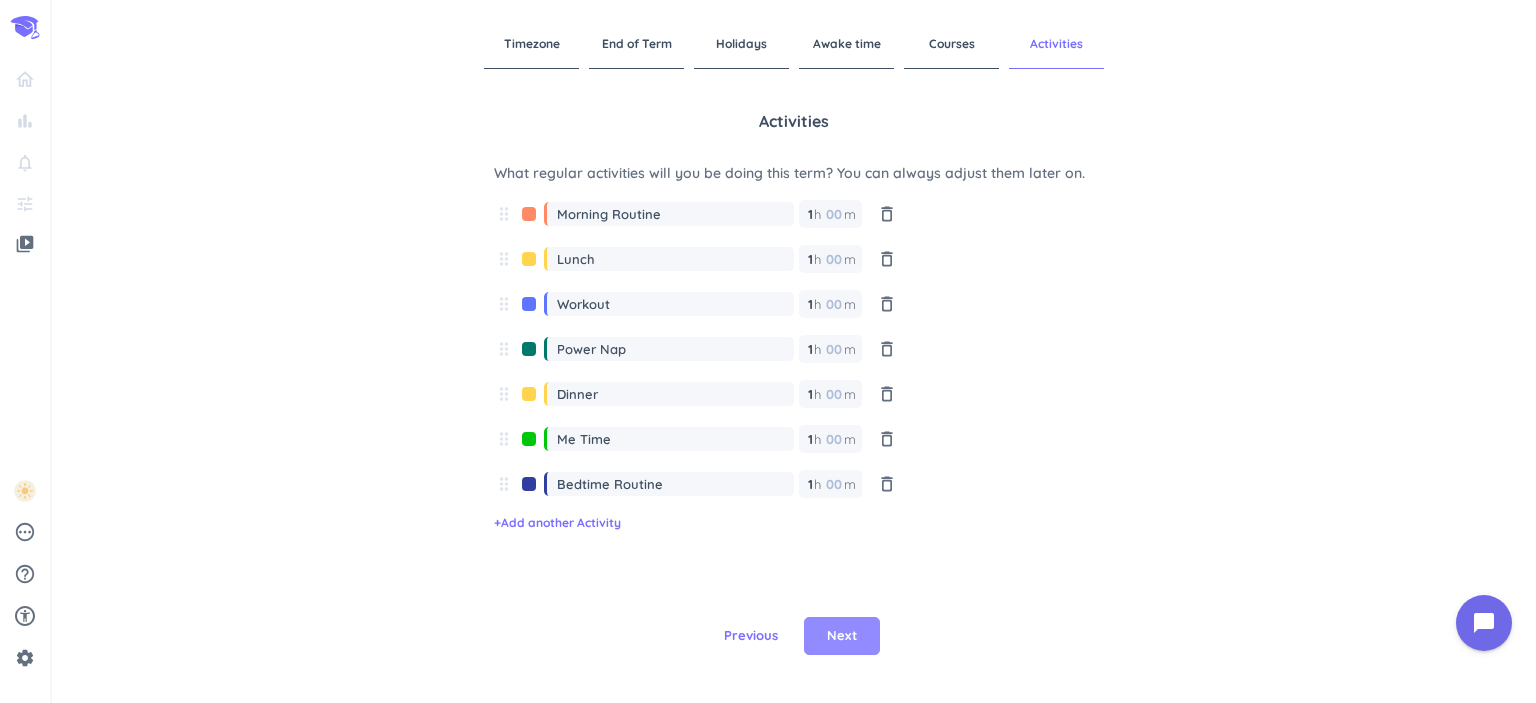 click on "Next" at bounding box center [842, 636] 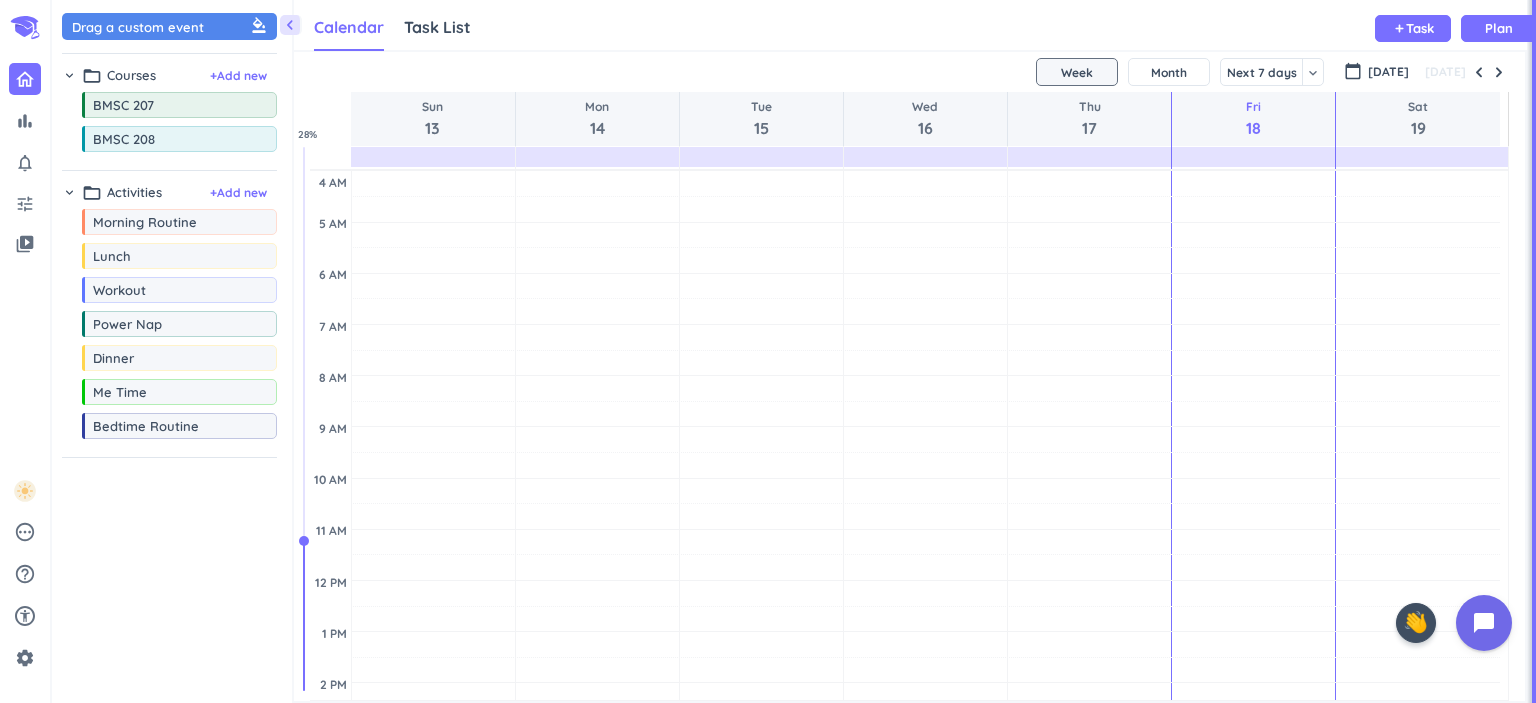 scroll, scrollTop: 8, scrollLeft: 9, axis: both 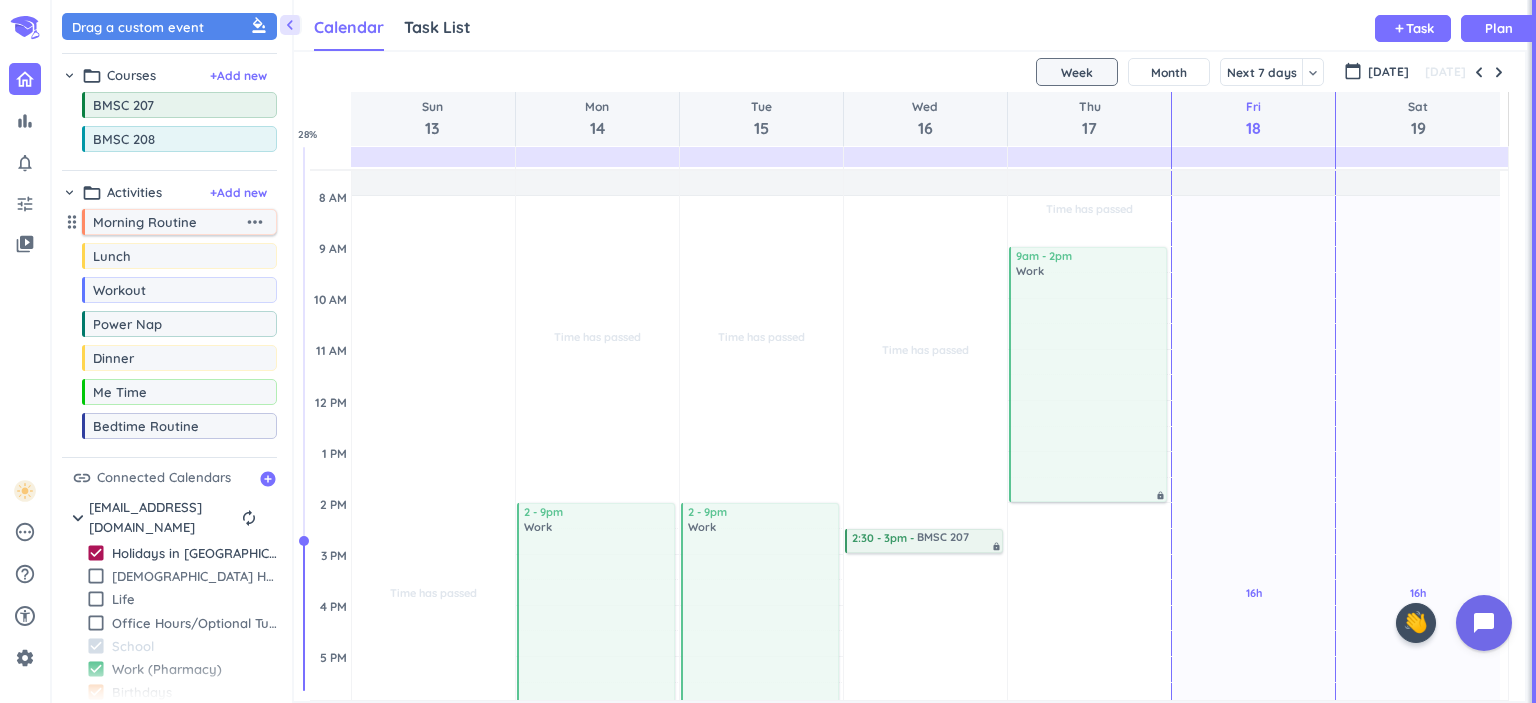 click on "more_horiz" at bounding box center (257, 222) 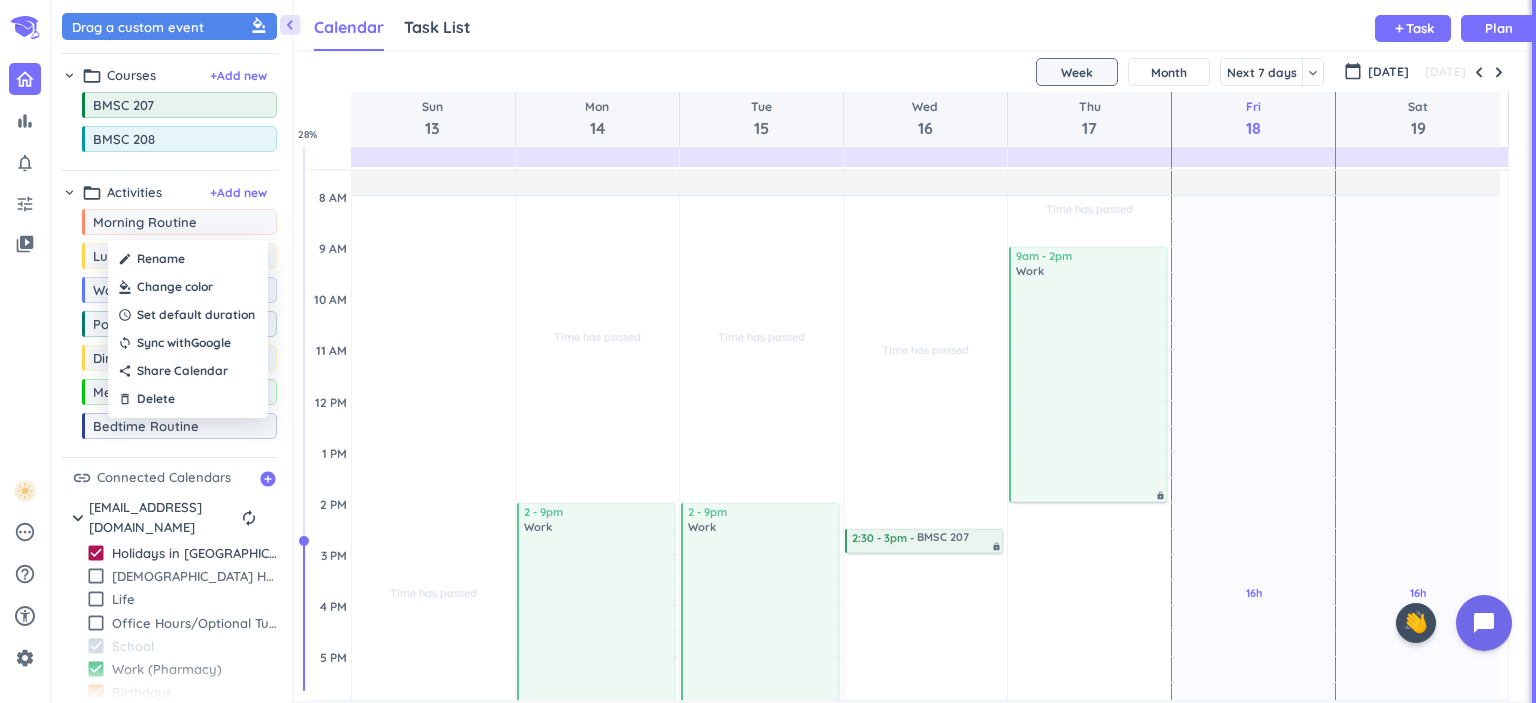 click at bounding box center (768, 351) 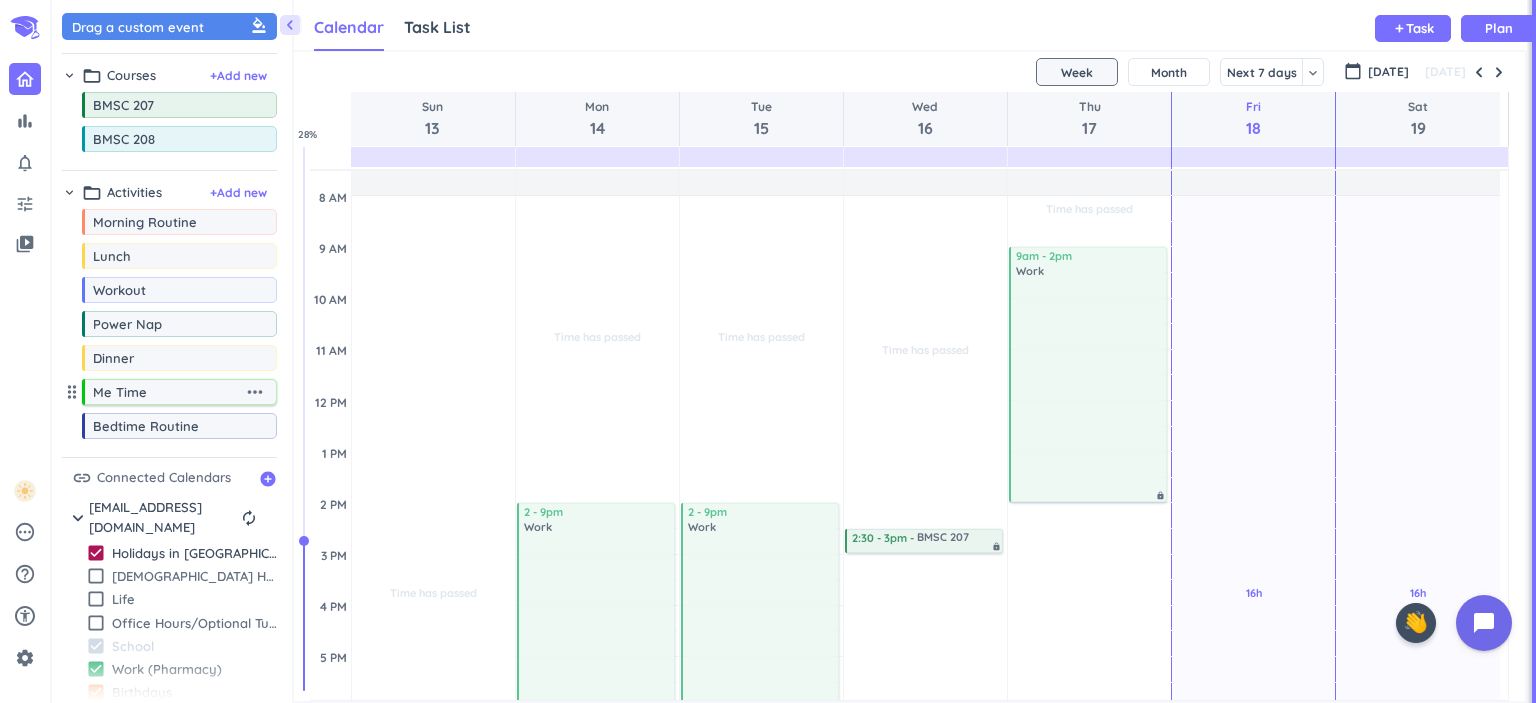 click on "more_horiz" at bounding box center [255, 392] 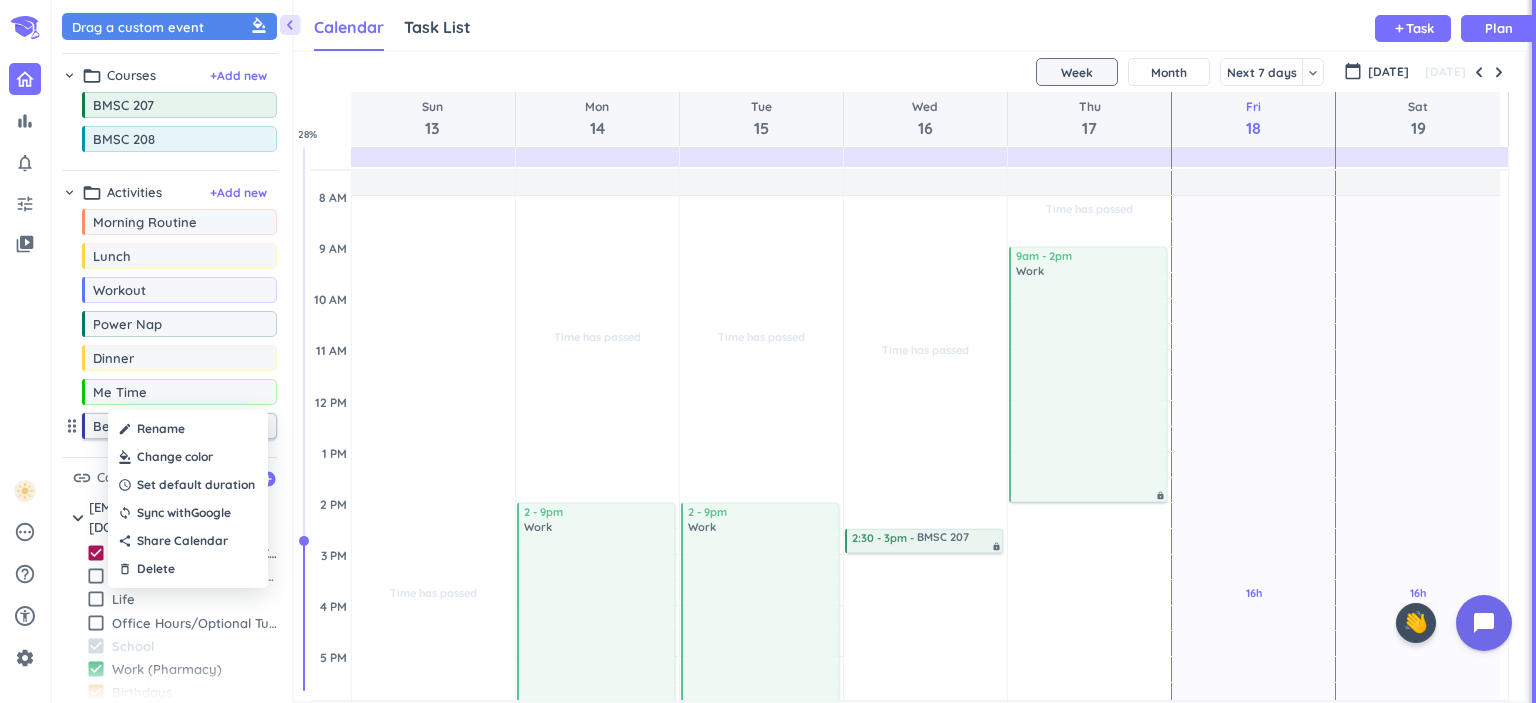 click on "create Rename" at bounding box center [188, 429] 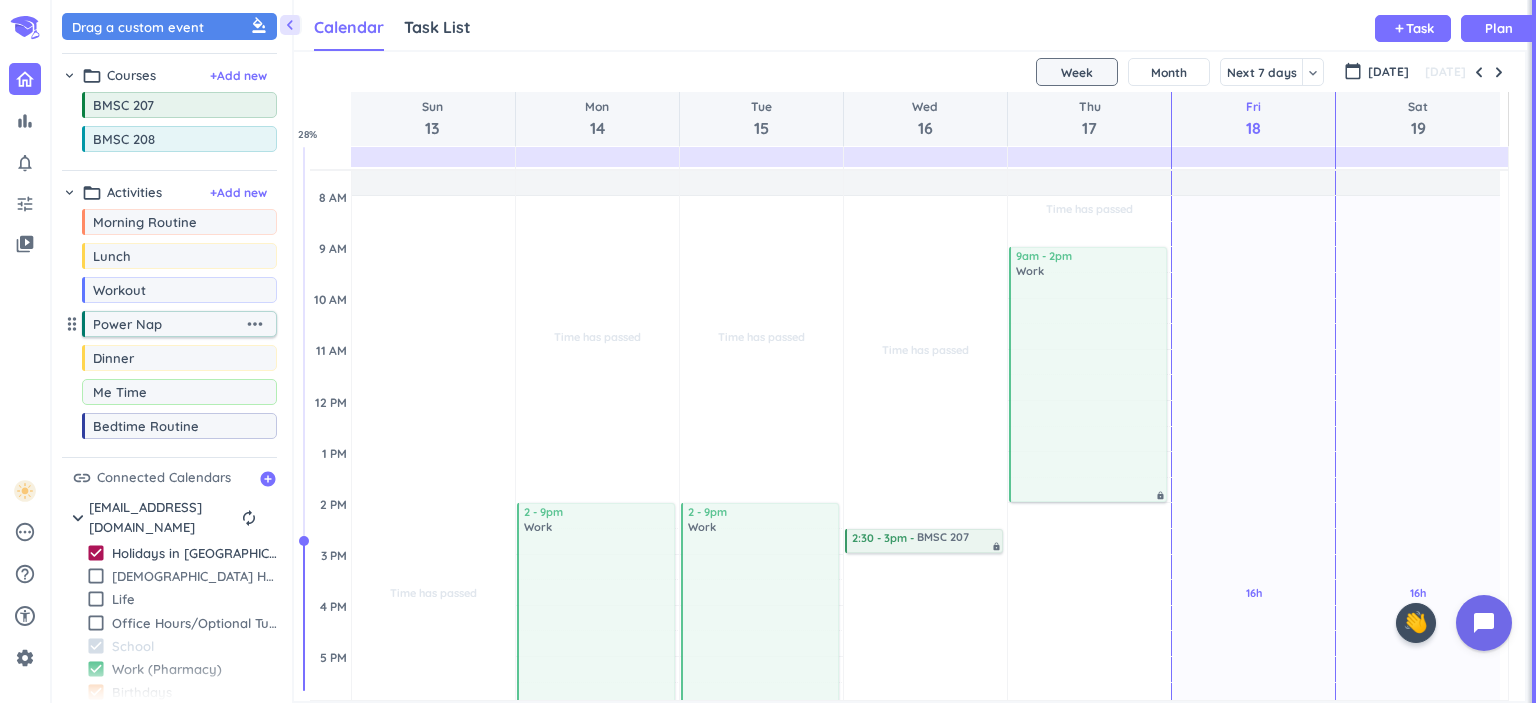 type on "Me" 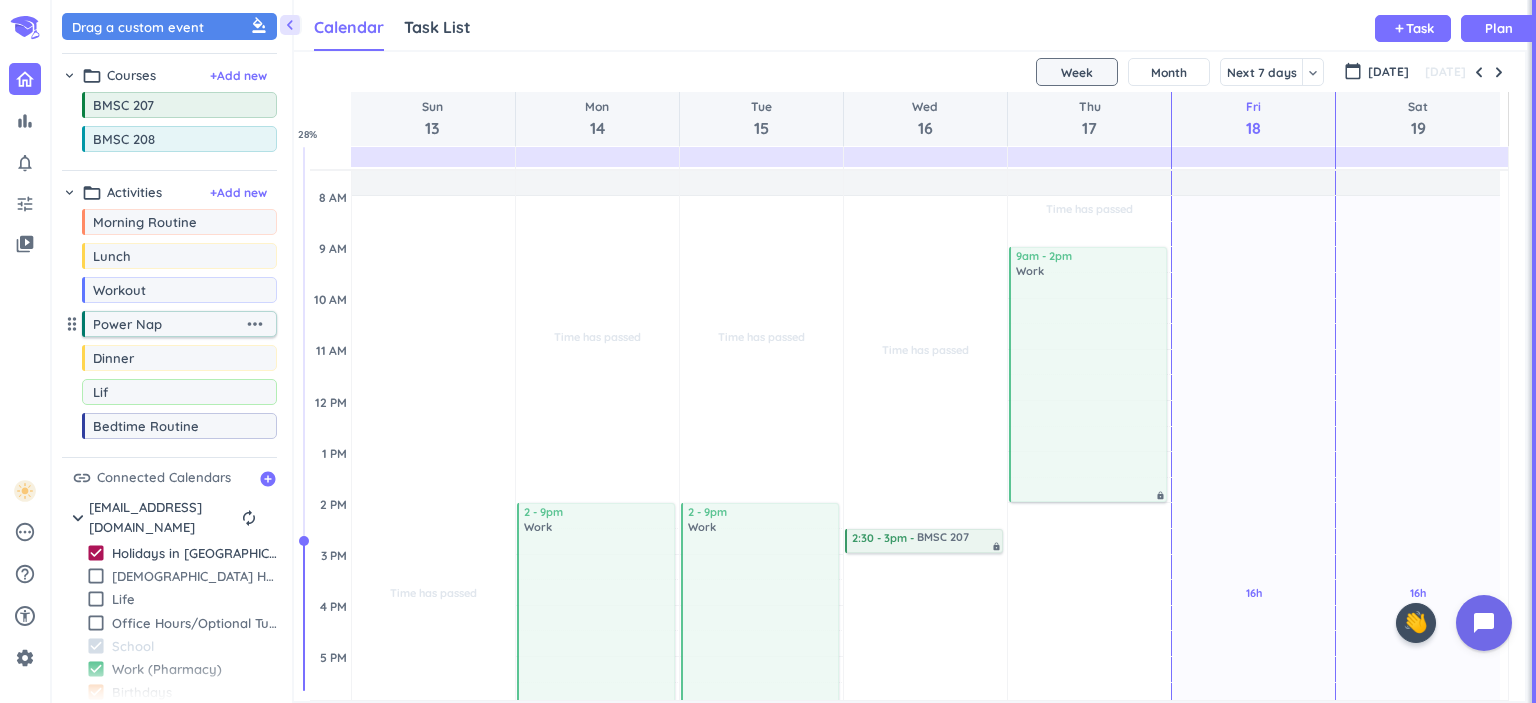 type on "Life" 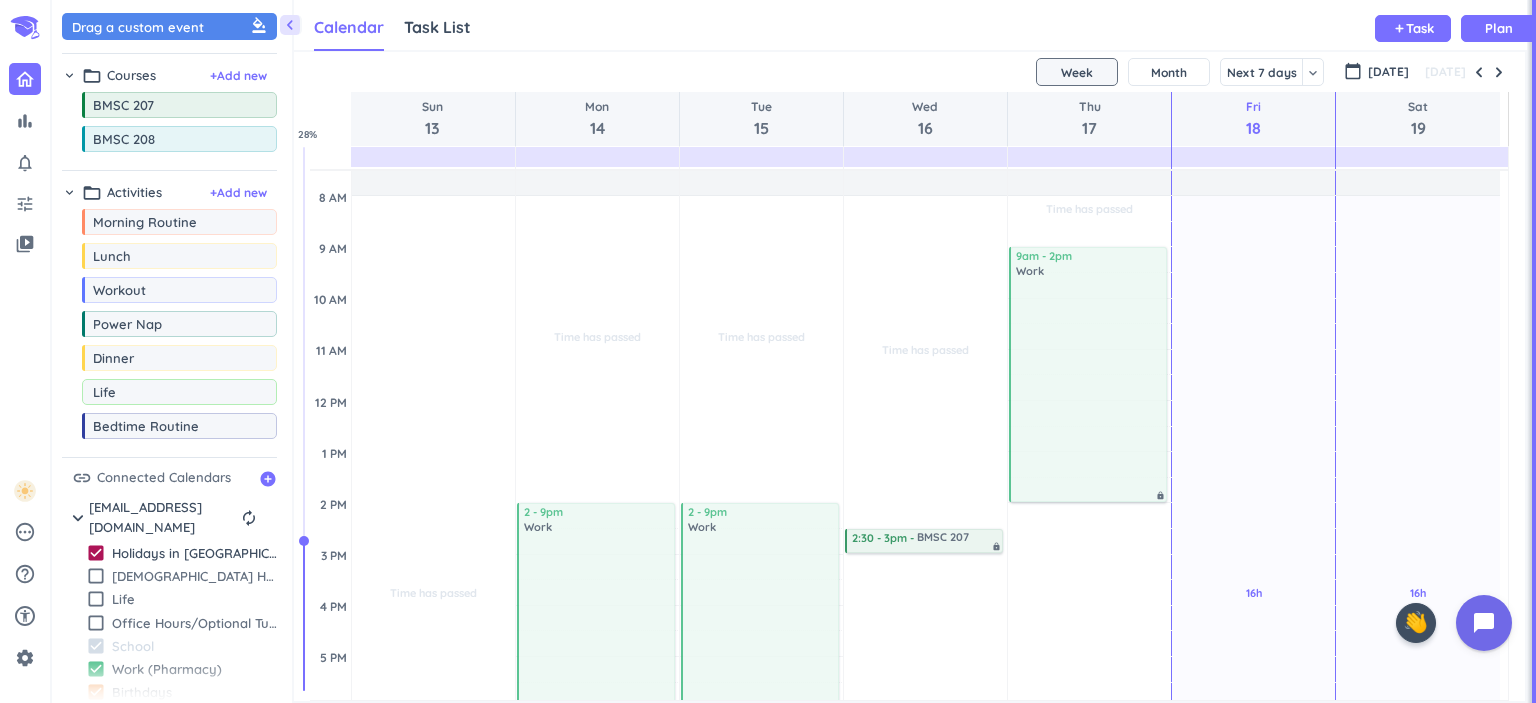 click on "Calendar Task List Calendar keyboard_arrow_down add Task Plan" at bounding box center (910, 25) 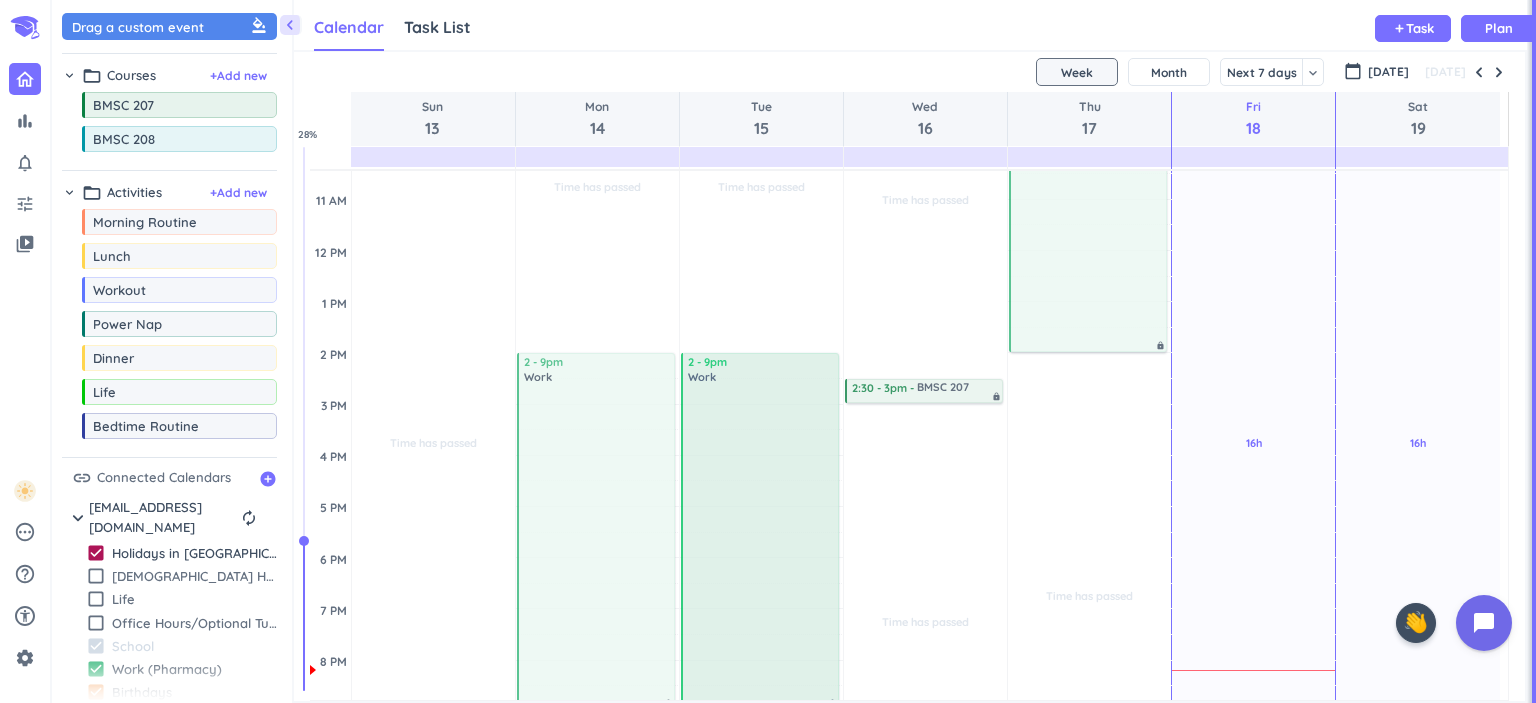 scroll, scrollTop: 400, scrollLeft: 0, axis: vertical 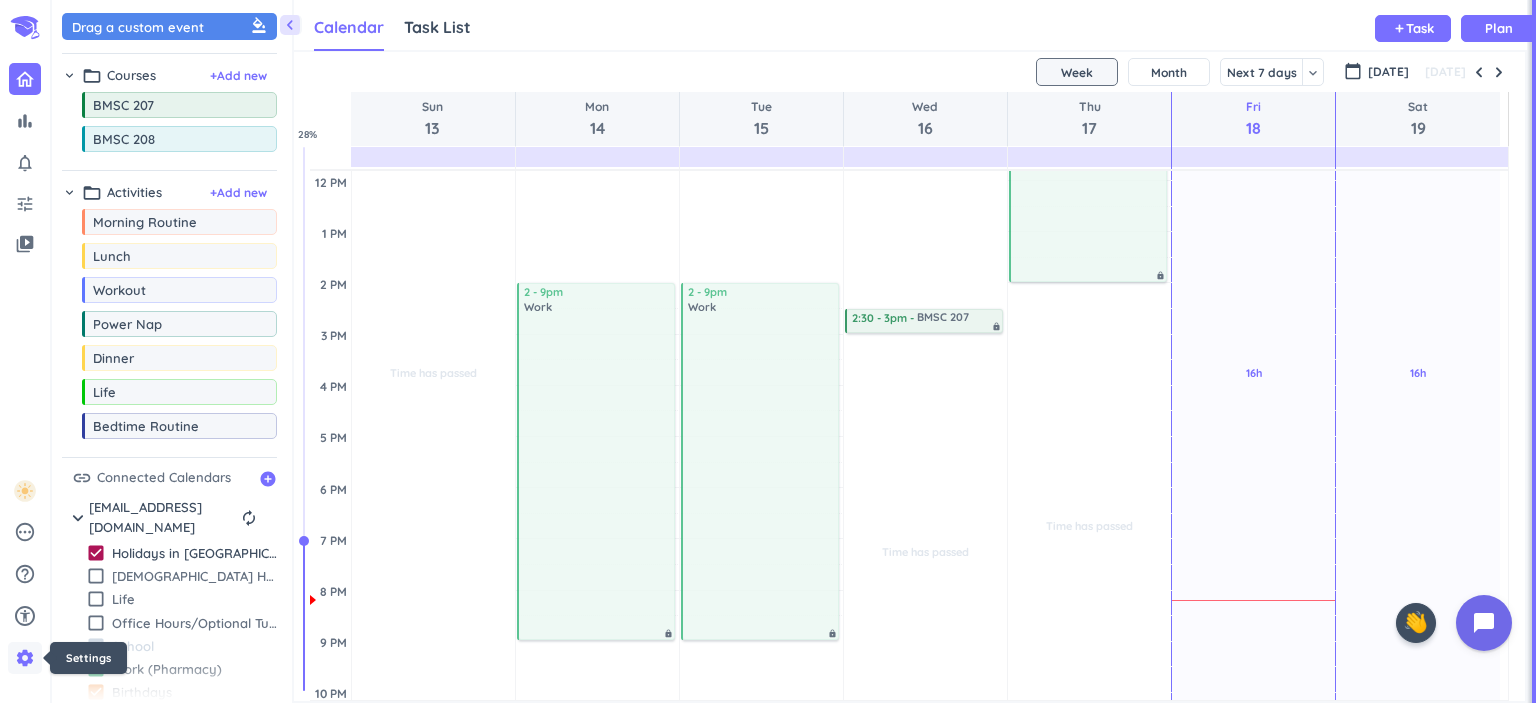 click on "settings" at bounding box center [25, 658] 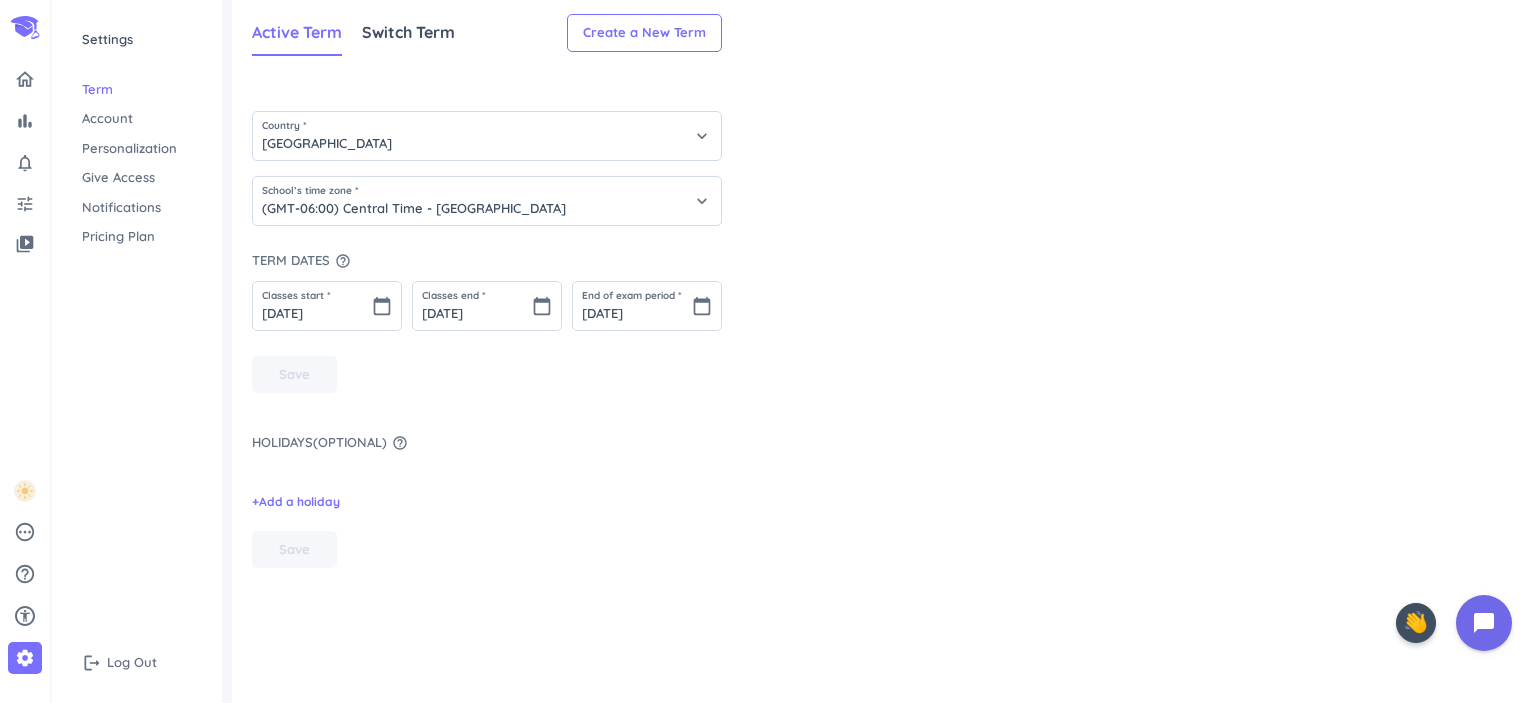 click on "Account" at bounding box center [137, 119] 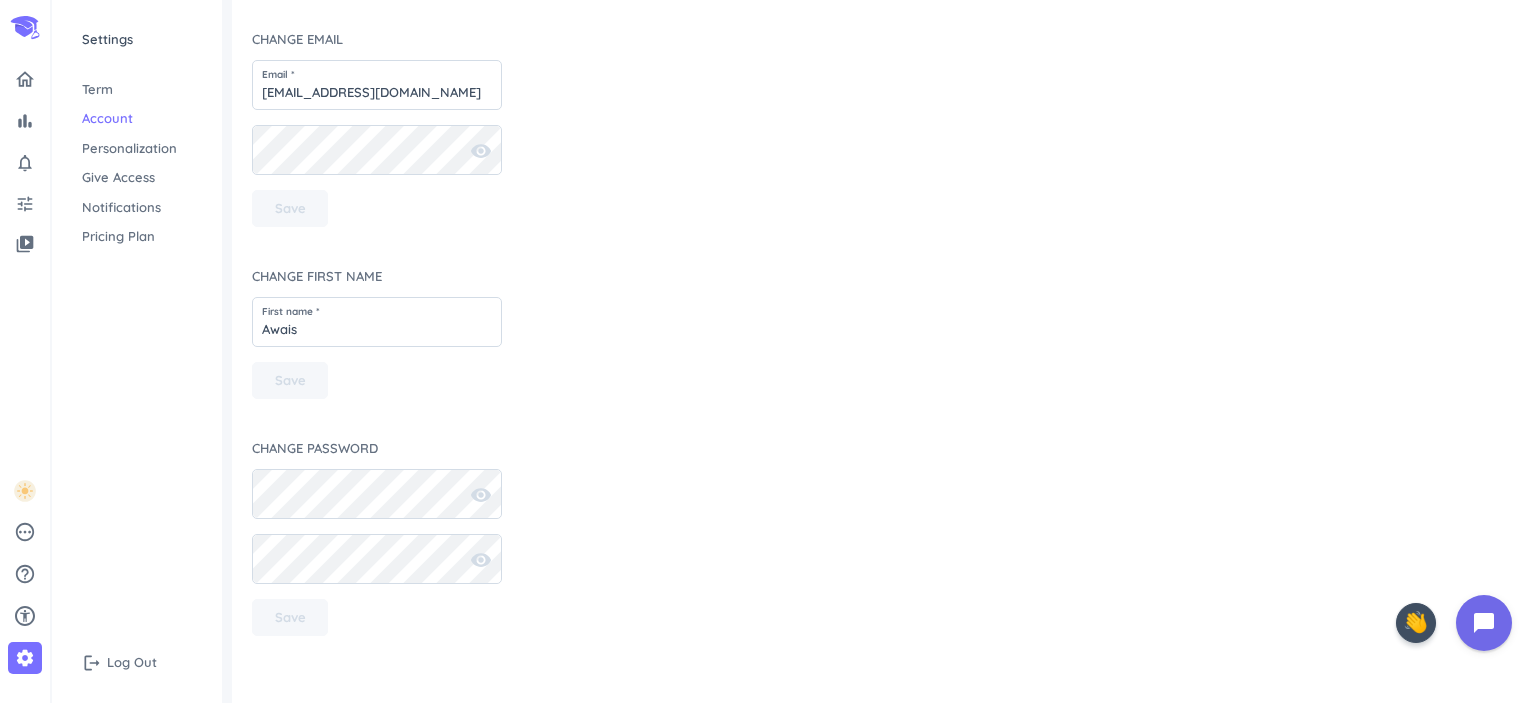 scroll, scrollTop: 32, scrollLeft: 0, axis: vertical 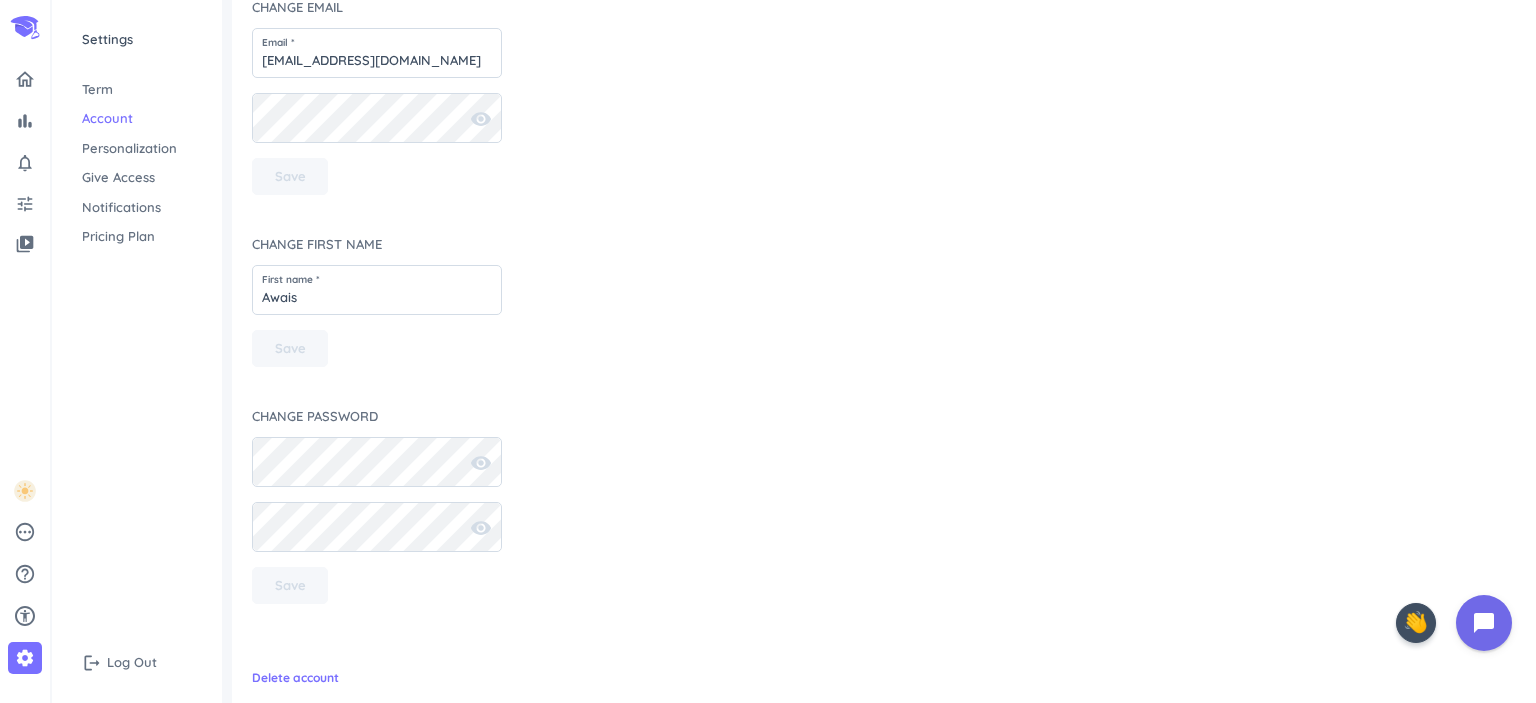click on "Pricing Plan" at bounding box center (137, 237) 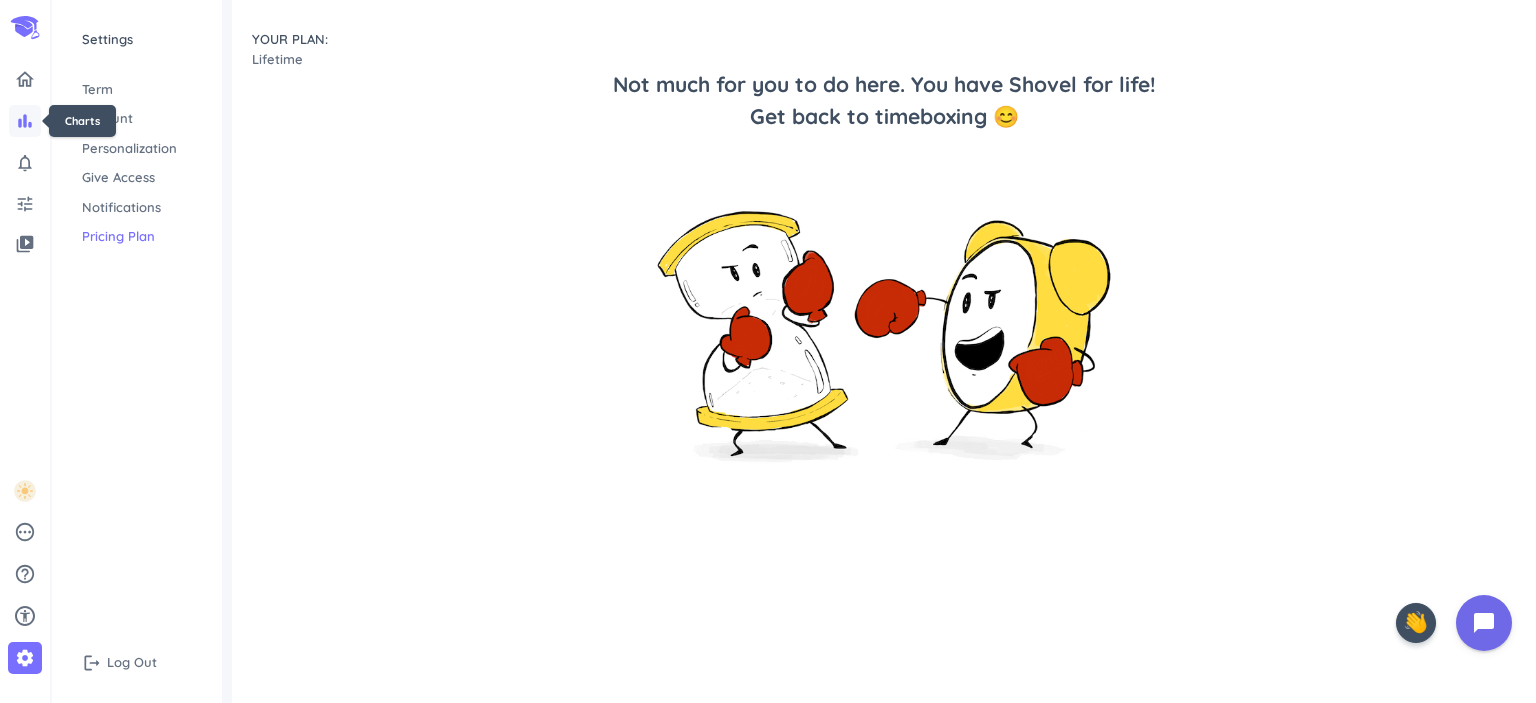 click on "bar_chart" at bounding box center [25, 121] 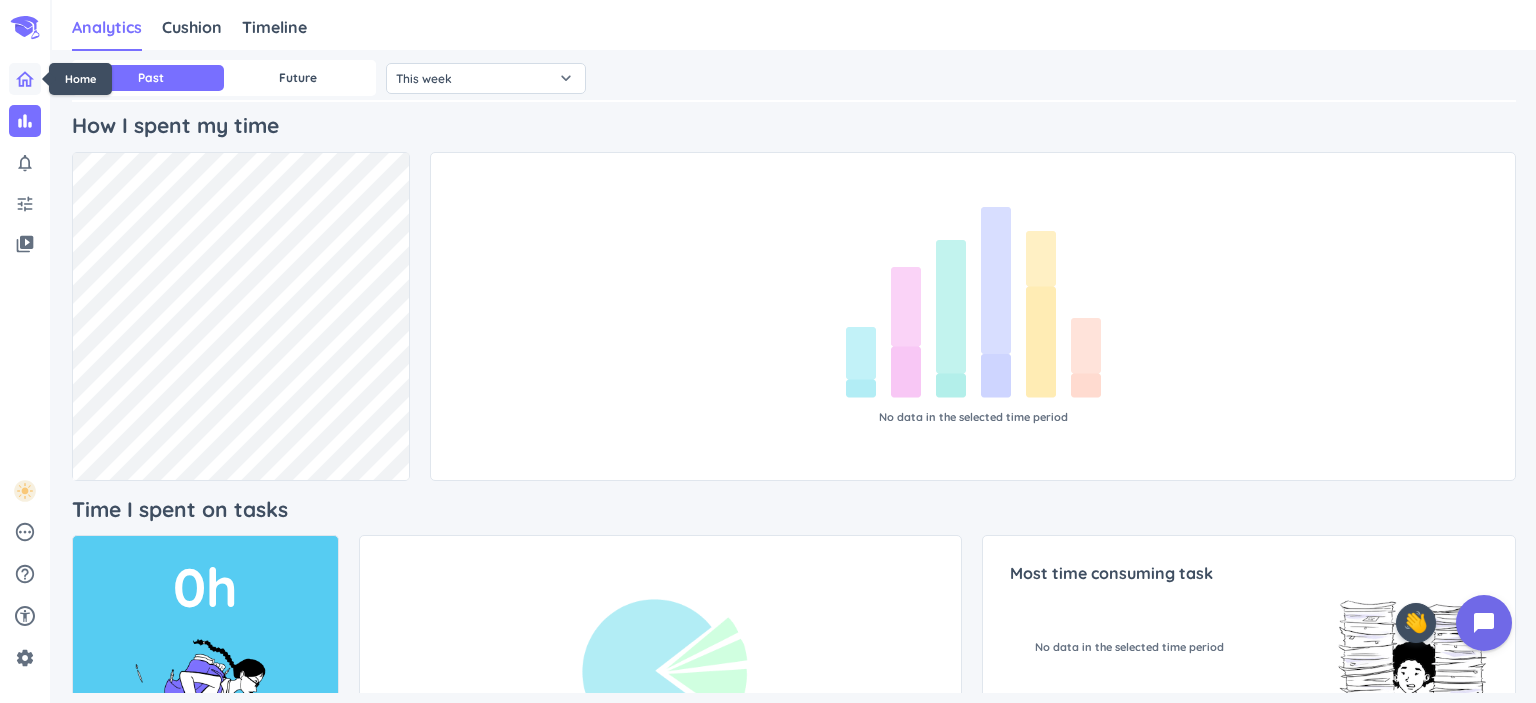 click 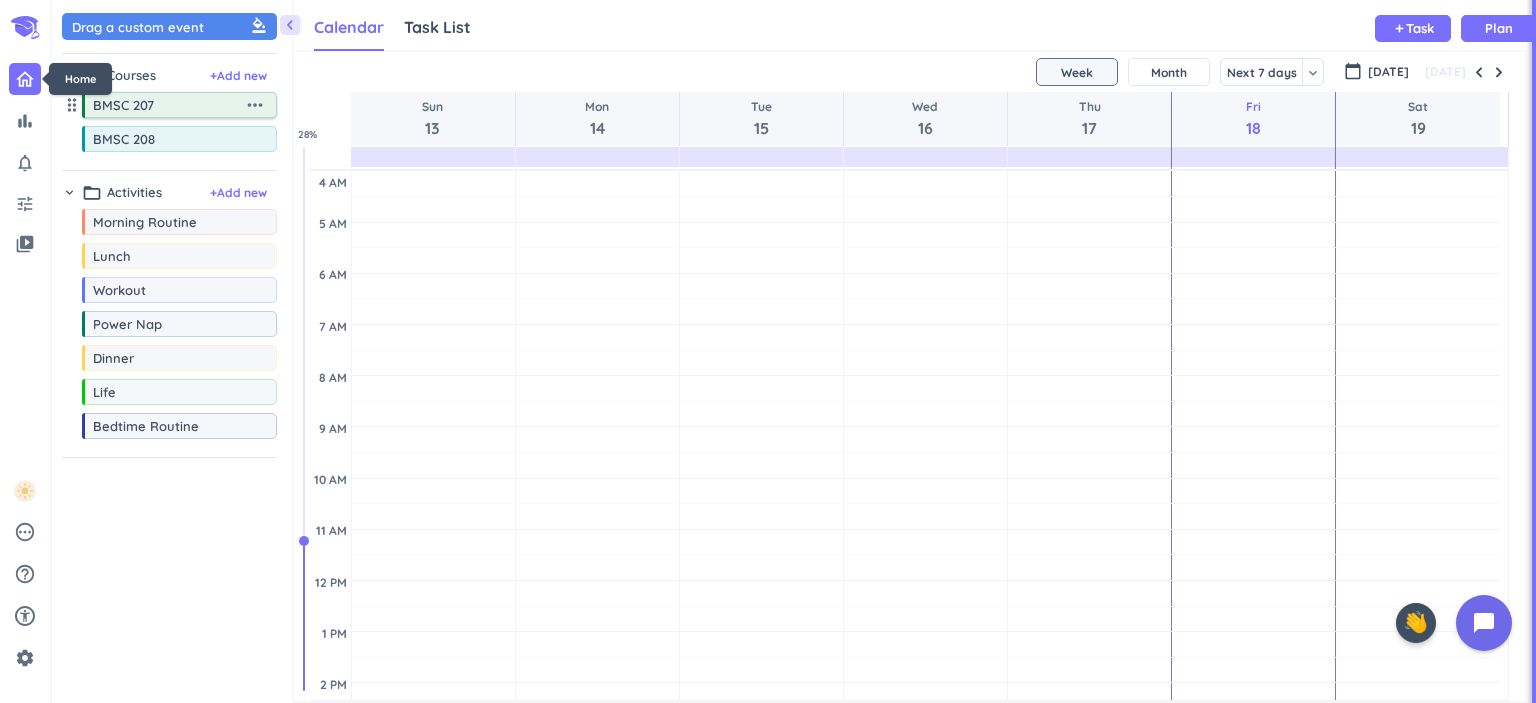 scroll, scrollTop: 8, scrollLeft: 9, axis: both 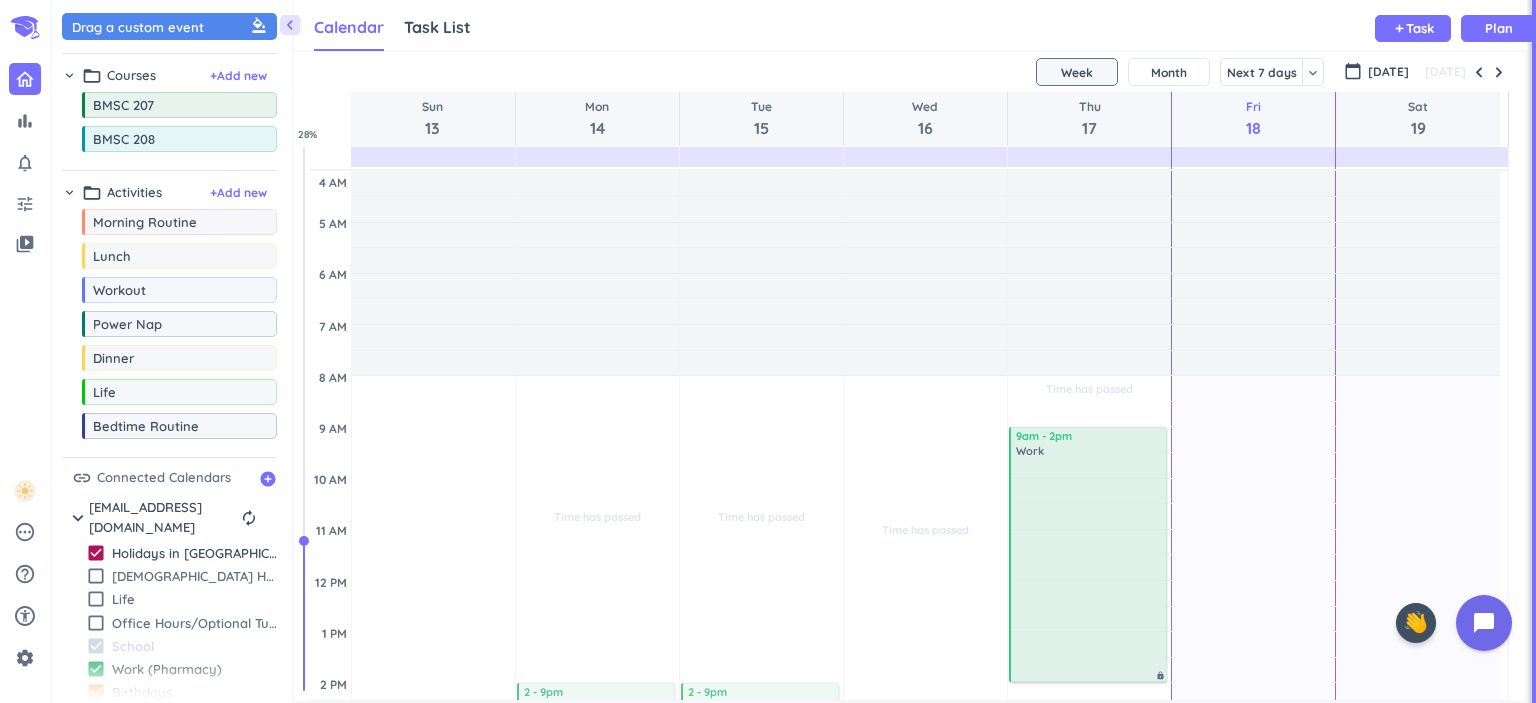 click on "Work" at bounding box center (1089, 451) 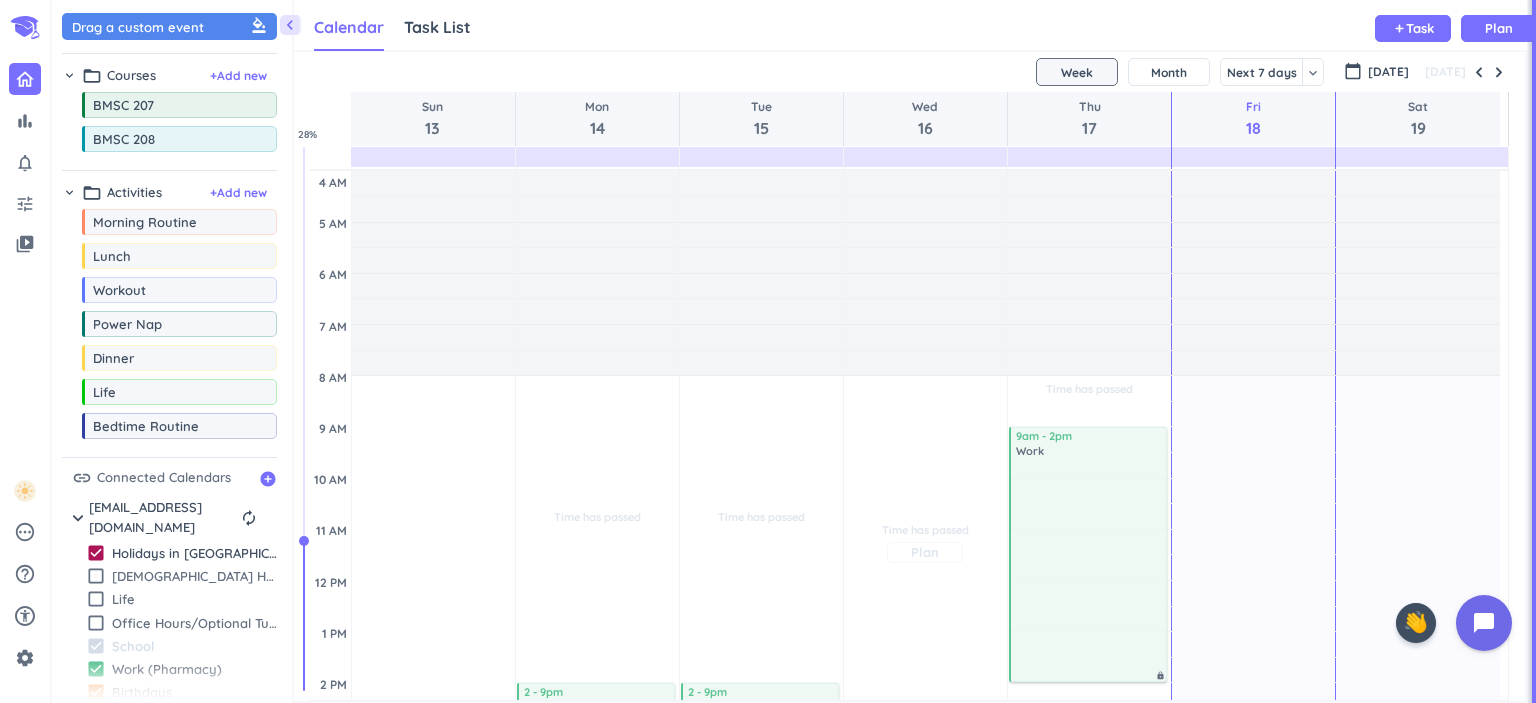 click on "Time has passed Past due Plan" at bounding box center (925, 542) 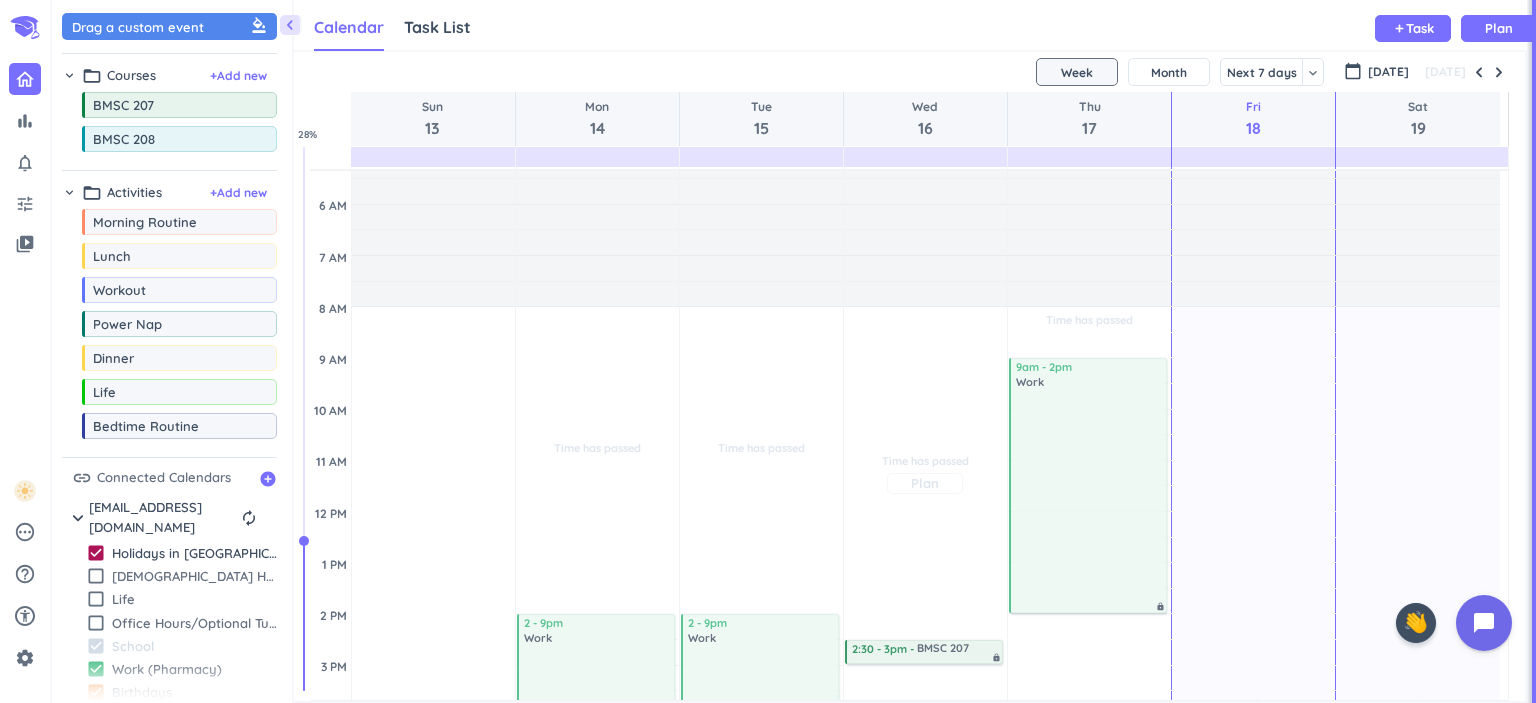 scroll, scrollTop: 100, scrollLeft: 0, axis: vertical 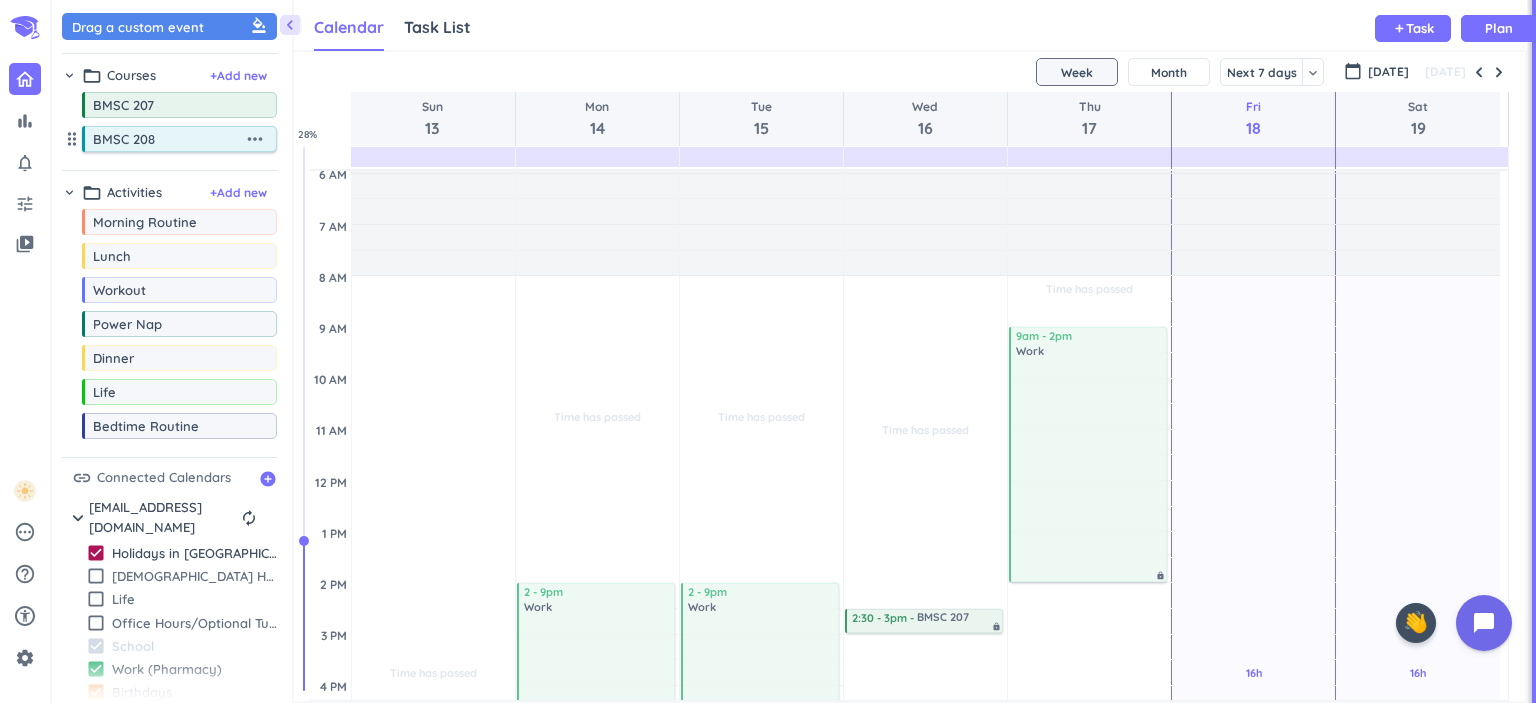 click on "BMSC 208" at bounding box center [168, 139] 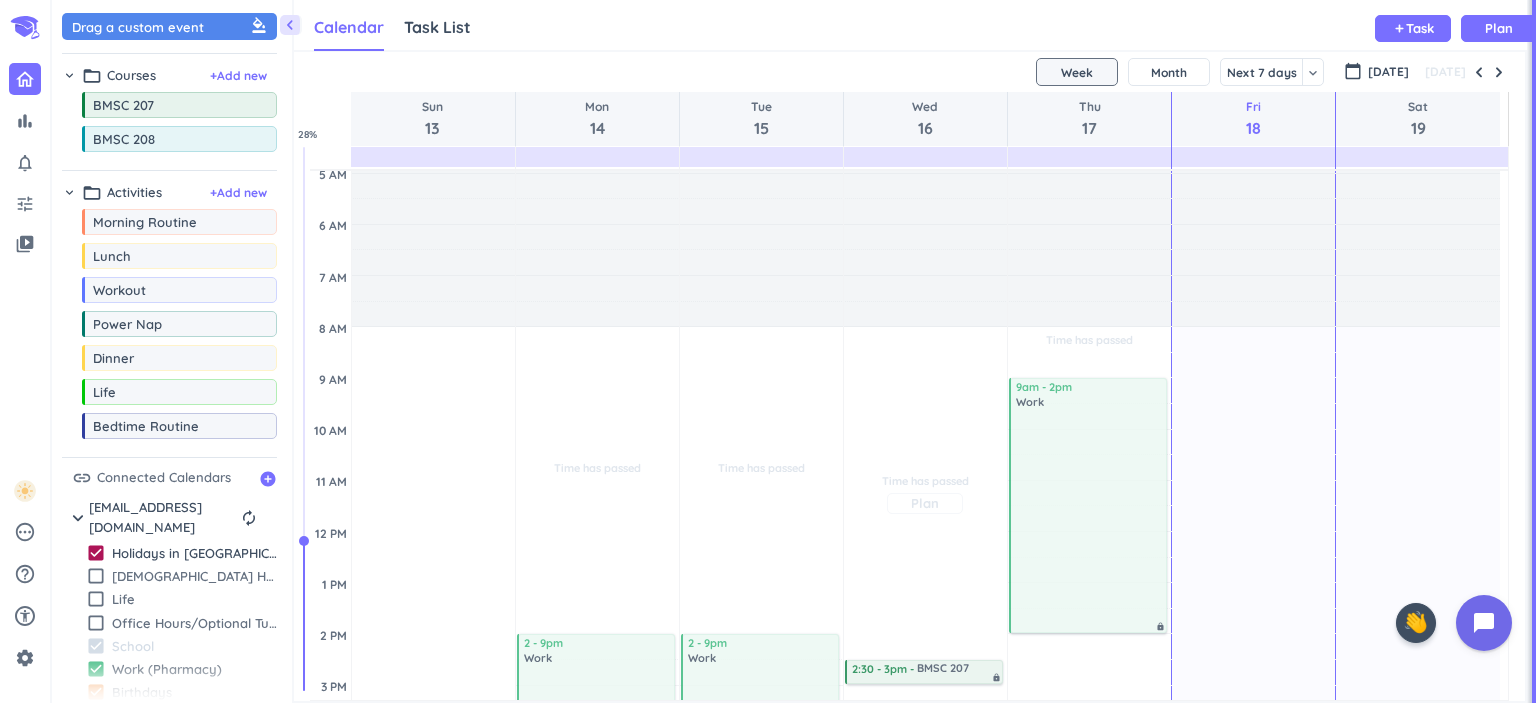 scroll, scrollTop: 0, scrollLeft: 0, axis: both 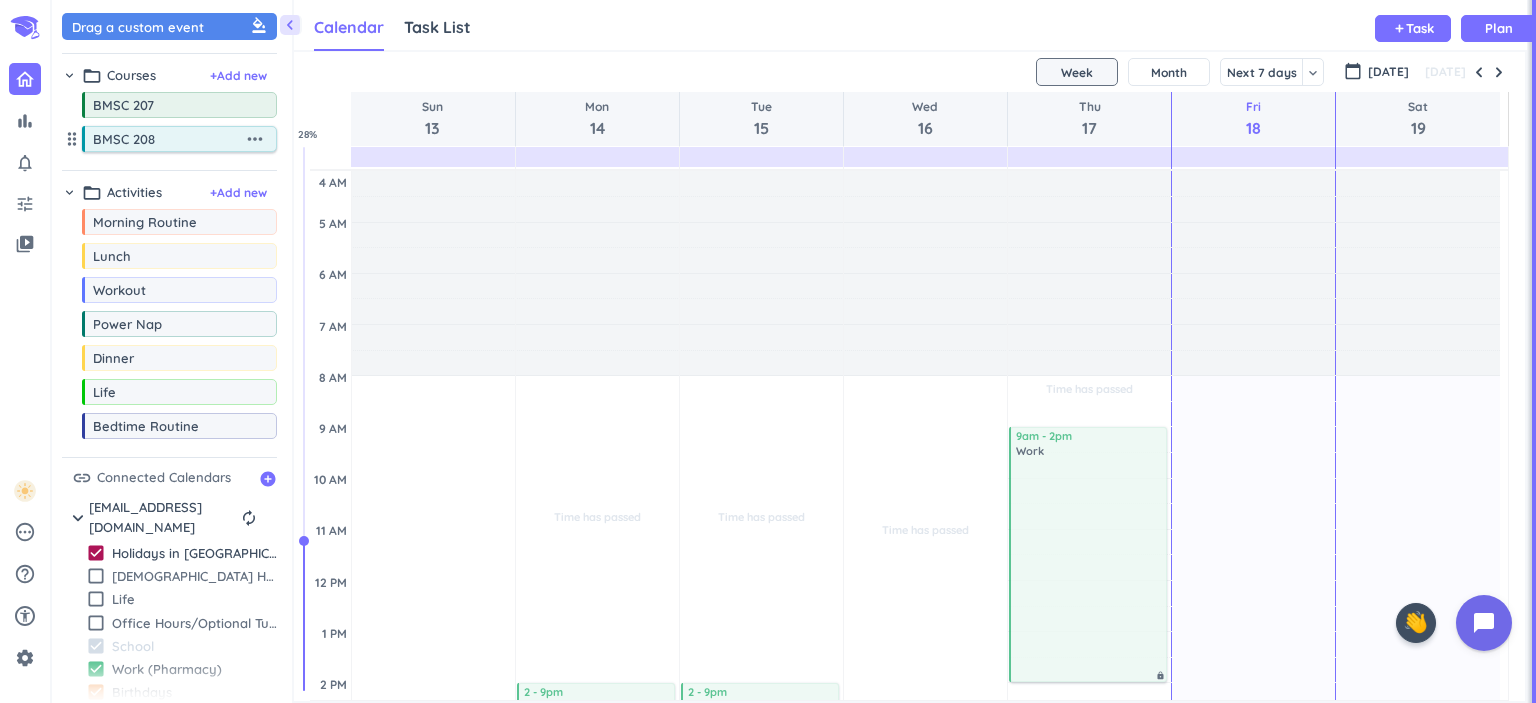 click on "BMSC 208" at bounding box center (168, 139) 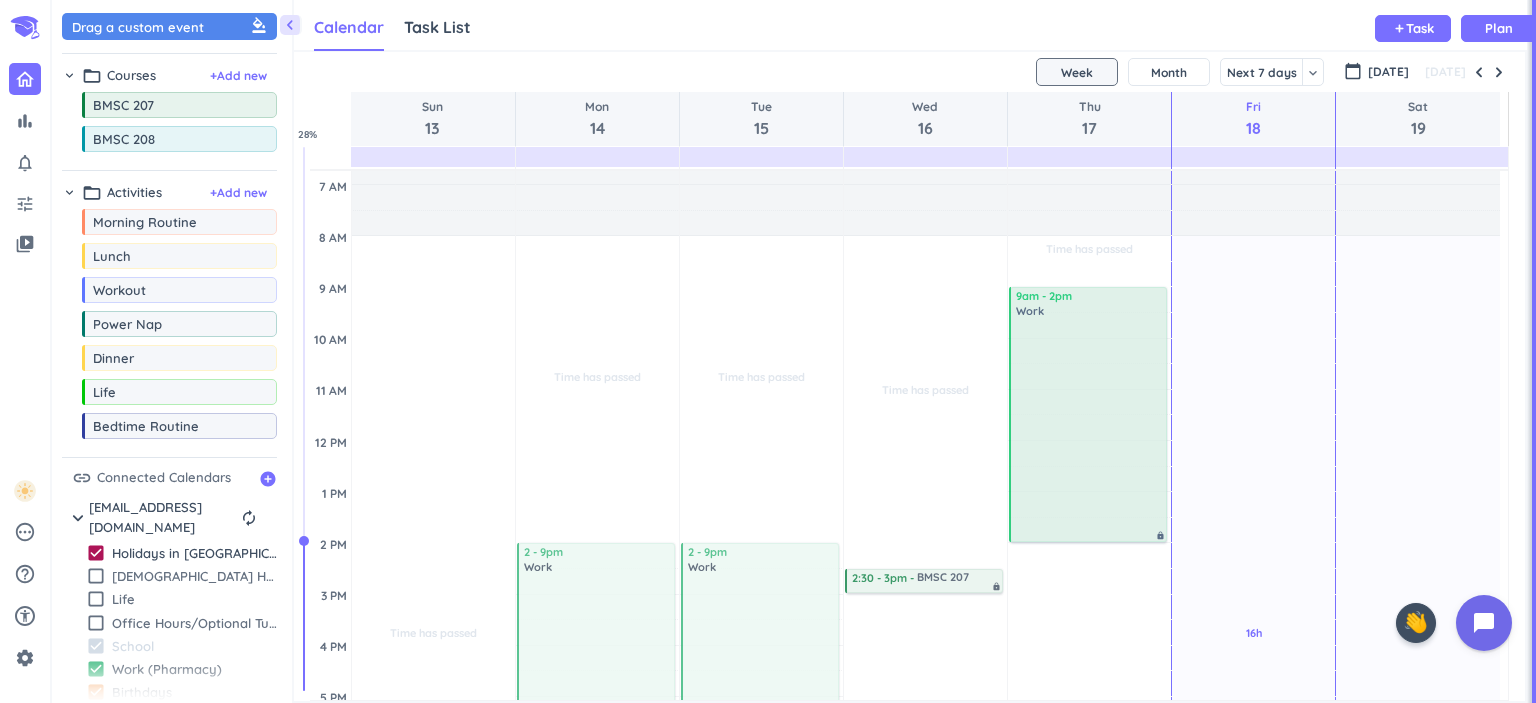 scroll, scrollTop: 400, scrollLeft: 0, axis: vertical 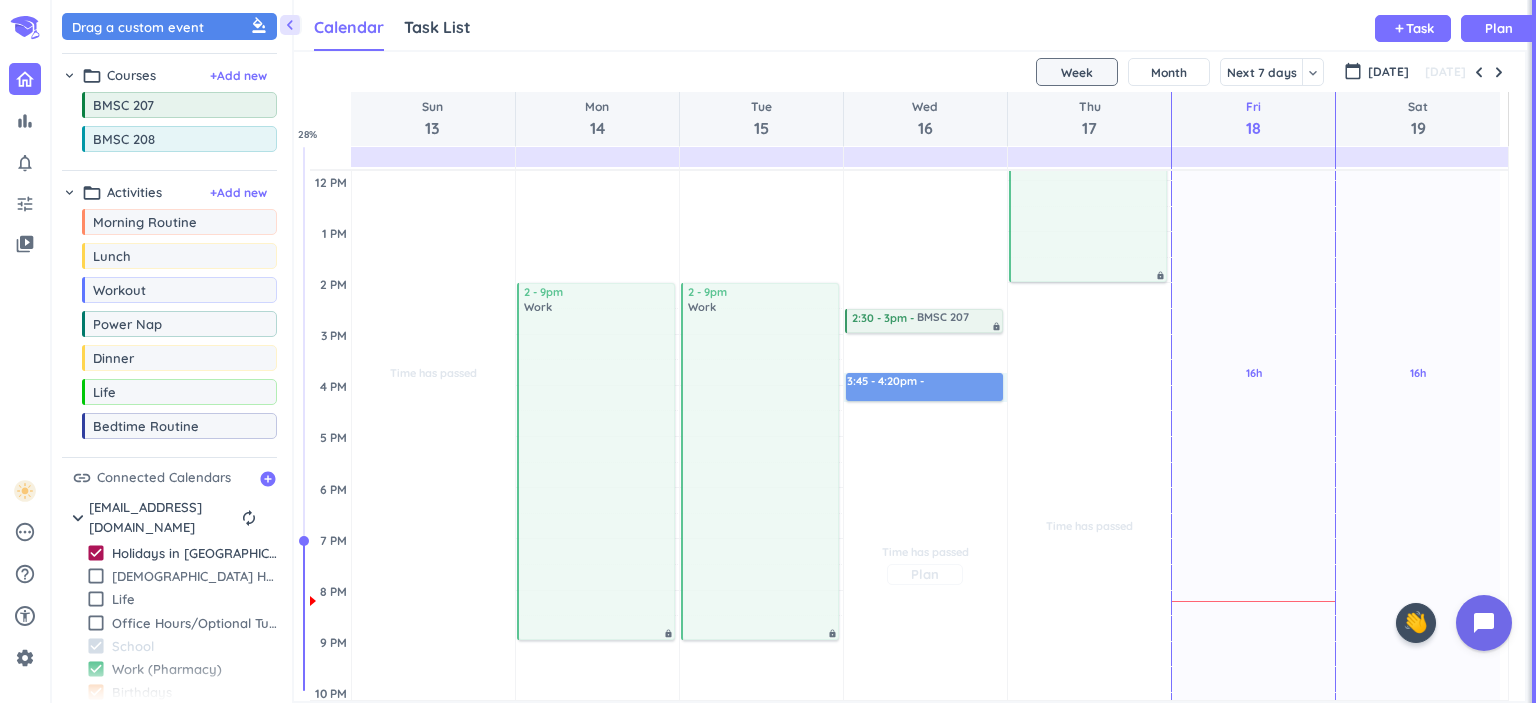 drag, startPoint x: 906, startPoint y: 374, endPoint x: 910, endPoint y: 402, distance: 28.284271 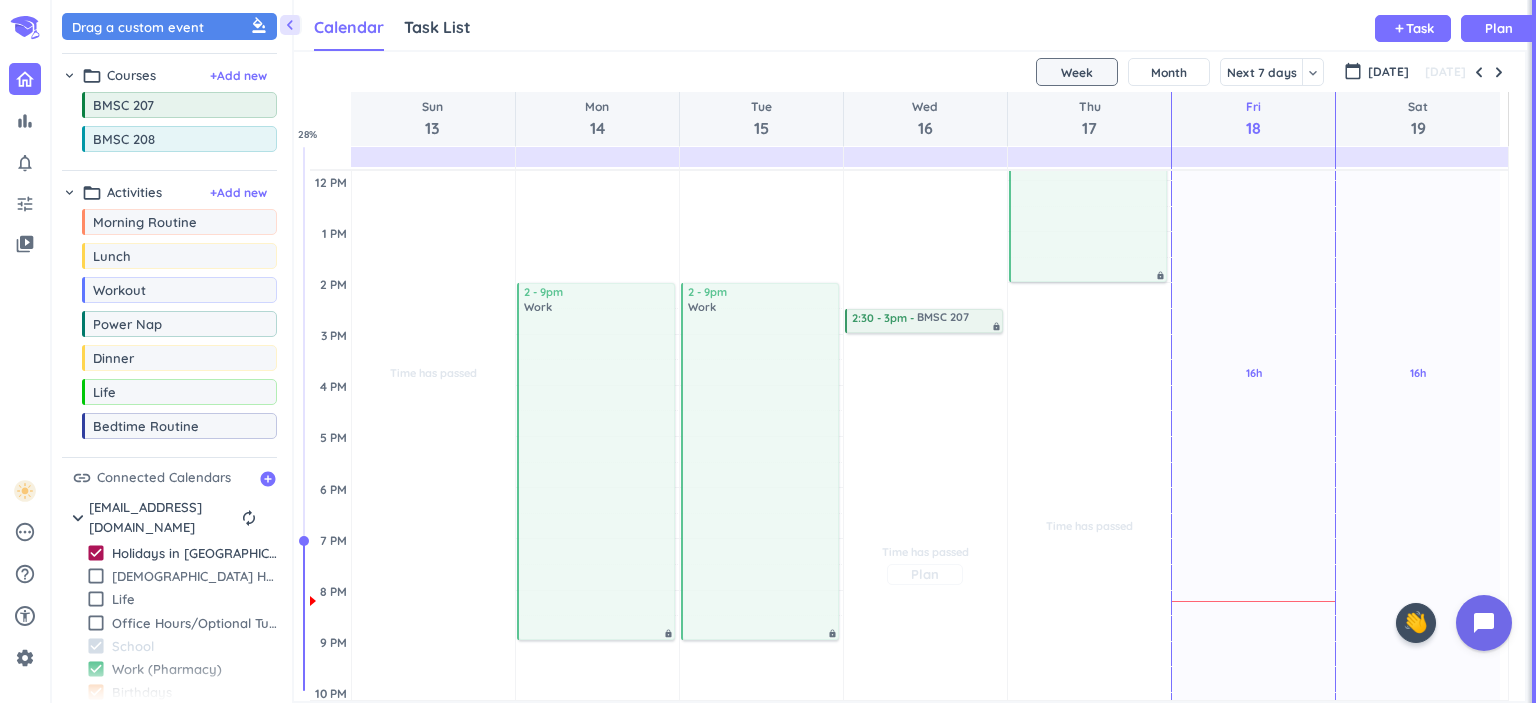 click on "Time has passed Past due Plan" at bounding box center (925, 564) 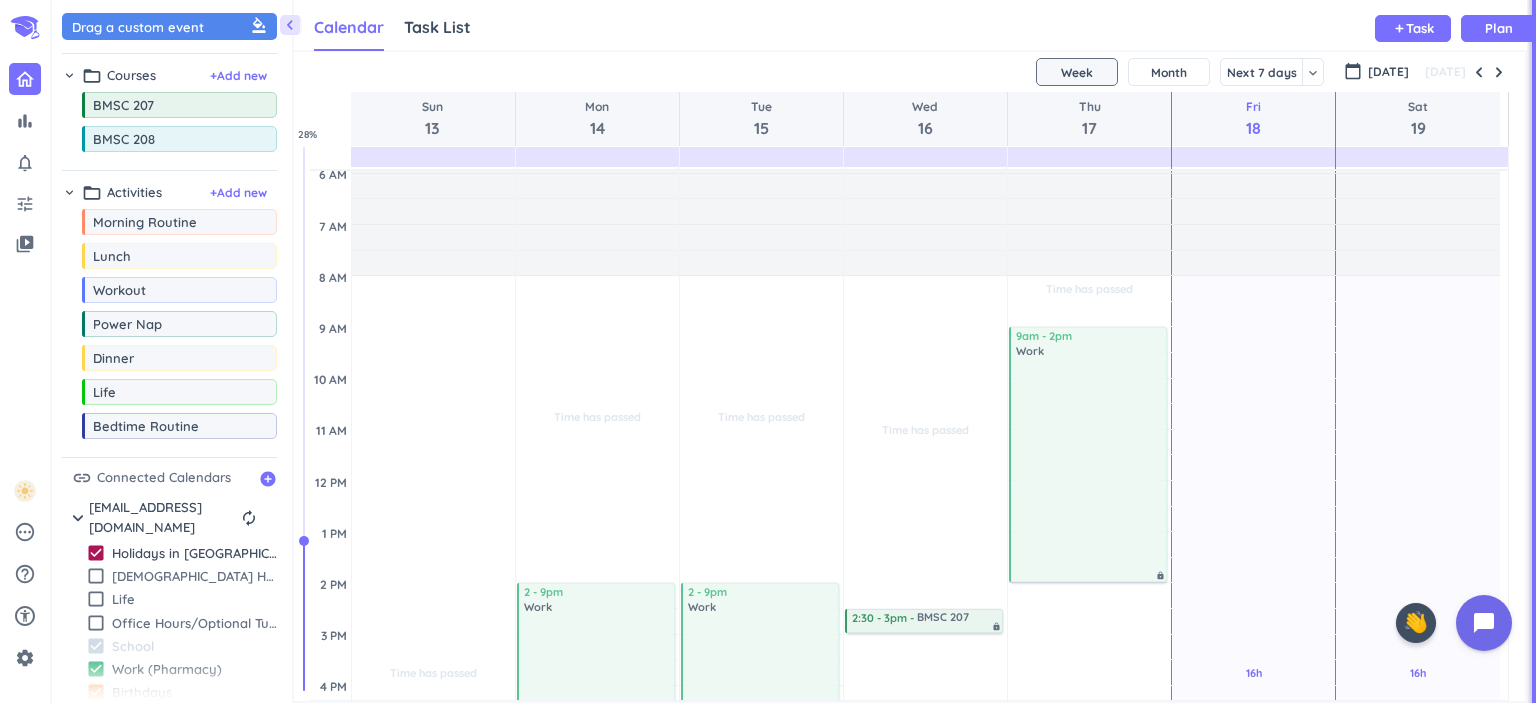scroll, scrollTop: 0, scrollLeft: 0, axis: both 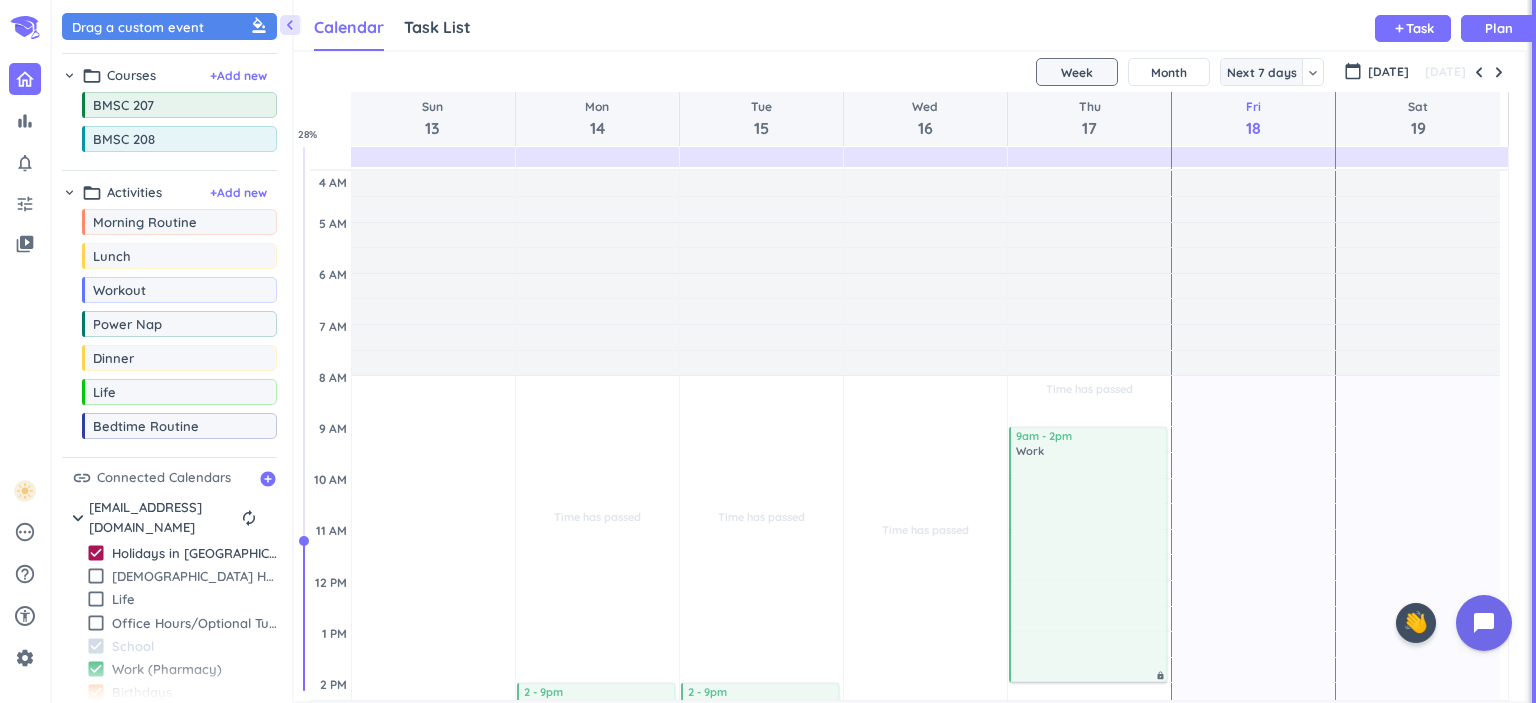 click on "Next 7 days" at bounding box center [1262, 72] 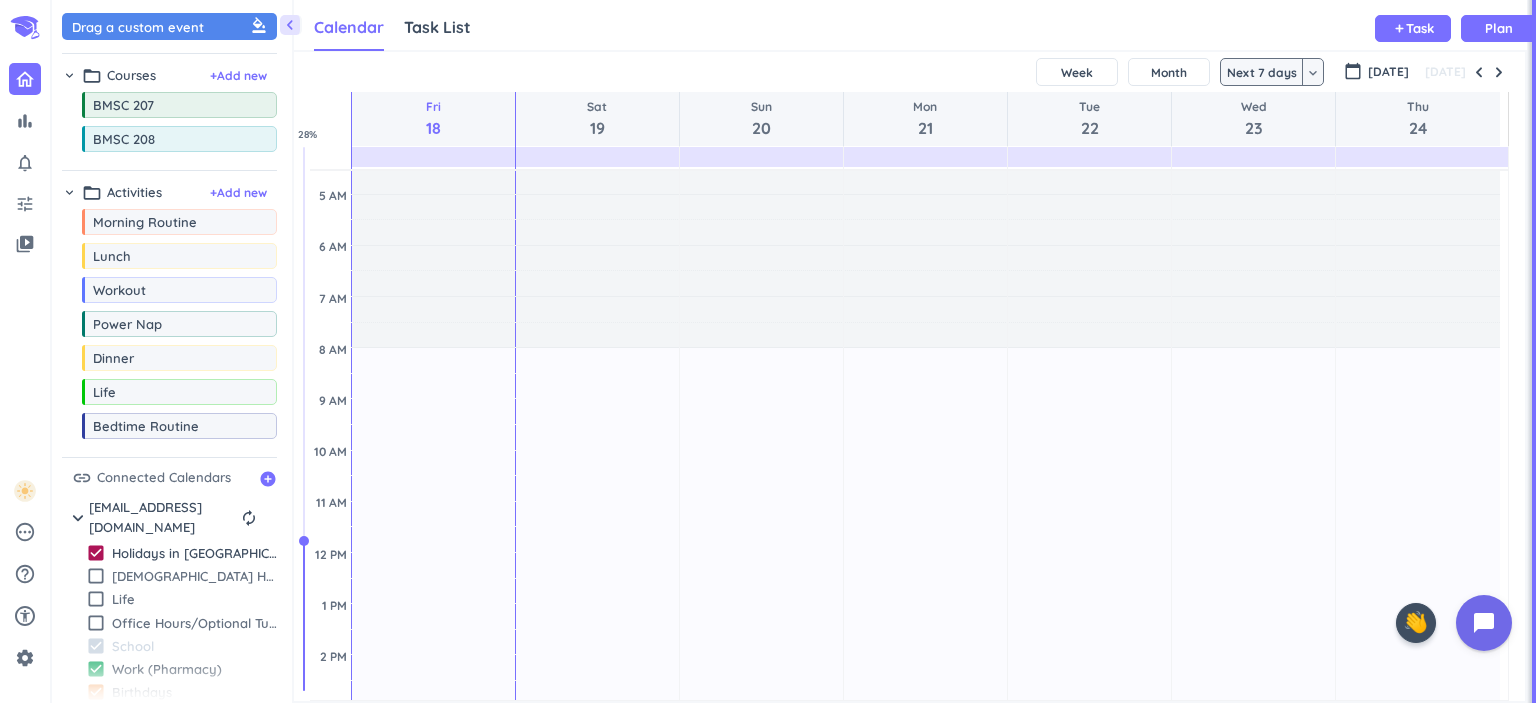 scroll, scrollTop: 0, scrollLeft: 0, axis: both 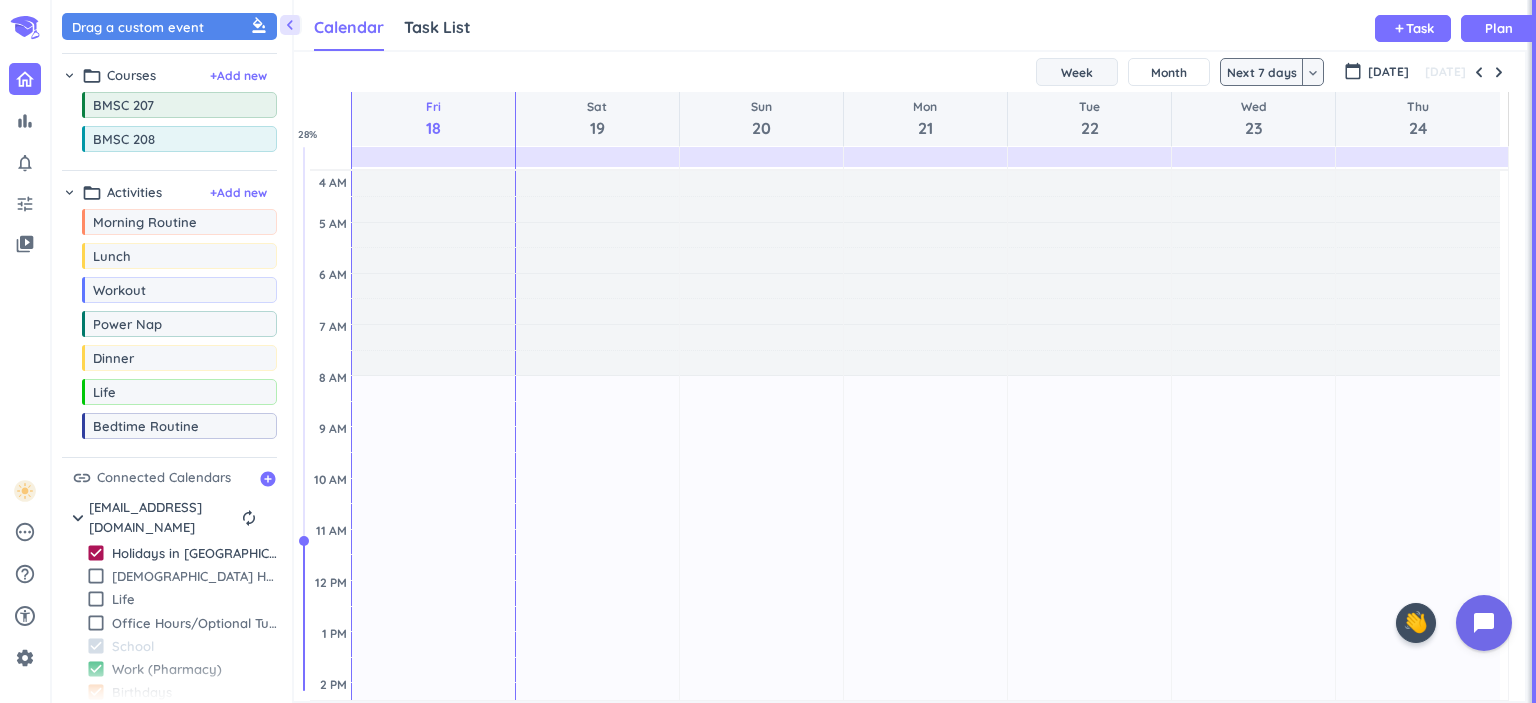 click on "Week" at bounding box center (1077, 72) 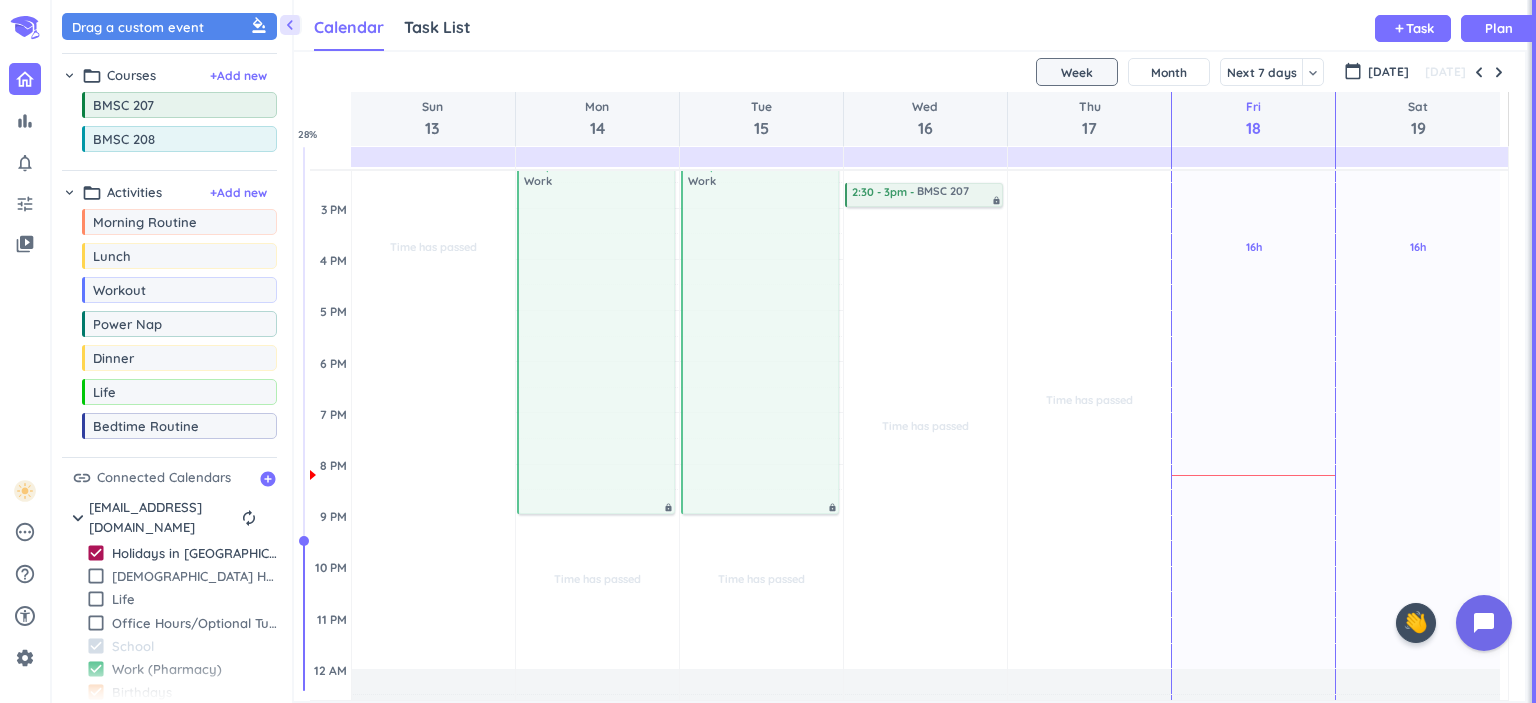 scroll, scrollTop: 580, scrollLeft: 0, axis: vertical 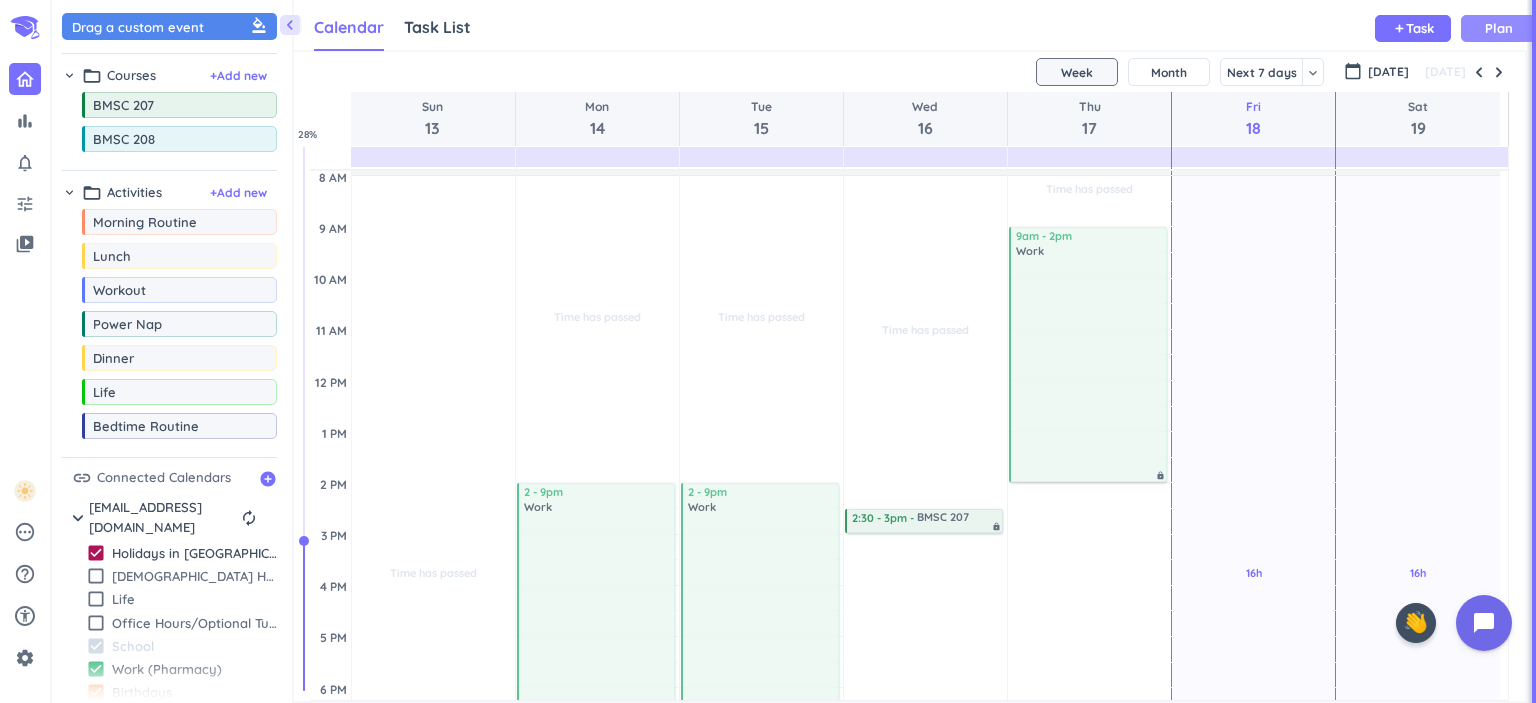 click on "Plan" at bounding box center (1499, 28) 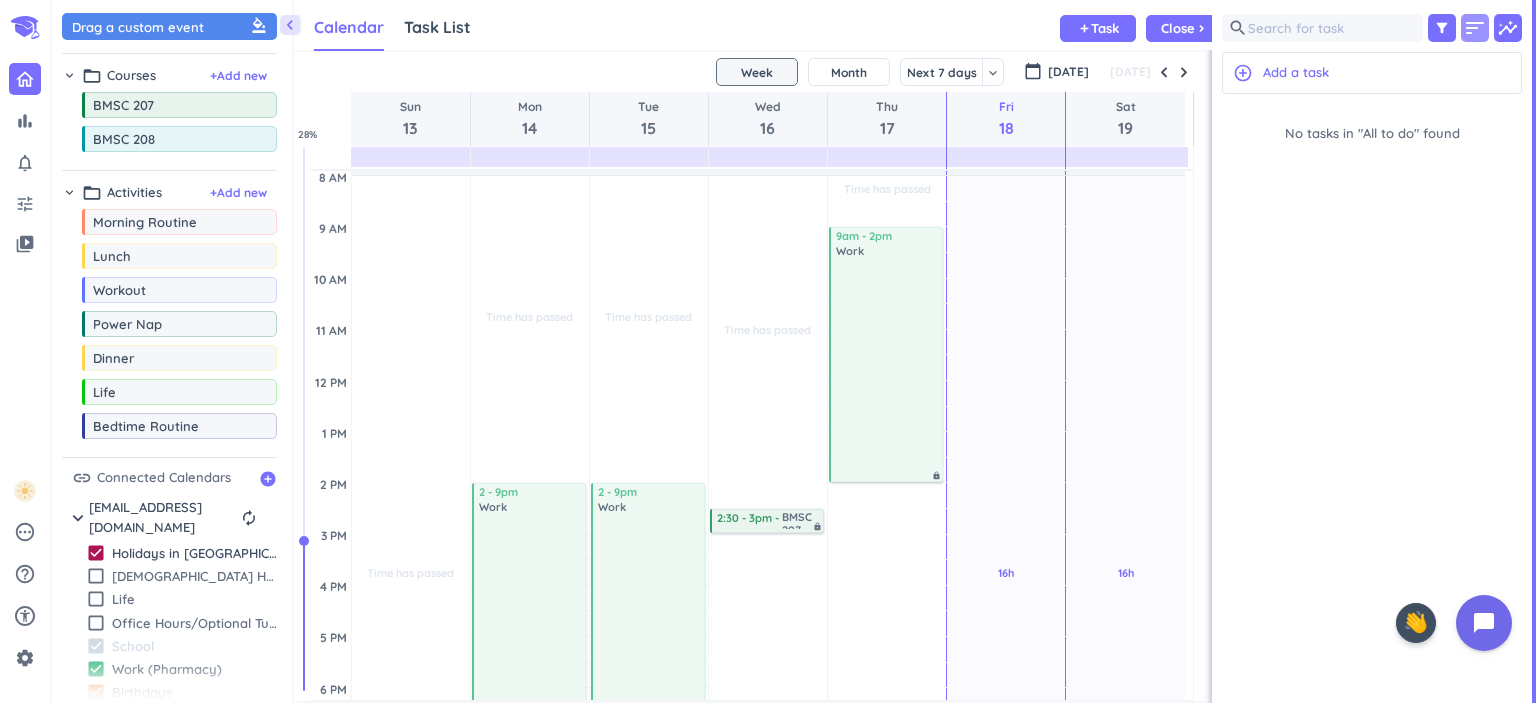 scroll, scrollTop: 41, scrollLeft: 905, axis: both 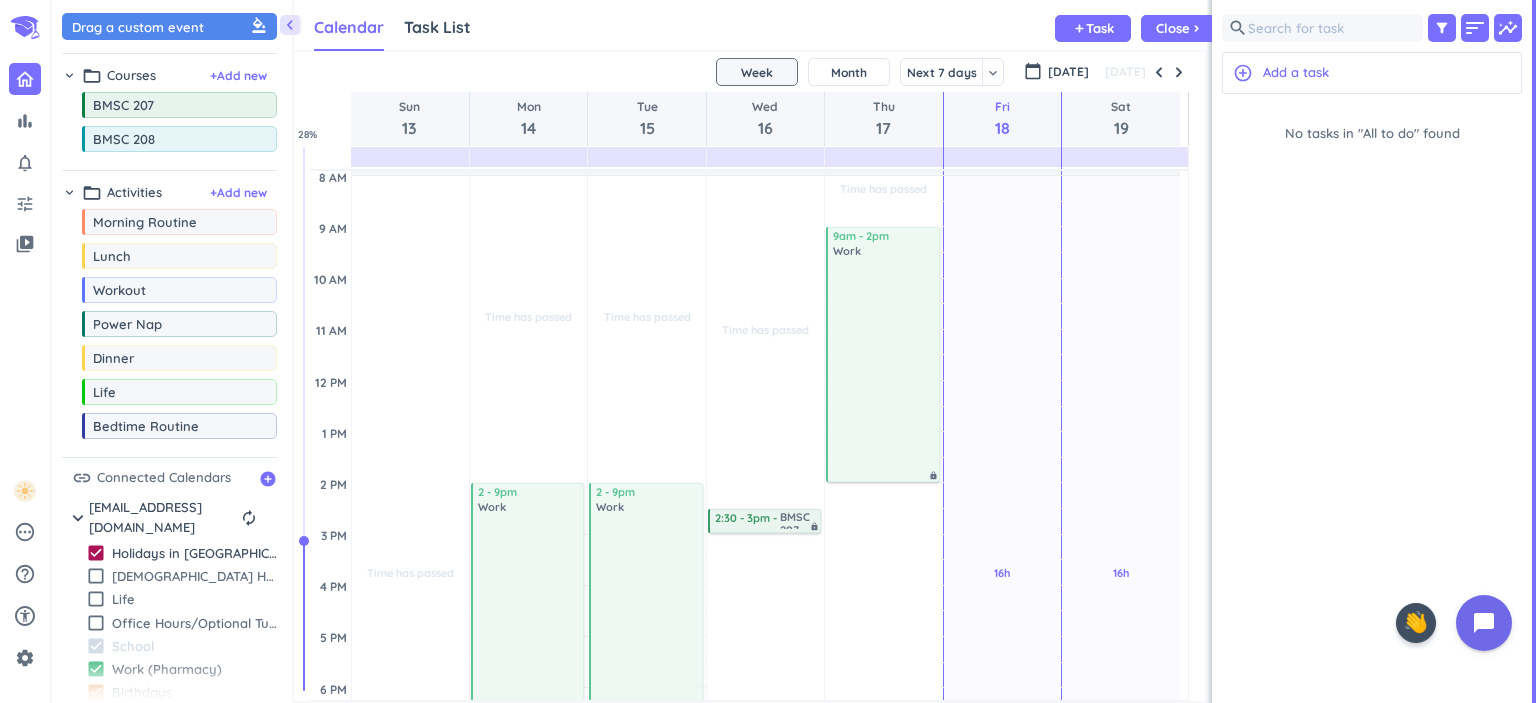 click on "Calendar Task List Calendar keyboard_arrow_down add Task Close chevron_right" at bounding box center [750, 25] 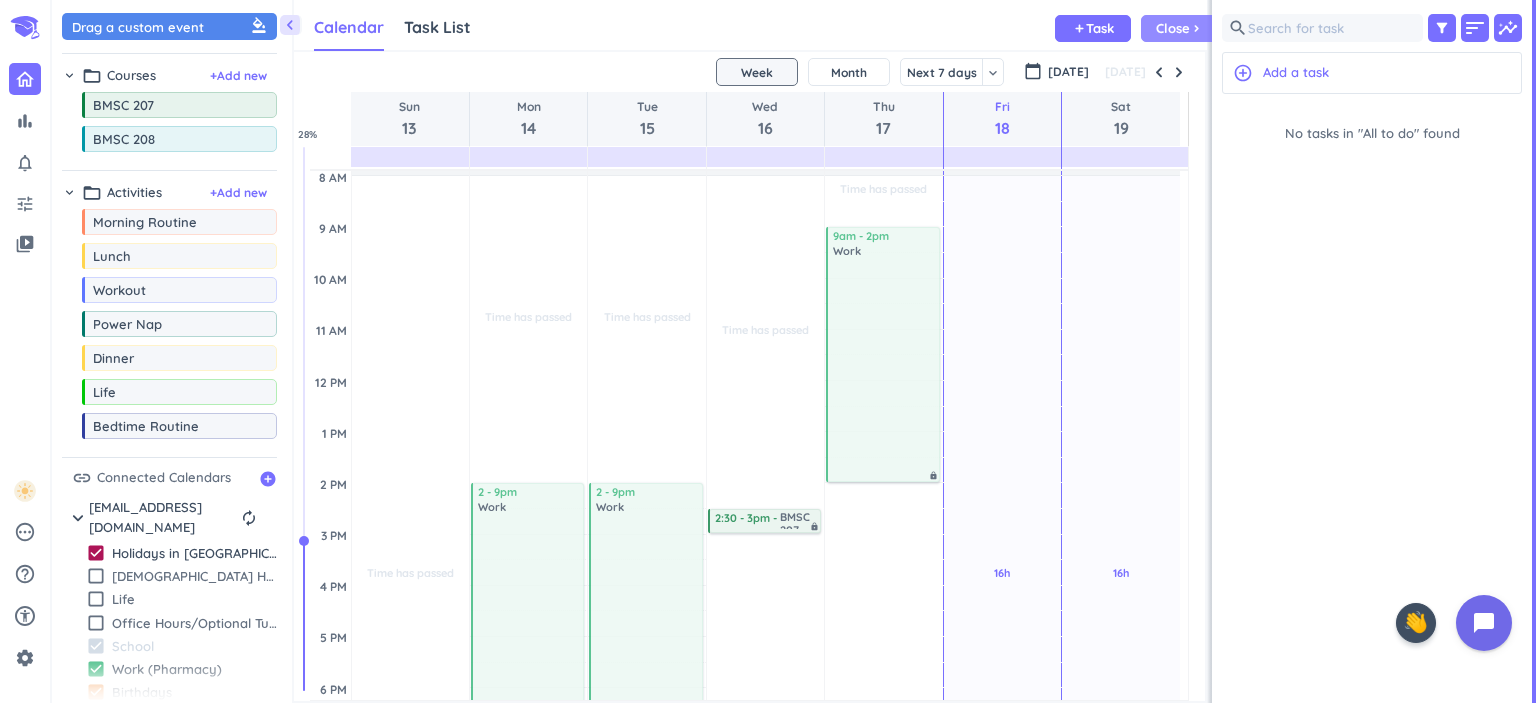 click on "Close" at bounding box center (1173, 28) 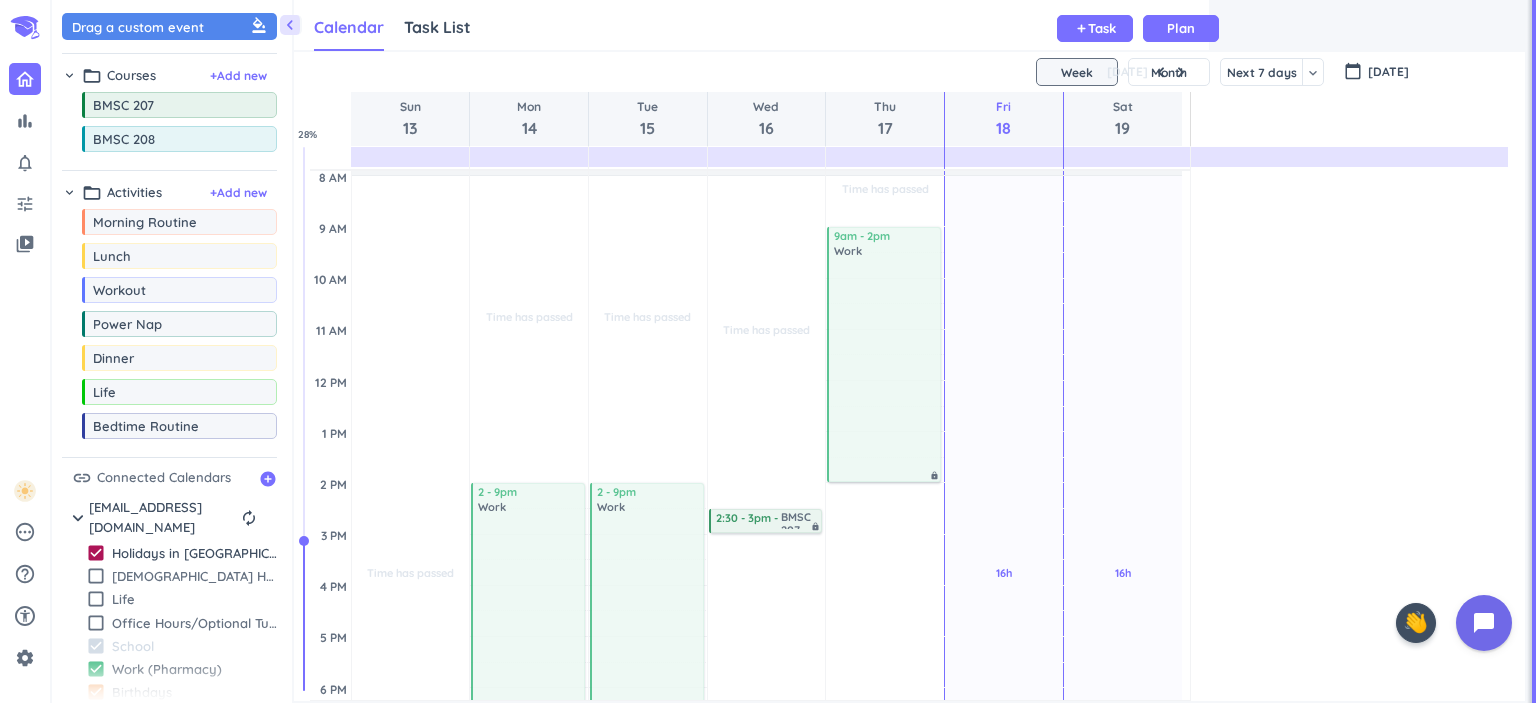scroll, scrollTop: 8, scrollLeft: 9, axis: both 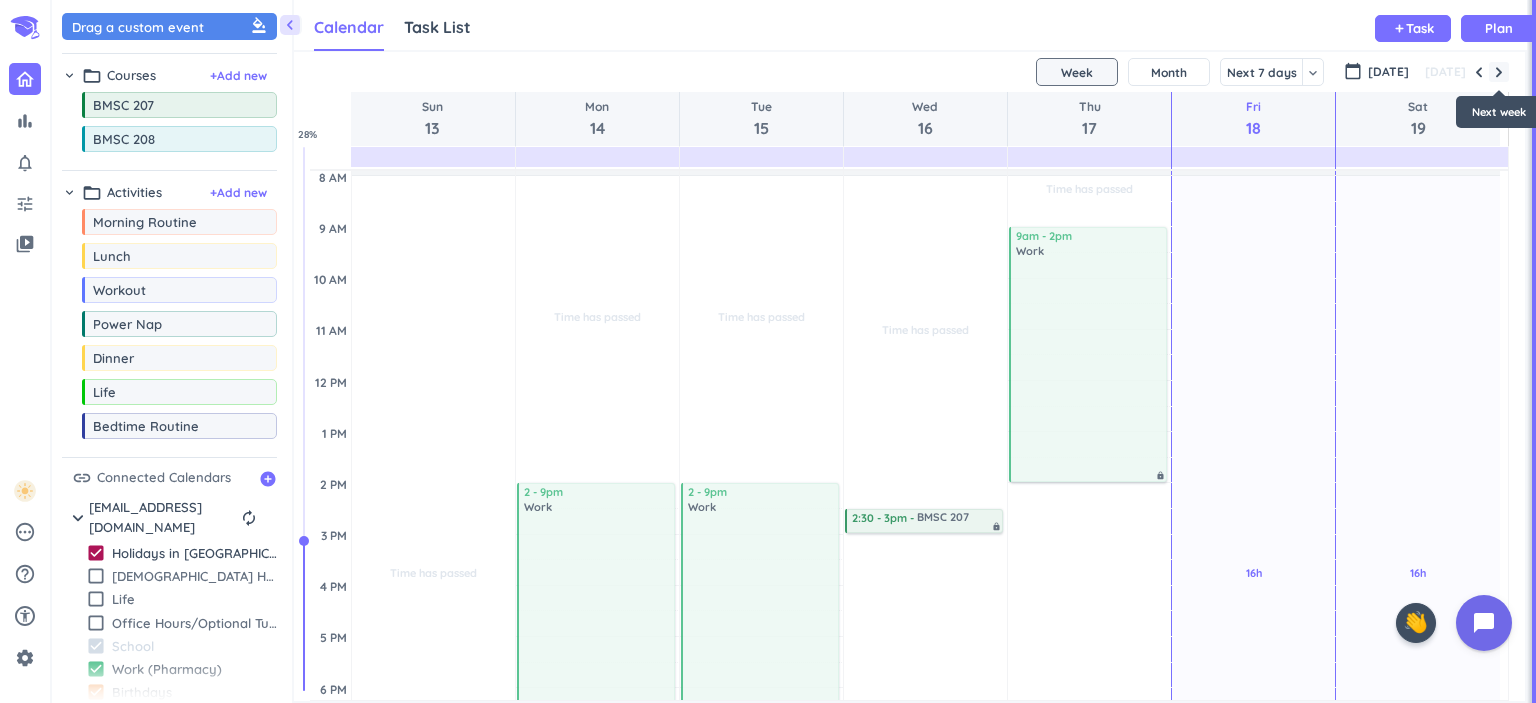 click at bounding box center [1499, 72] 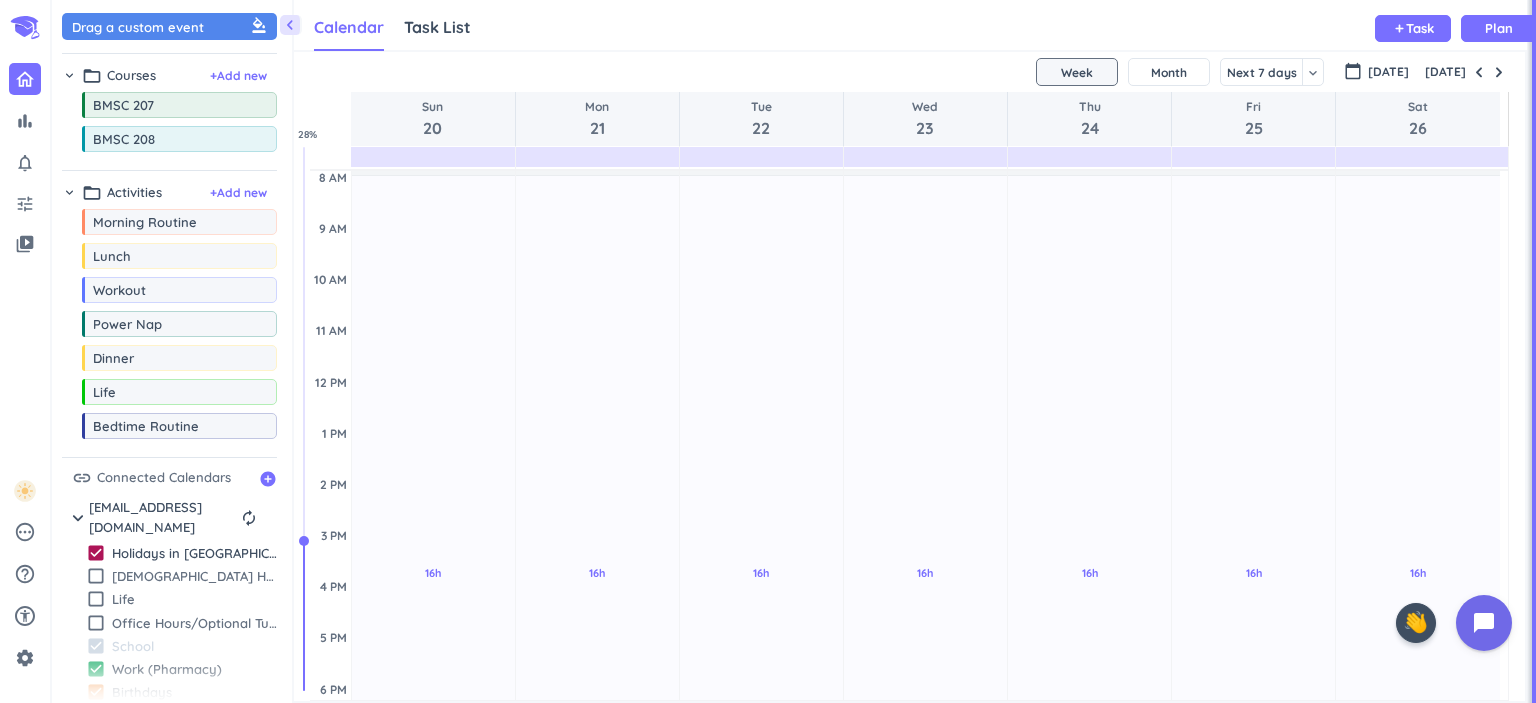 scroll, scrollTop: 180, scrollLeft: 0, axis: vertical 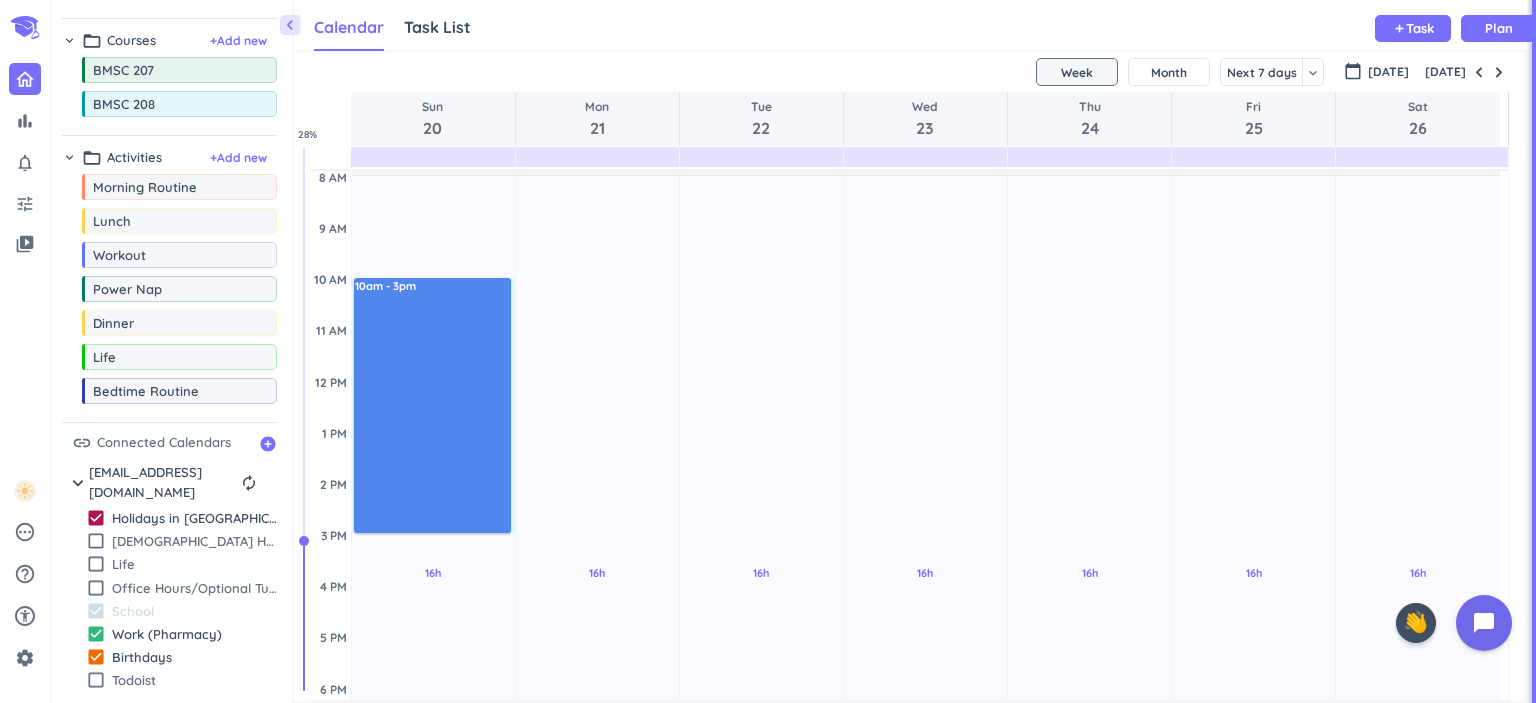 drag, startPoint x: 376, startPoint y: 280, endPoint x: 386, endPoint y: 533, distance: 253.19756 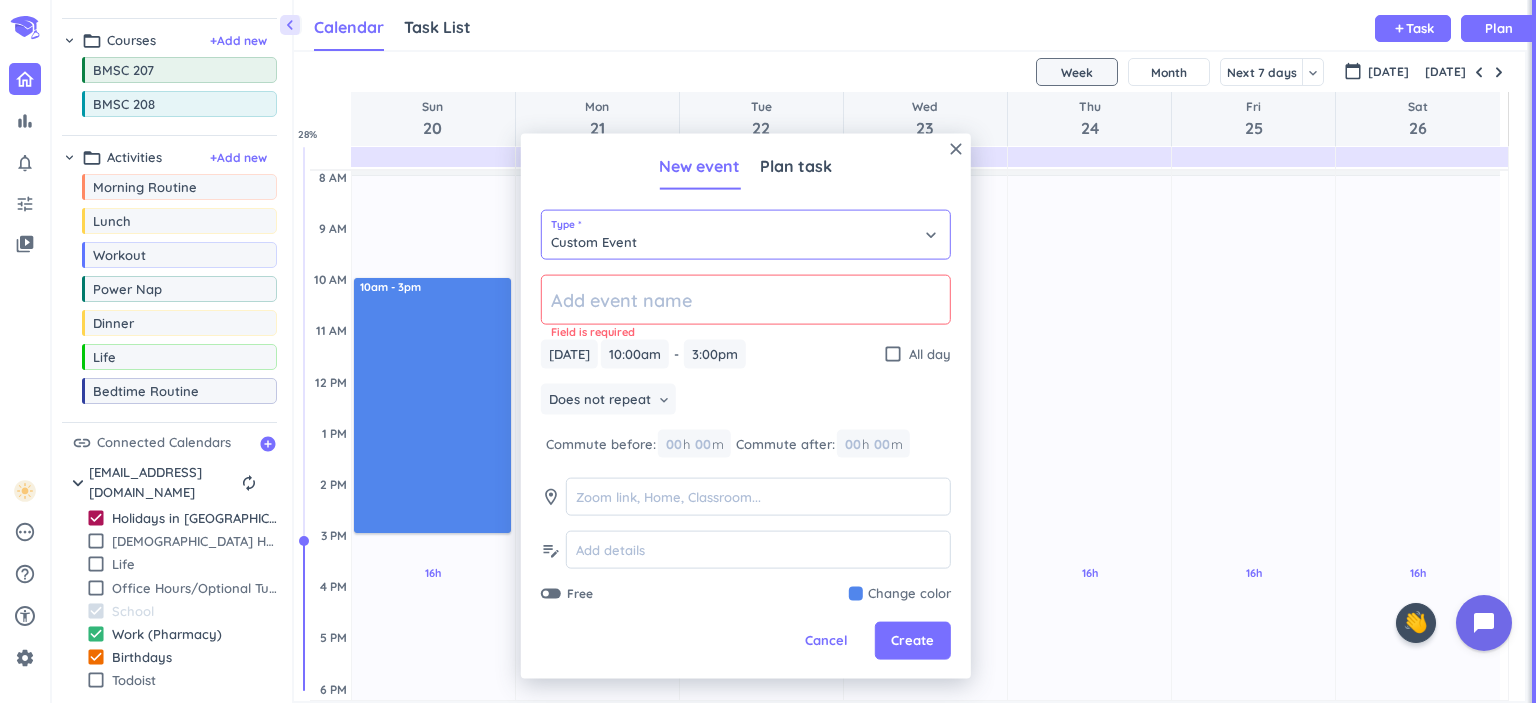 click on "Custom Event" at bounding box center (746, 235) 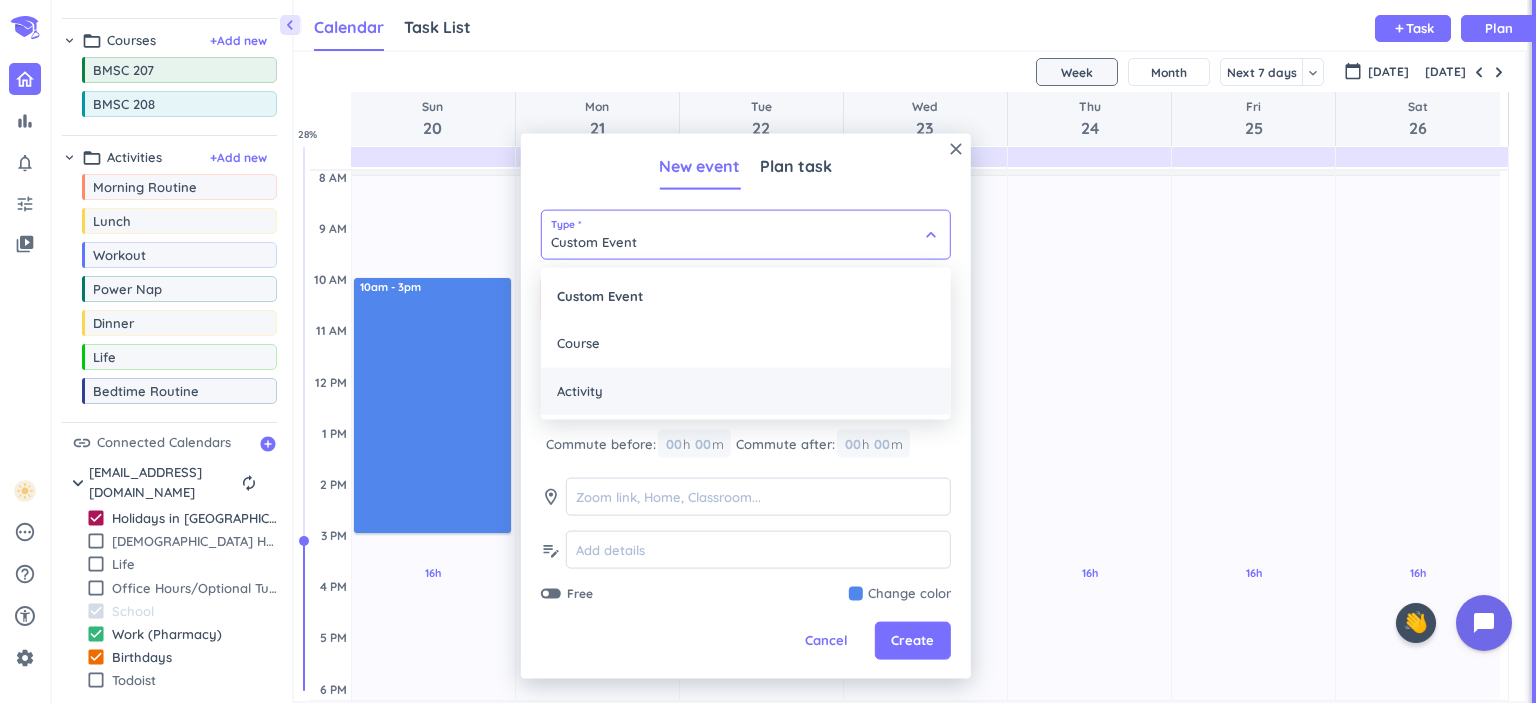 click on "Activity" at bounding box center [746, 391] 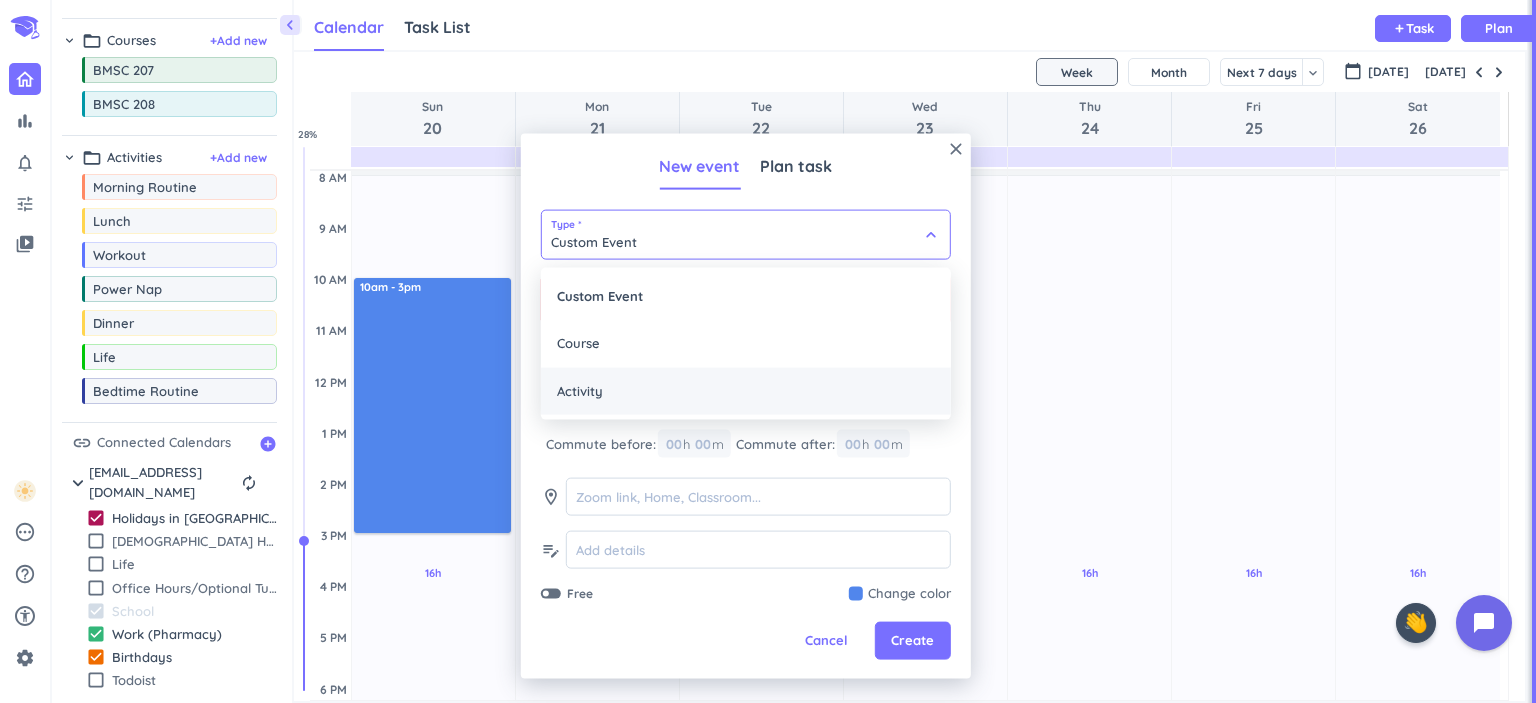 type on "Activity" 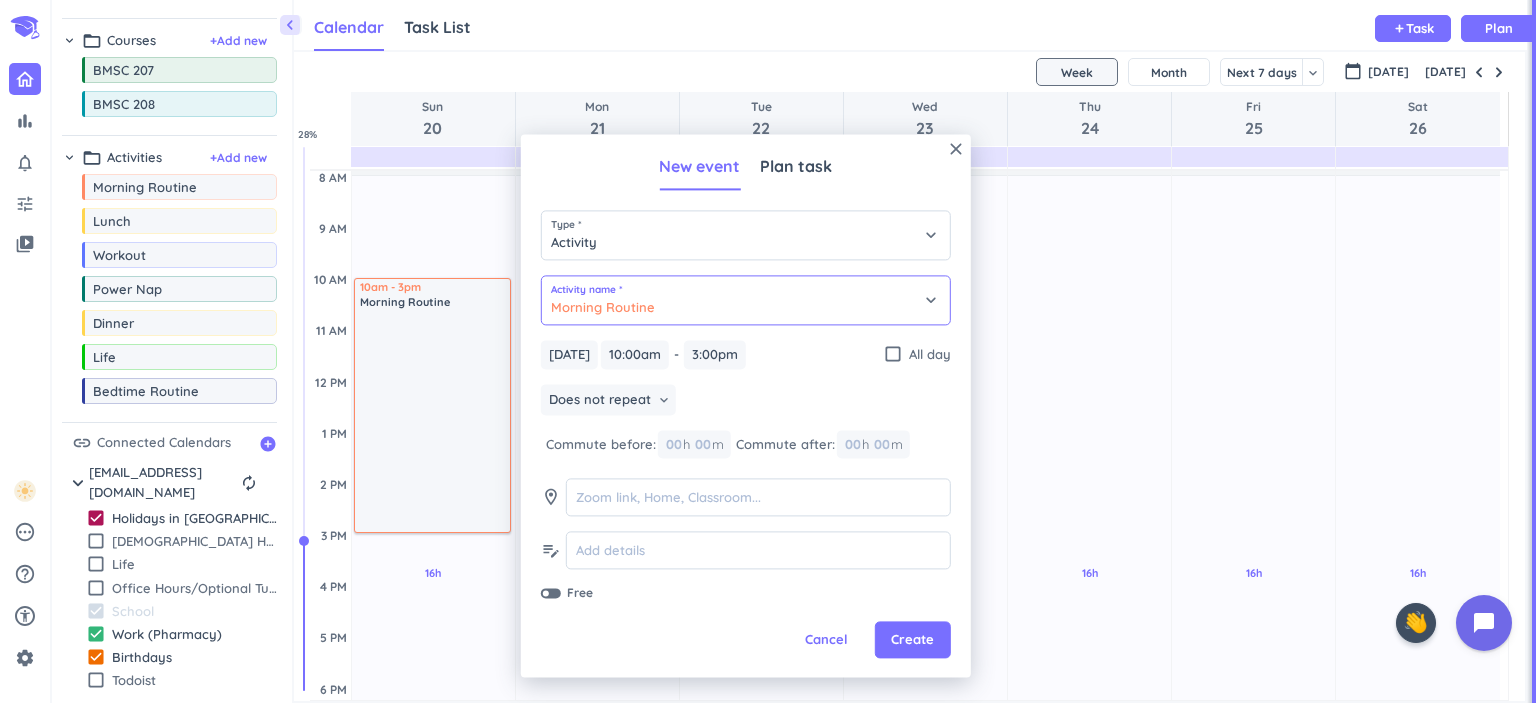 click on "Morning Routine" at bounding box center [746, 300] 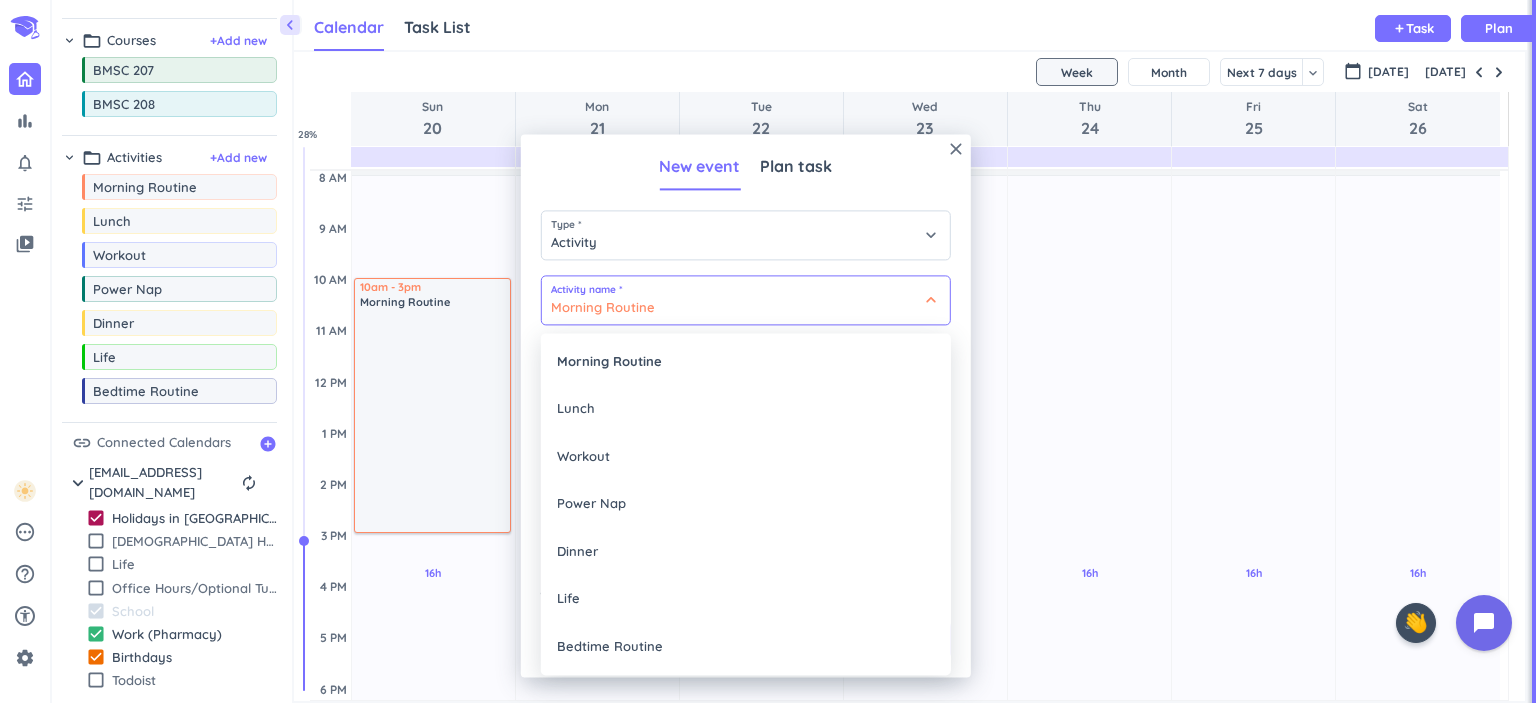 click at bounding box center [746, 405] 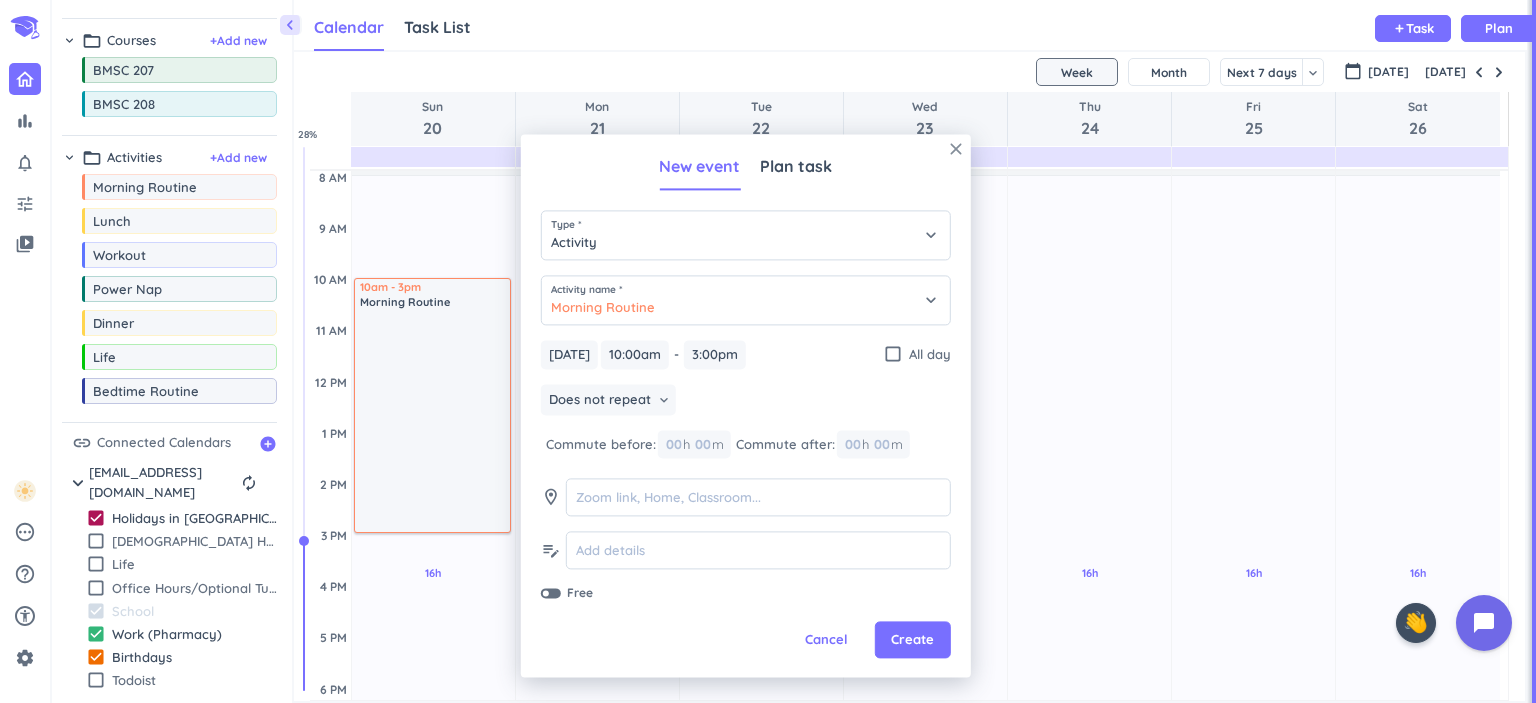 click on "close" at bounding box center [956, 149] 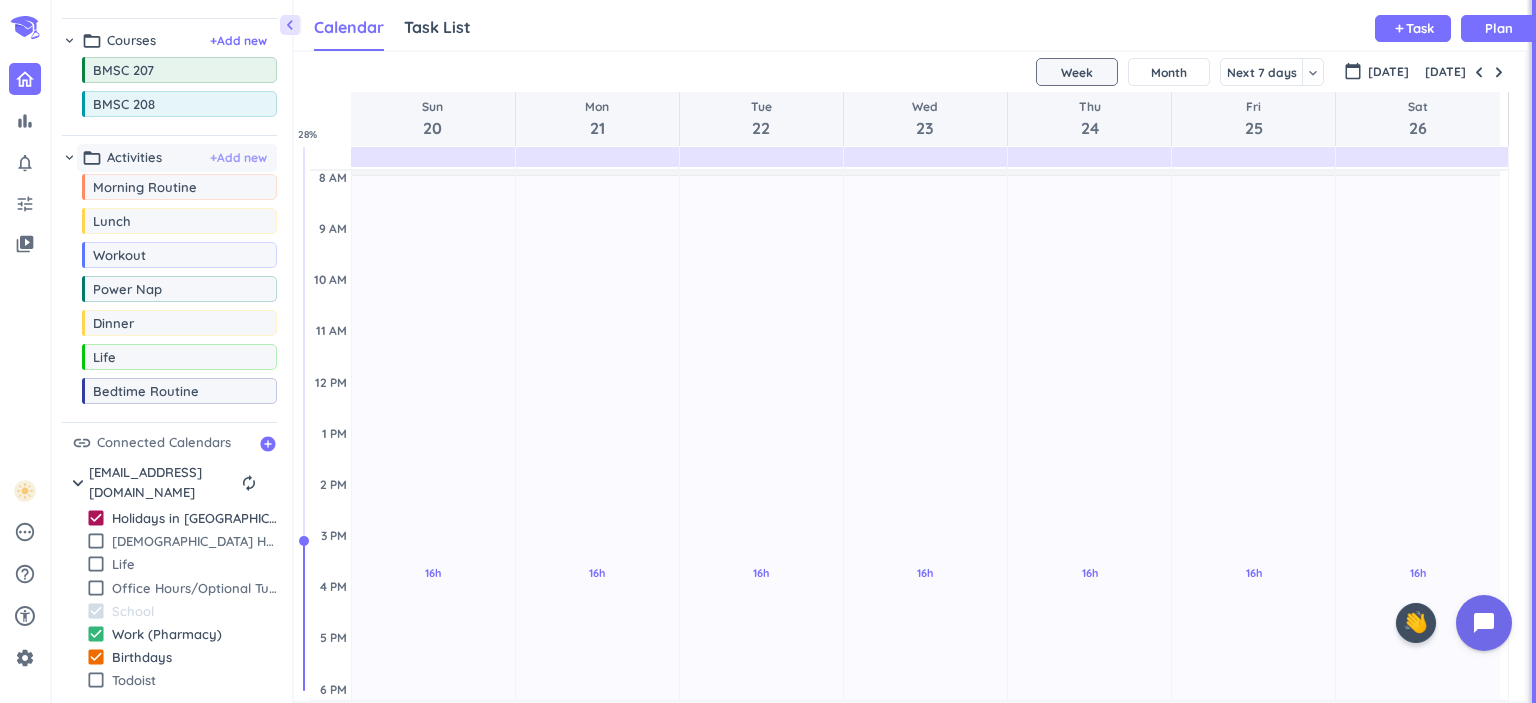 click on "+  Add new" at bounding box center (238, 158) 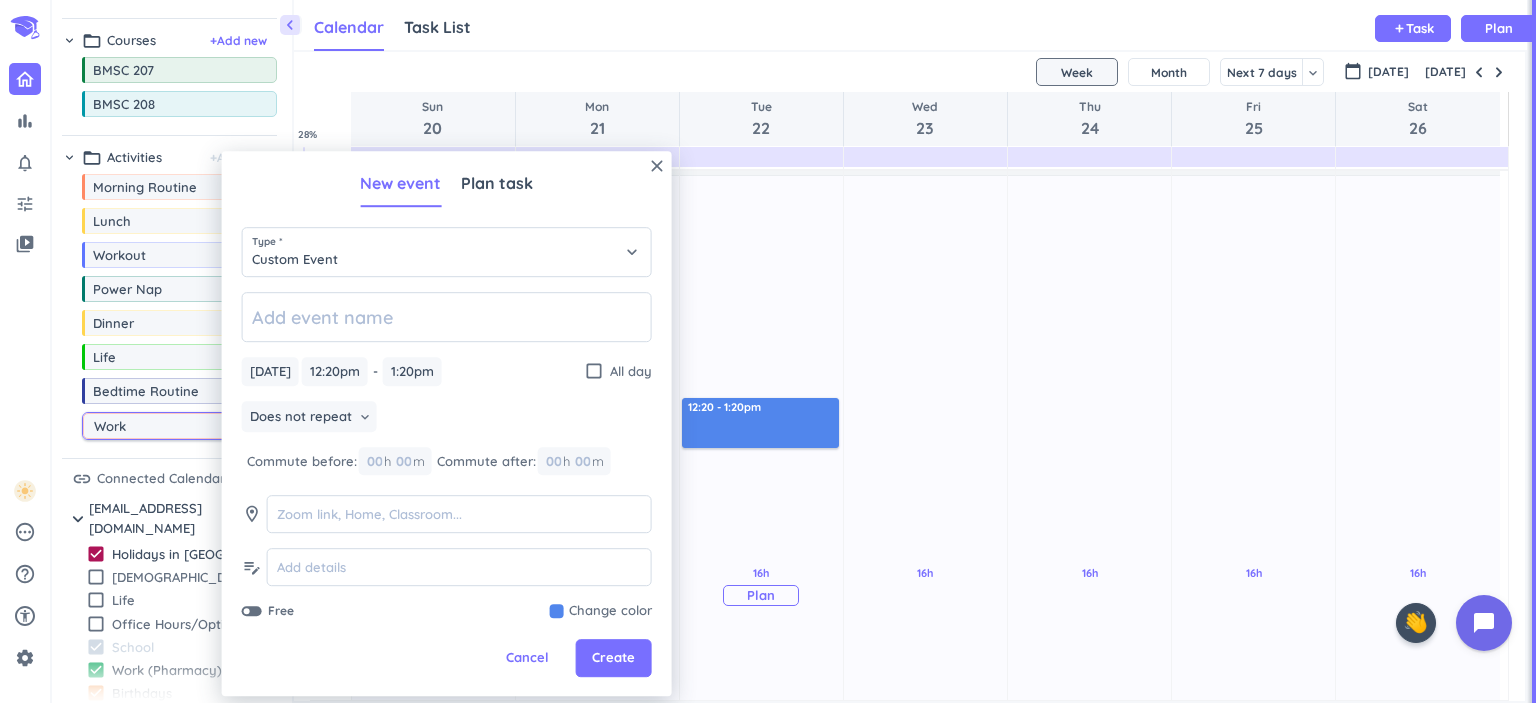 type on "Work" 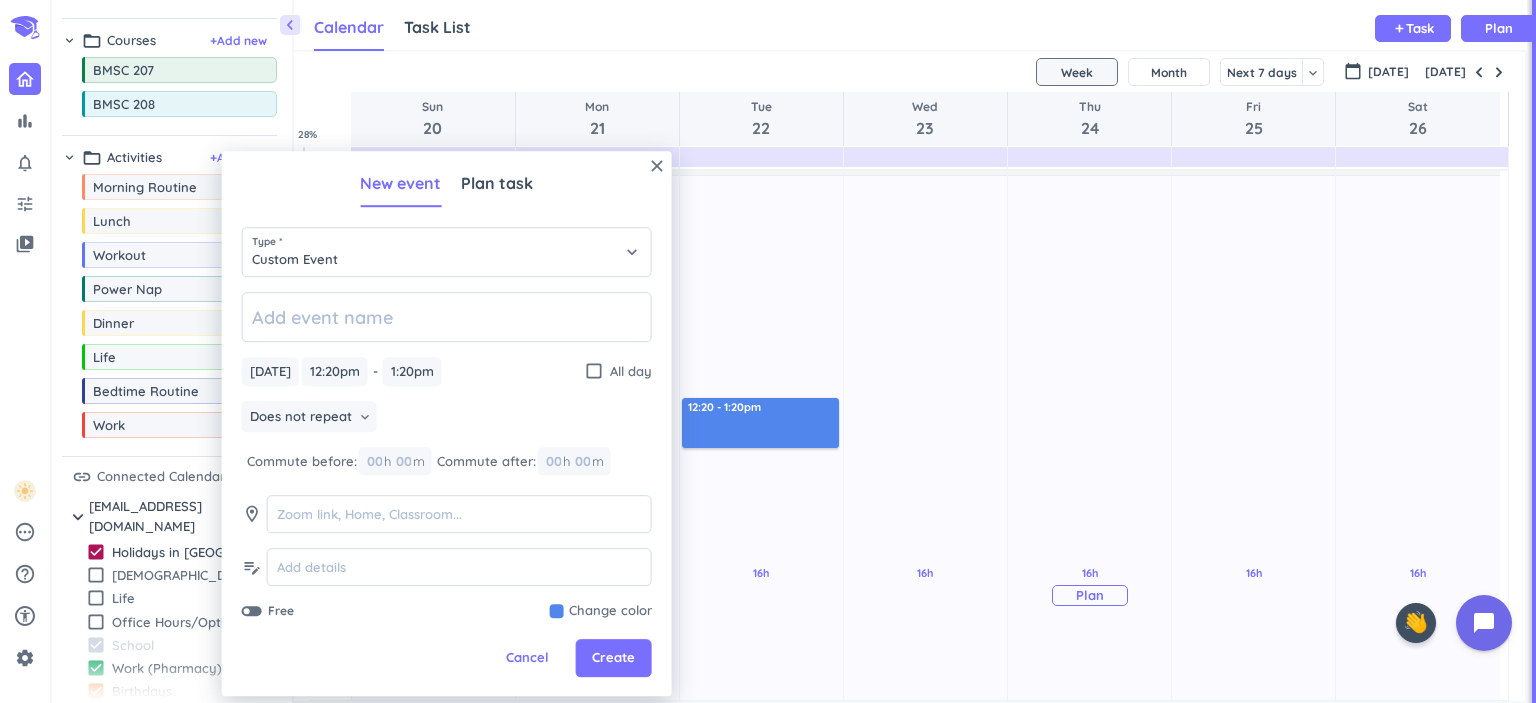 click on "16h  Past due Plan" at bounding box center (1089, 585) 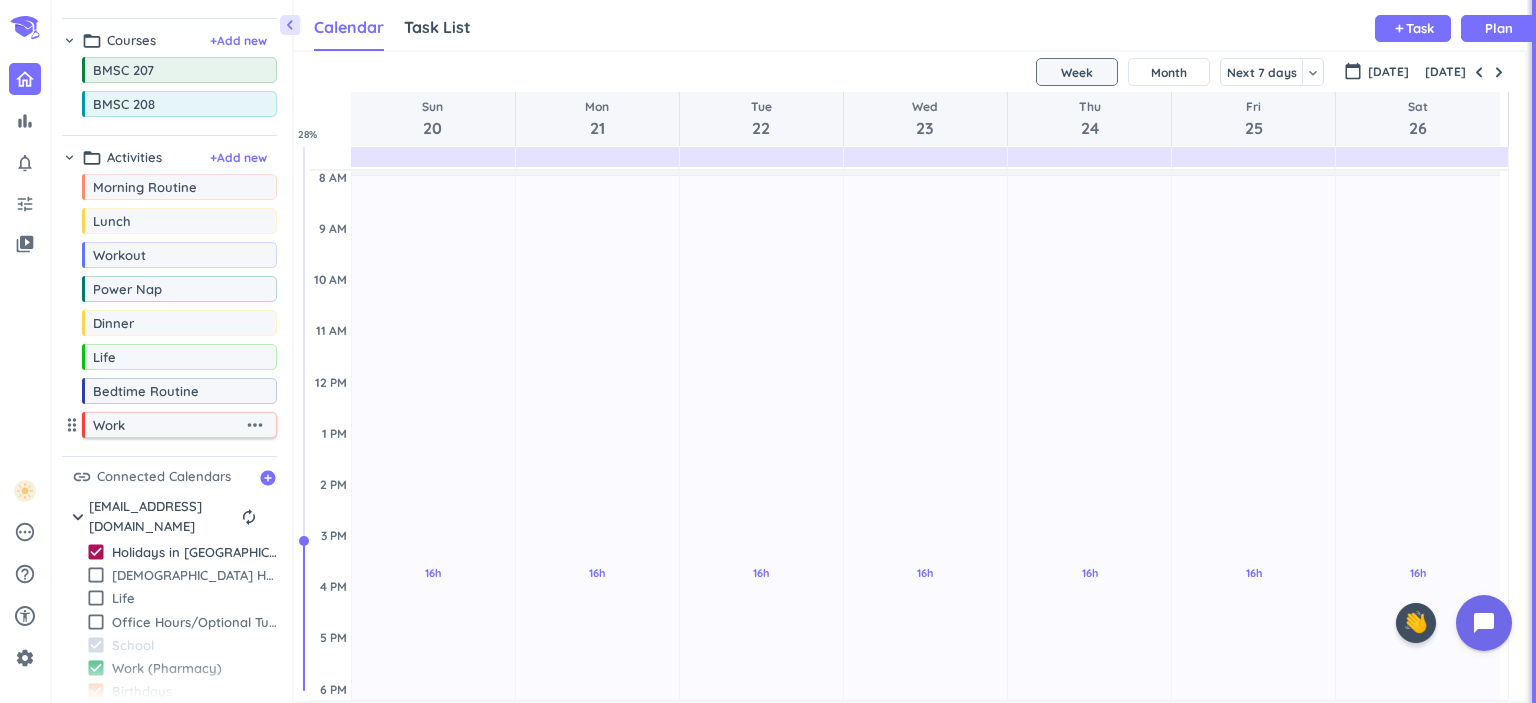 click on "more_horiz" at bounding box center (255, 425) 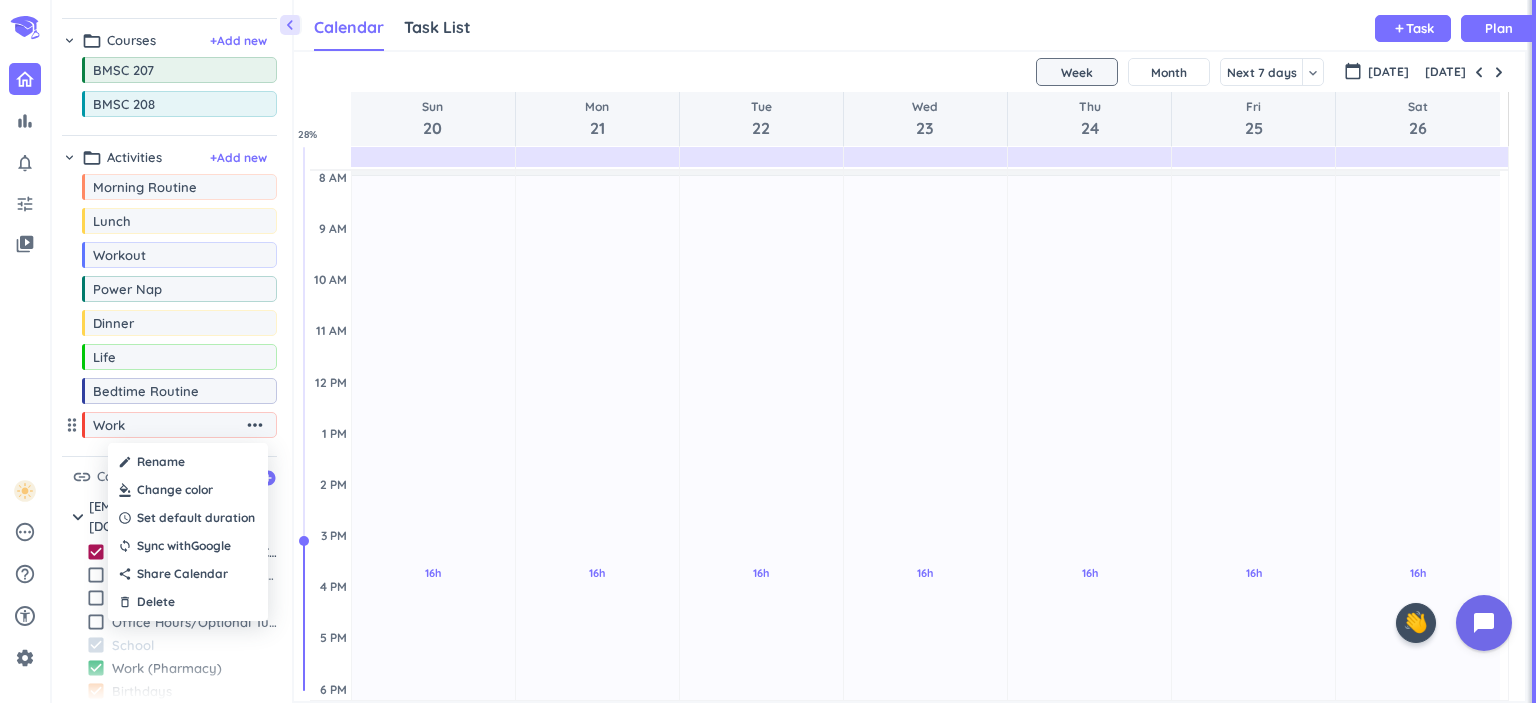 click at bounding box center (188, 490) 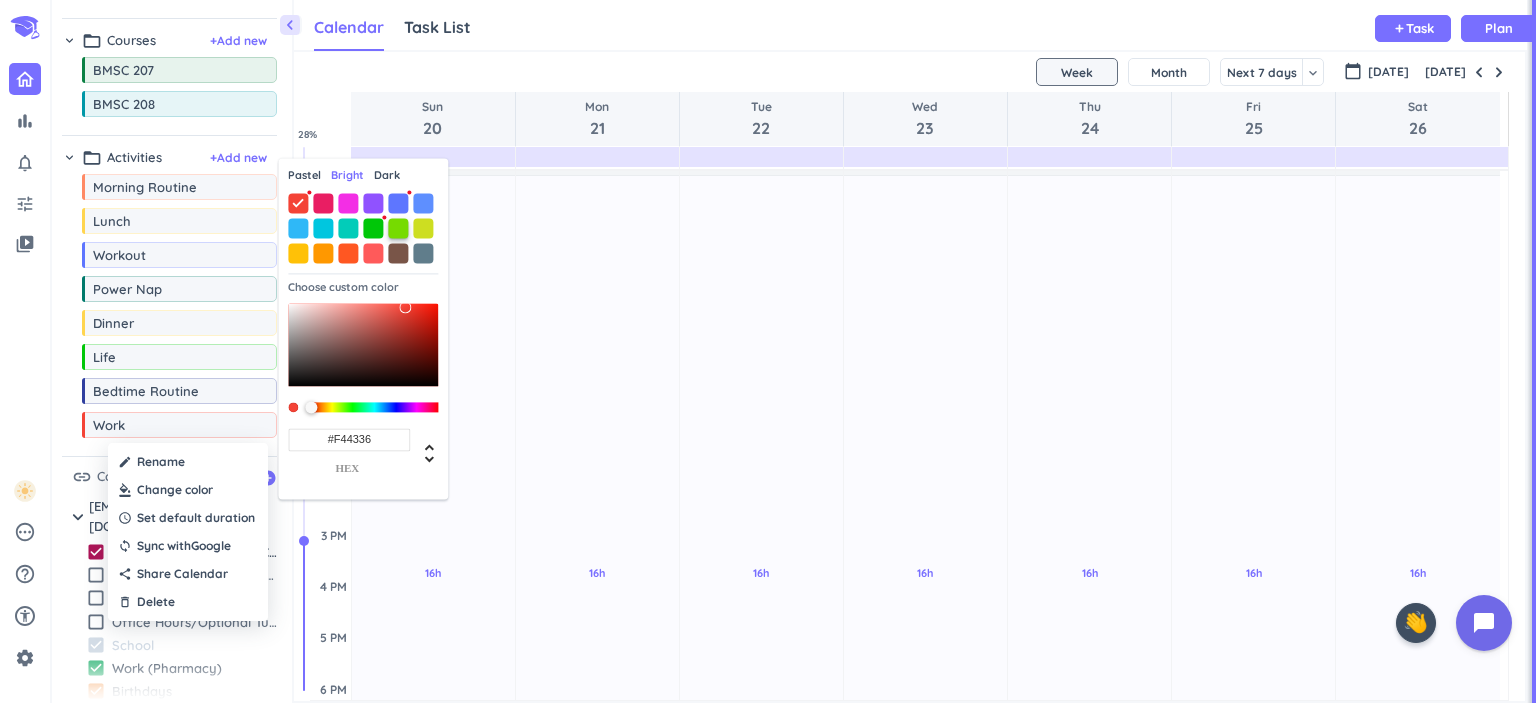 click at bounding box center [398, 228] 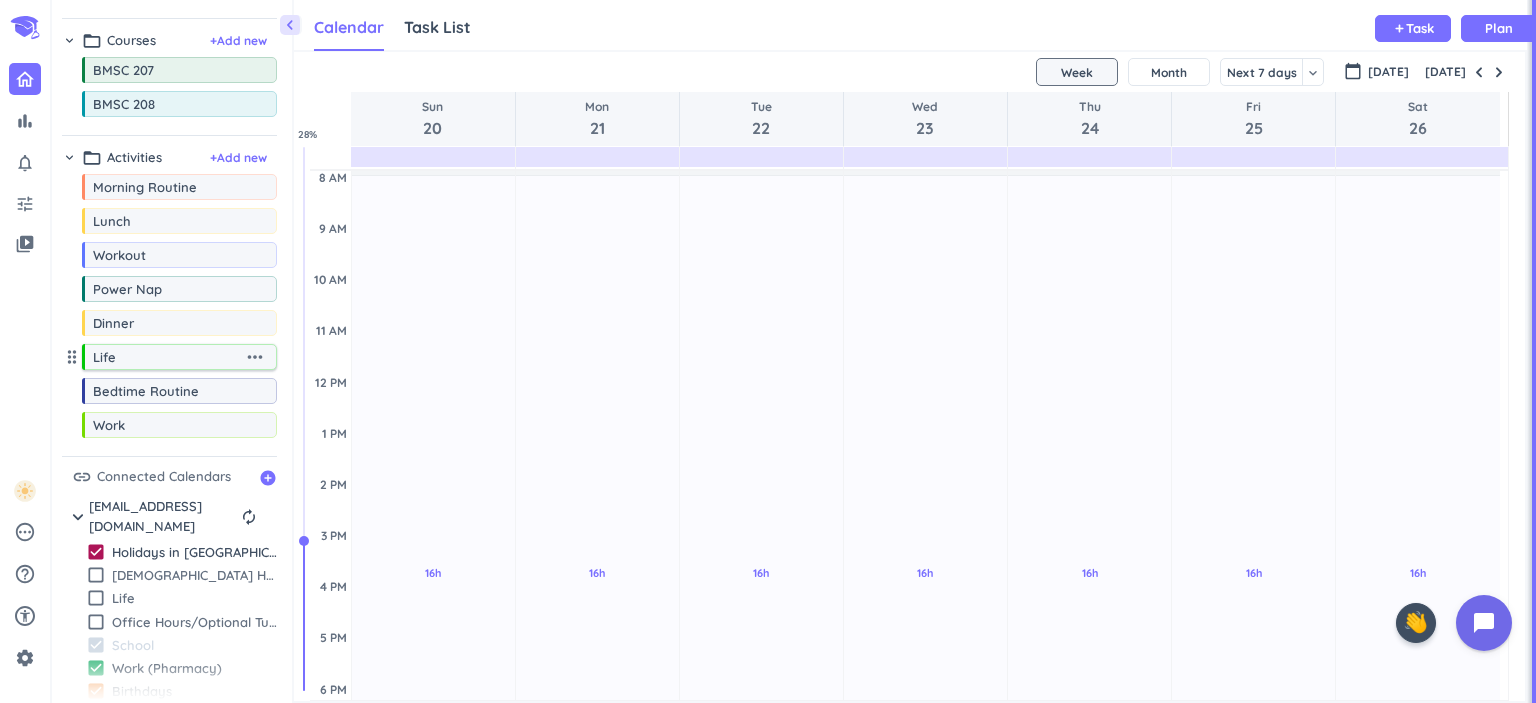 click on "more_horiz" at bounding box center [255, 357] 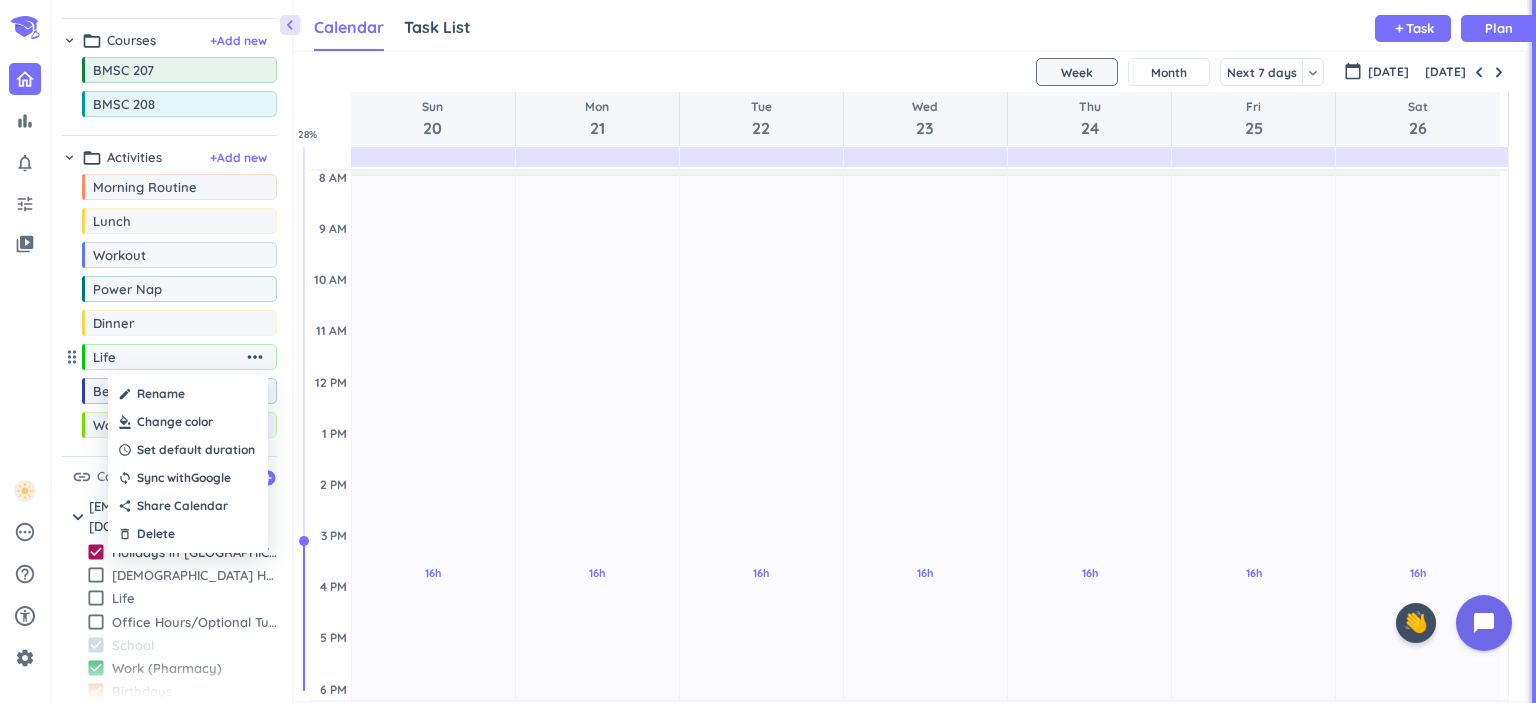 click at bounding box center [188, 422] 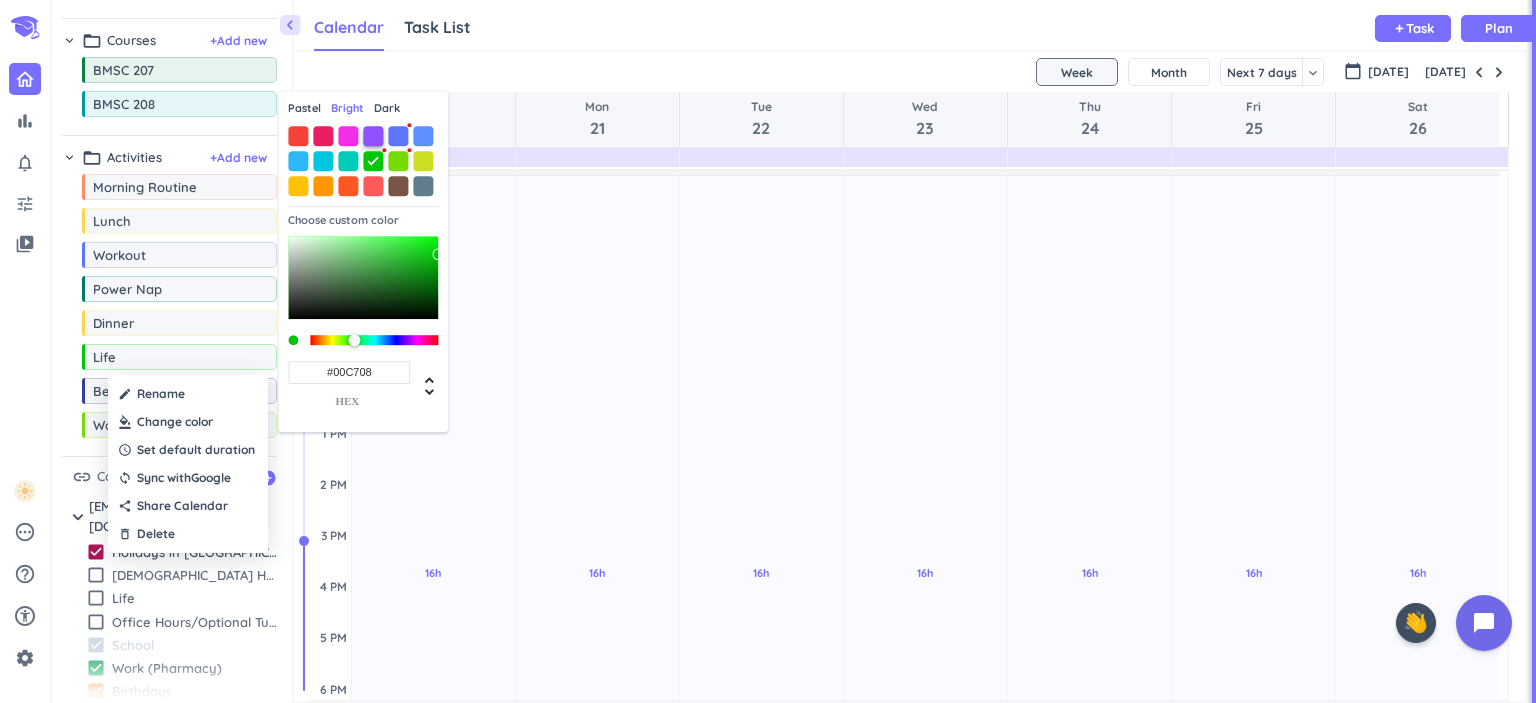 click at bounding box center (373, 136) 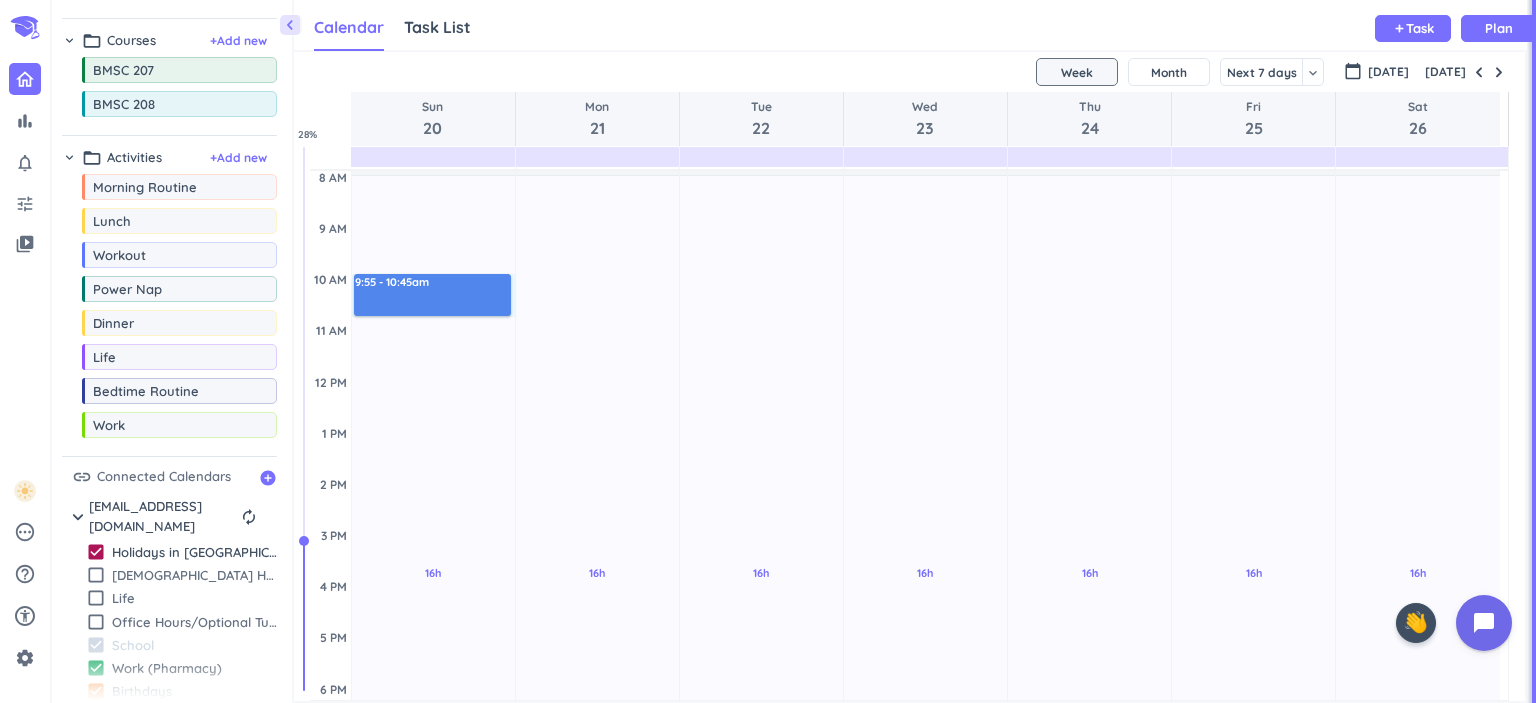drag, startPoint x: 410, startPoint y: 278, endPoint x: 405, endPoint y: 316, distance: 38.327538 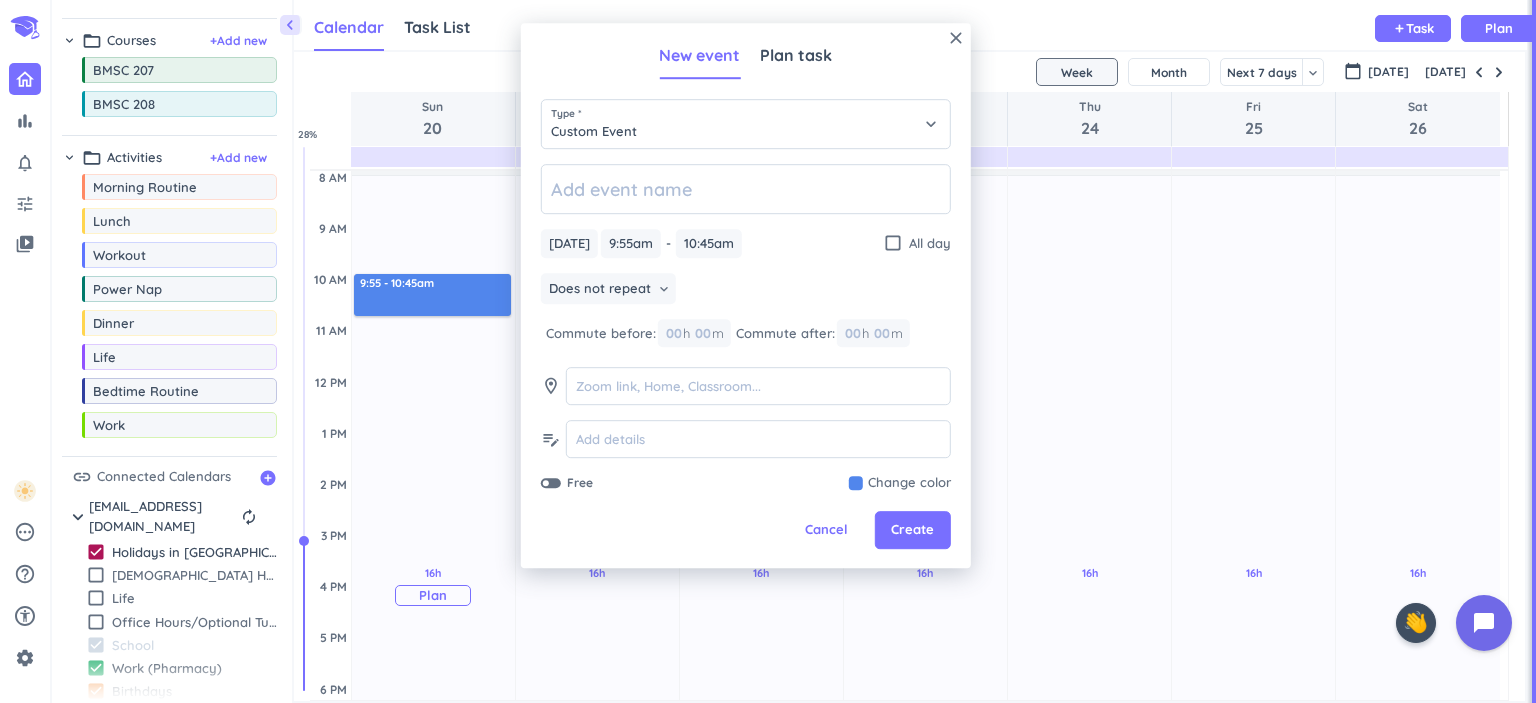 click on "16h  Past due Plan" at bounding box center (433, 585) 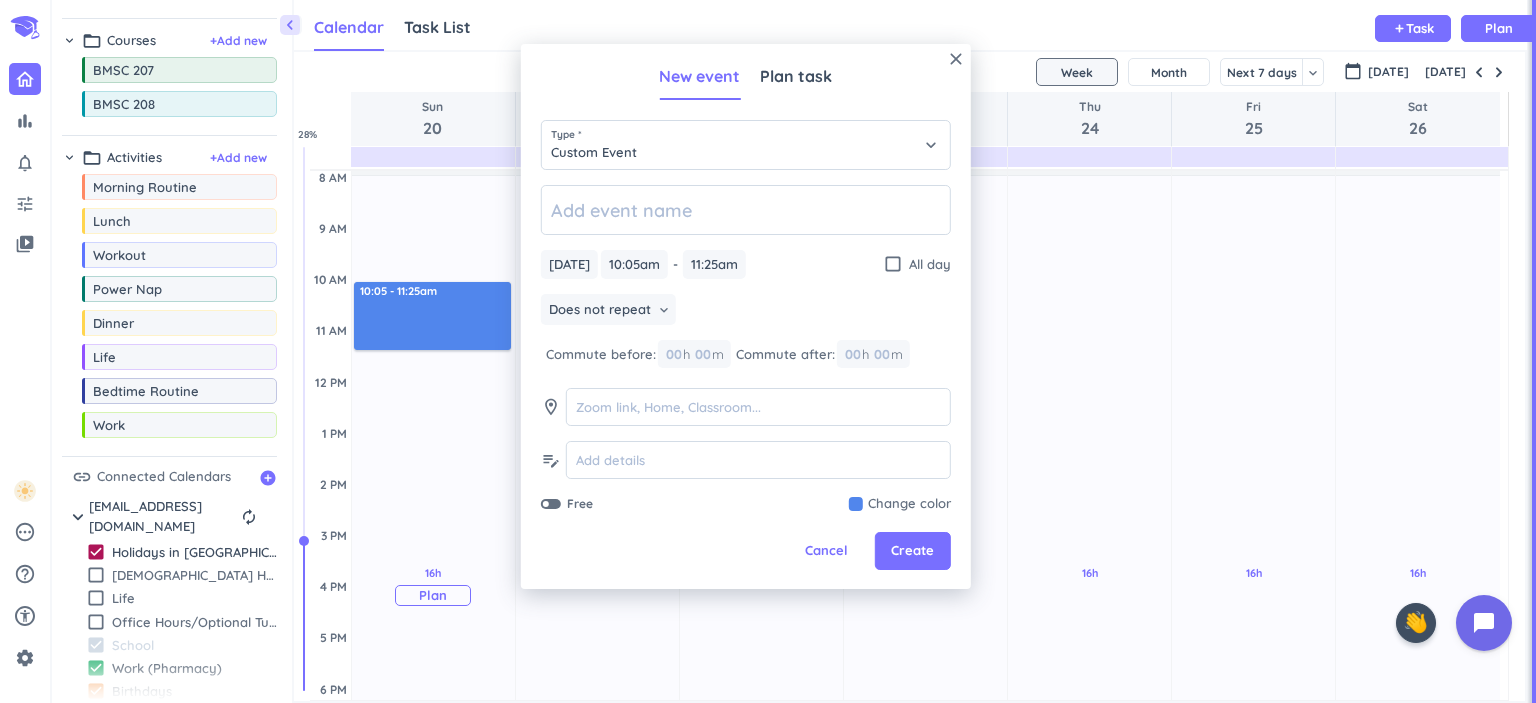 click on "16h  Past due Plan" at bounding box center [433, 585] 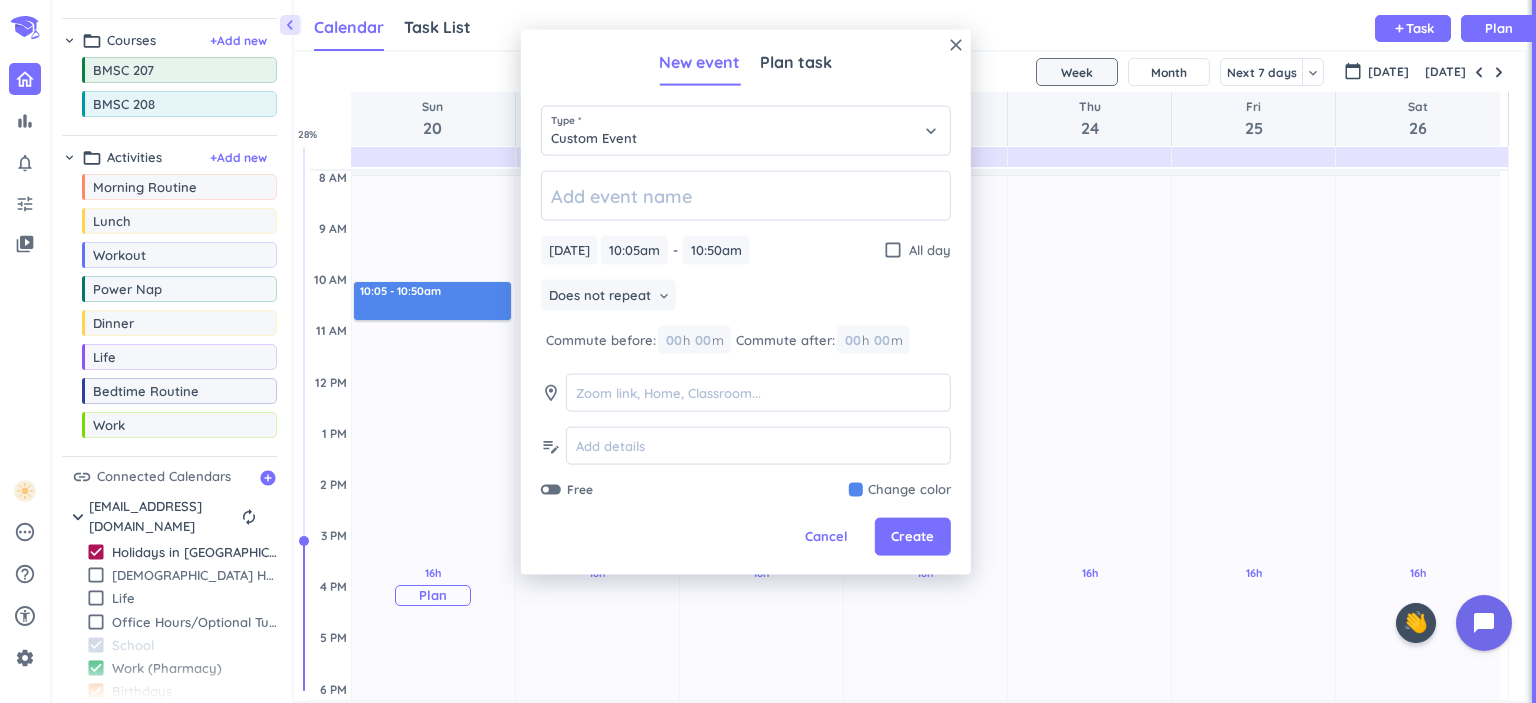 click on "16h  Past due Plan" at bounding box center [433, 585] 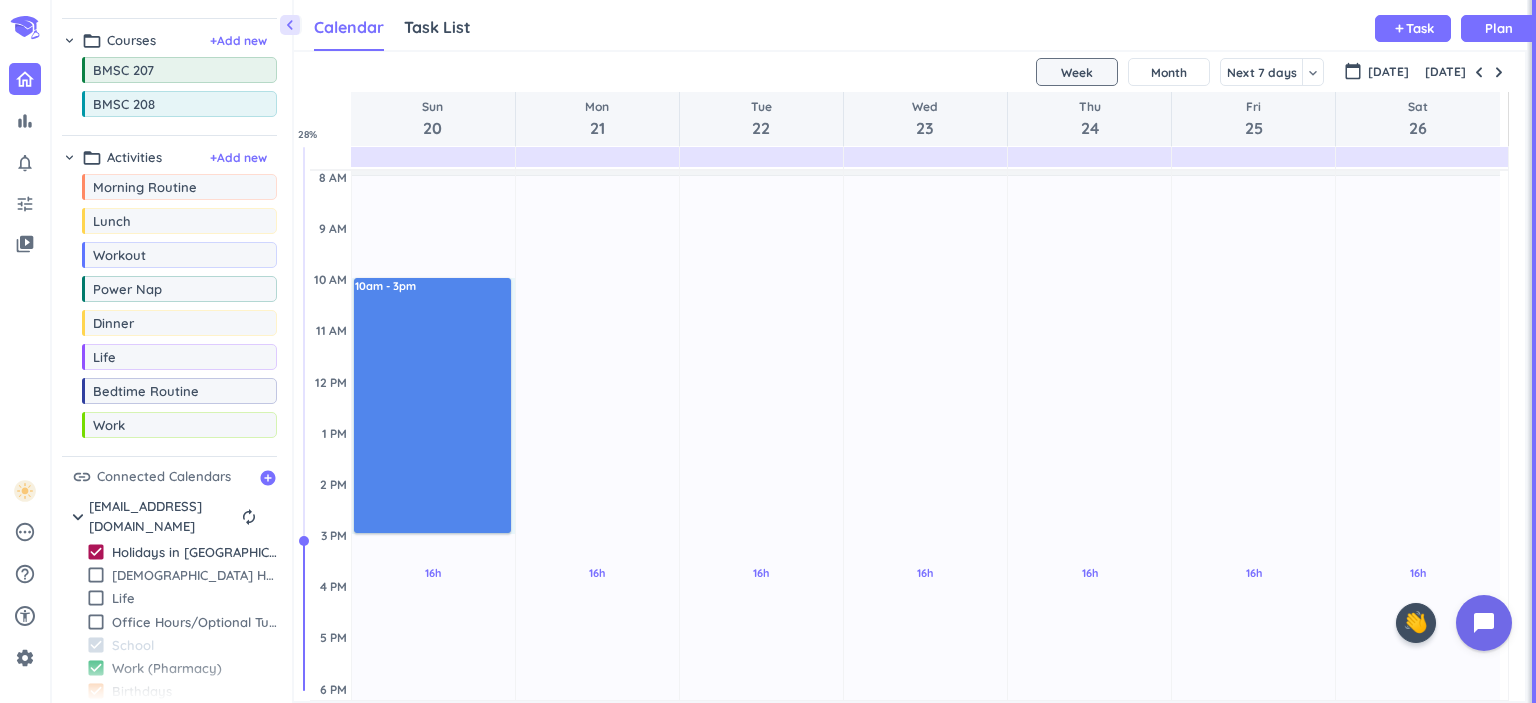 drag, startPoint x: 362, startPoint y: 282, endPoint x: 364, endPoint y: 533, distance: 251.00797 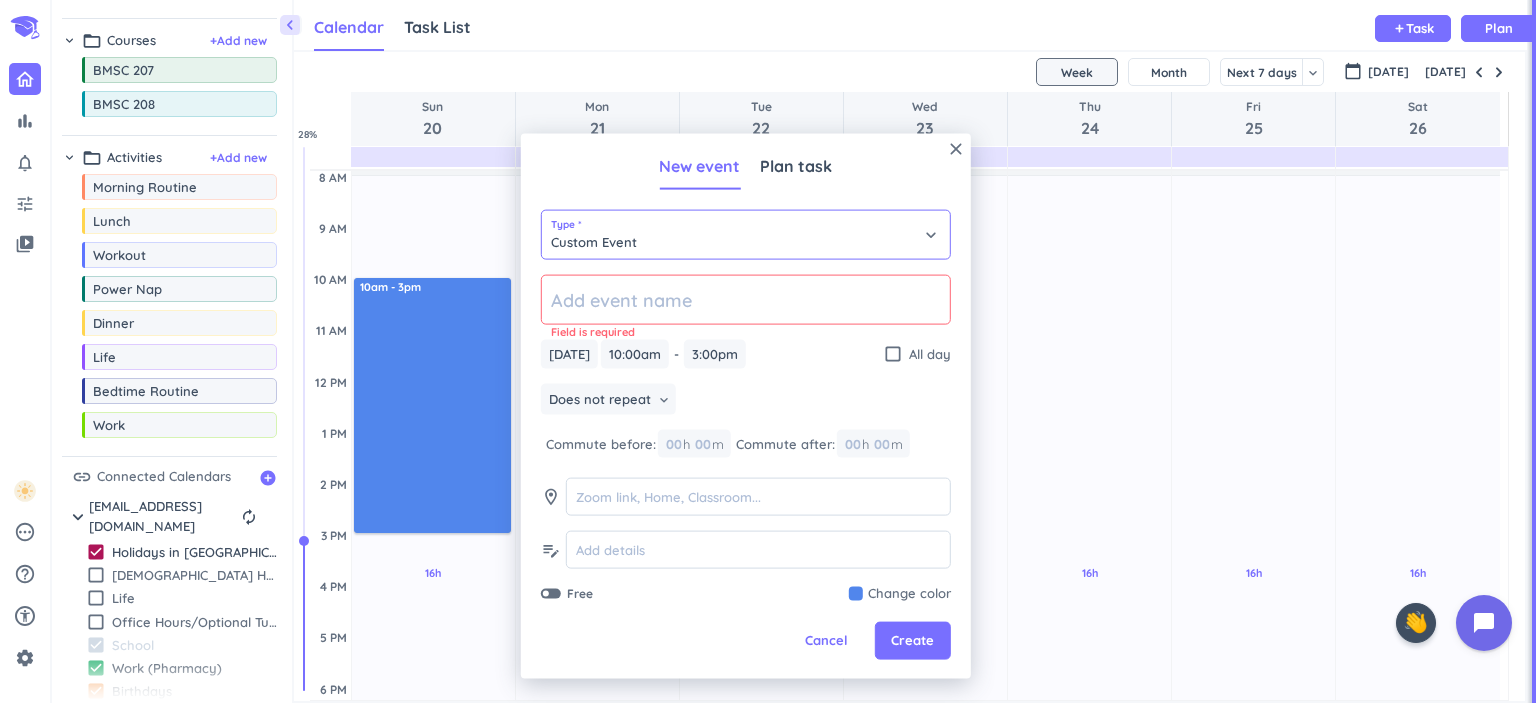 click on "Custom Event" at bounding box center [746, 235] 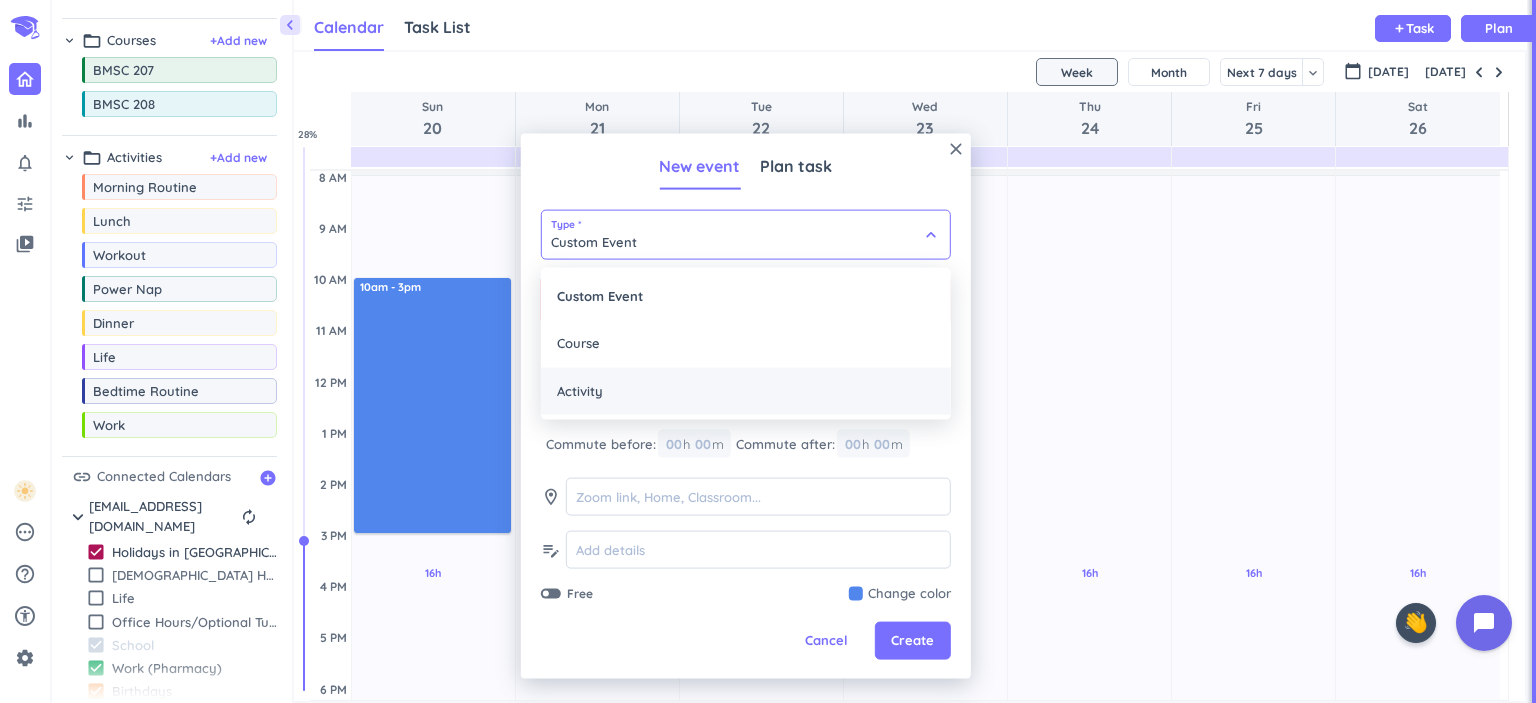 click on "Activity" at bounding box center [746, 391] 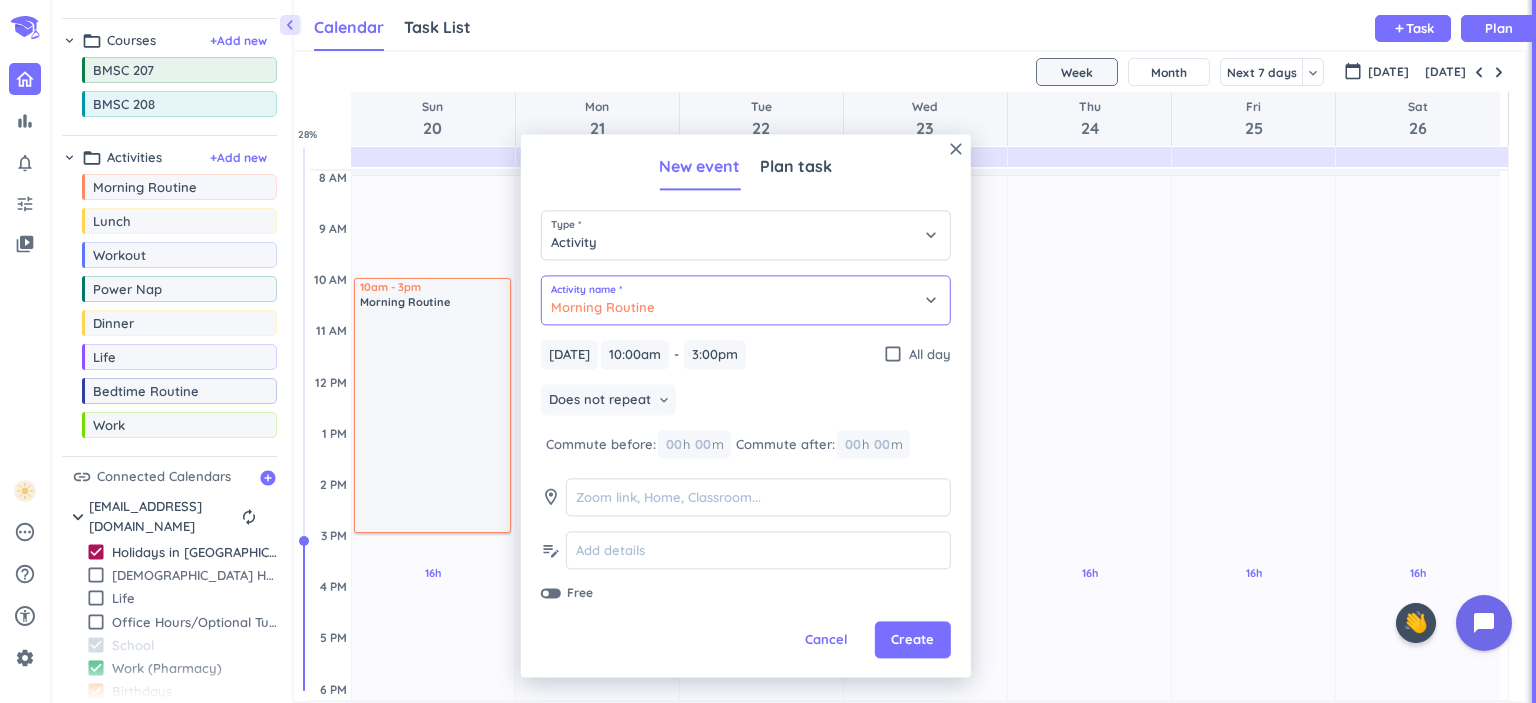 click on "Morning Routine" at bounding box center (746, 300) 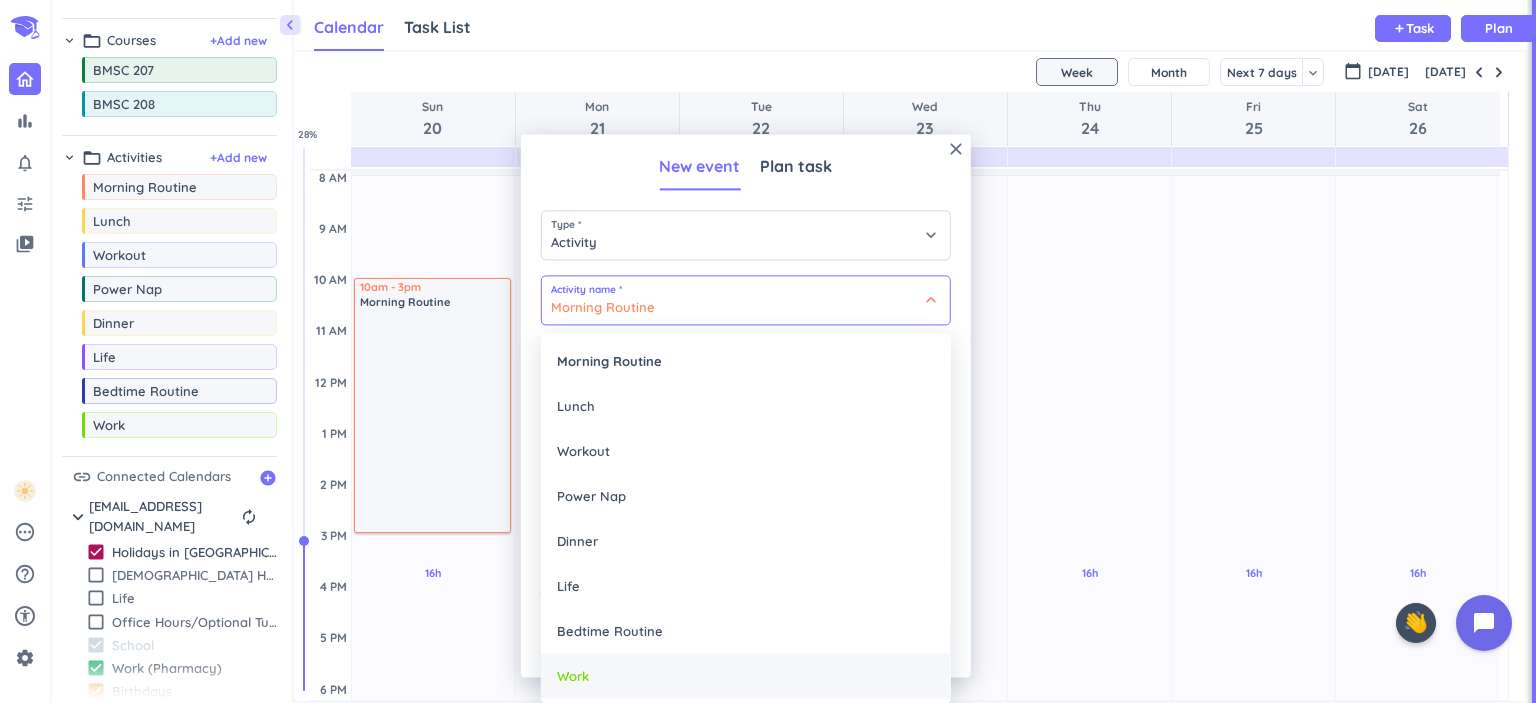 click on "Work" at bounding box center (746, 675) 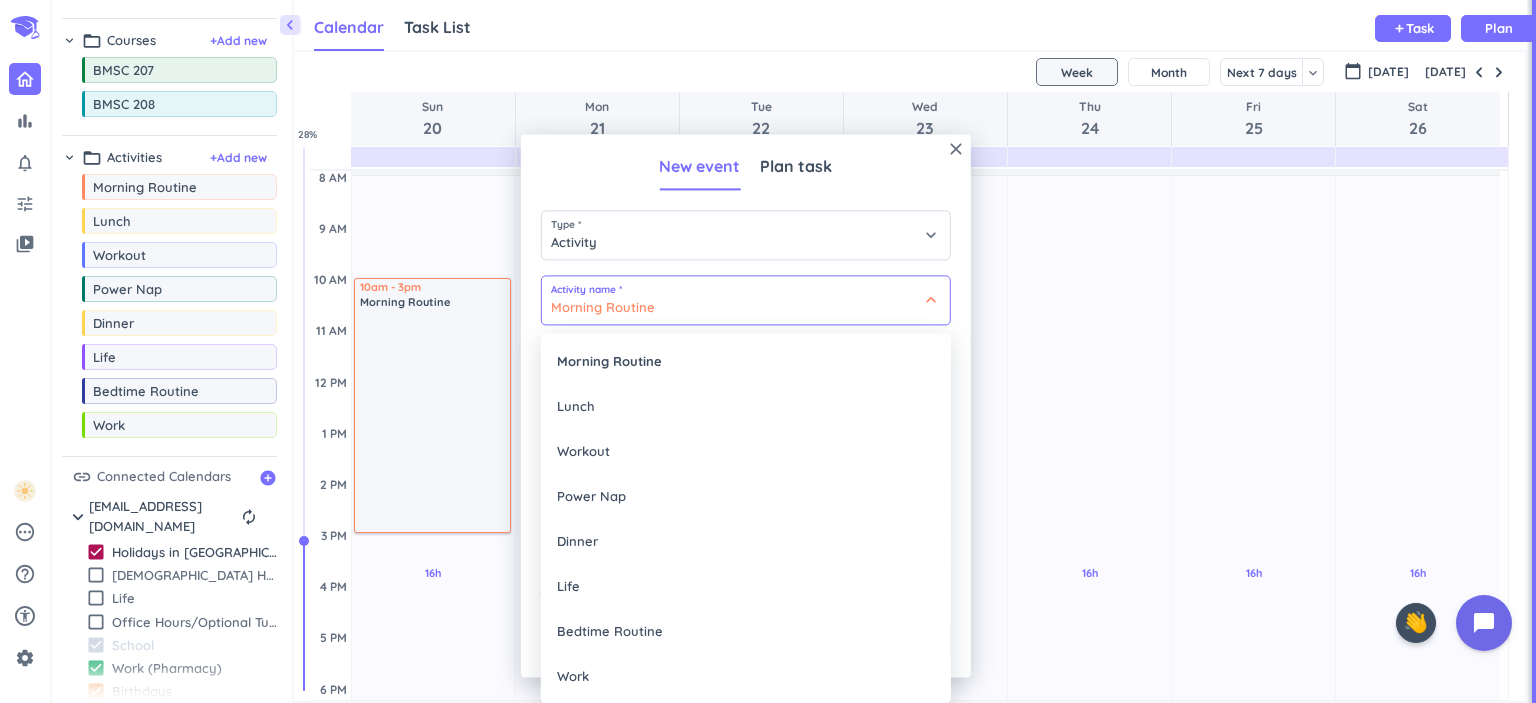 type on "Work" 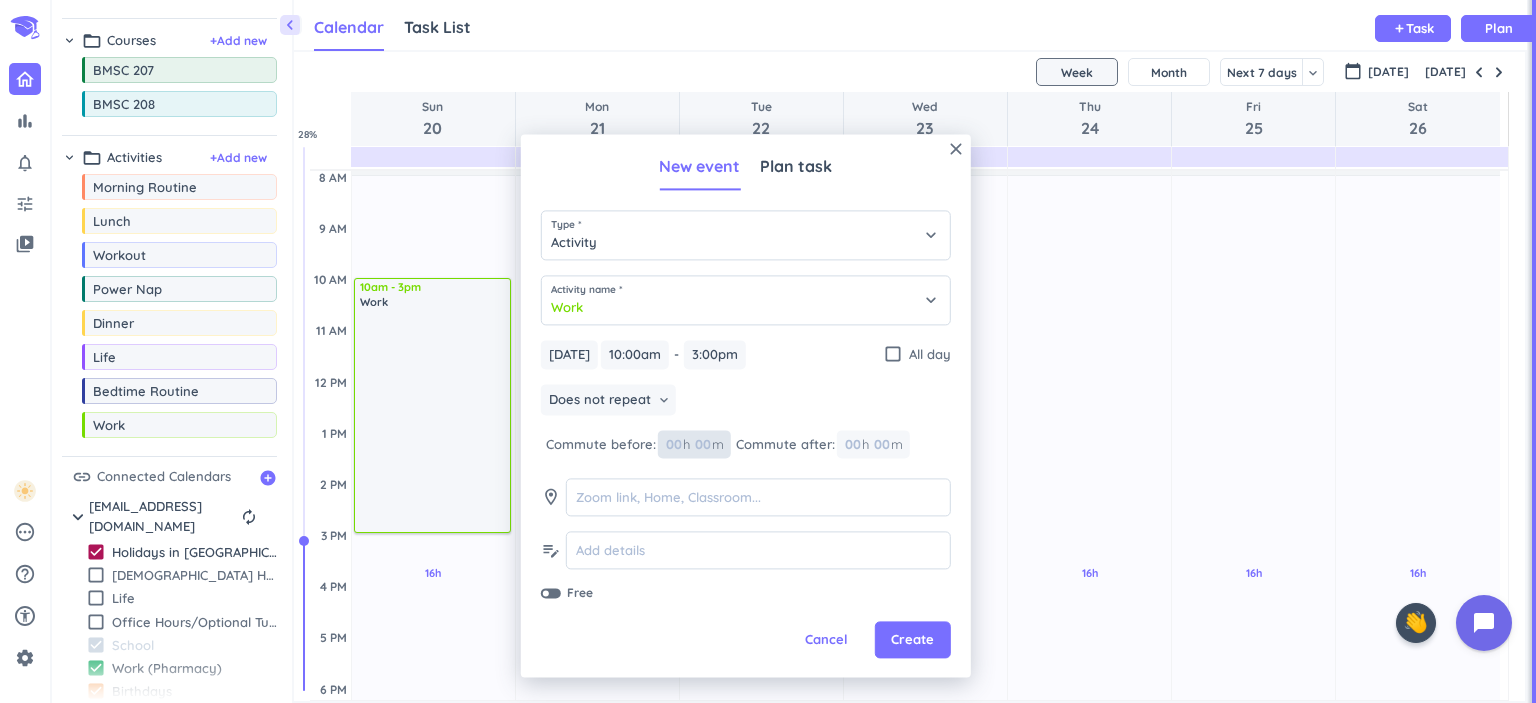 click at bounding box center [702, 445] 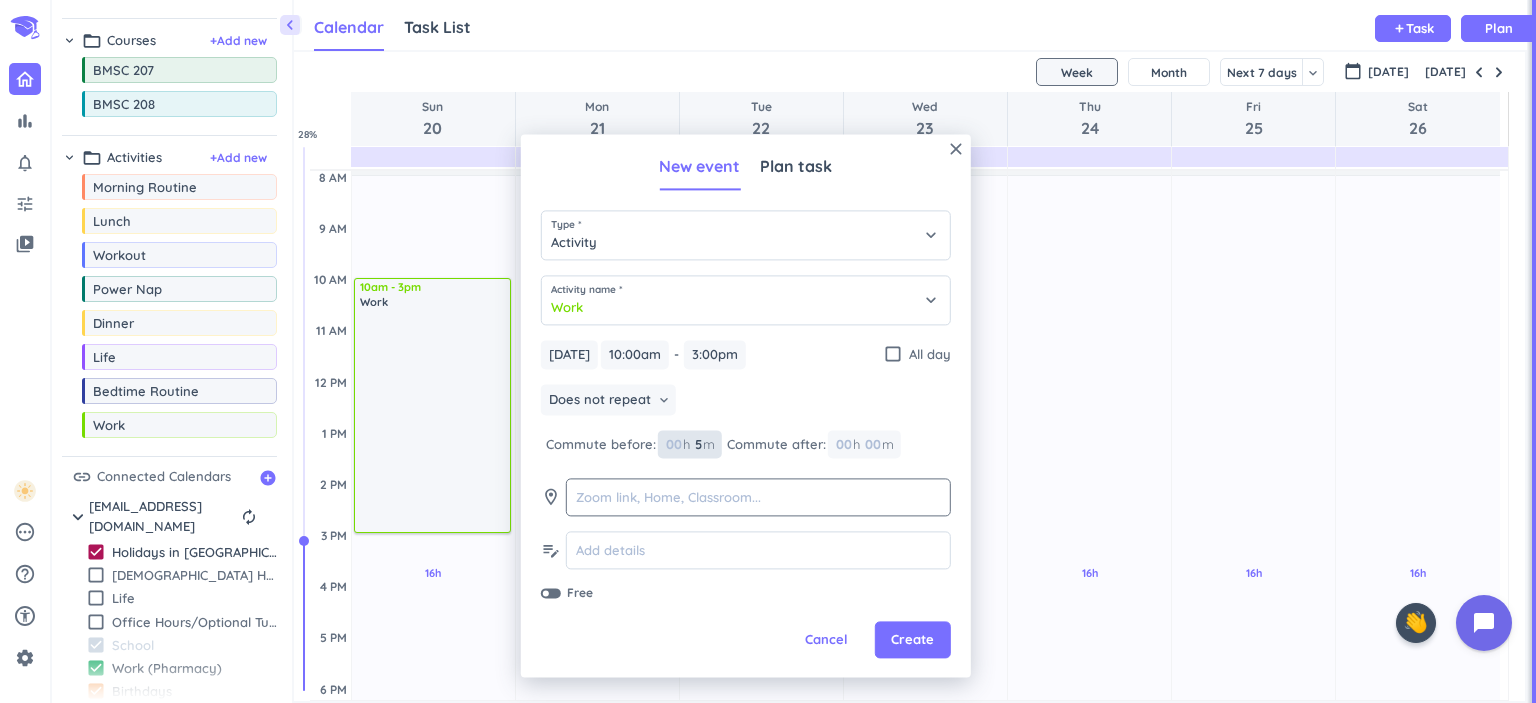 type on "5" 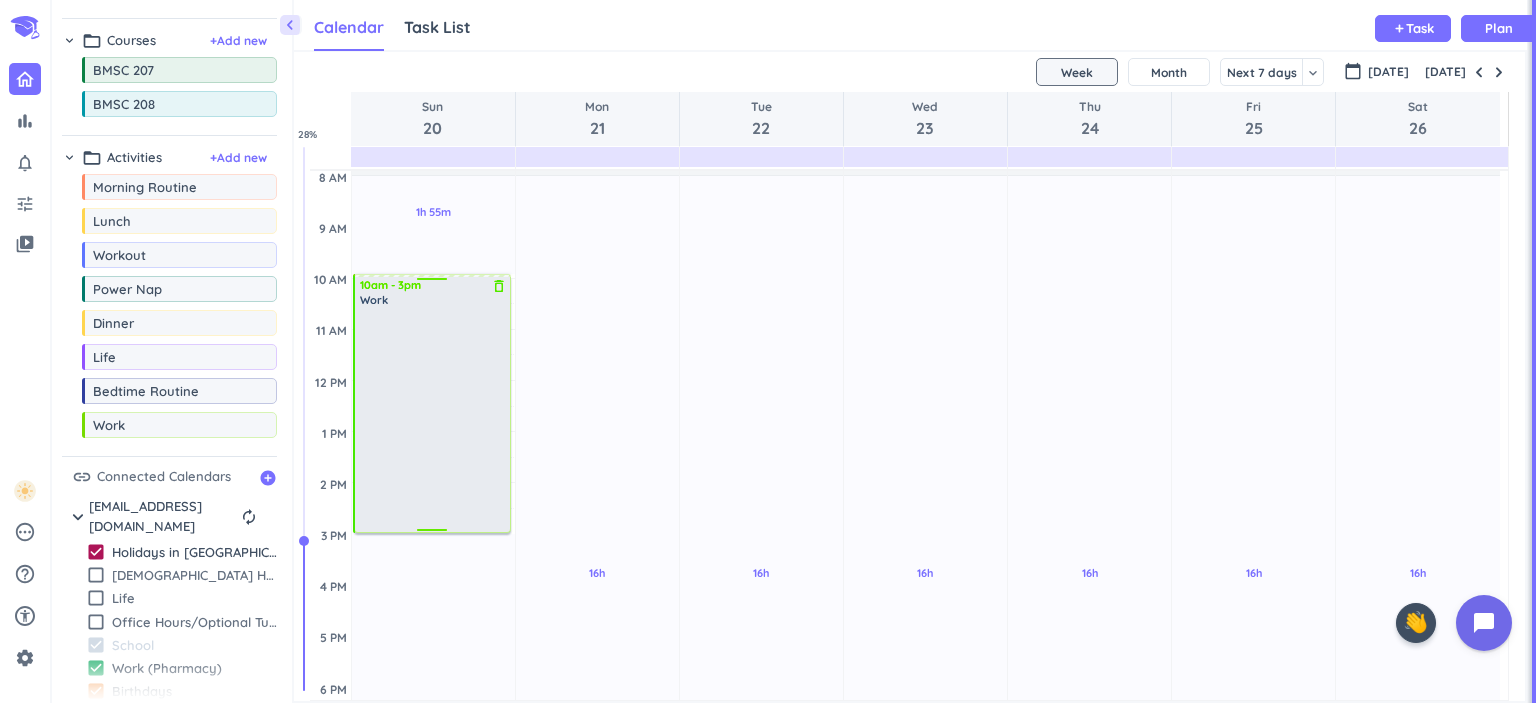 click at bounding box center (433, 419) 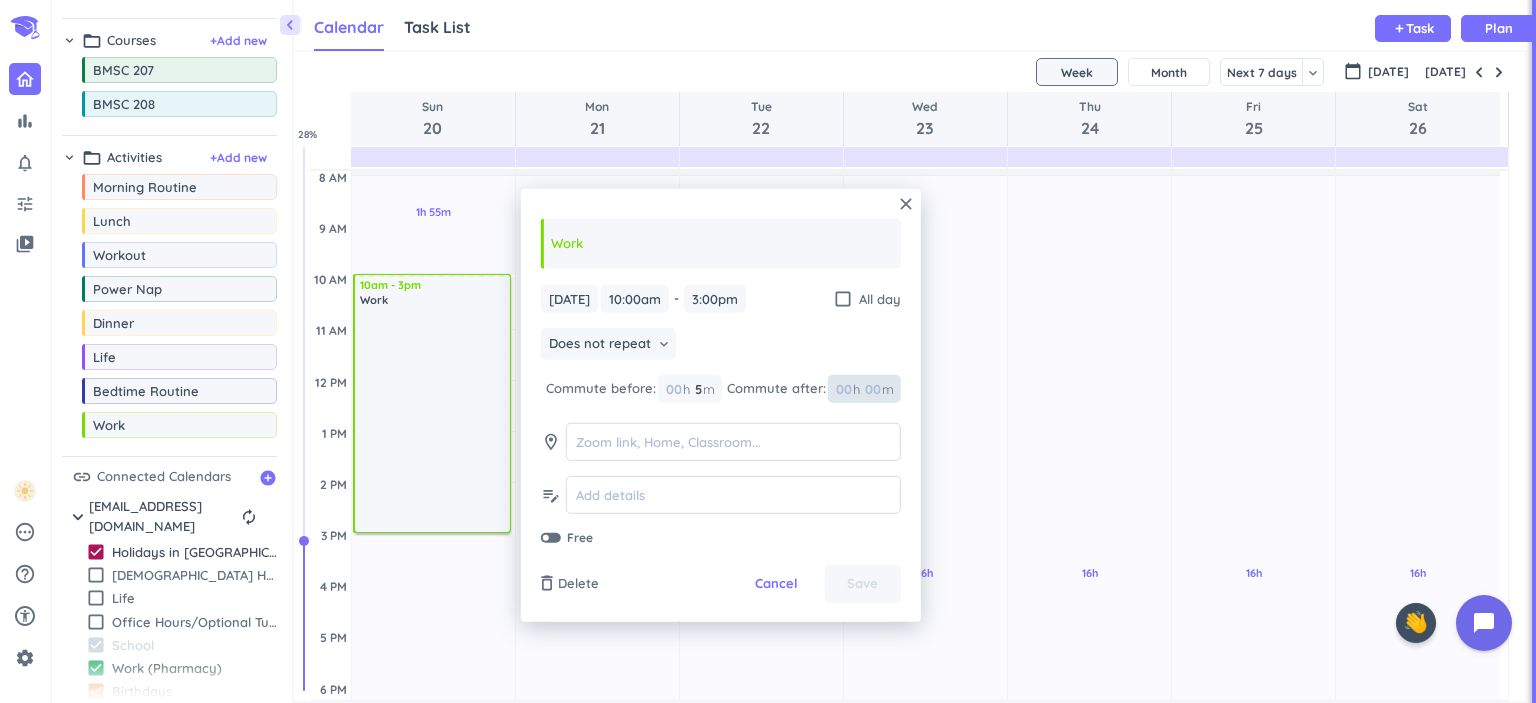click at bounding box center [843, 389] 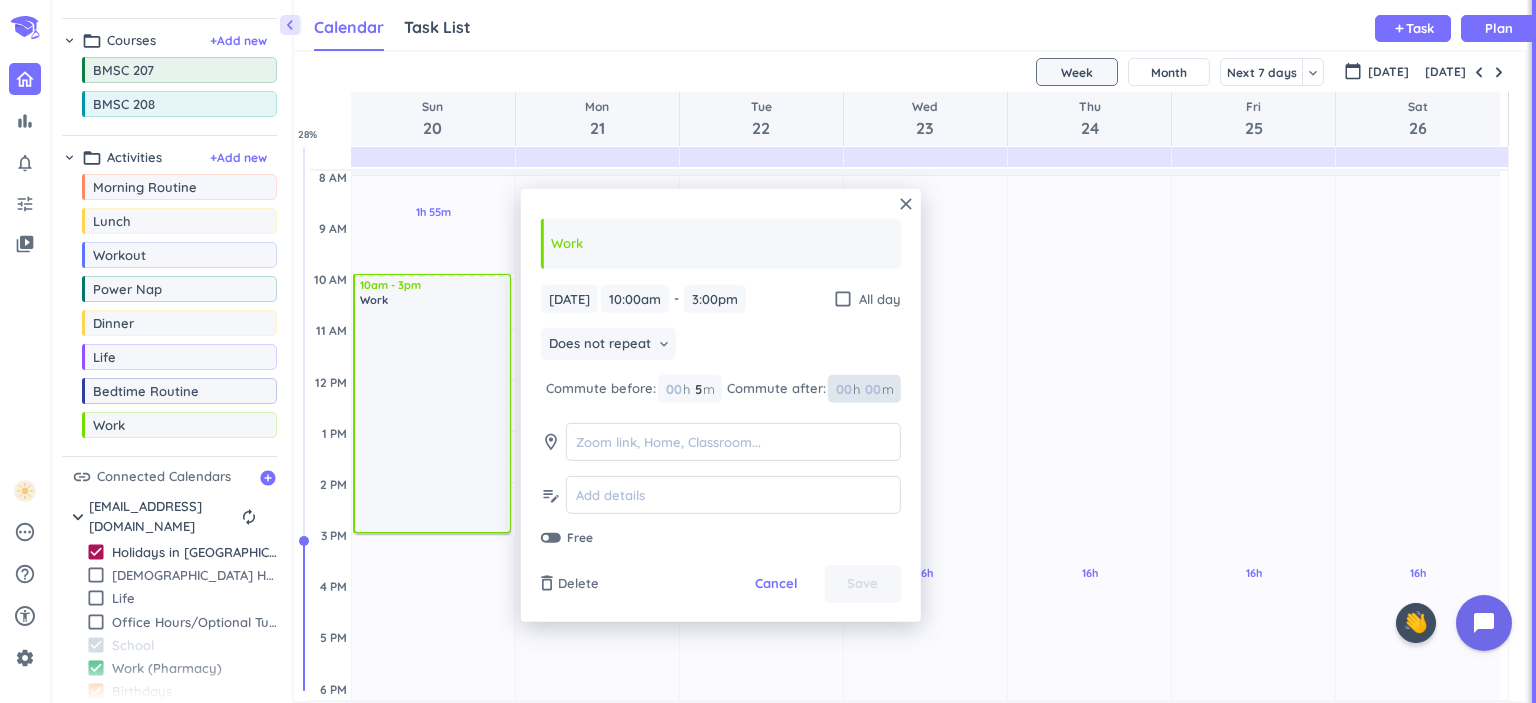 click at bounding box center (872, 389) 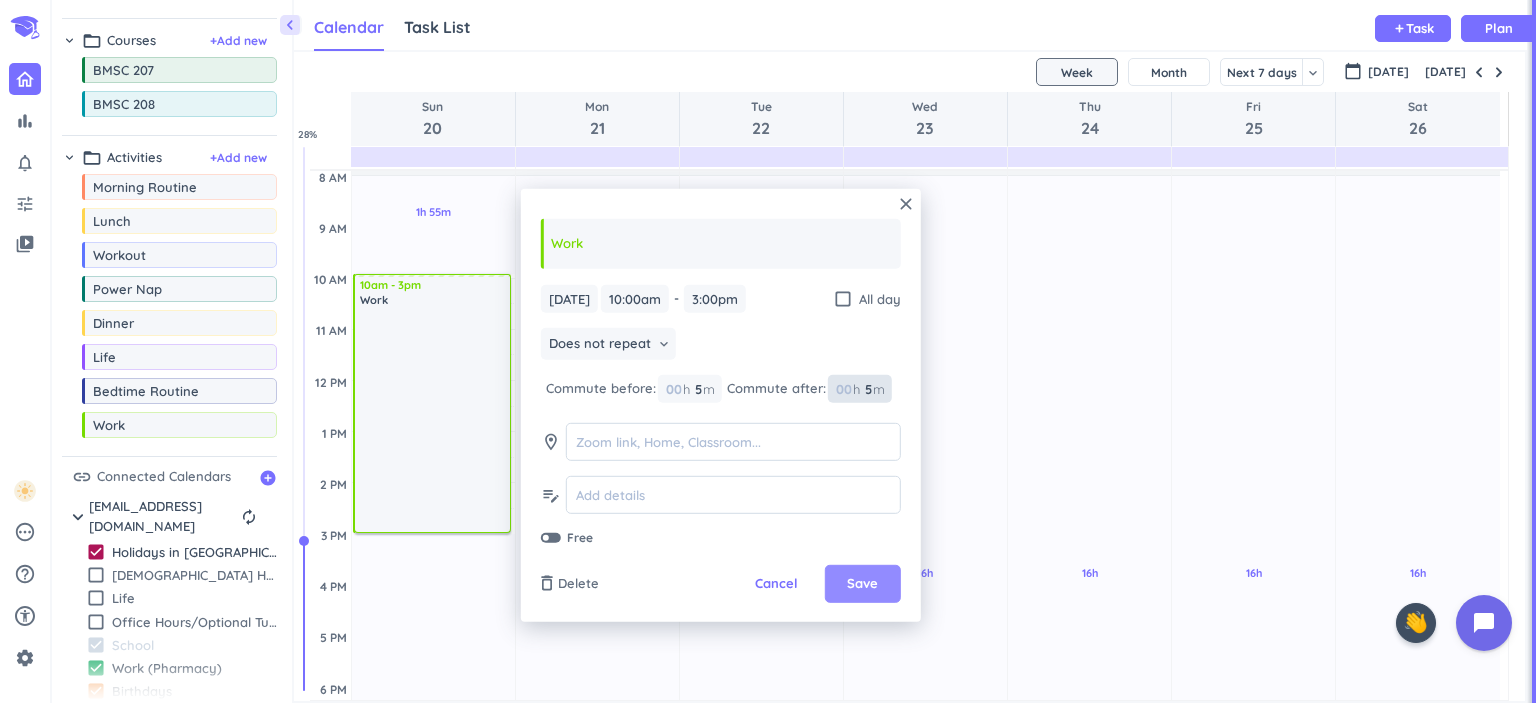 type on "5" 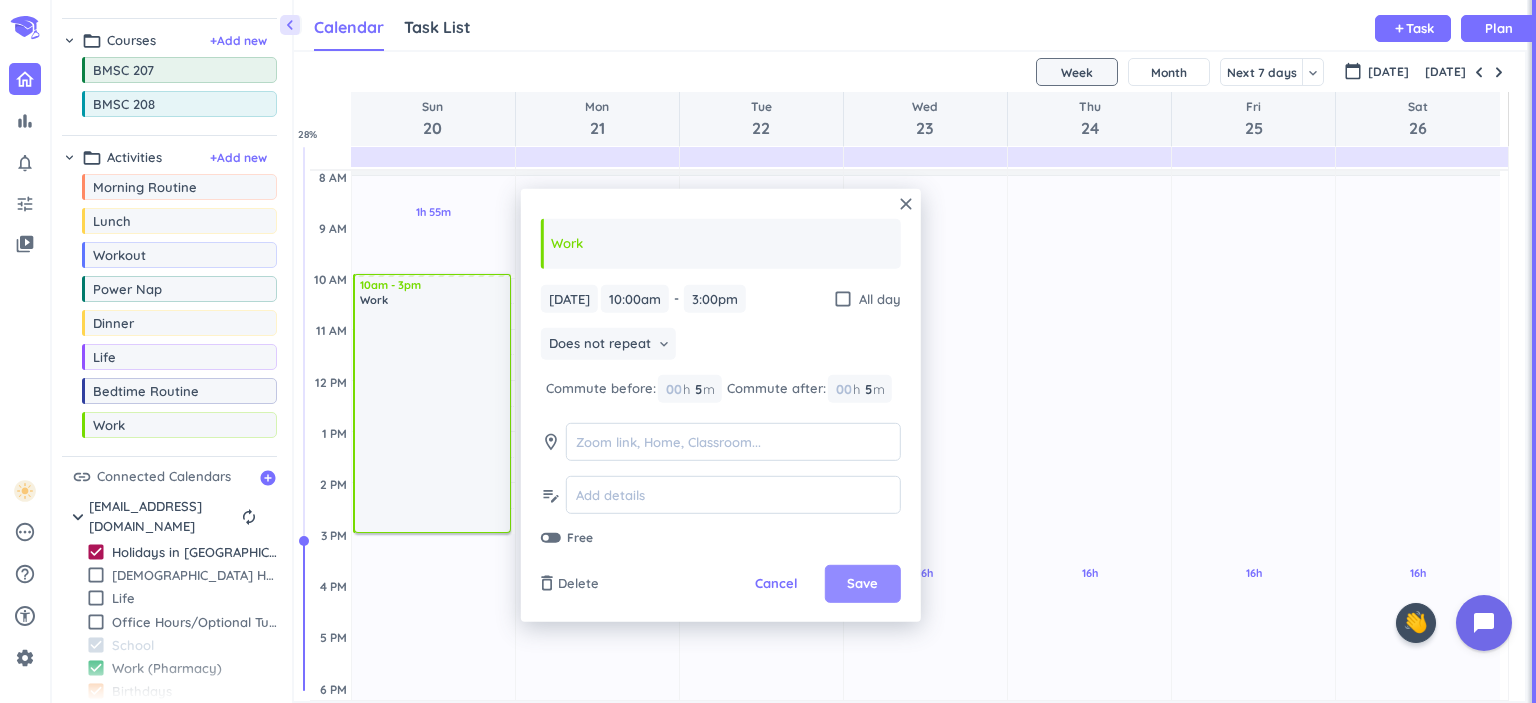 click on "Save" at bounding box center (862, 584) 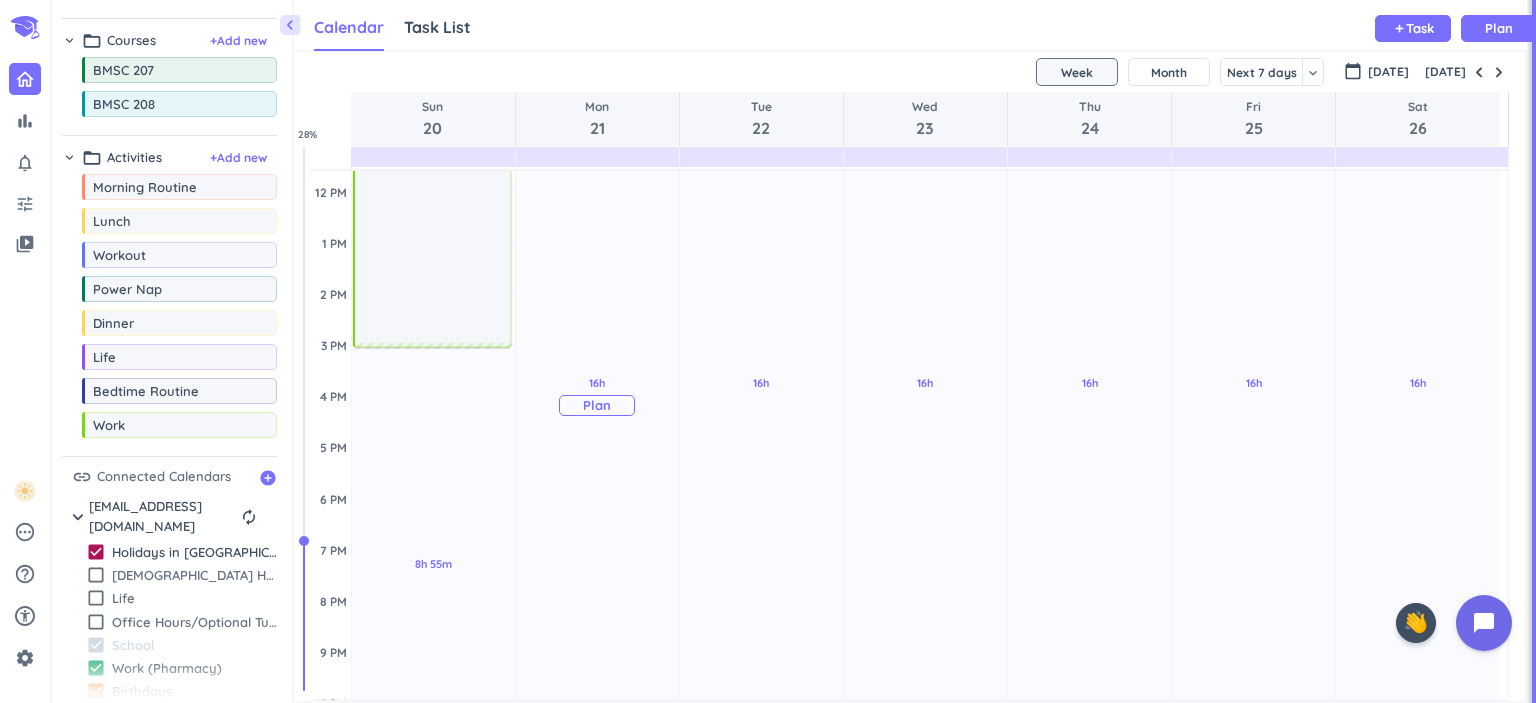 scroll, scrollTop: 400, scrollLeft: 0, axis: vertical 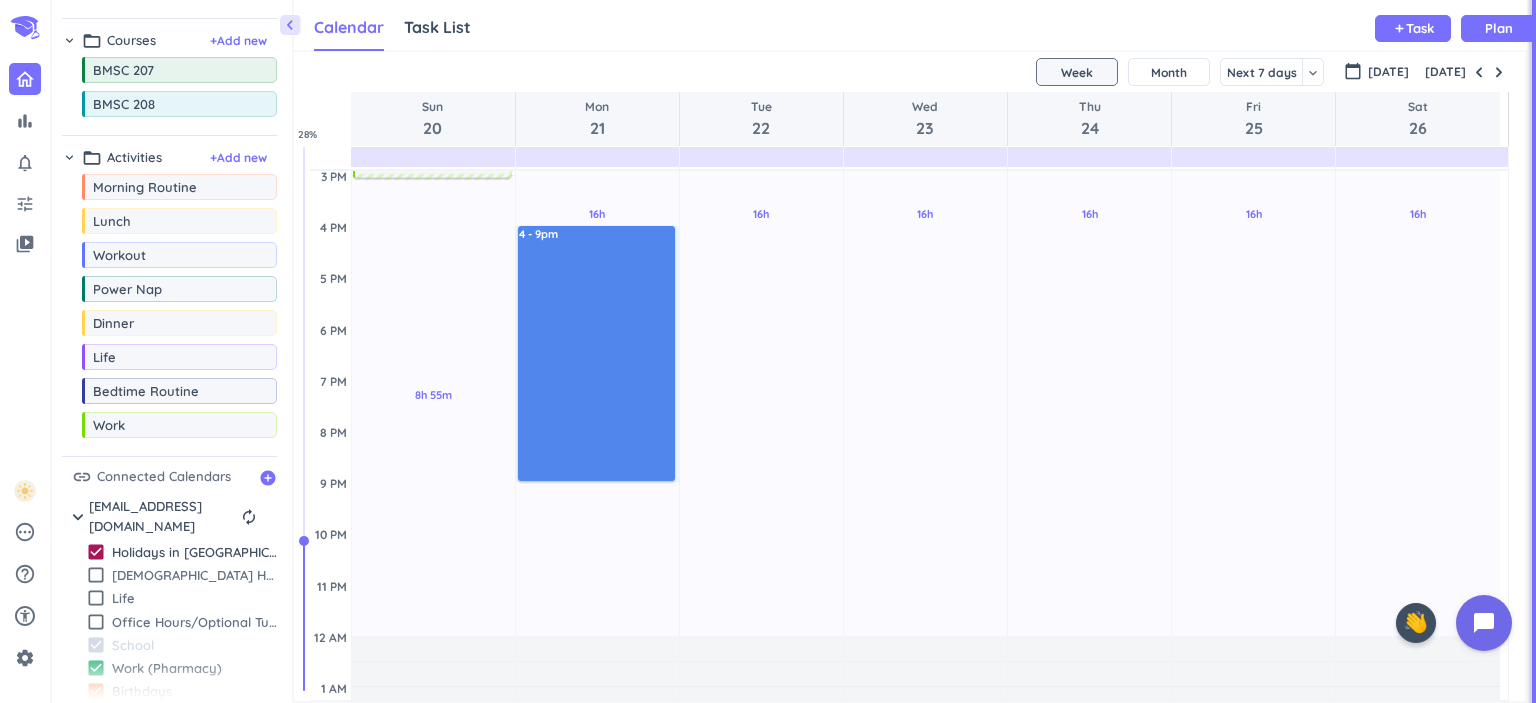 drag, startPoint x: 535, startPoint y: 387, endPoint x: 575, endPoint y: 479, distance: 100.31949 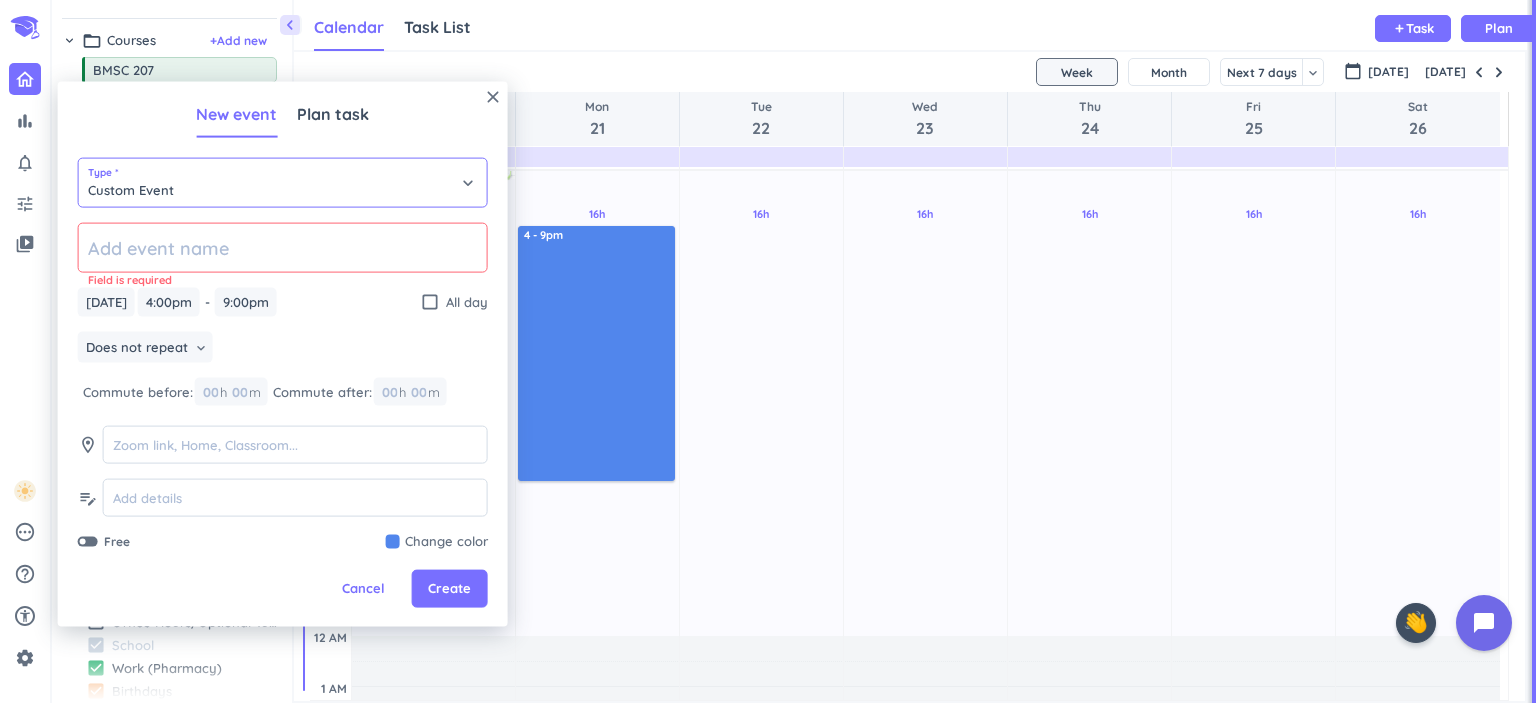 click on "Custom Event" at bounding box center (283, 183) 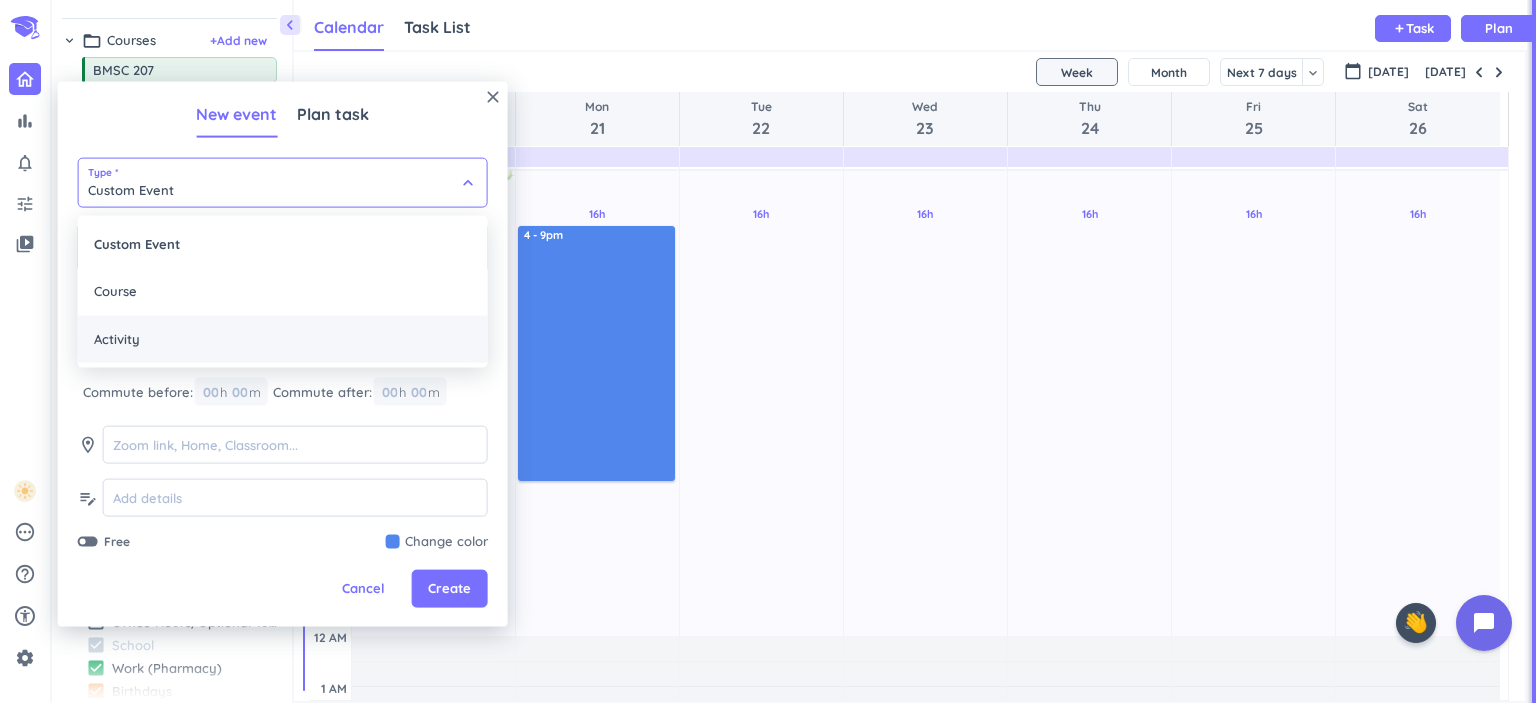 click on "Activity" at bounding box center [283, 339] 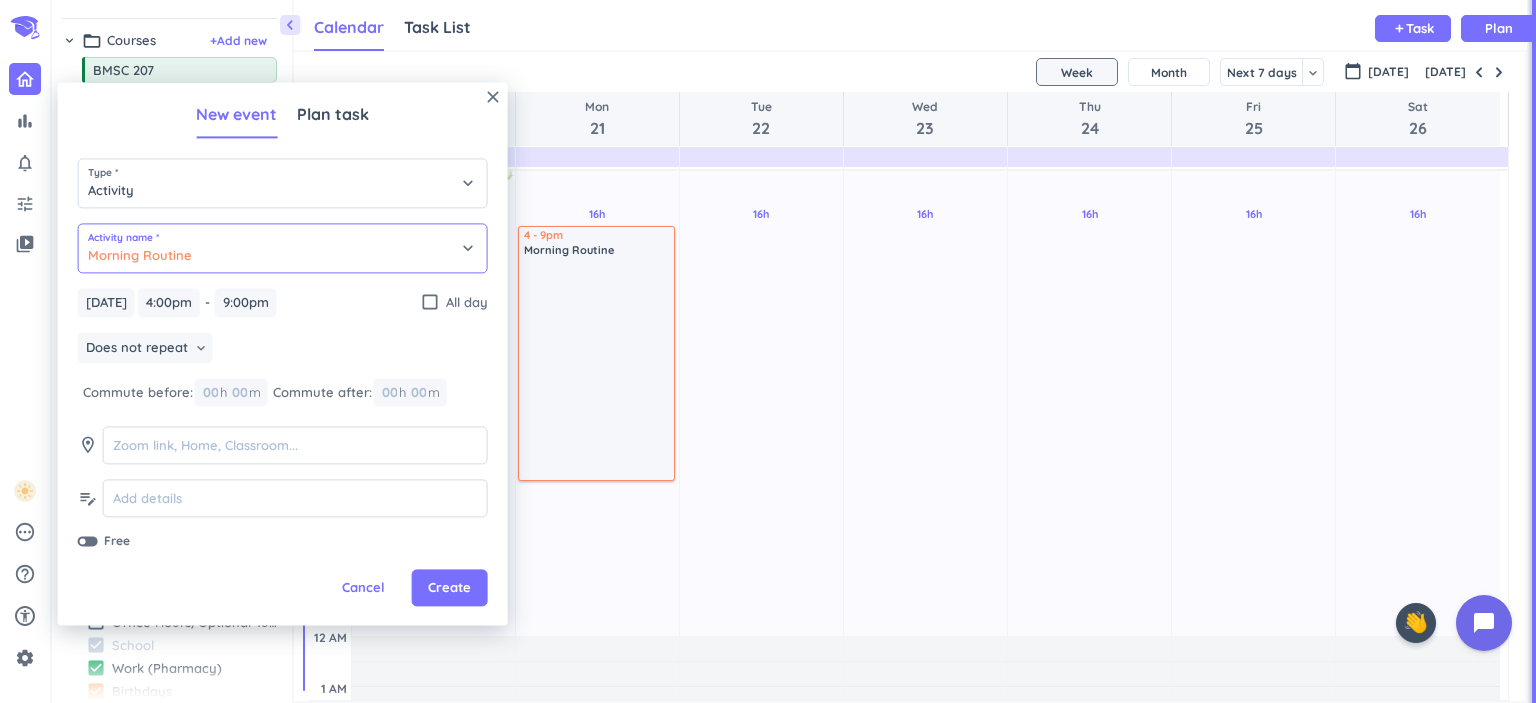 click on "Morning Routine" at bounding box center (283, 248) 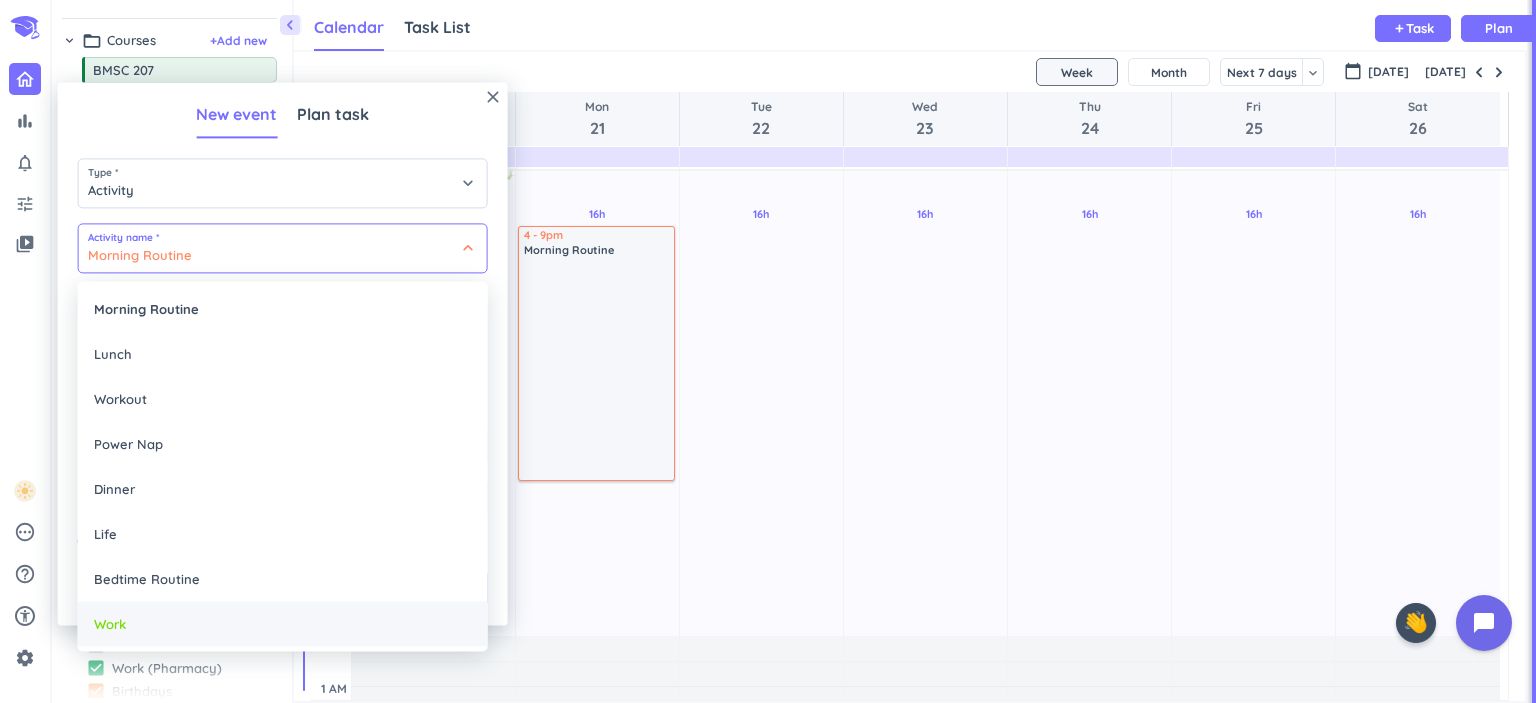 click on "Work" at bounding box center (283, 623) 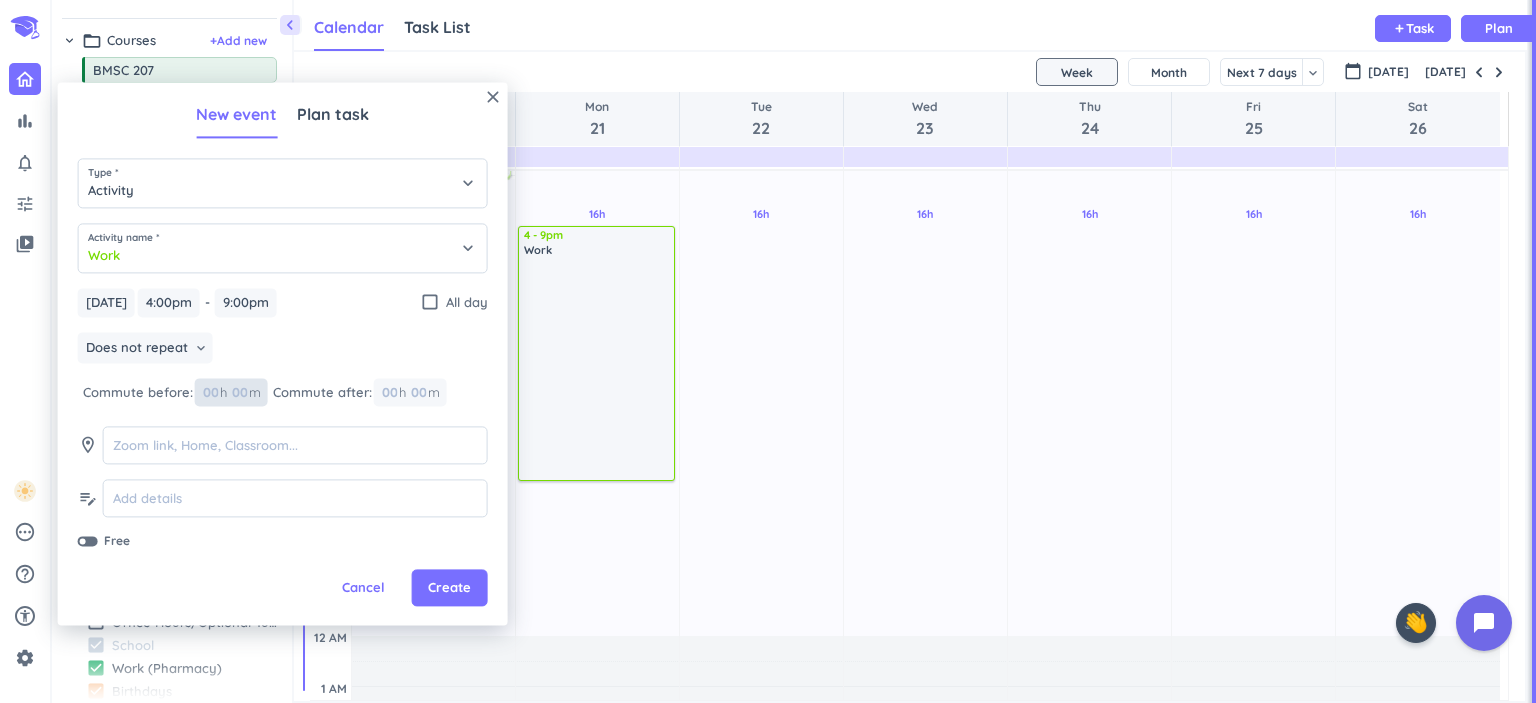 click at bounding box center (239, 393) 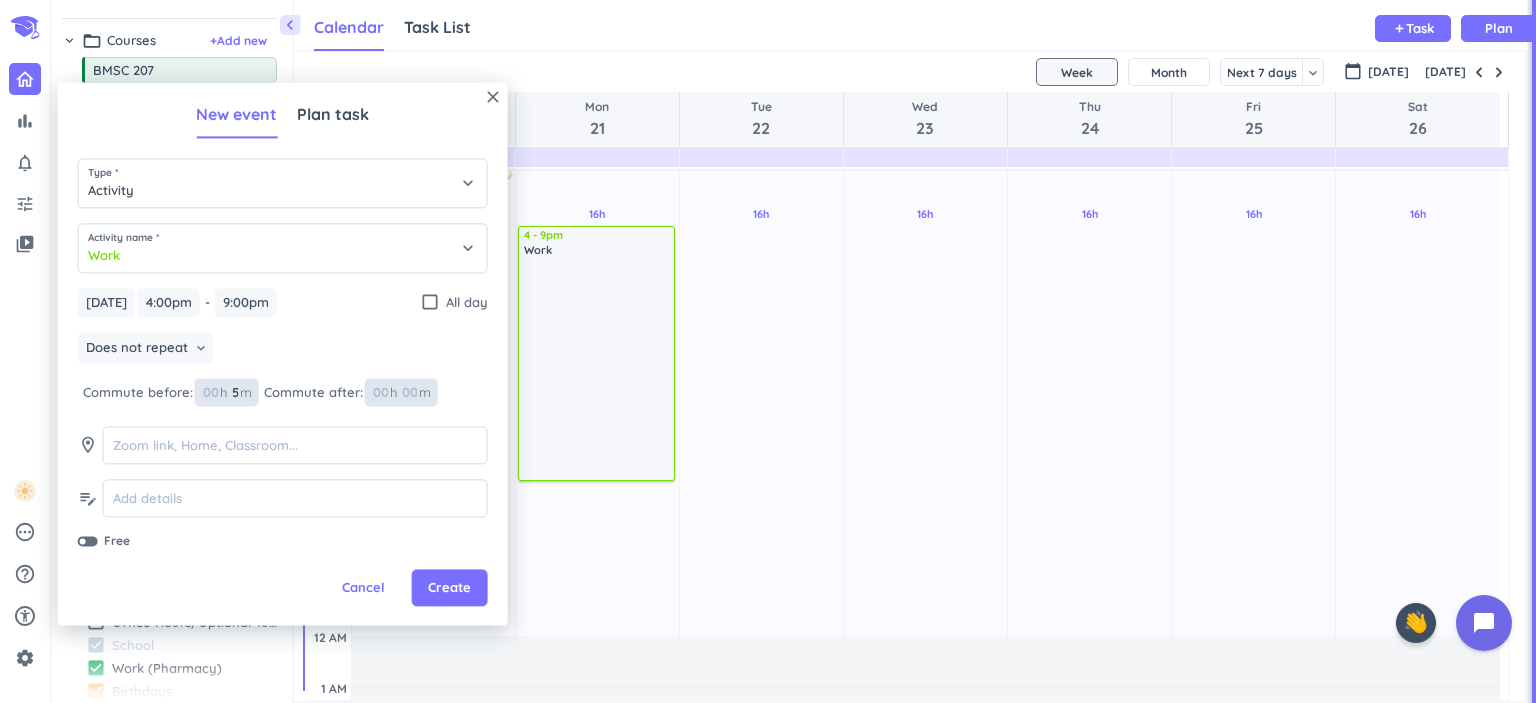 type on "5" 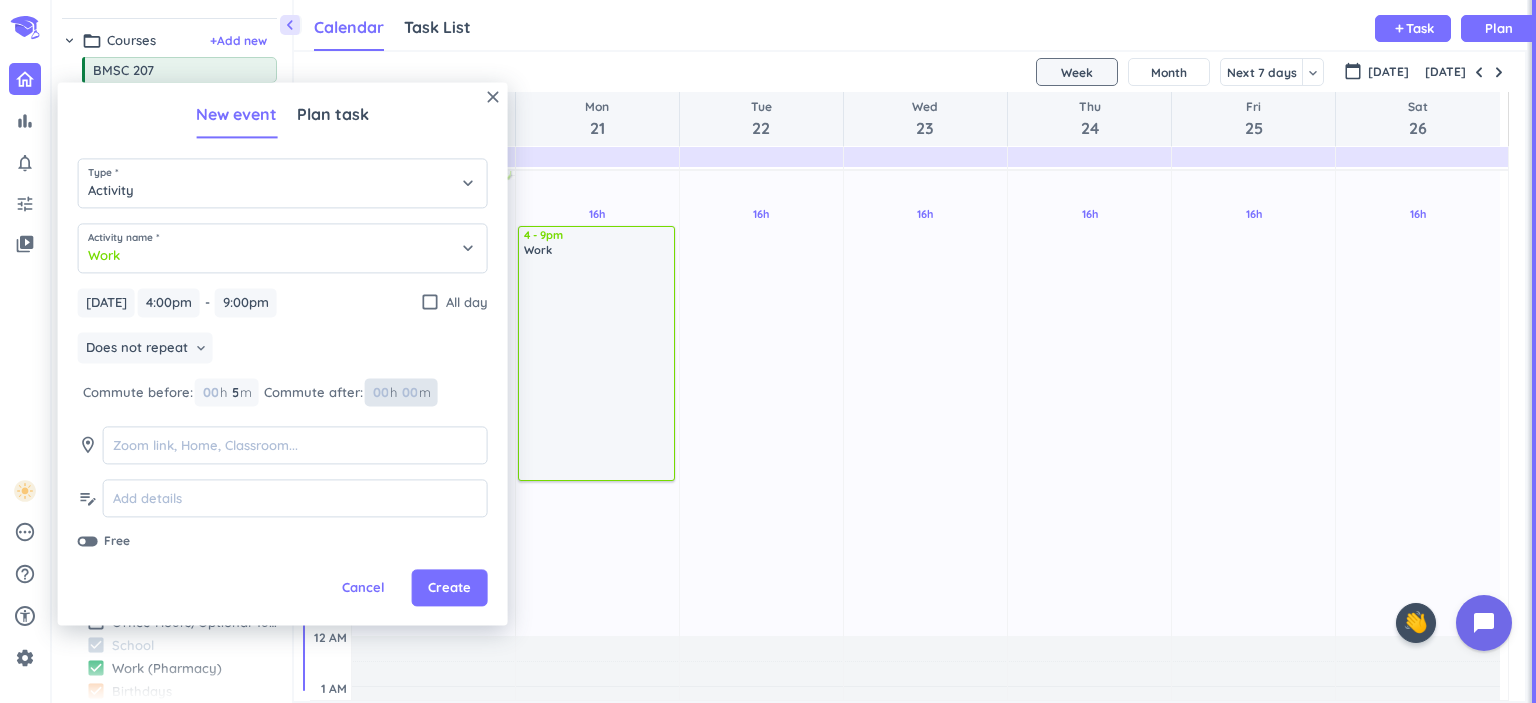 click at bounding box center [409, 393] 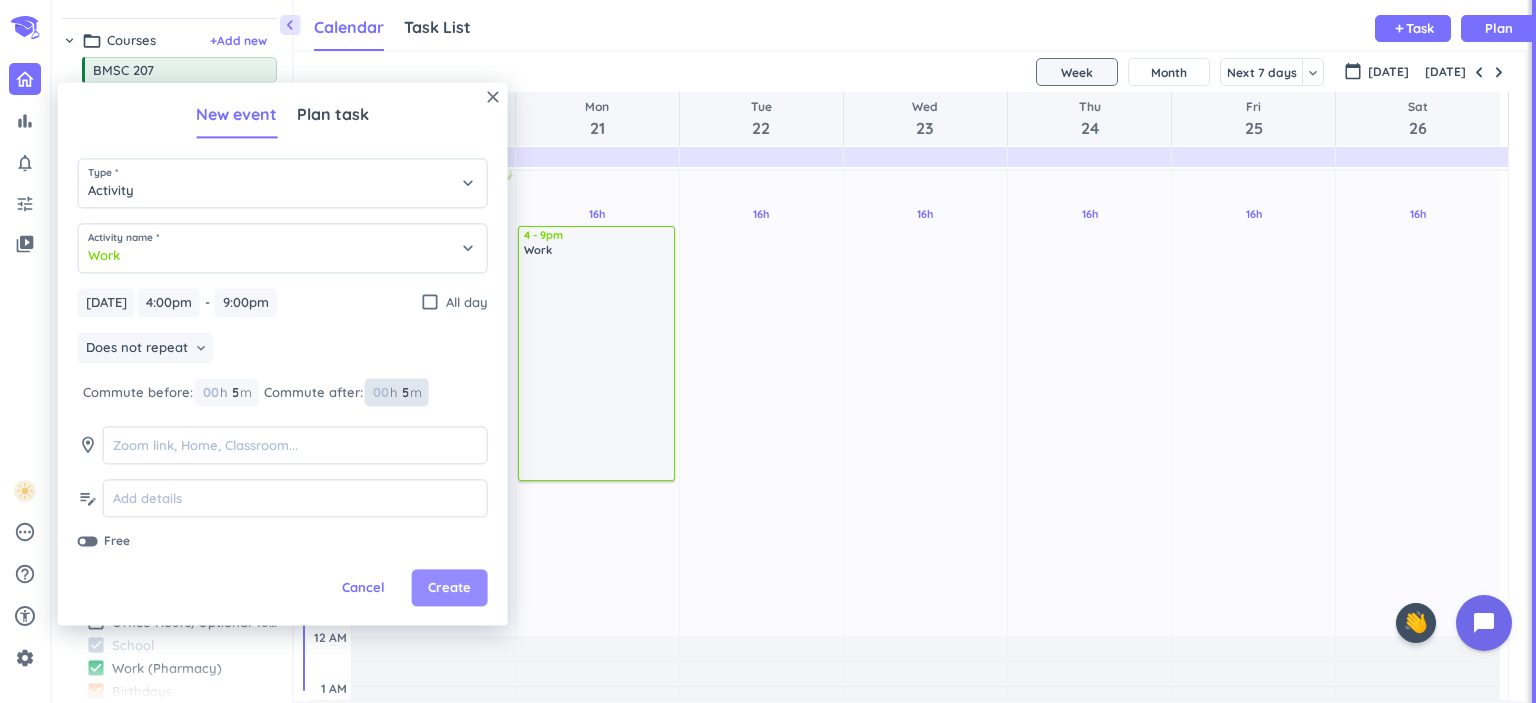 type on "5" 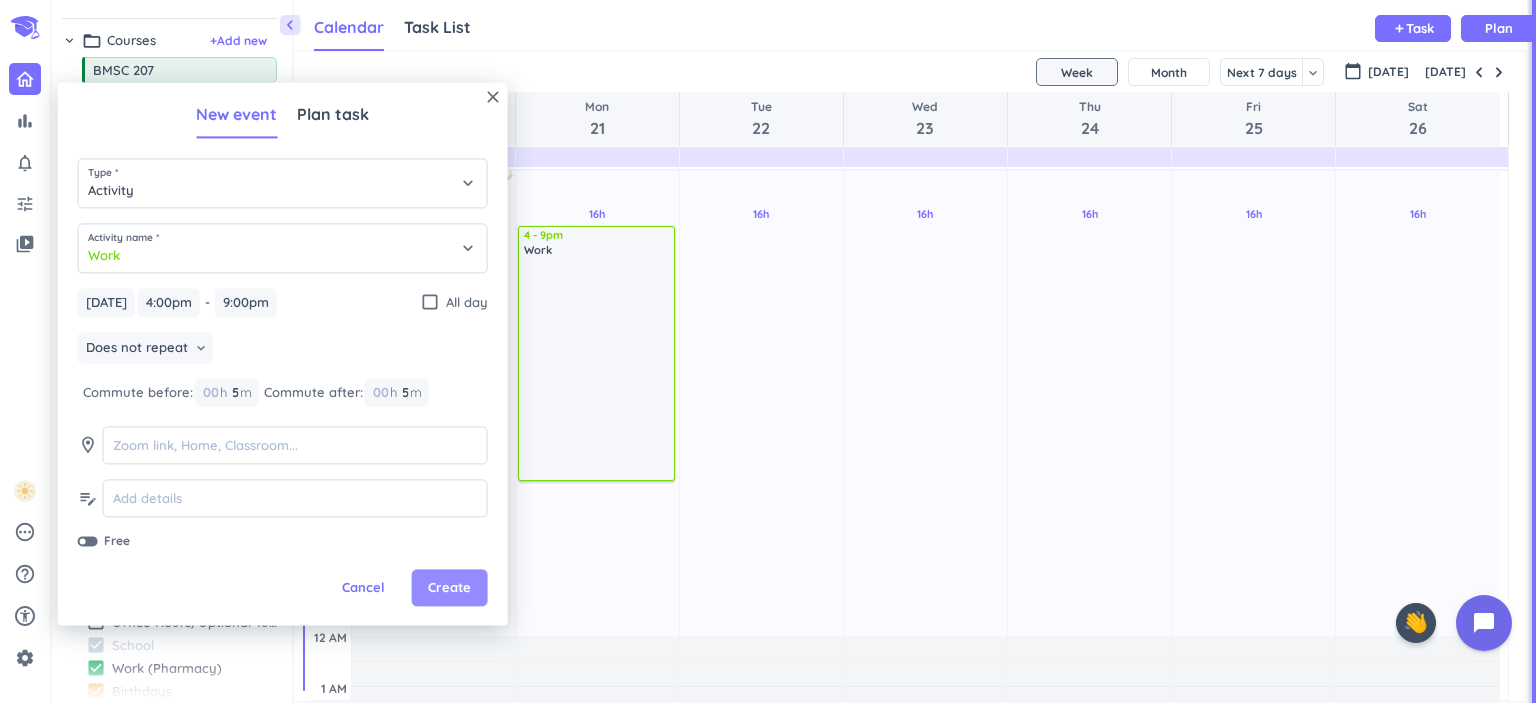 click on "Create" at bounding box center (449, 588) 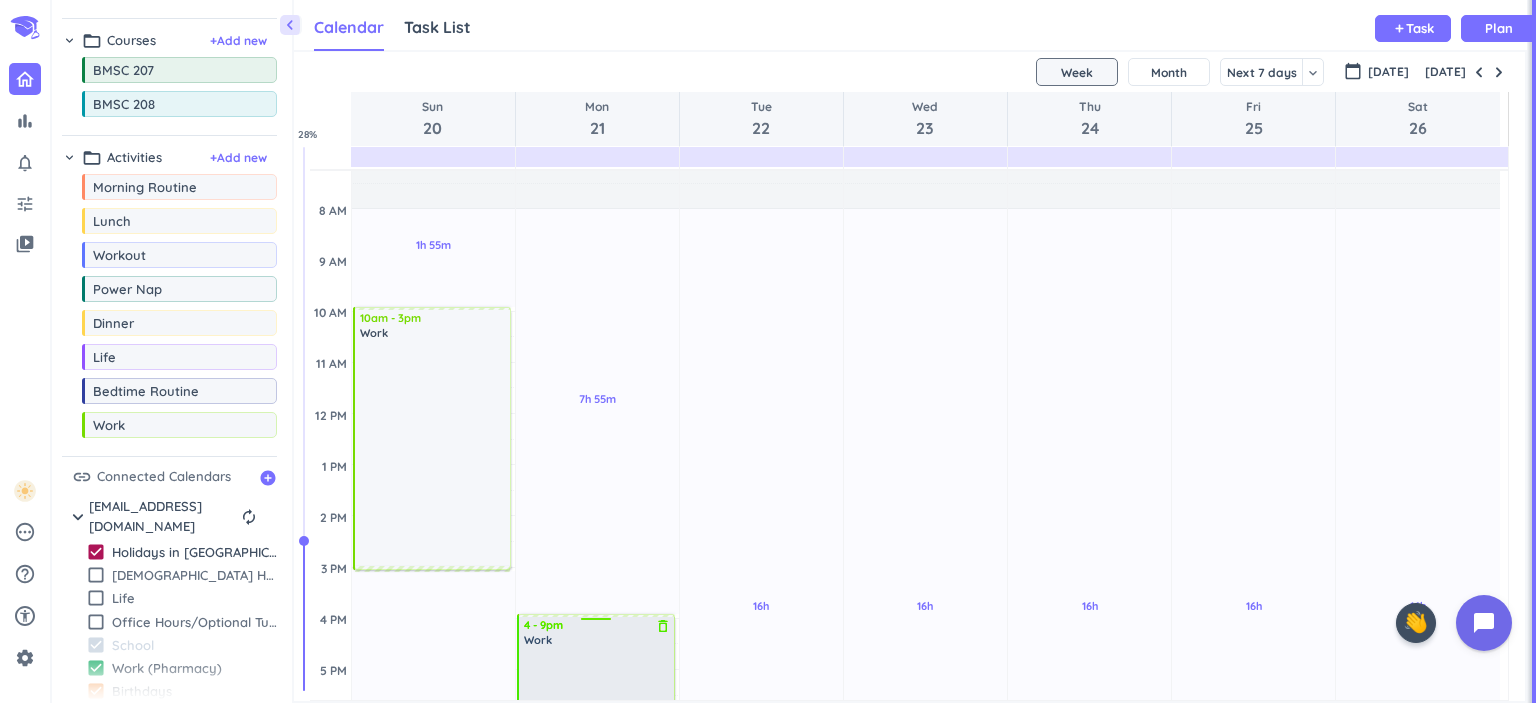 scroll, scrollTop: 159, scrollLeft: 0, axis: vertical 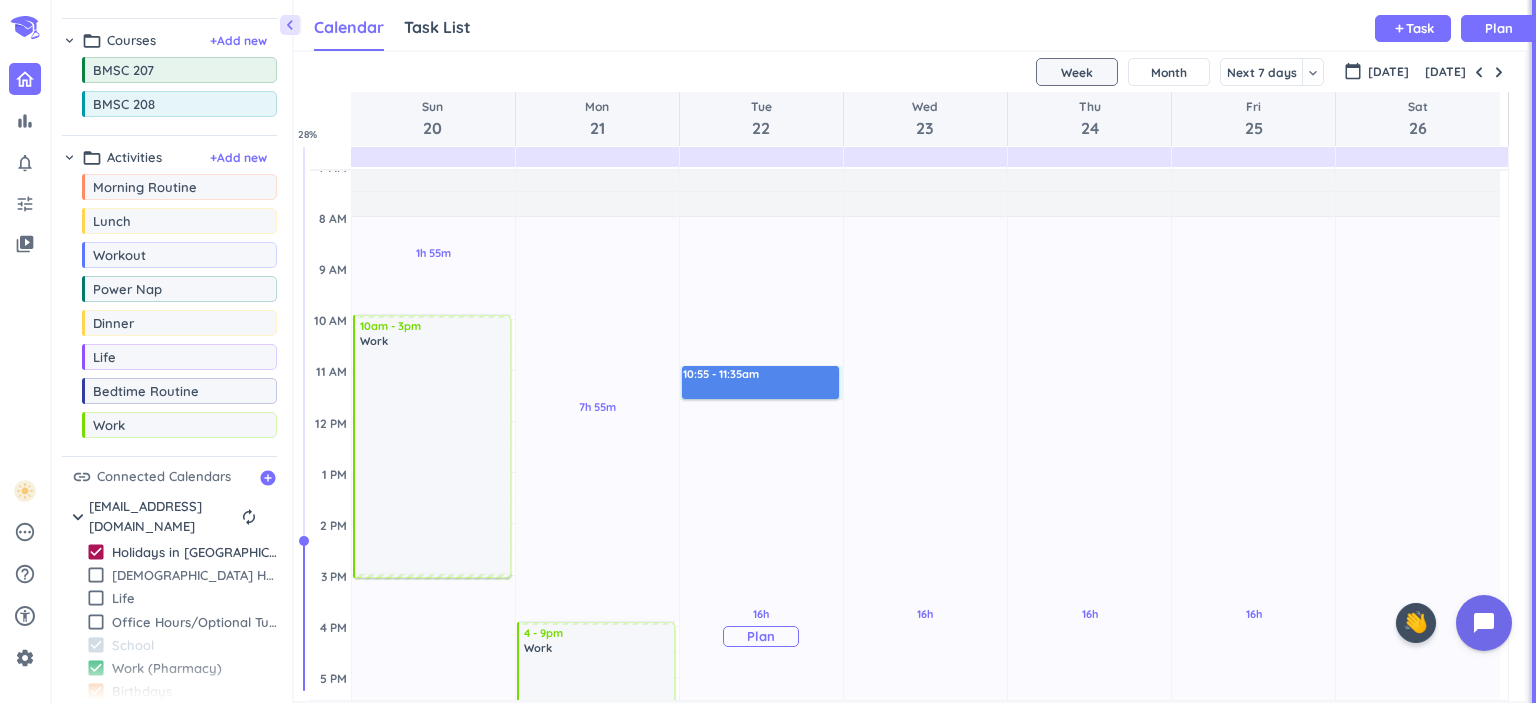 drag, startPoint x: 742, startPoint y: 369, endPoint x: 746, endPoint y: 396, distance: 27.294687 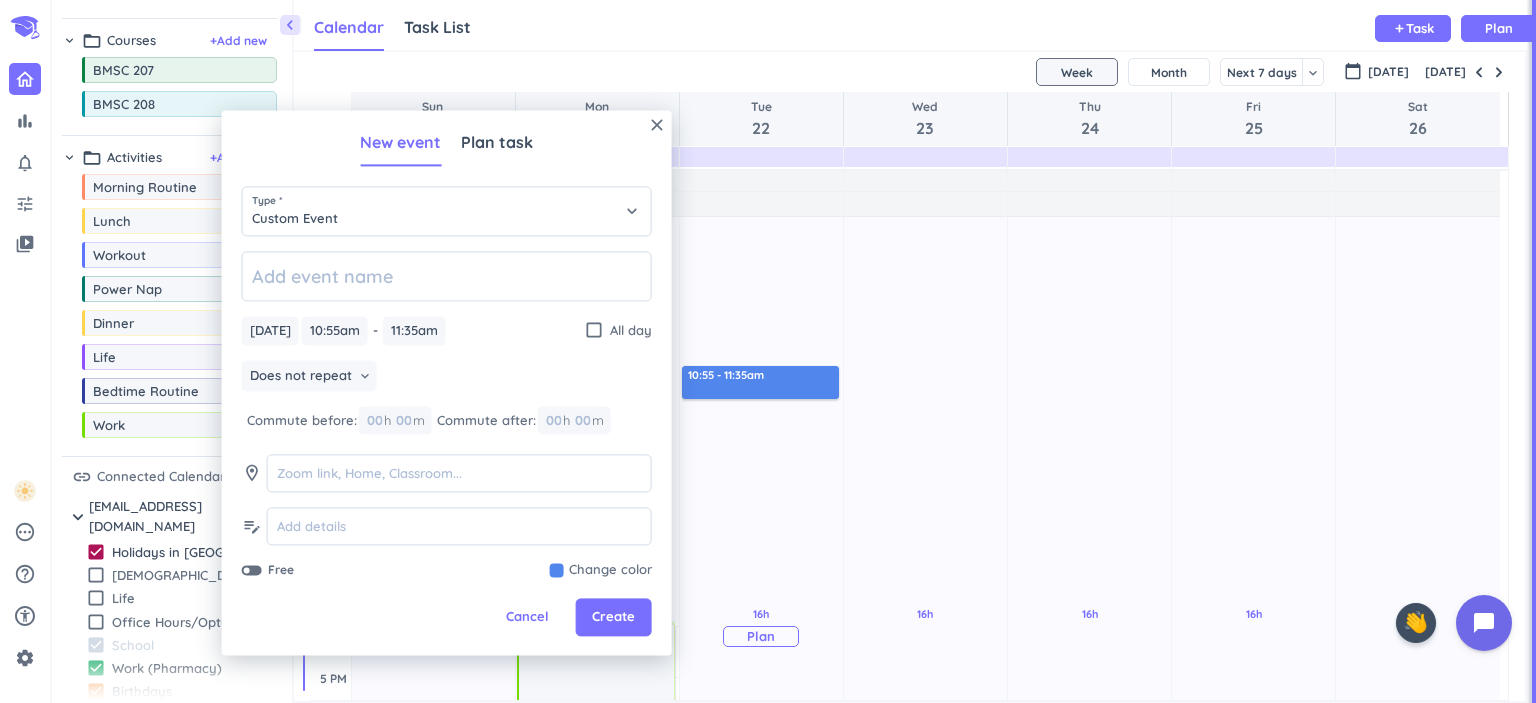 click on "16h  Past due Plan" at bounding box center [761, 626] 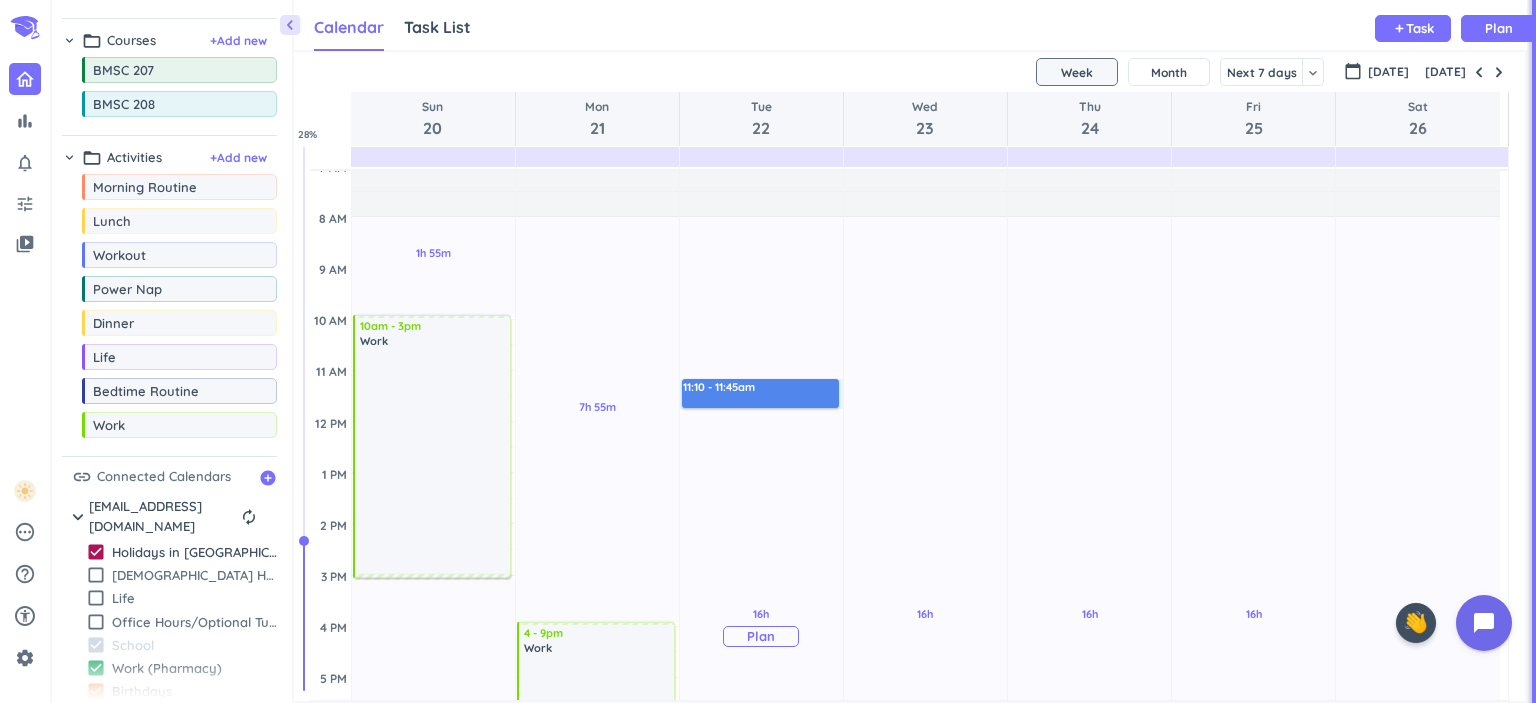 drag, startPoint x: 732, startPoint y: 381, endPoint x: 732, endPoint y: 405, distance: 24 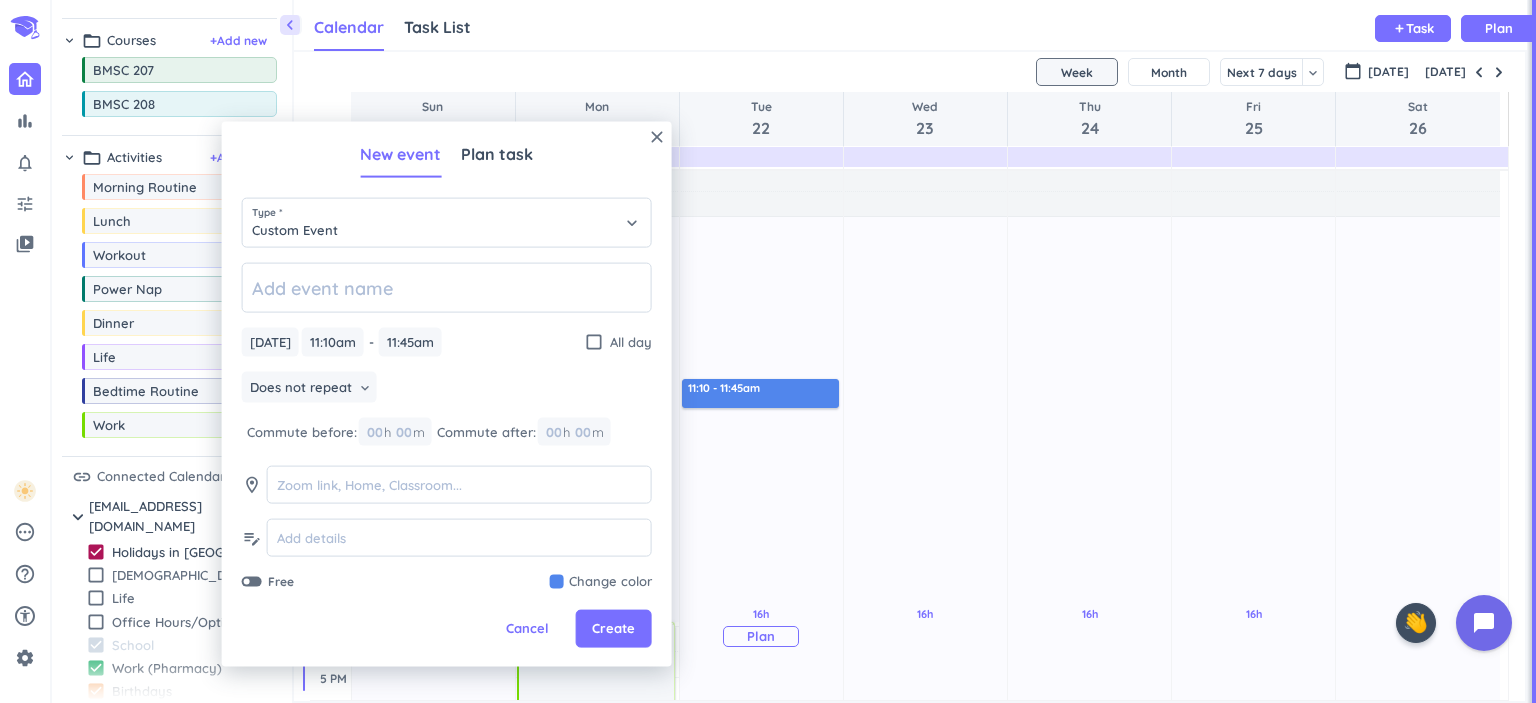 click on "16h  Past due Plan" at bounding box center [761, 626] 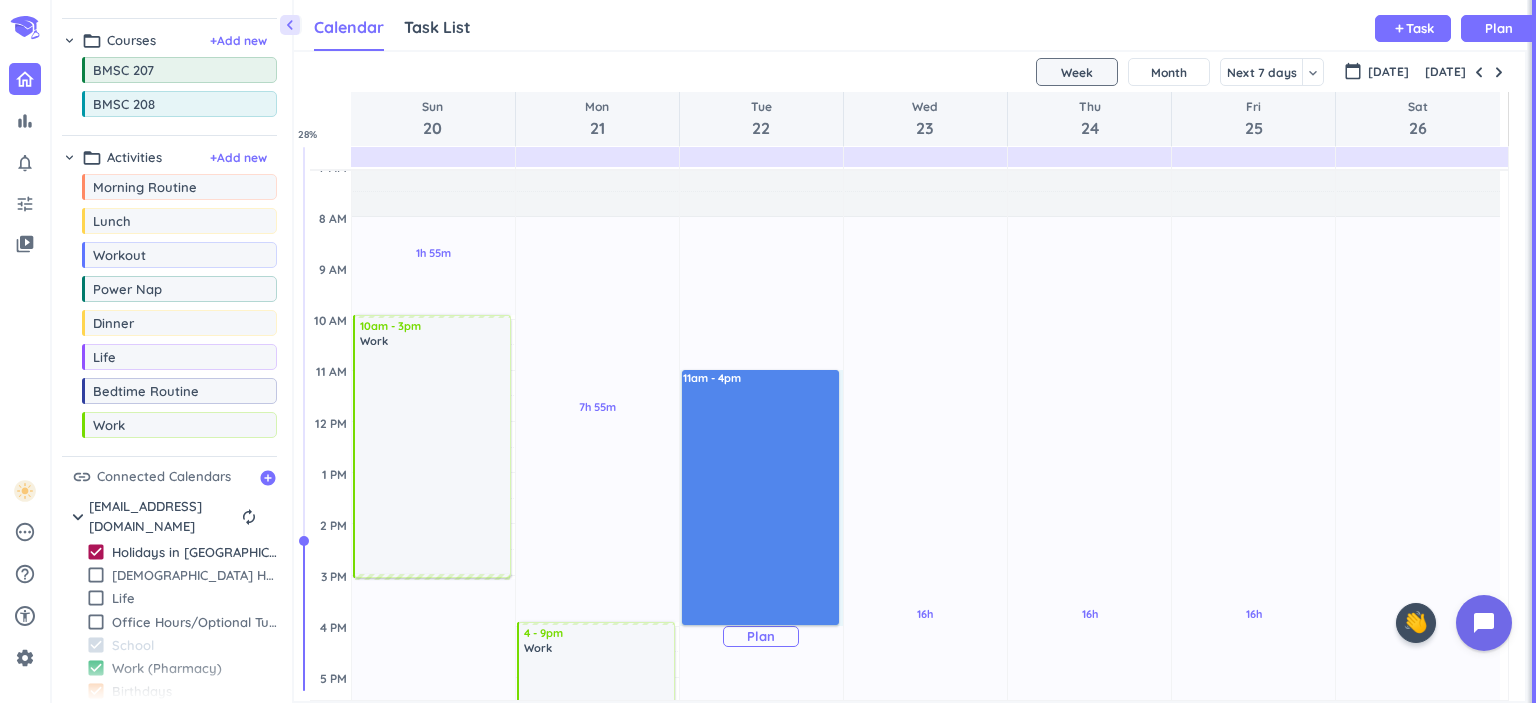 scroll, scrollTop: 160, scrollLeft: 0, axis: vertical 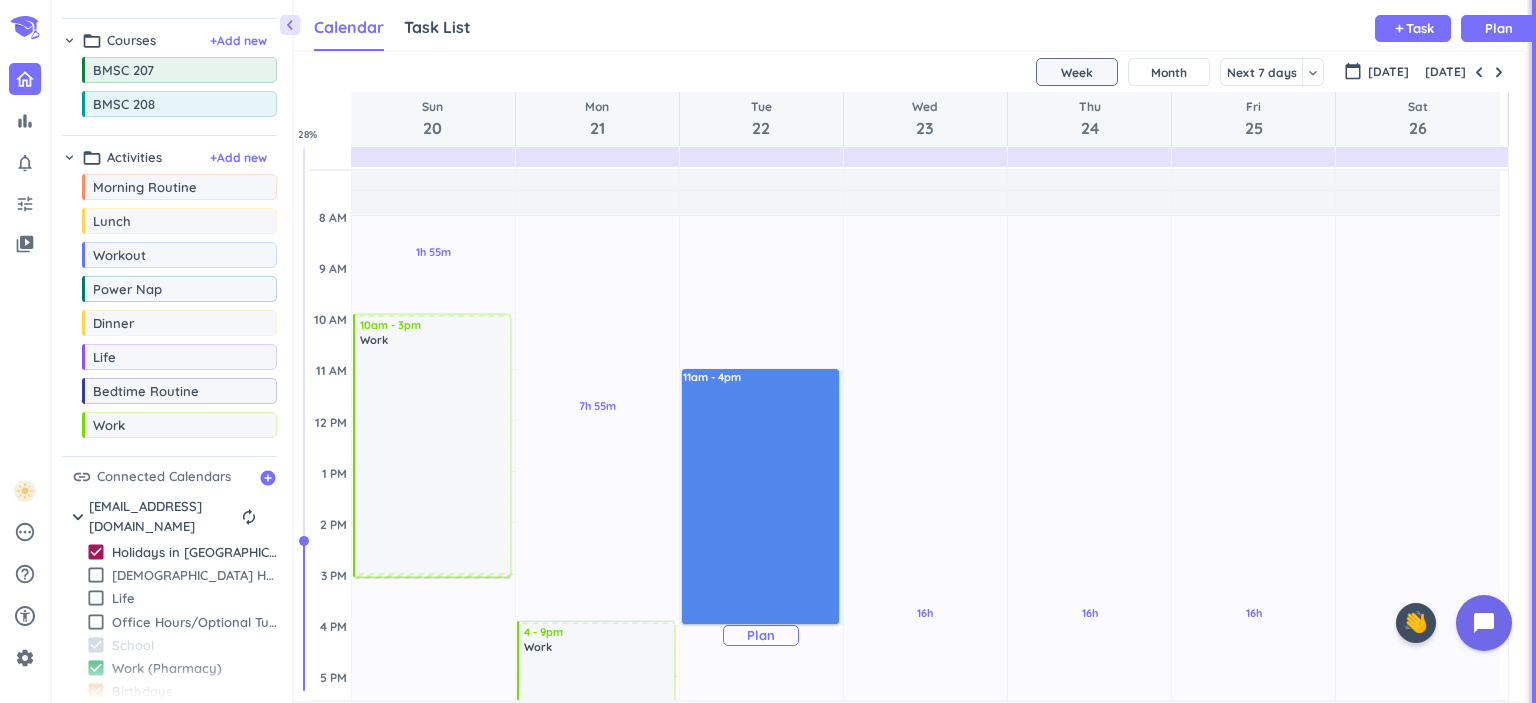 drag, startPoint x: 741, startPoint y: 372, endPoint x: 720, endPoint y: 622, distance: 250.88045 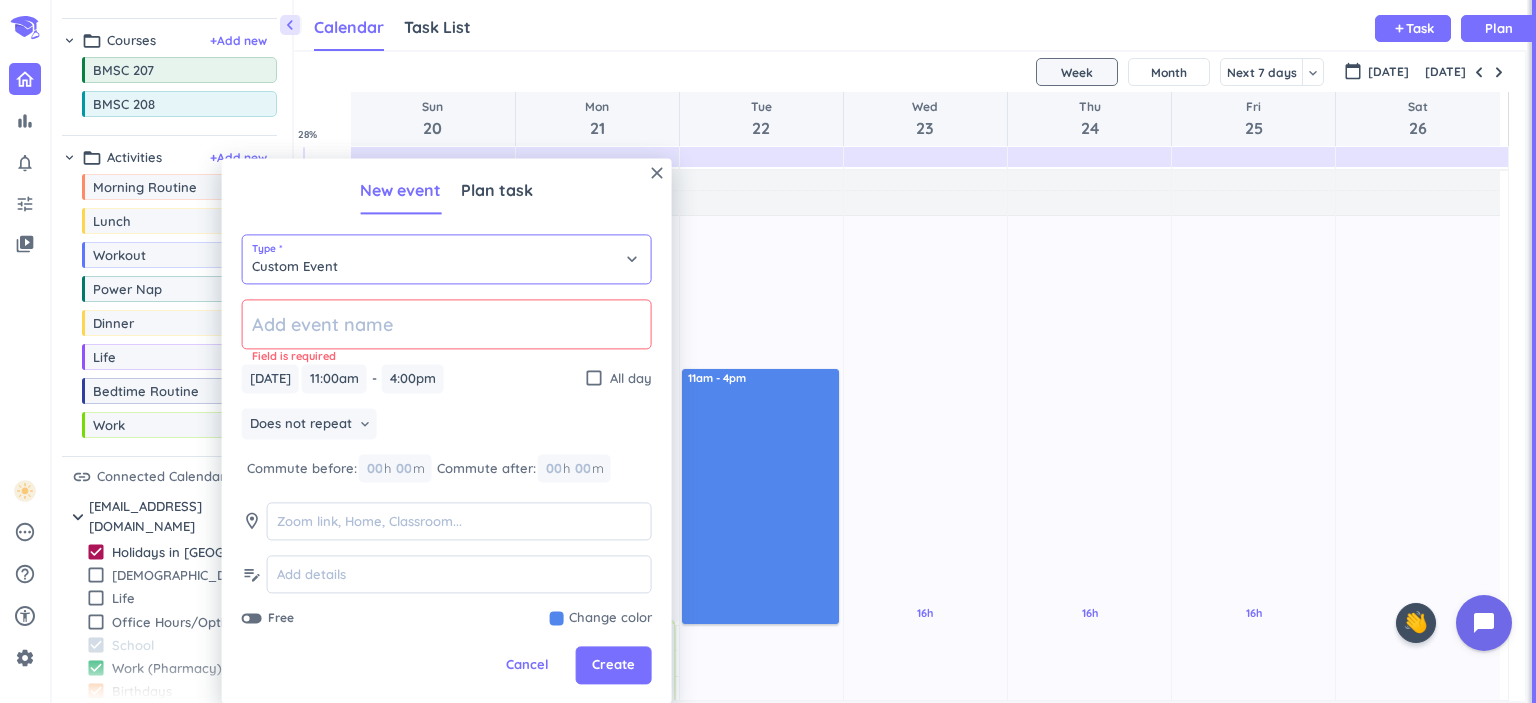 click on "Custom Event" at bounding box center (447, 259) 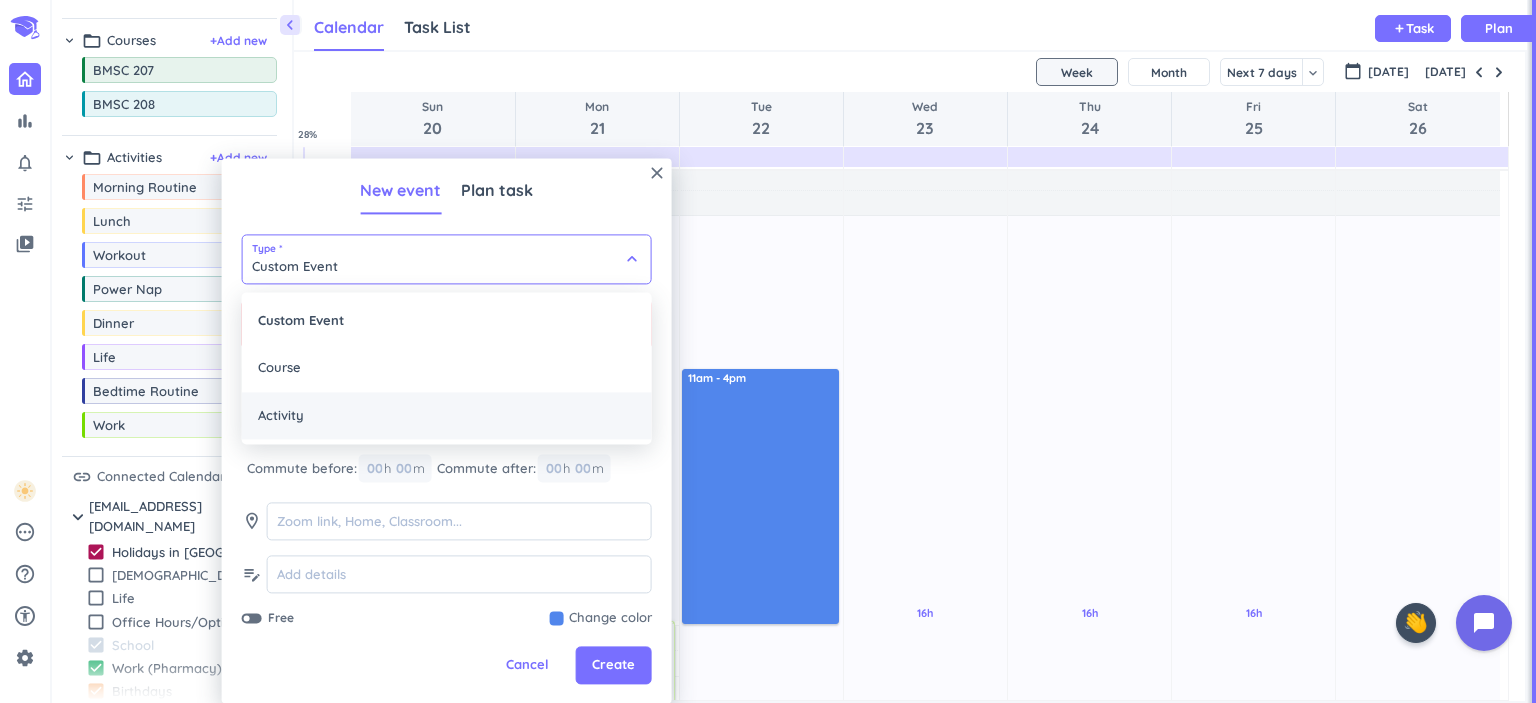 click on "Activity" at bounding box center [447, 416] 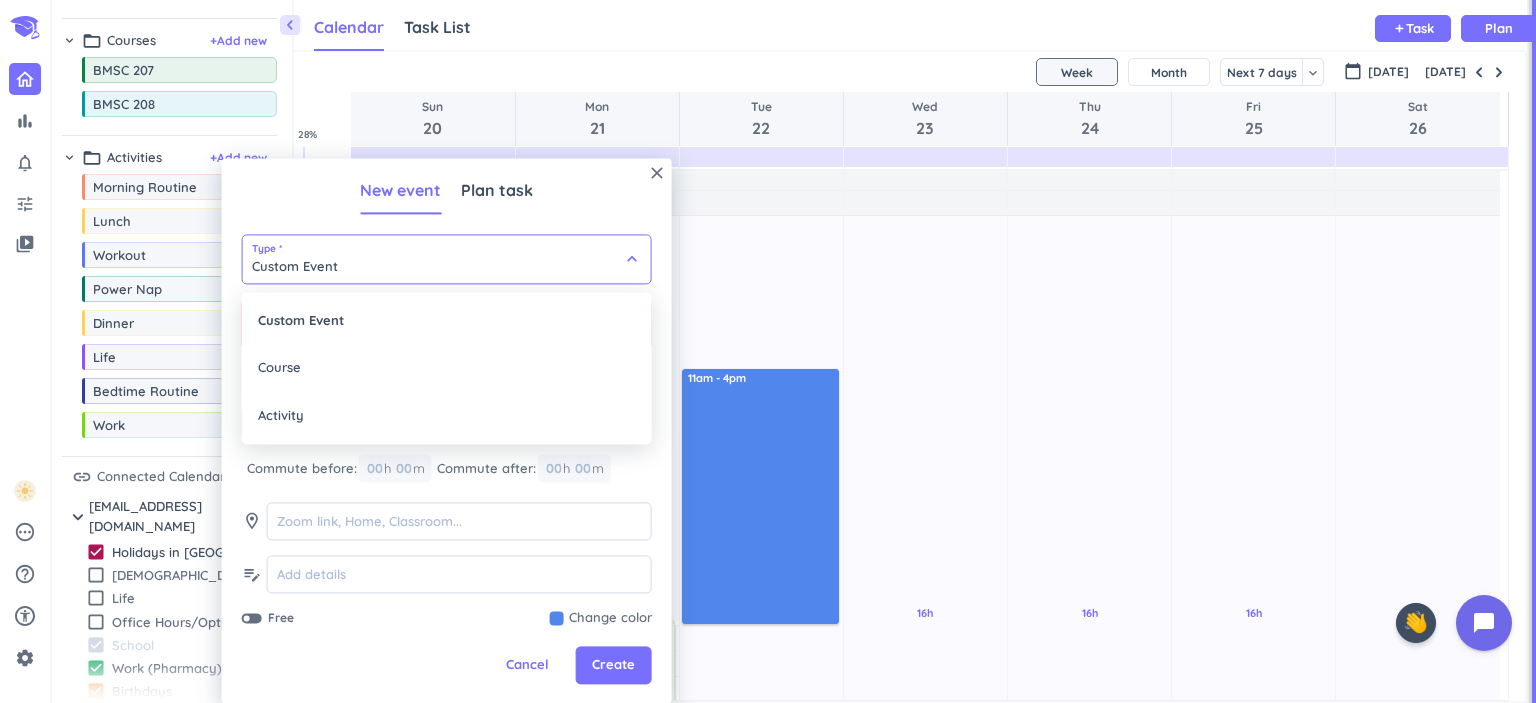 type on "Activity" 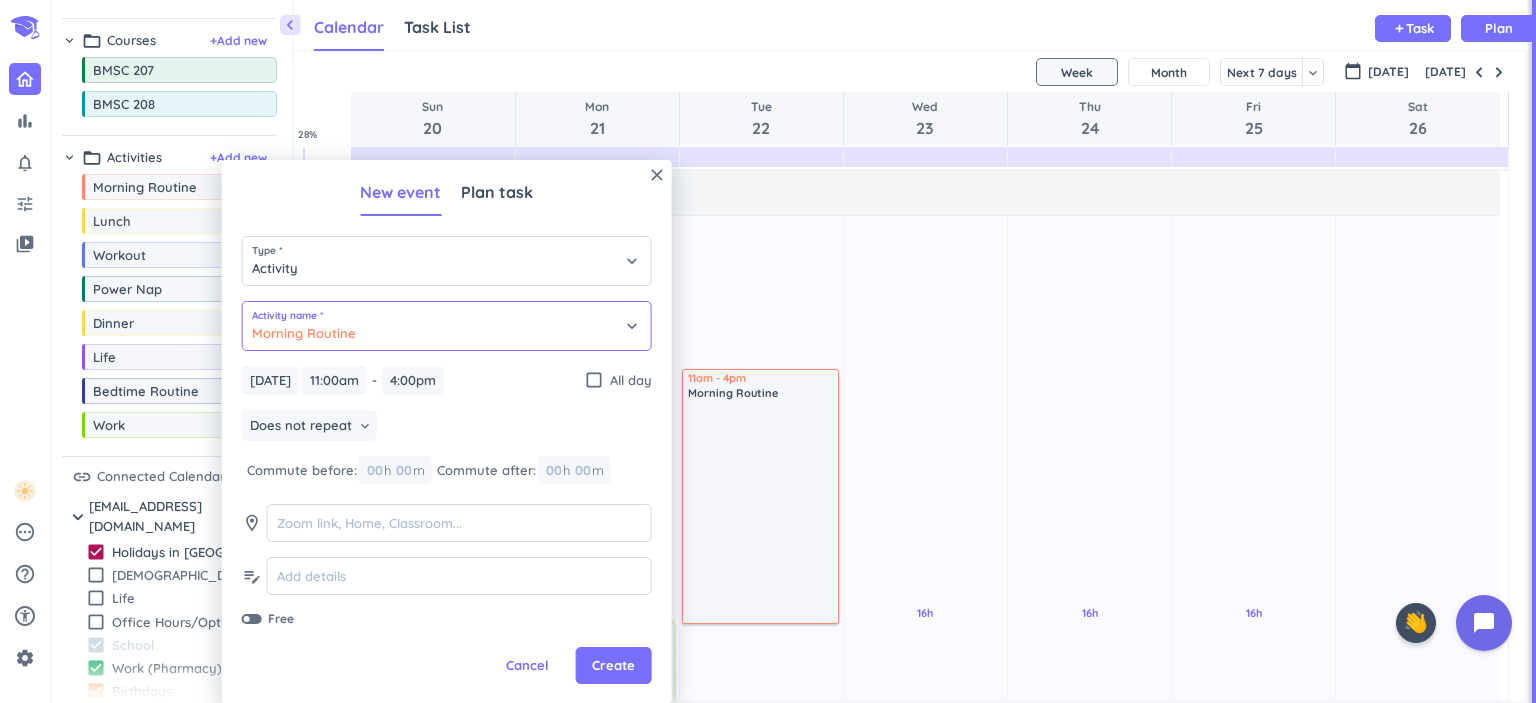 click on "Morning Routine" at bounding box center [447, 326] 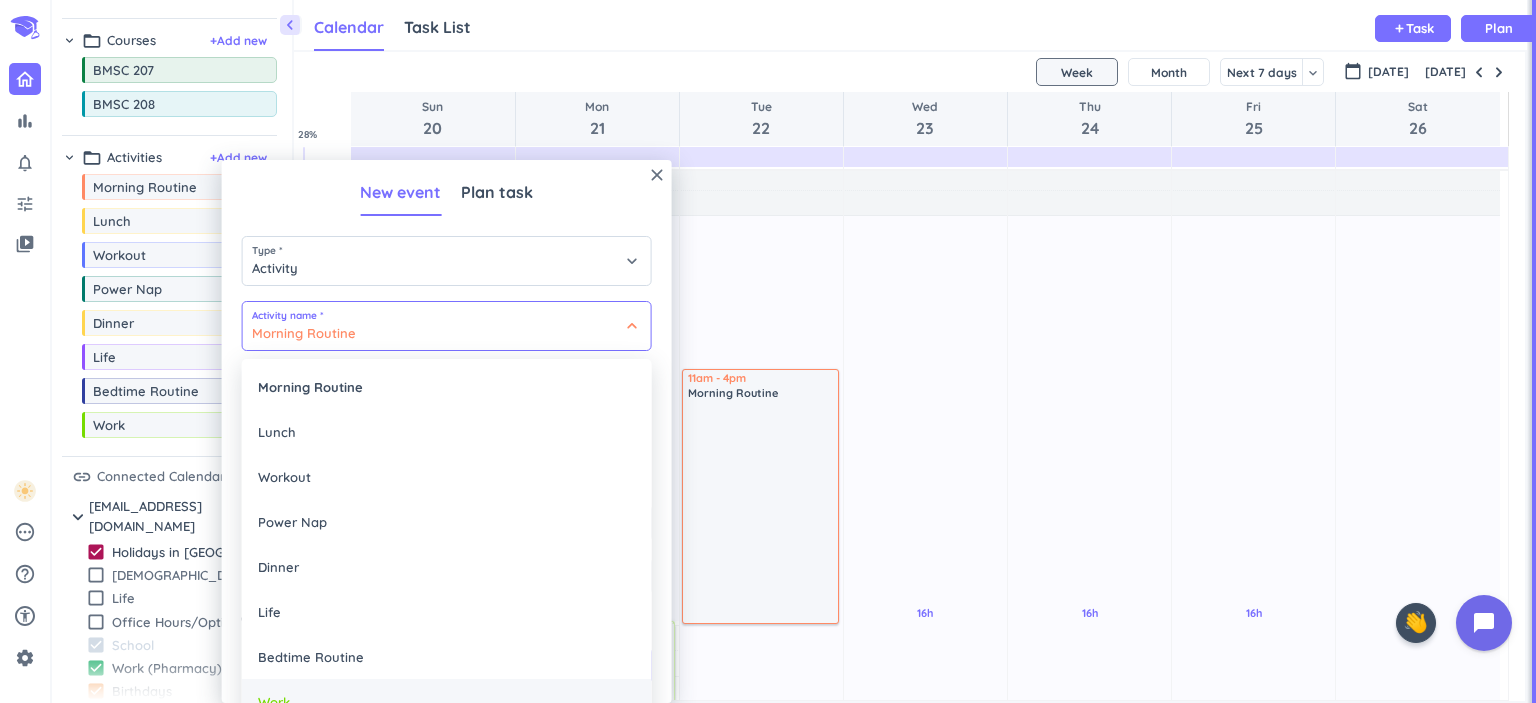 click on "Work" at bounding box center (447, 701) 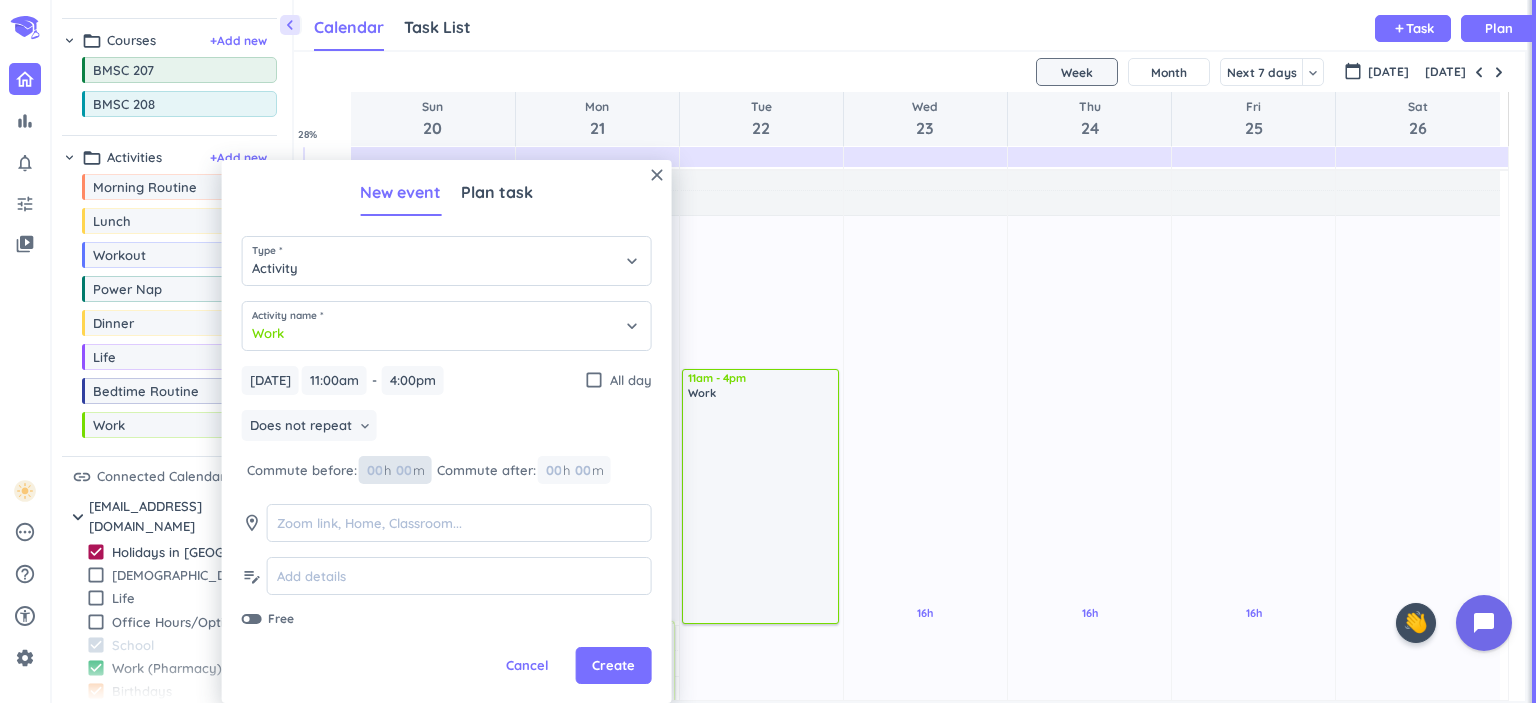 click at bounding box center [403, 470] 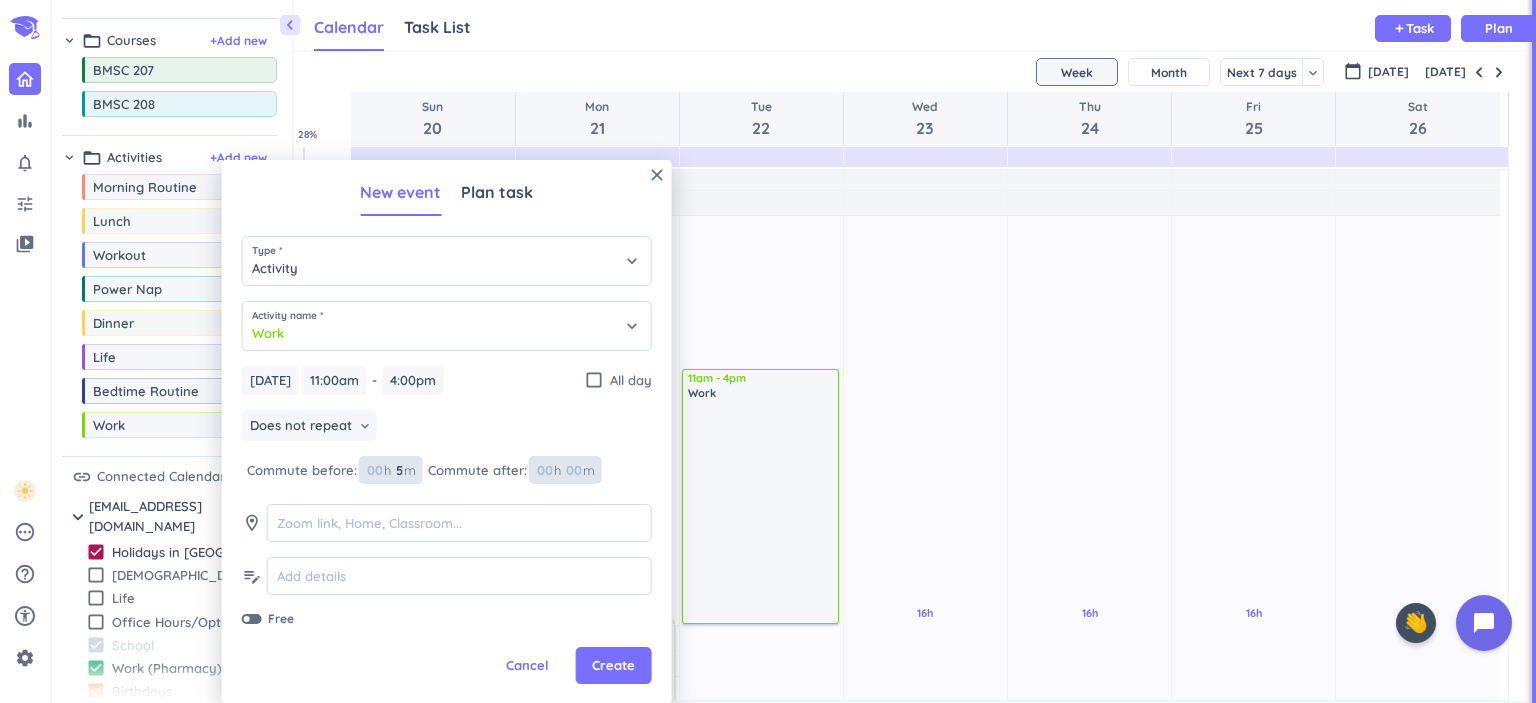 type on "5" 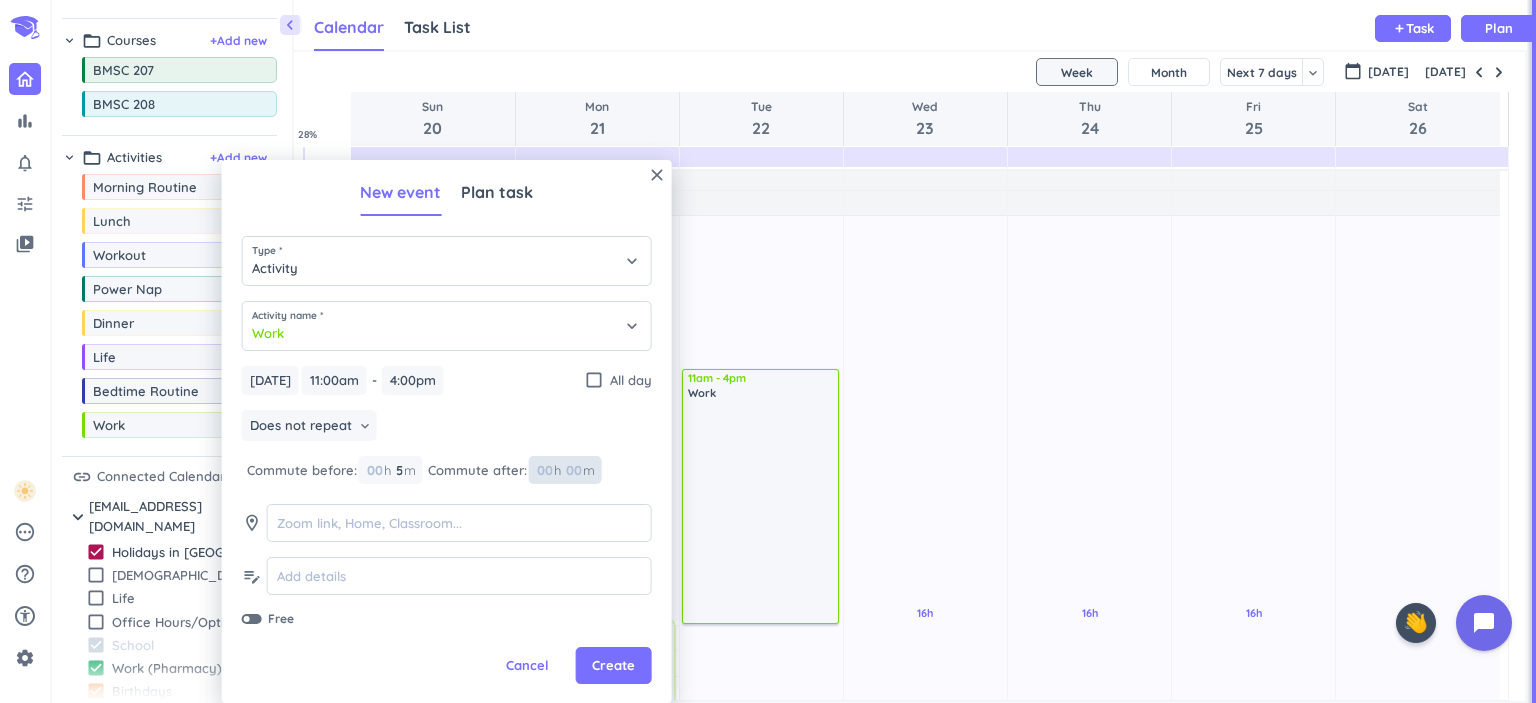 click at bounding box center [573, 470] 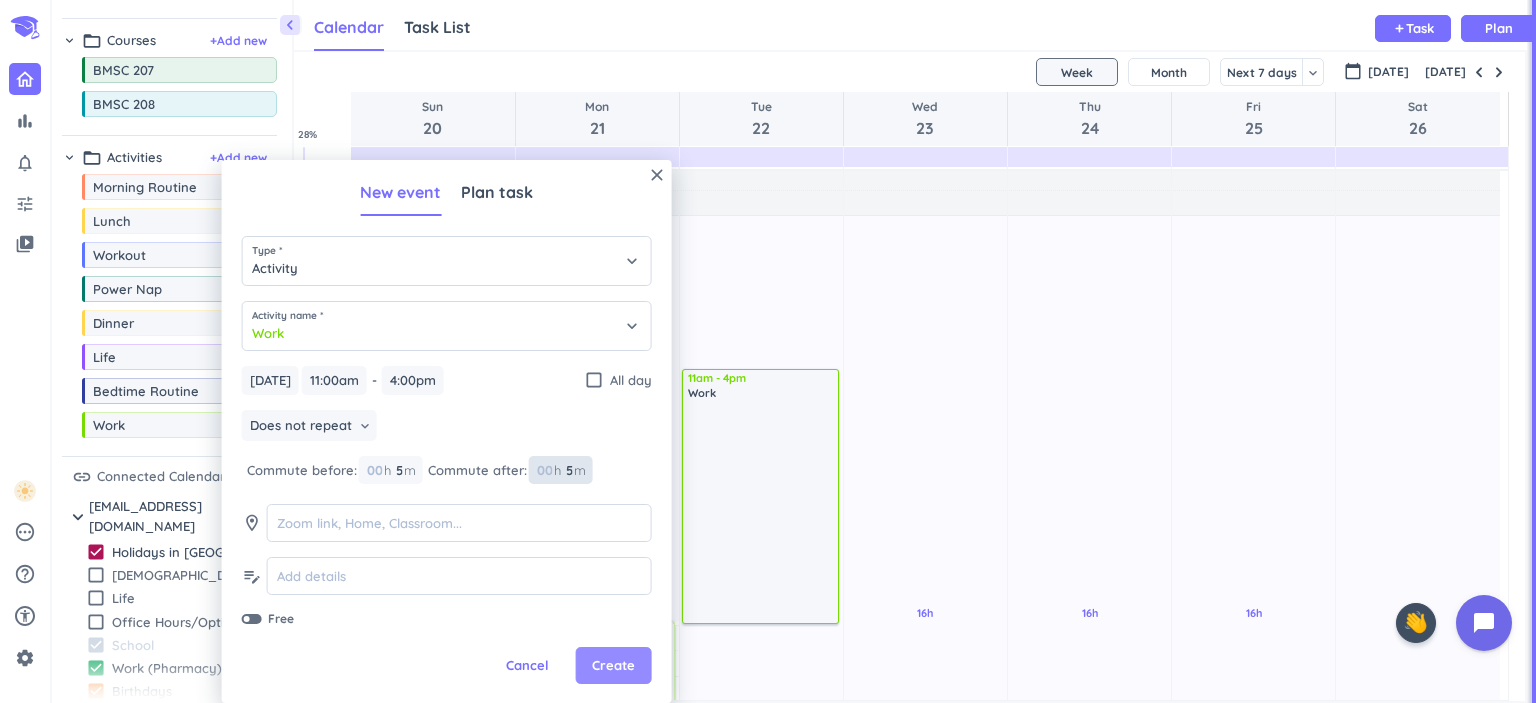 type on "5" 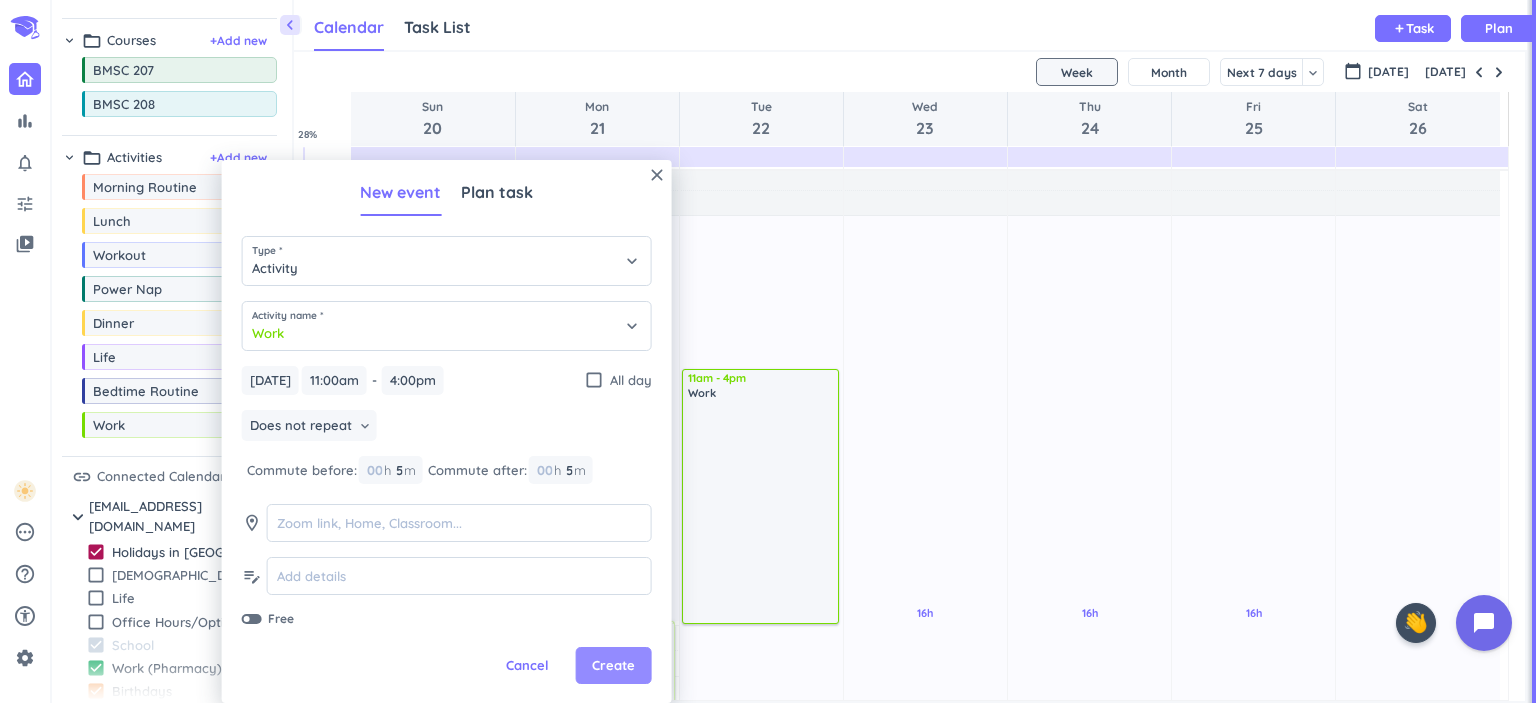 click on "Create" at bounding box center (613, 666) 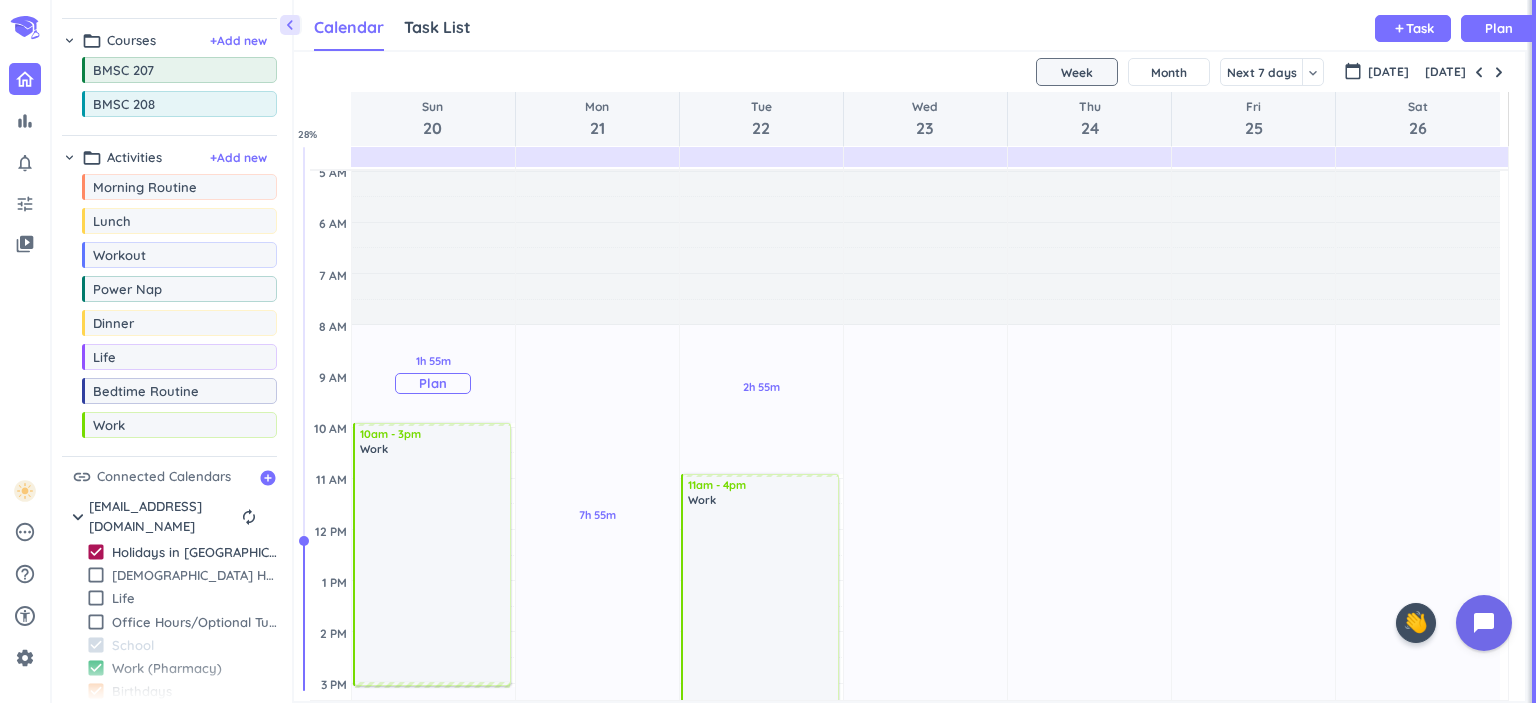 scroll, scrollTop: 0, scrollLeft: 0, axis: both 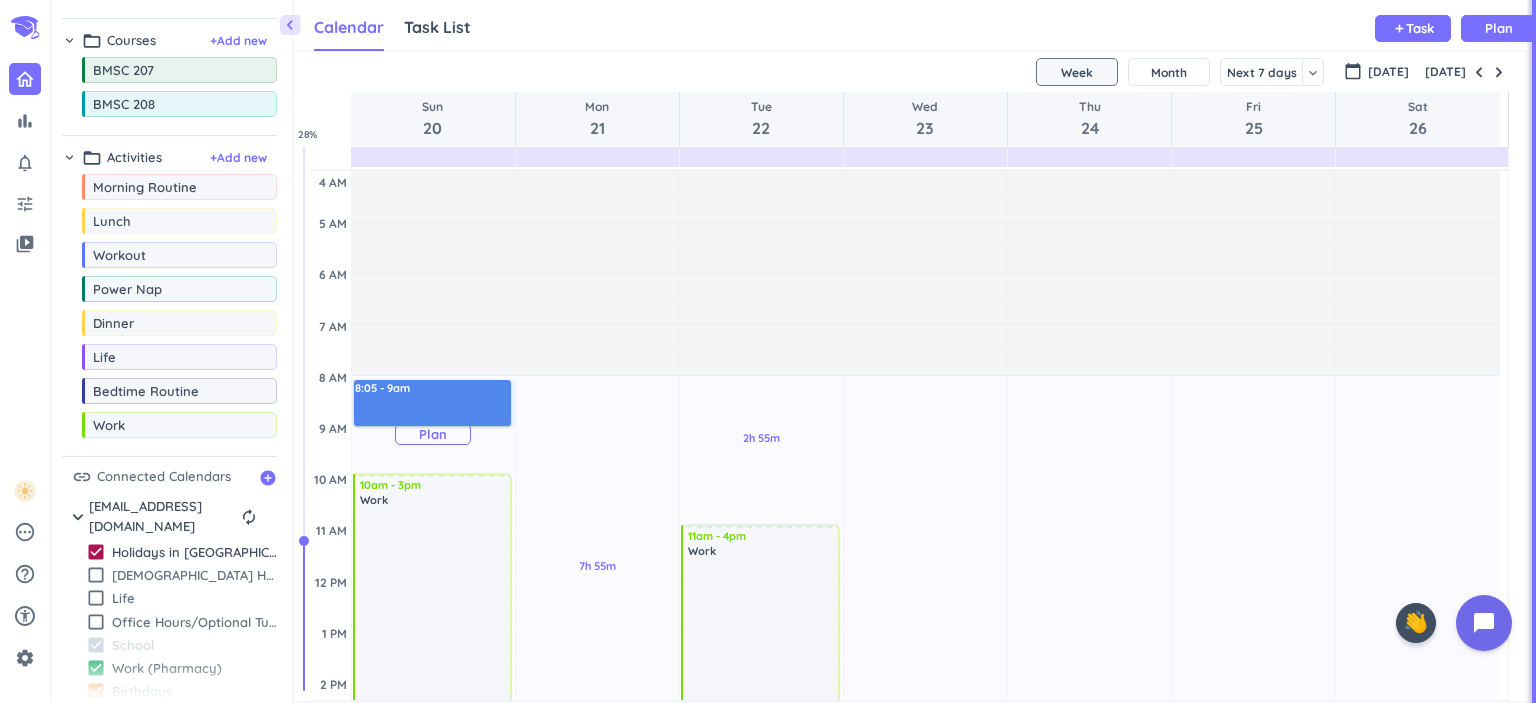 drag, startPoint x: 377, startPoint y: 381, endPoint x: 380, endPoint y: 423, distance: 42.107006 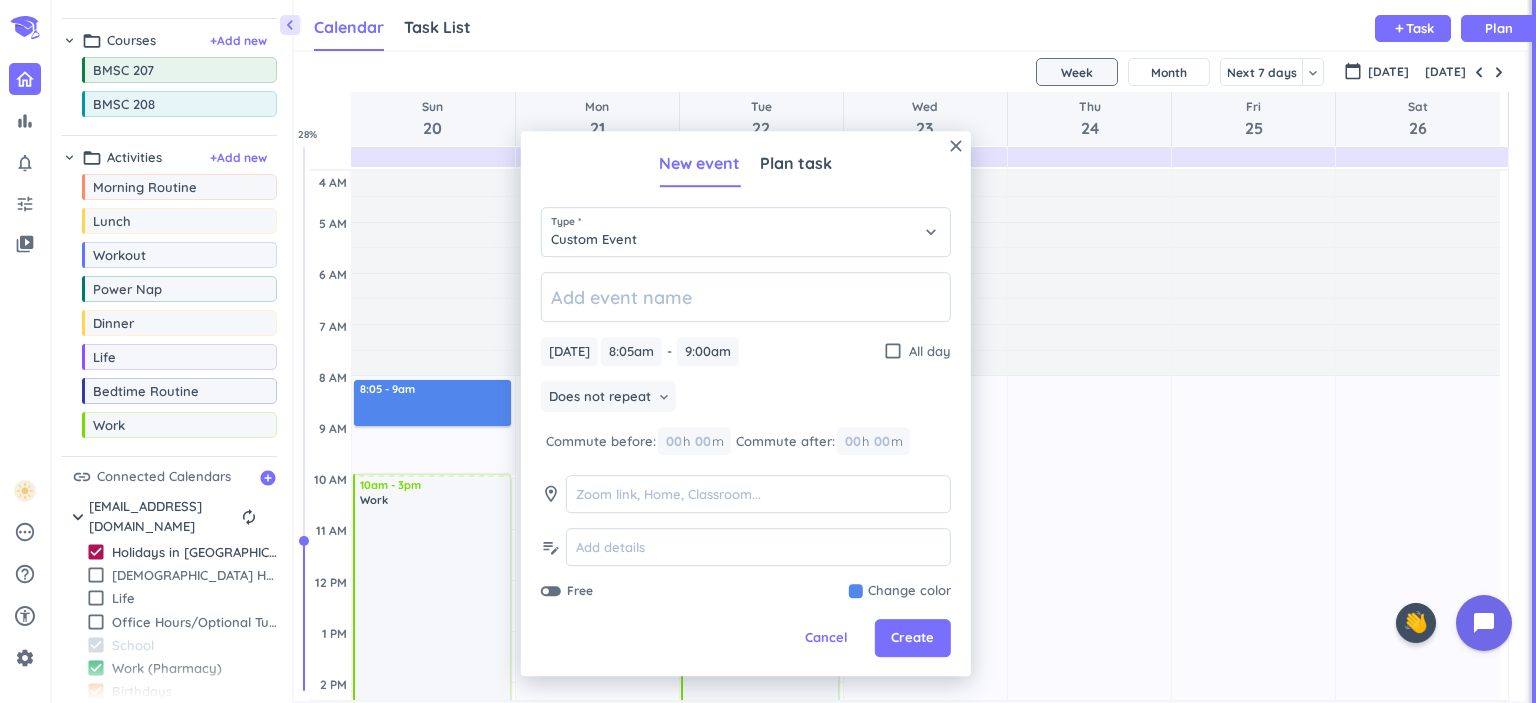 click on "16h  Past due Plan" at bounding box center (1089, 785) 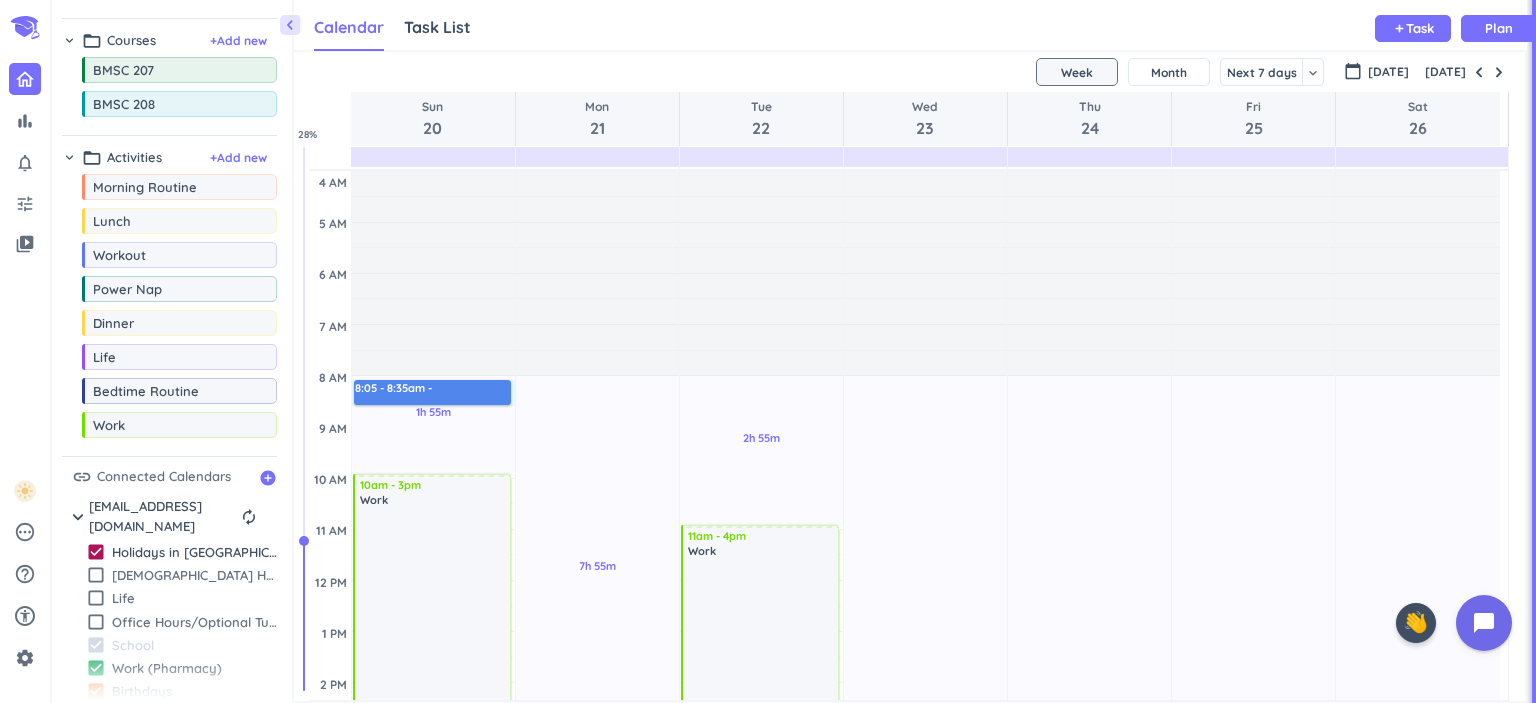 drag, startPoint x: 408, startPoint y: 382, endPoint x: 410, endPoint y: 404, distance: 22.090721 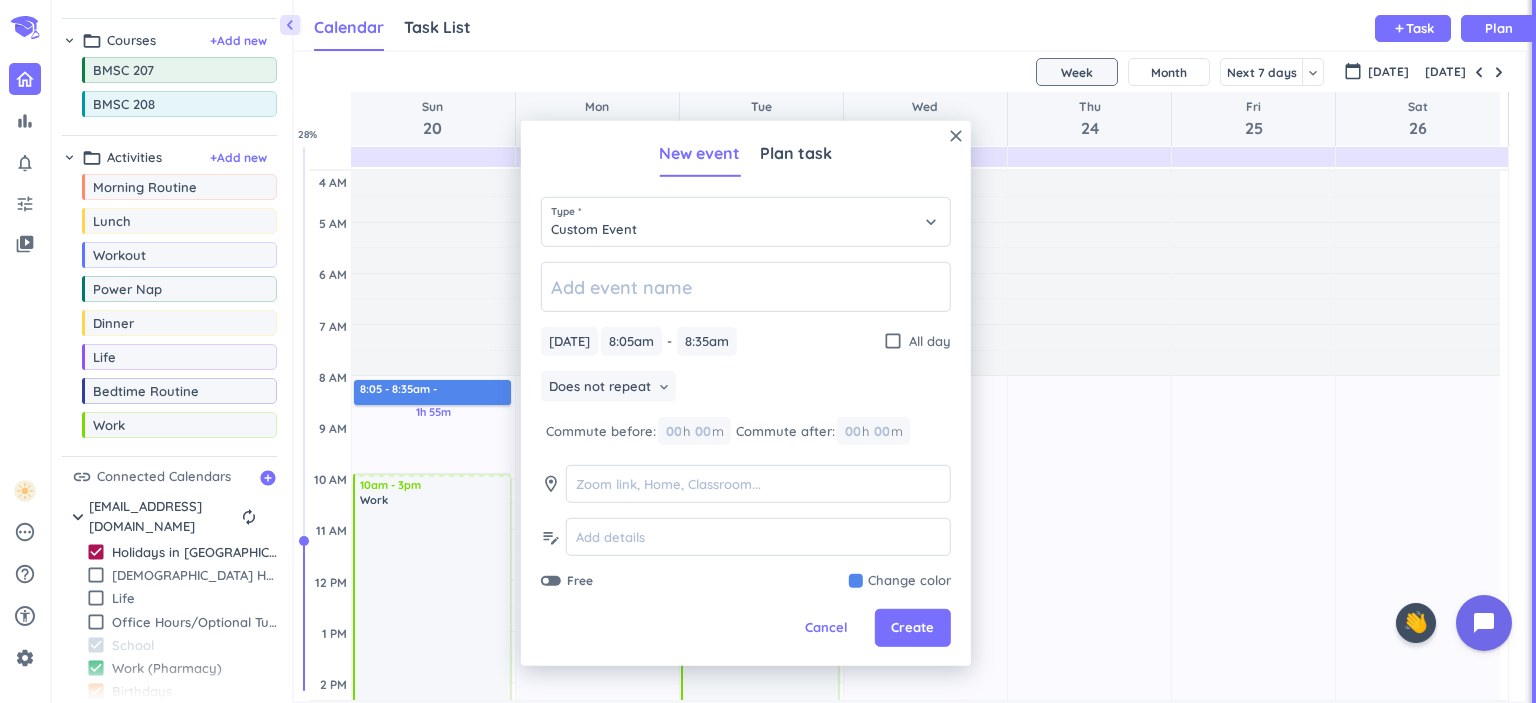 click on "16h  Past due Plan" at bounding box center (1089, 785) 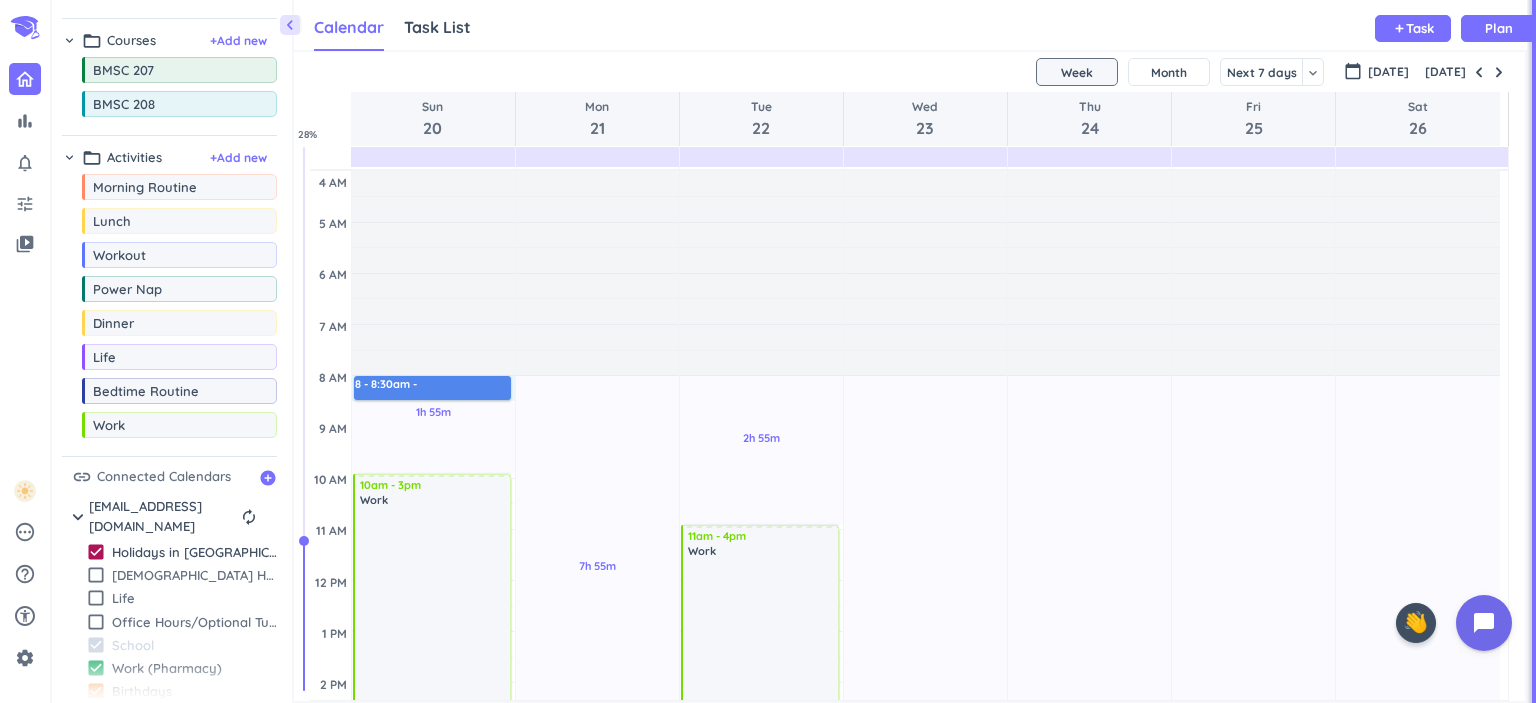 drag, startPoint x: 421, startPoint y: 379, endPoint x: 420, endPoint y: 401, distance: 22.022715 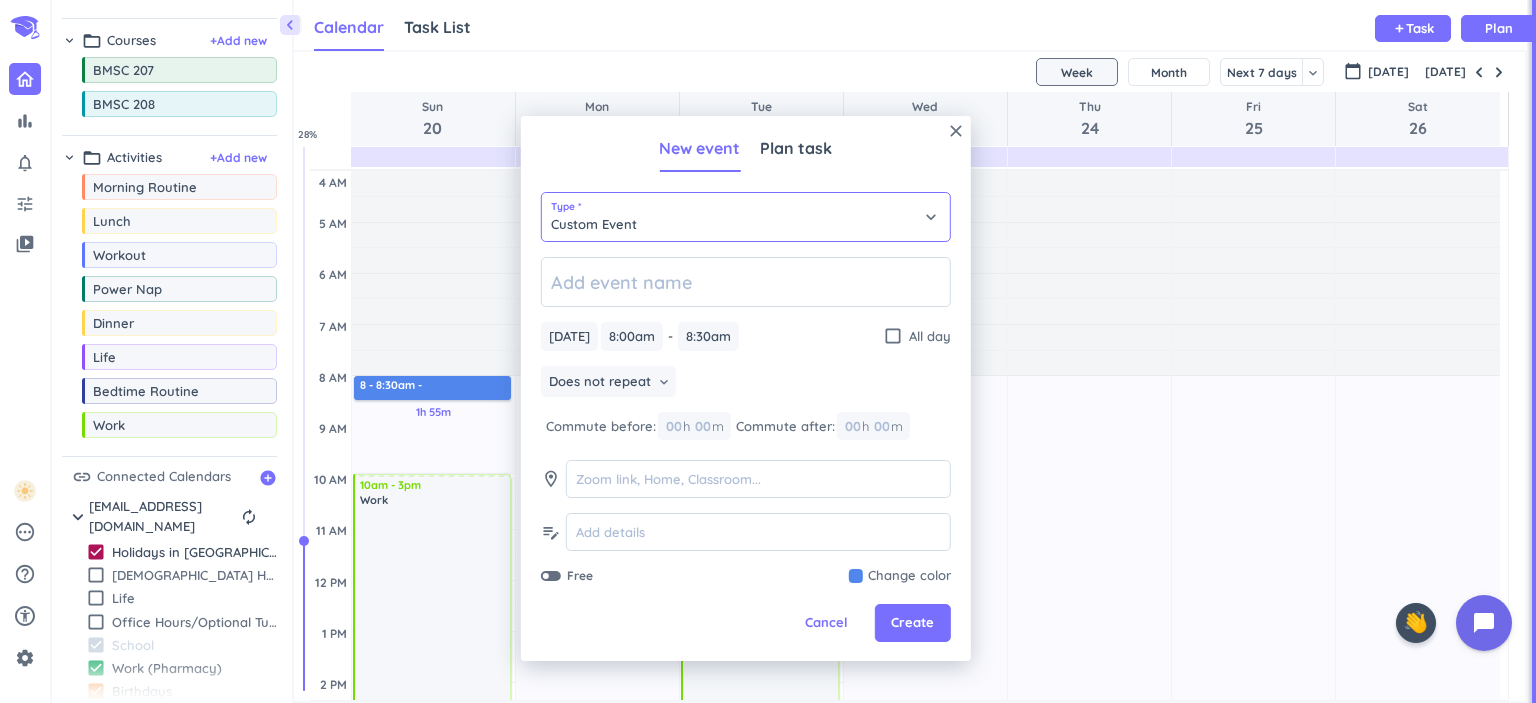 click on "Custom Event" at bounding box center [746, 217] 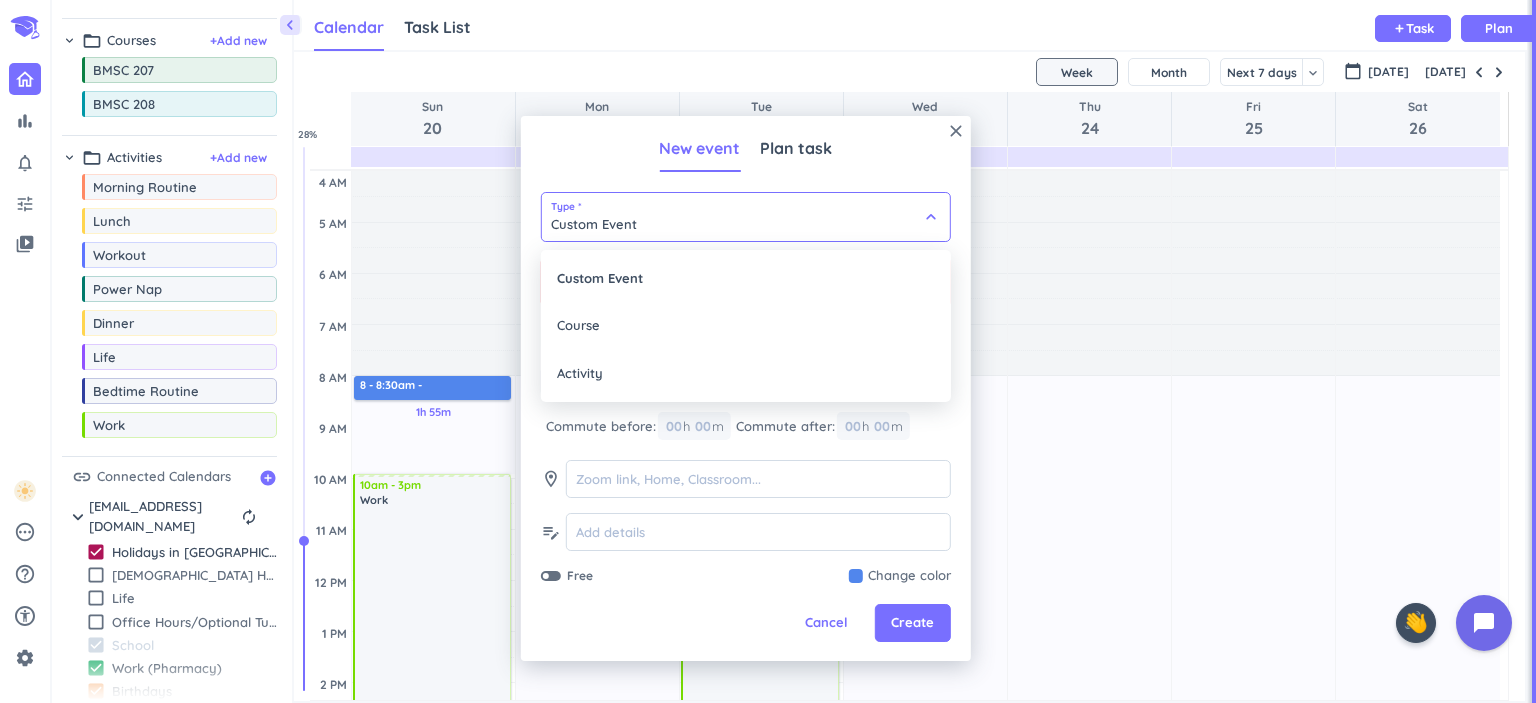 click on "Activity" at bounding box center (746, 374) 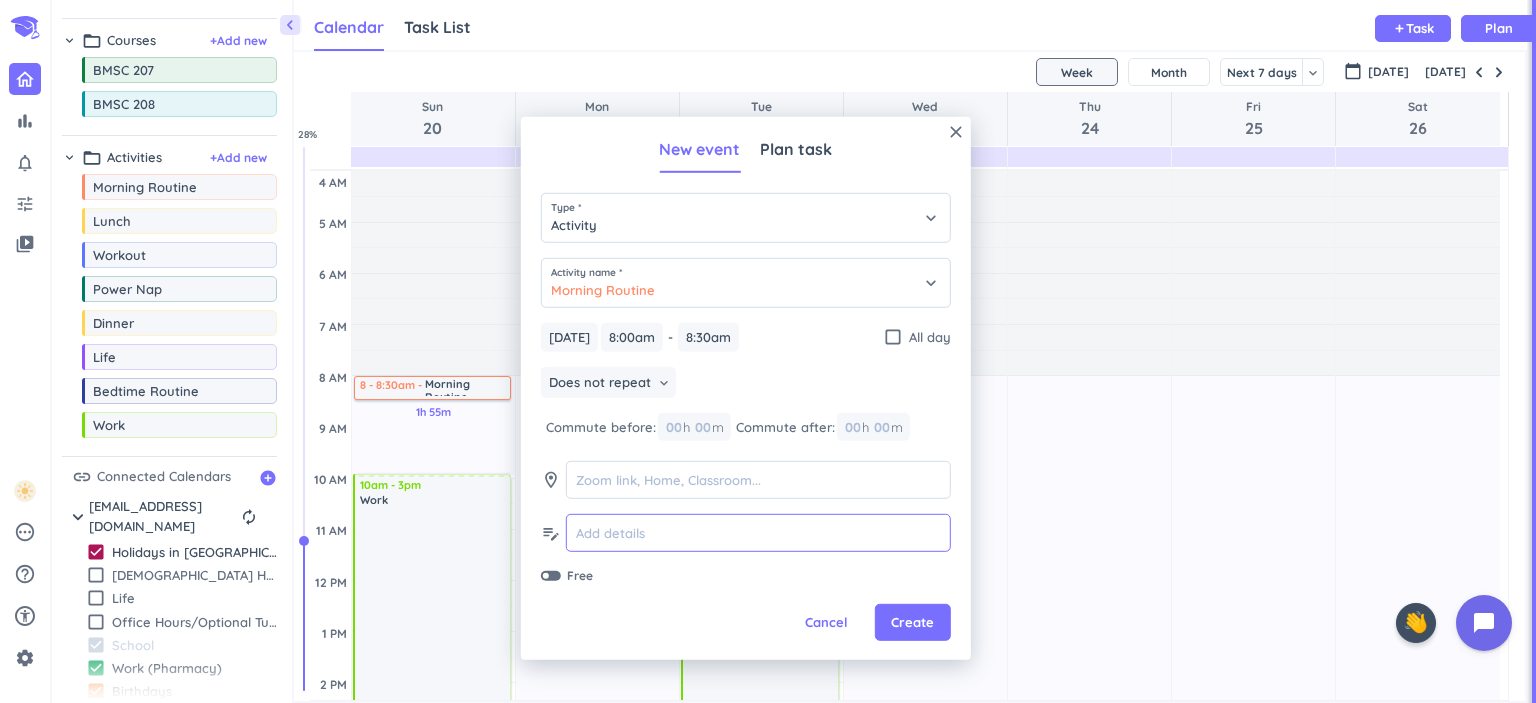 click at bounding box center [758, 533] 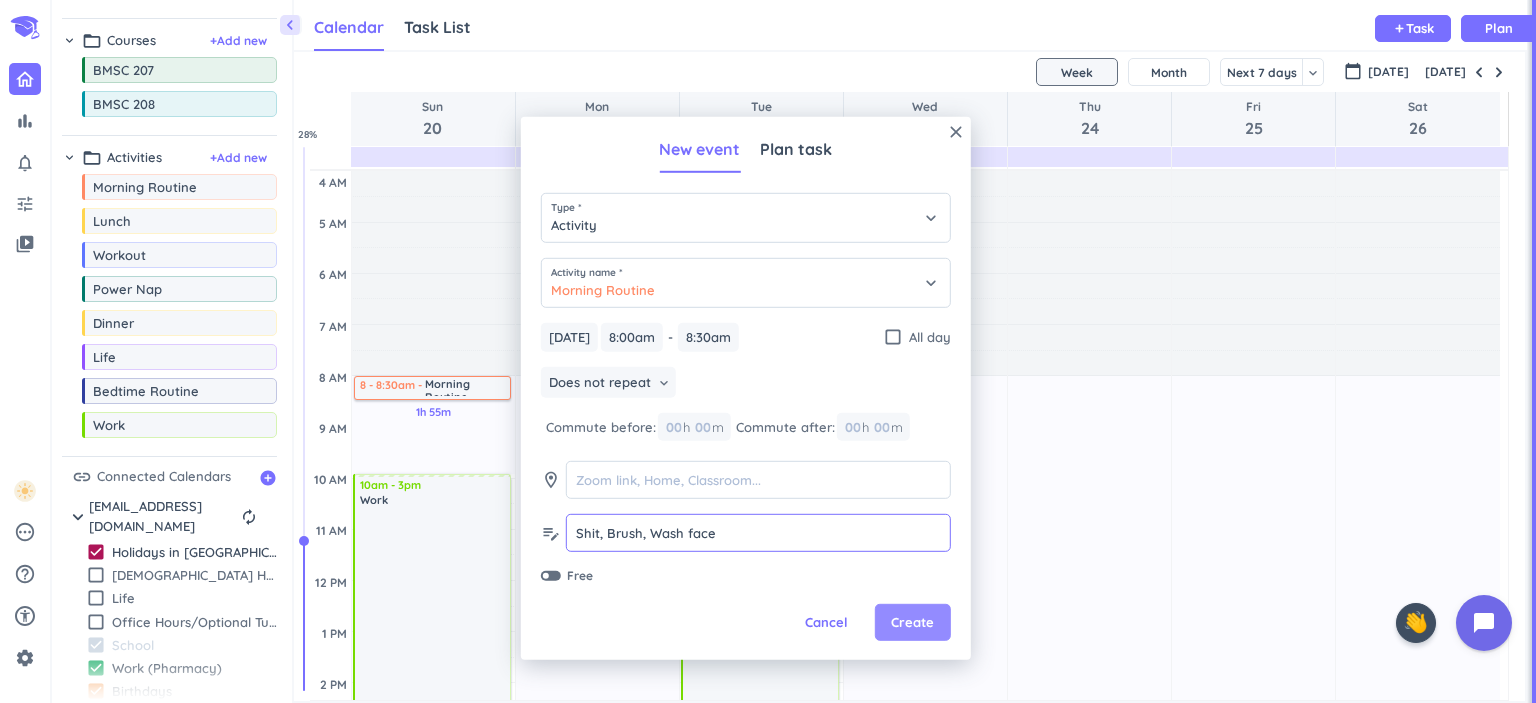 type on "Shit, Brush, Wash face" 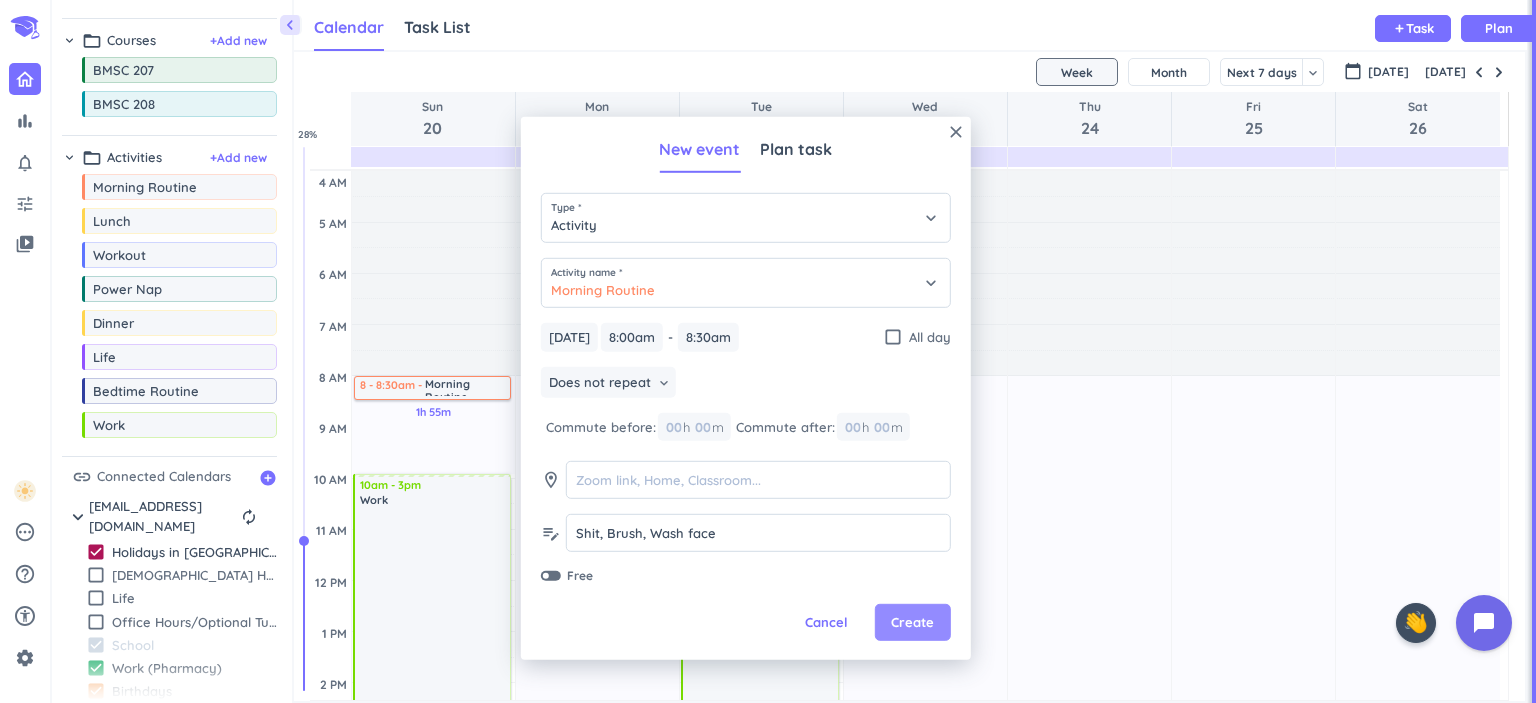 click on "Create" at bounding box center (912, 623) 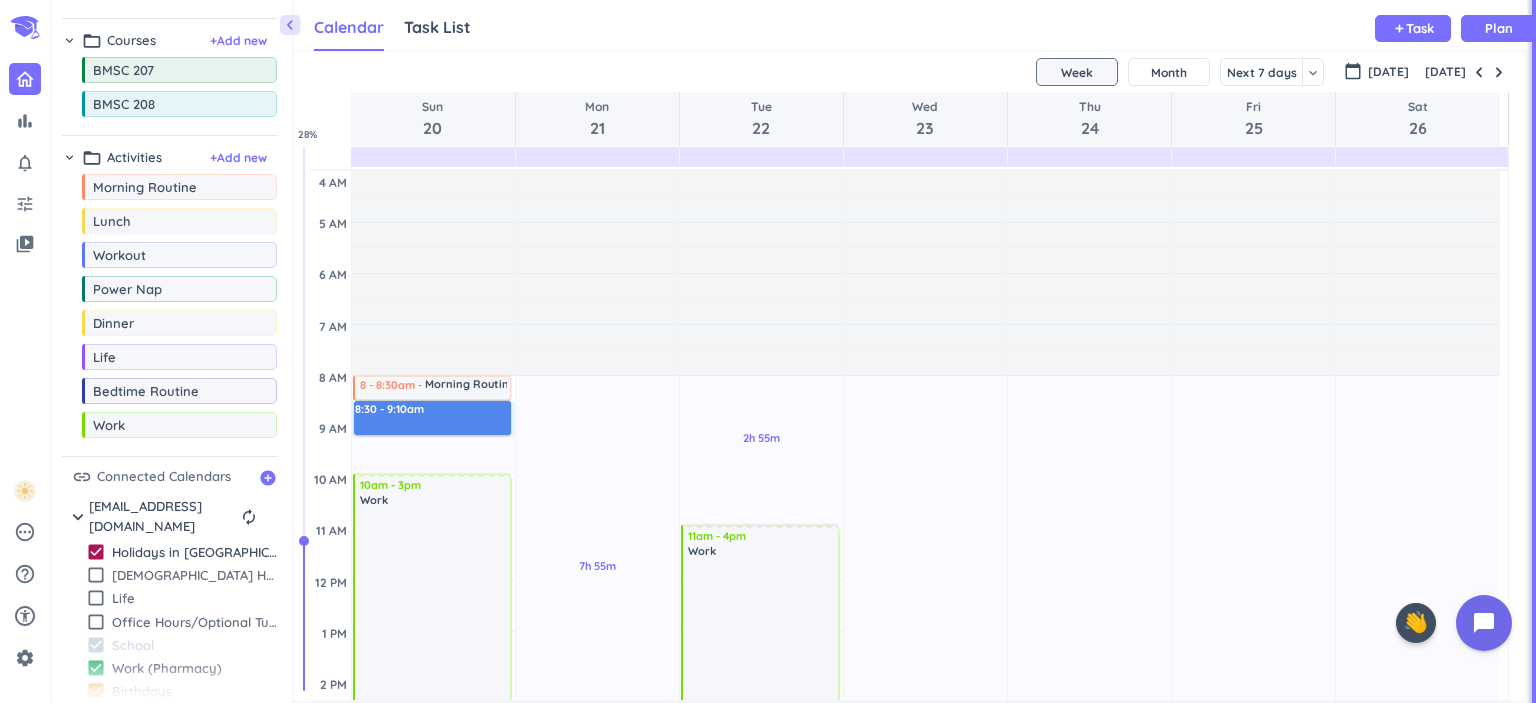 drag, startPoint x: 376, startPoint y: 403, endPoint x: 385, endPoint y: 433, distance: 31.320919 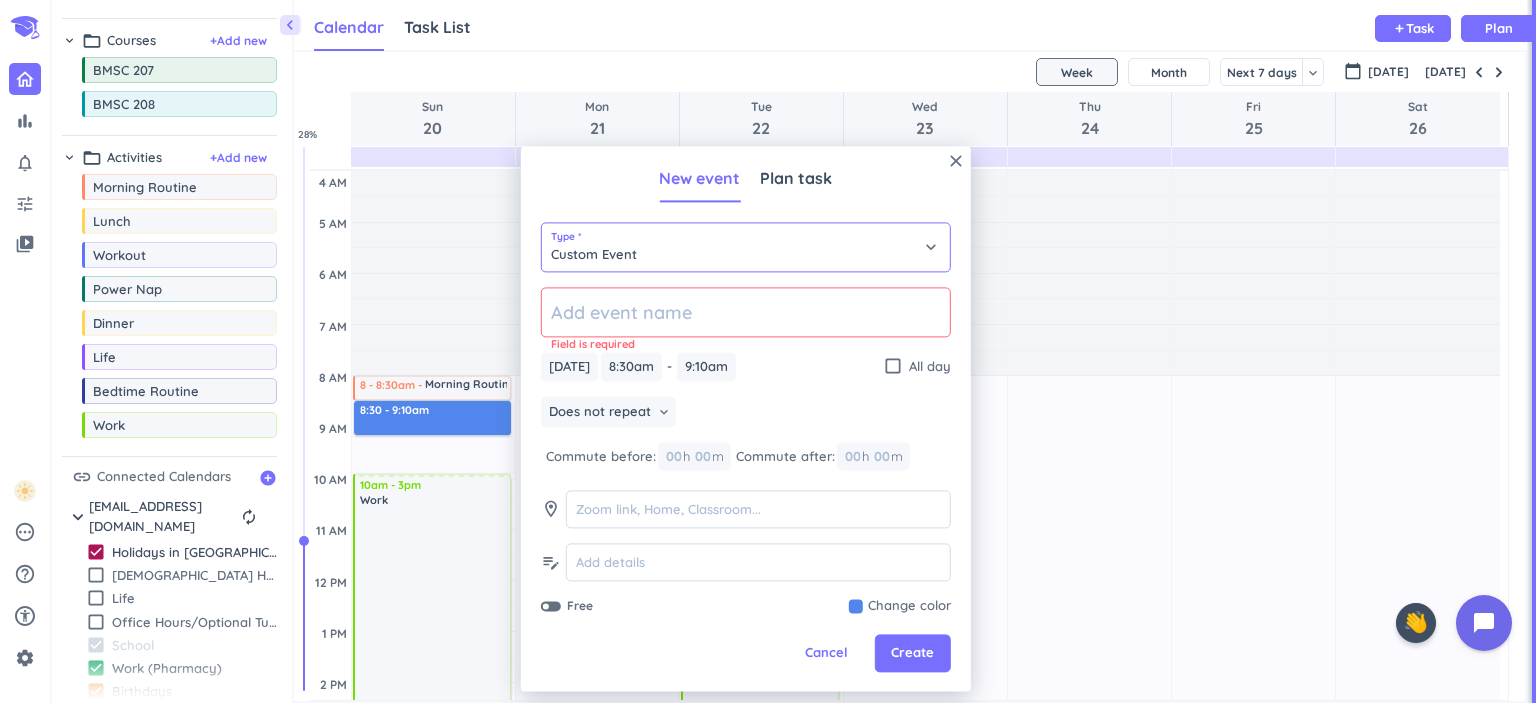 click on "Custom Event" at bounding box center [746, 247] 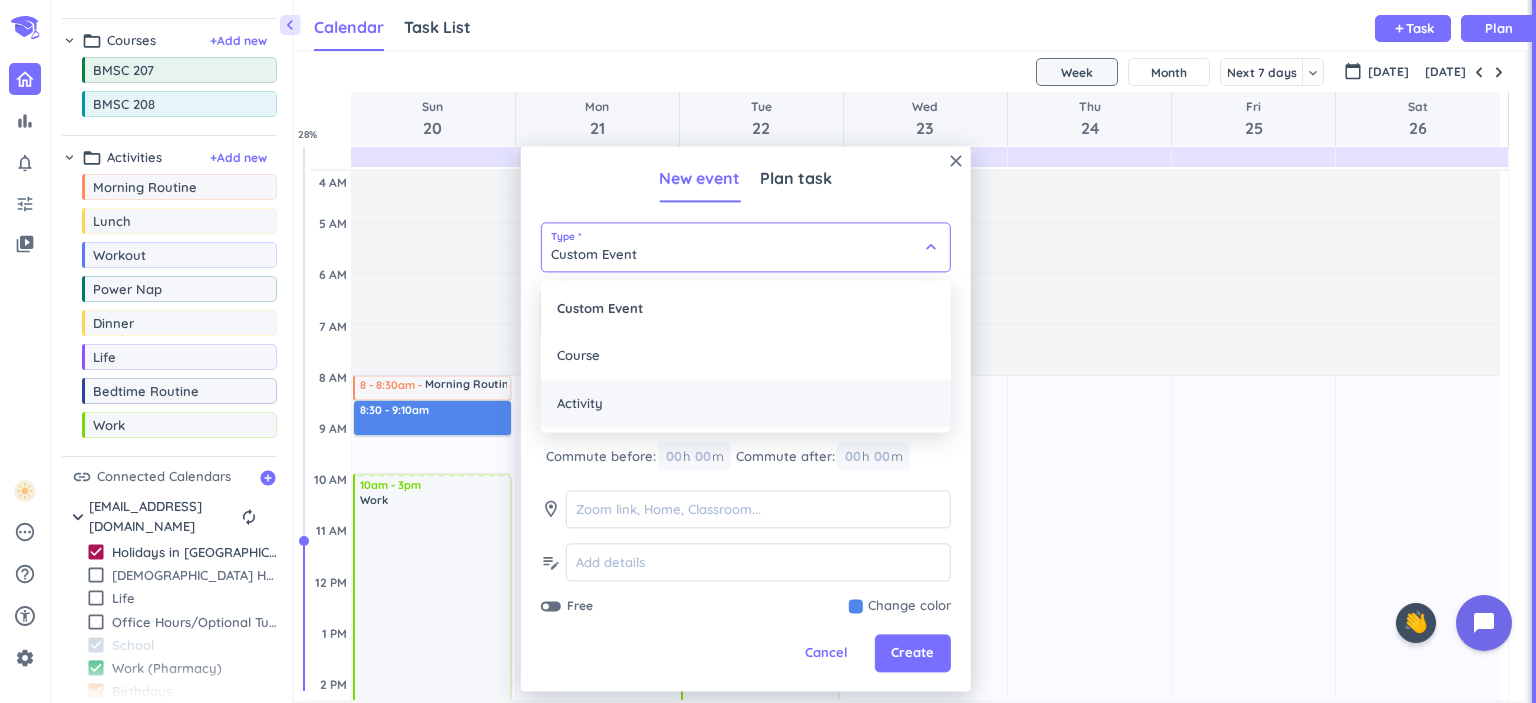 click on "Activity" at bounding box center [746, 404] 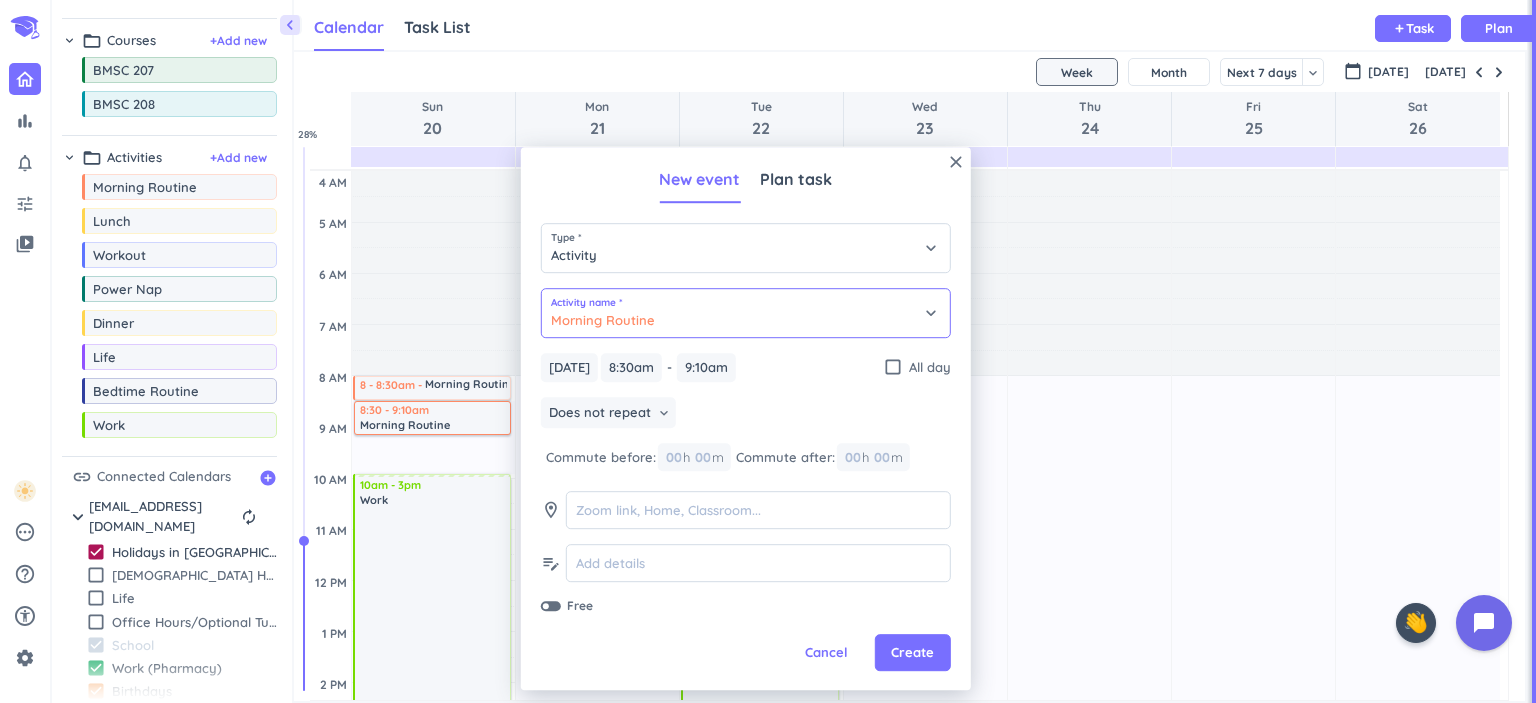 click on "Morning Routine" at bounding box center (746, 313) 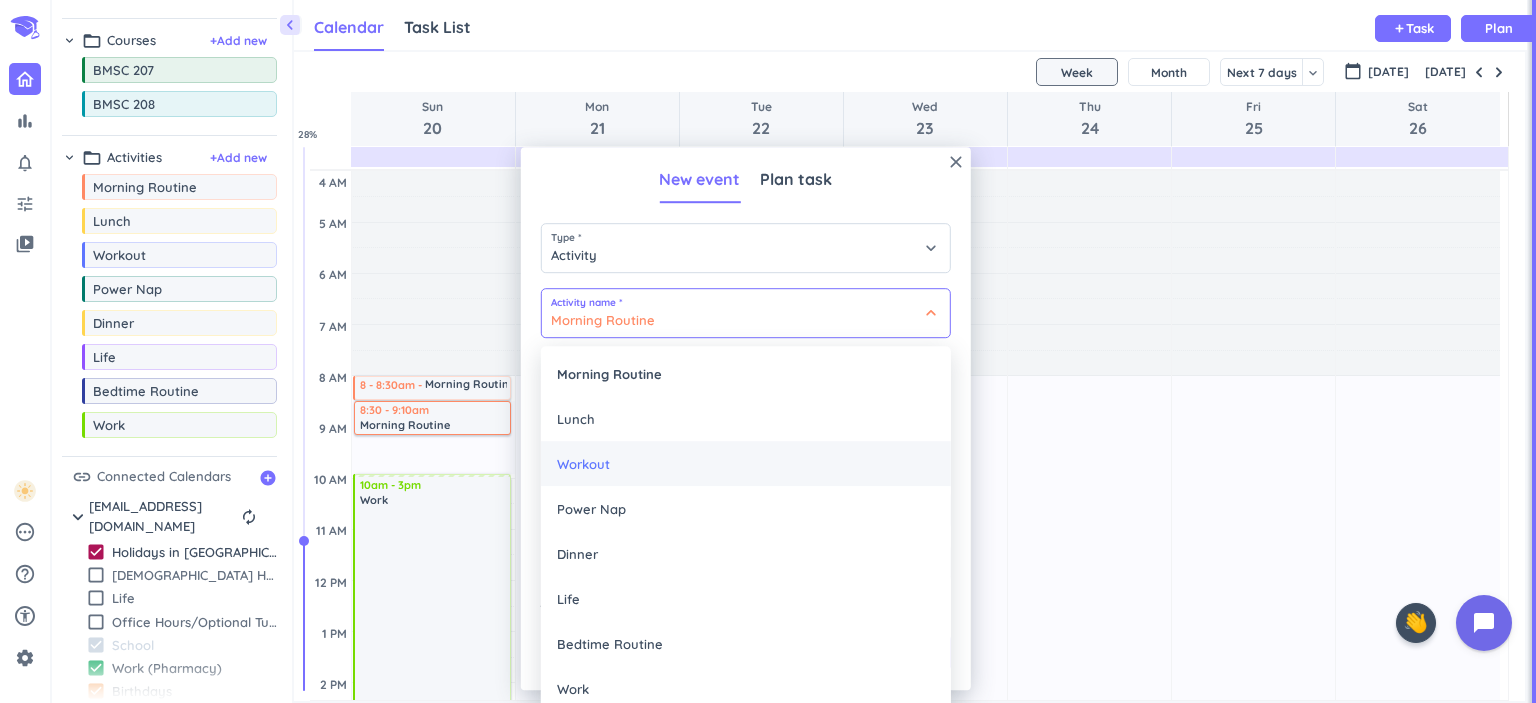 click on "Workout" at bounding box center (746, 463) 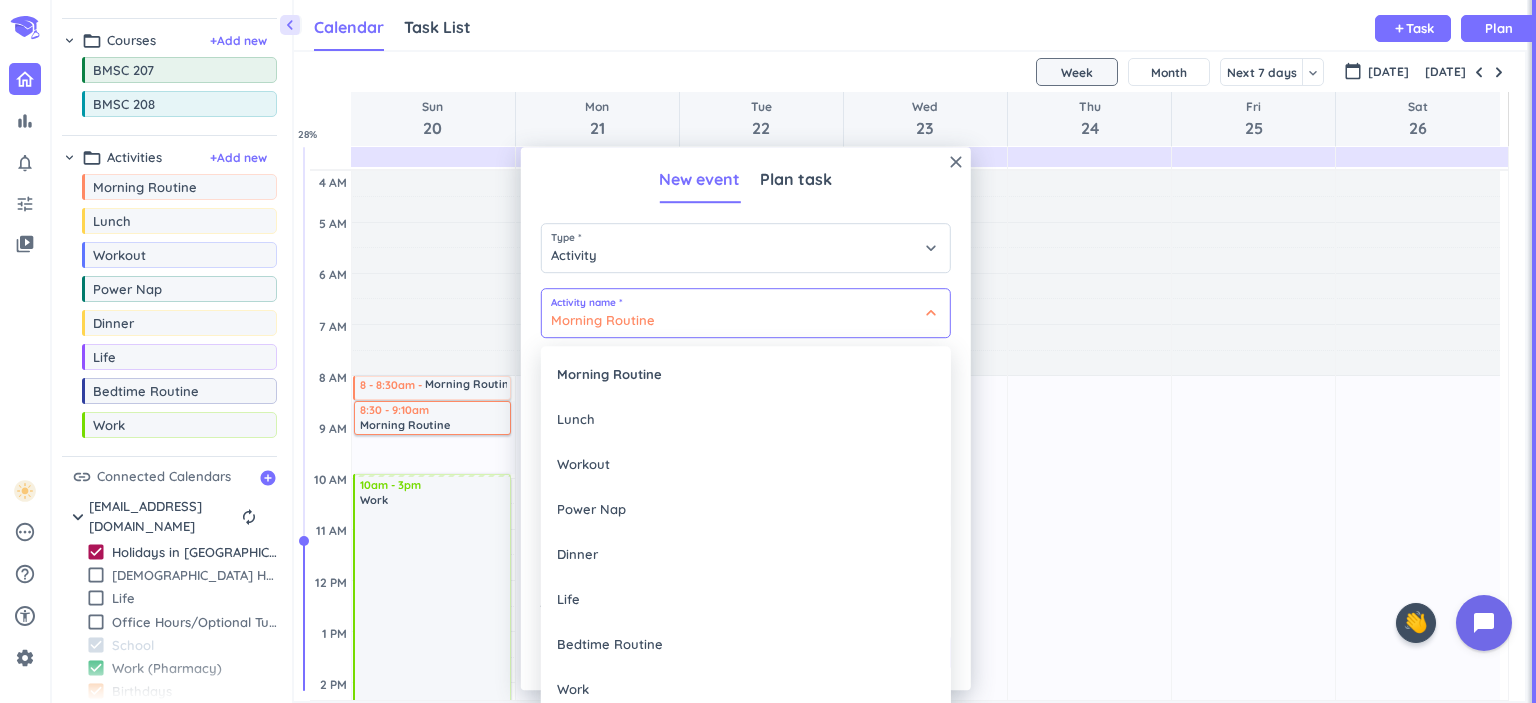 type on "Workout" 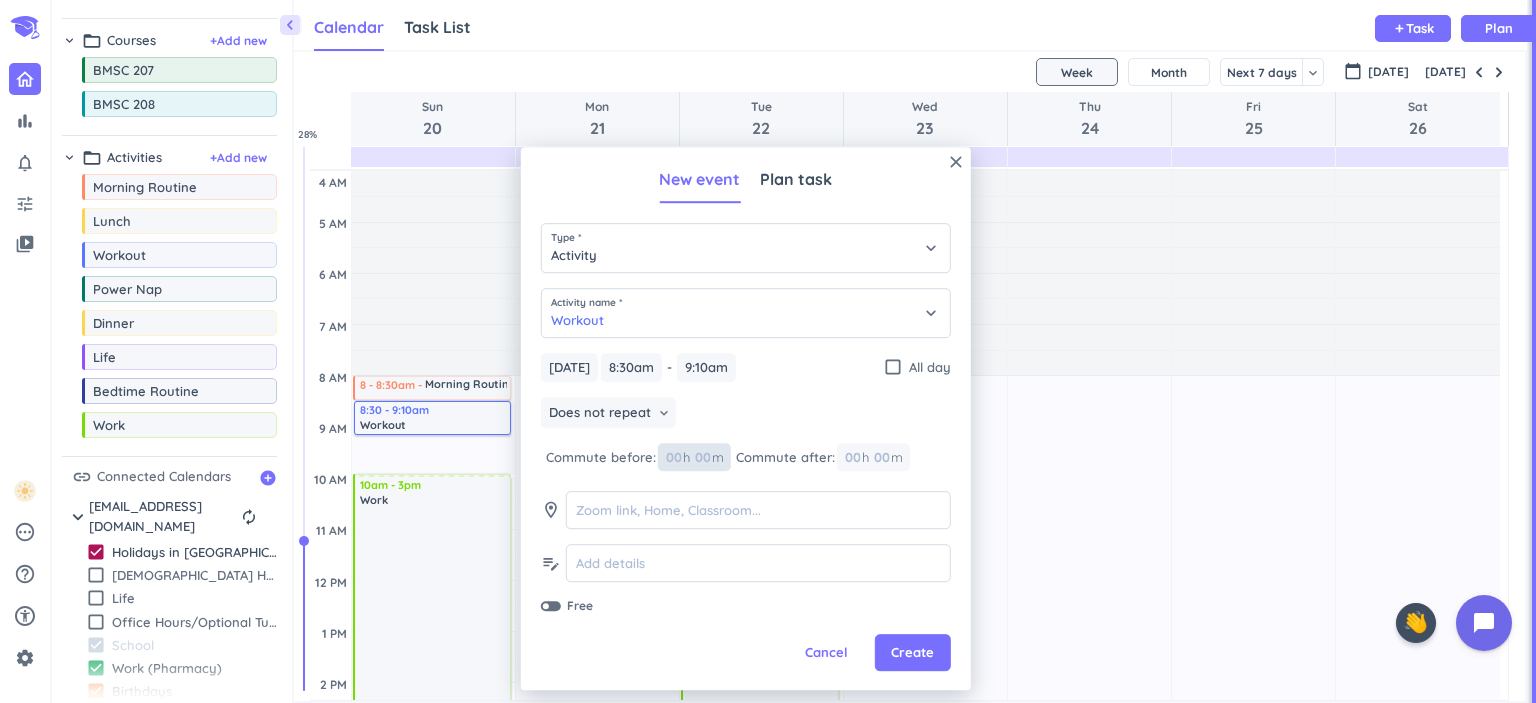 click at bounding box center (702, 458) 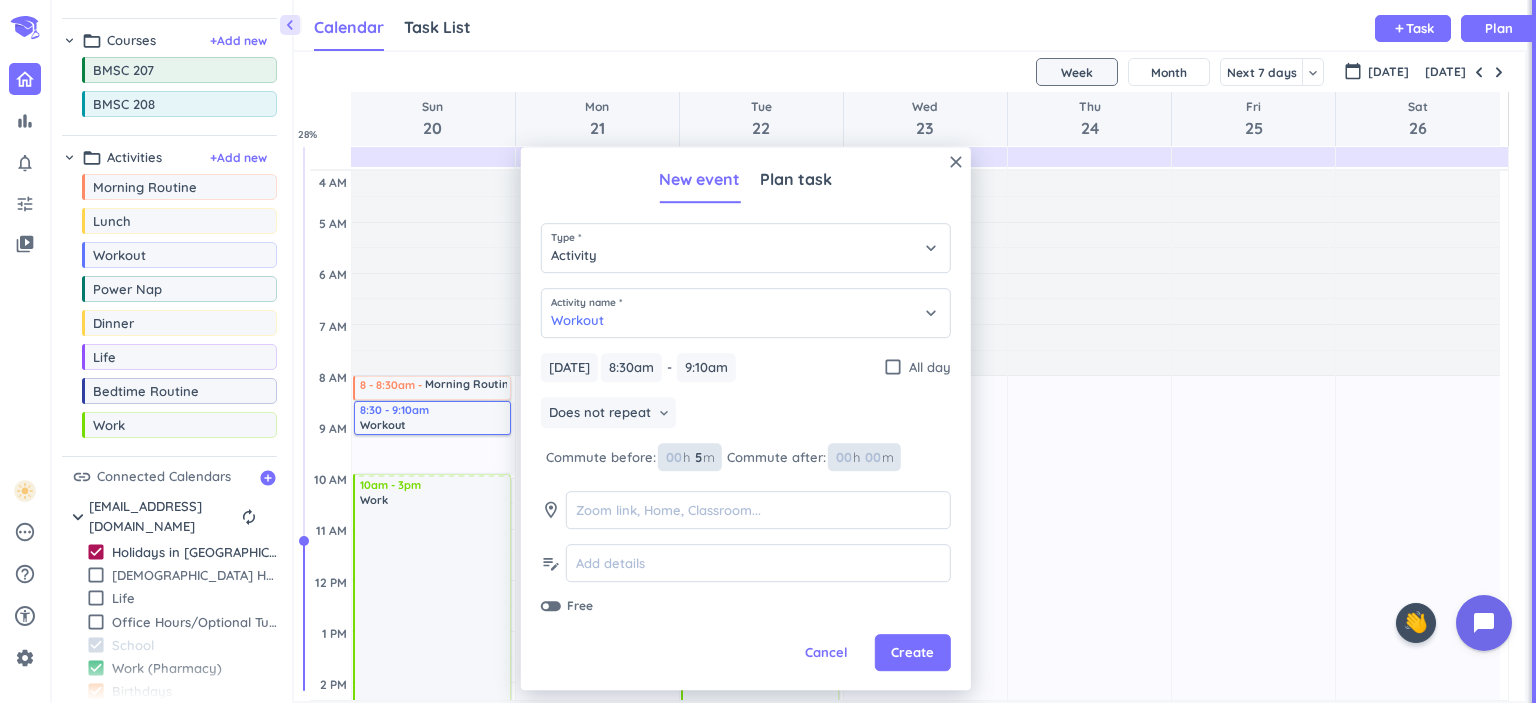 type on "5" 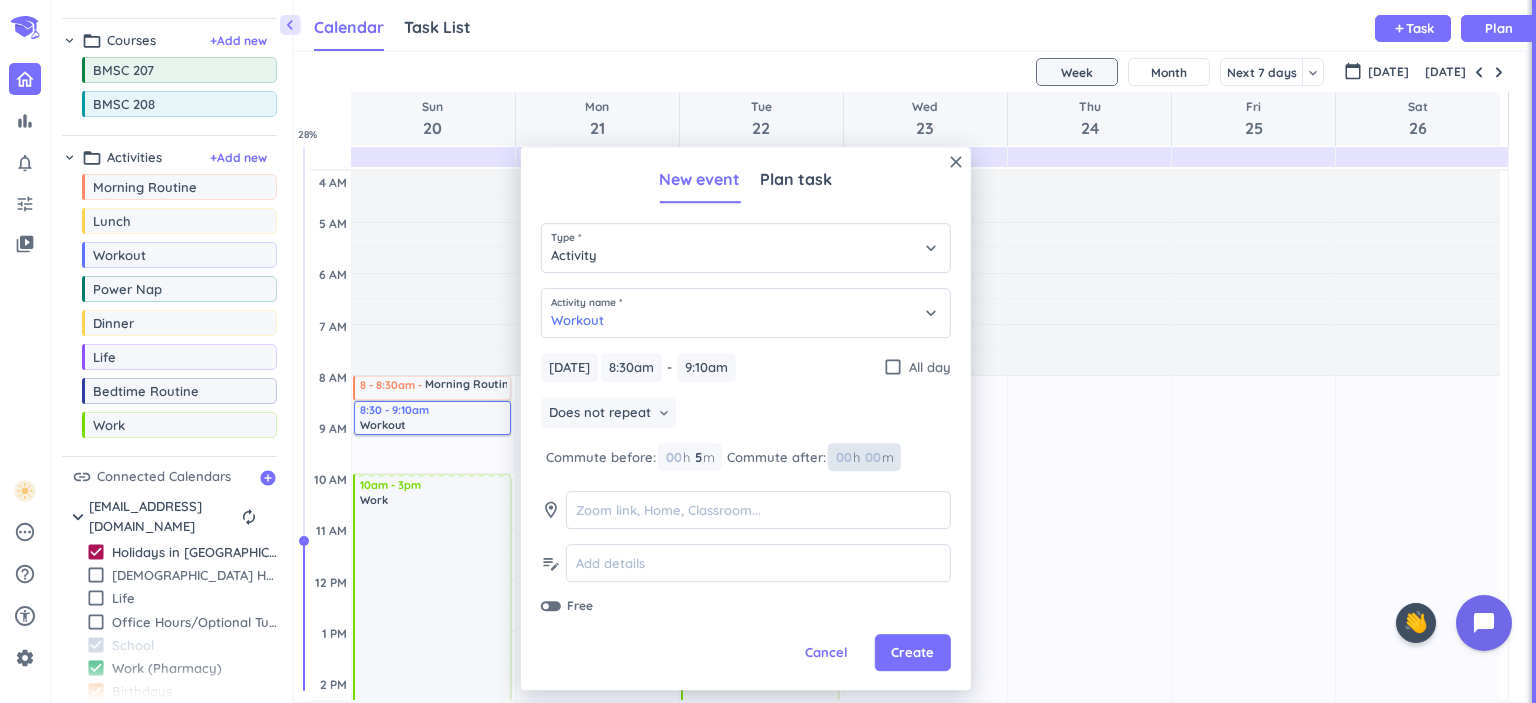 click at bounding box center [872, 458] 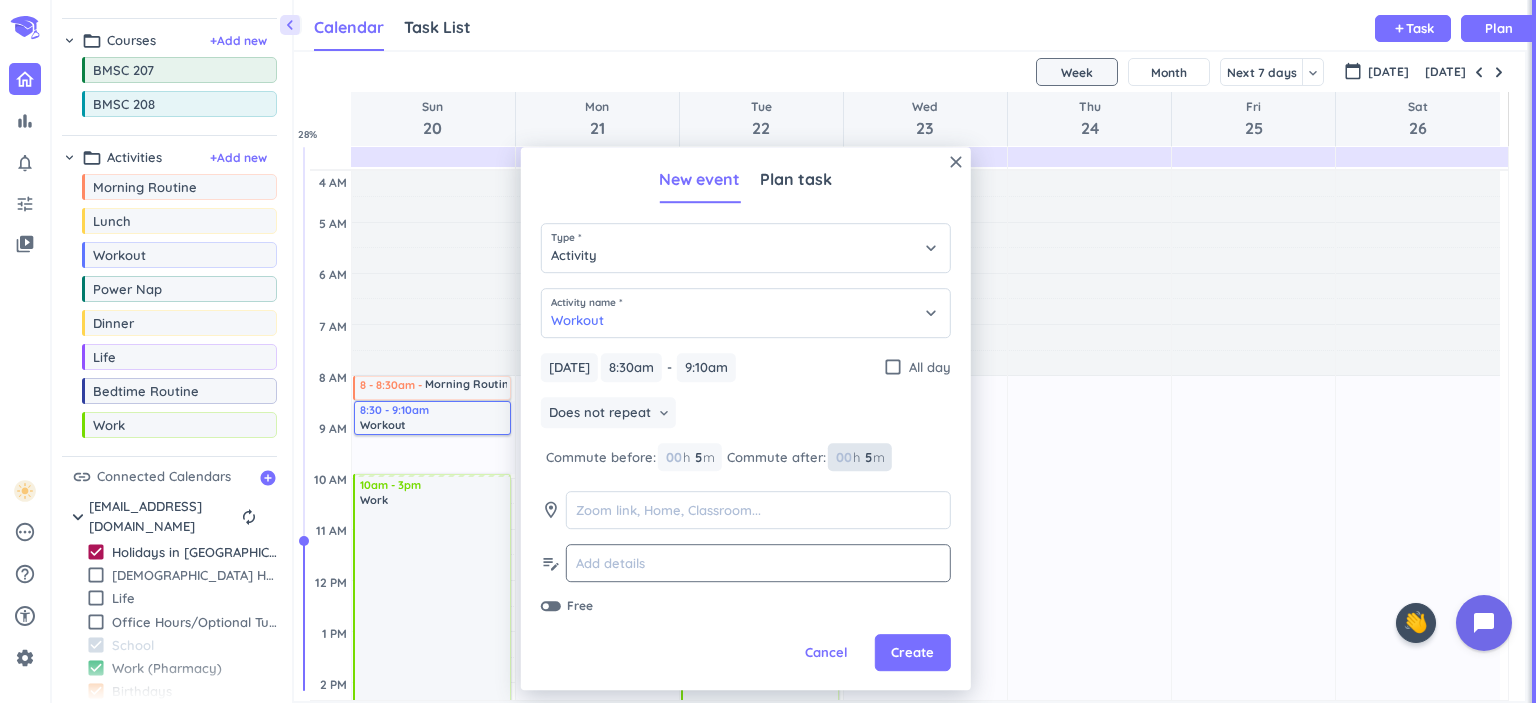 type on "5" 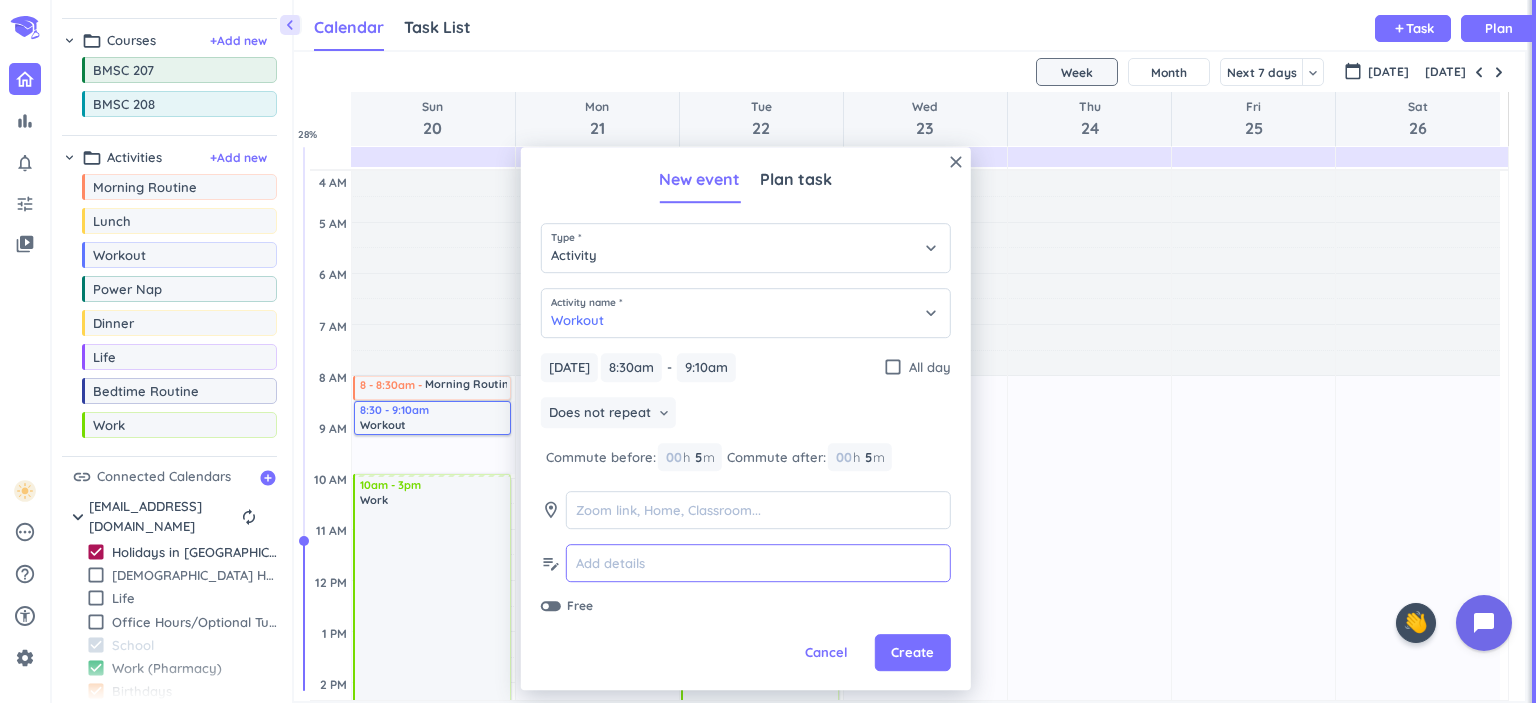 click at bounding box center [758, 564] 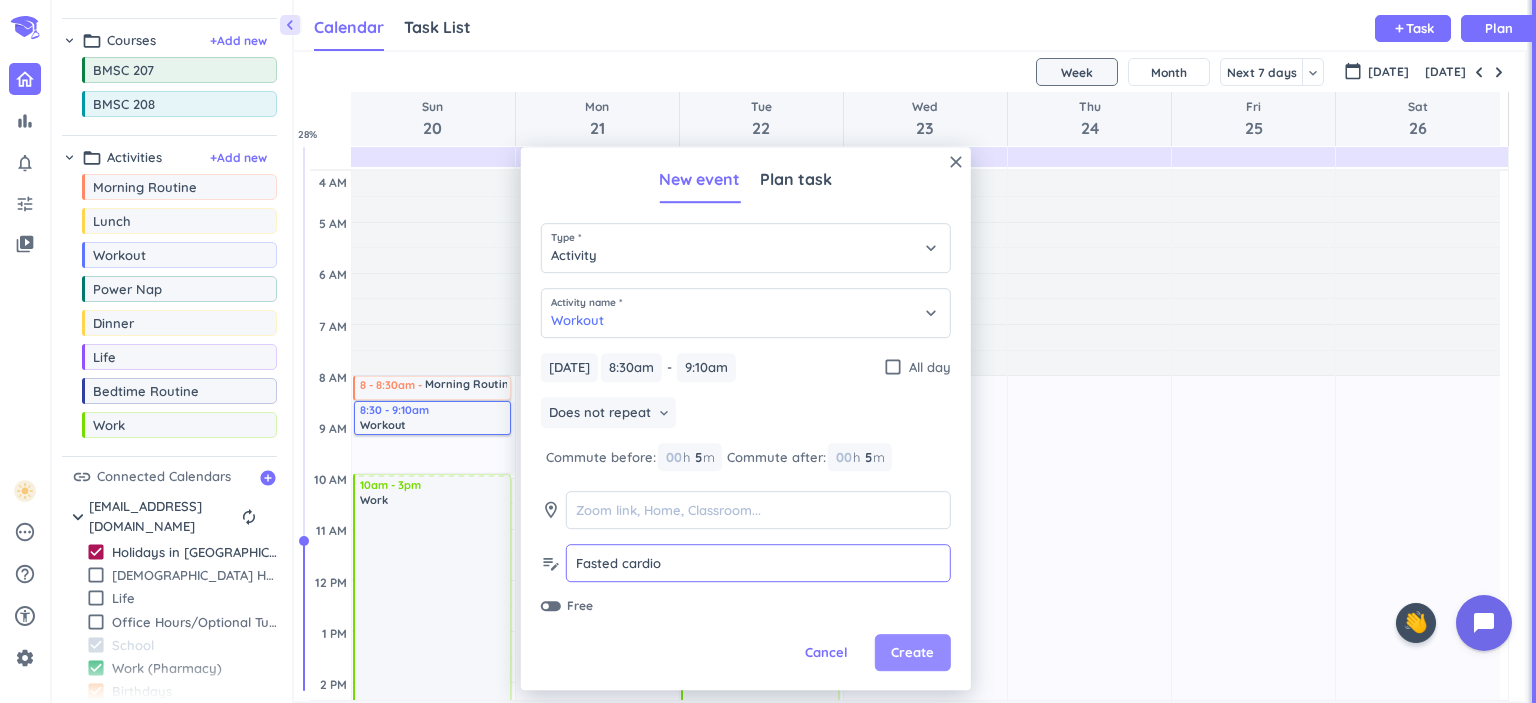 type on "Fasted cardio" 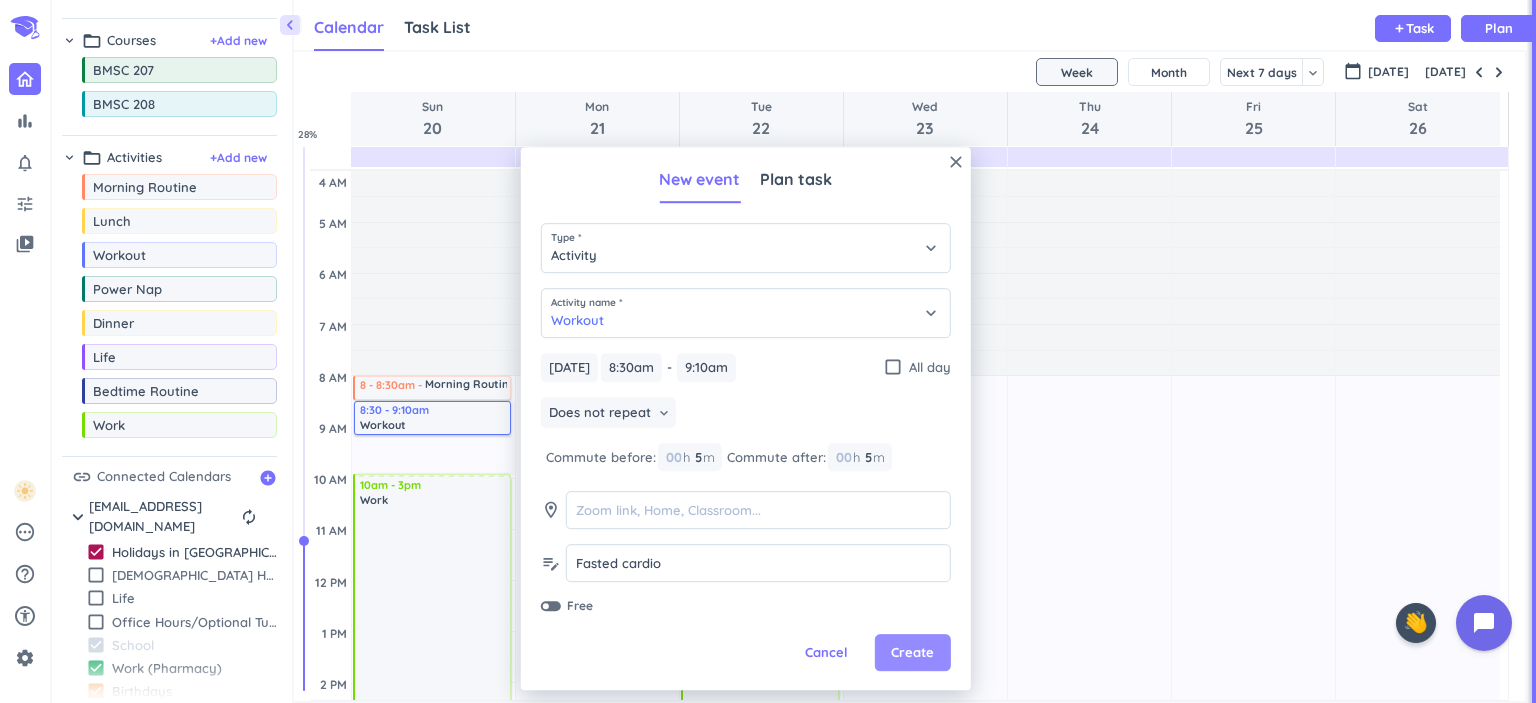 click on "Create" at bounding box center (913, 653) 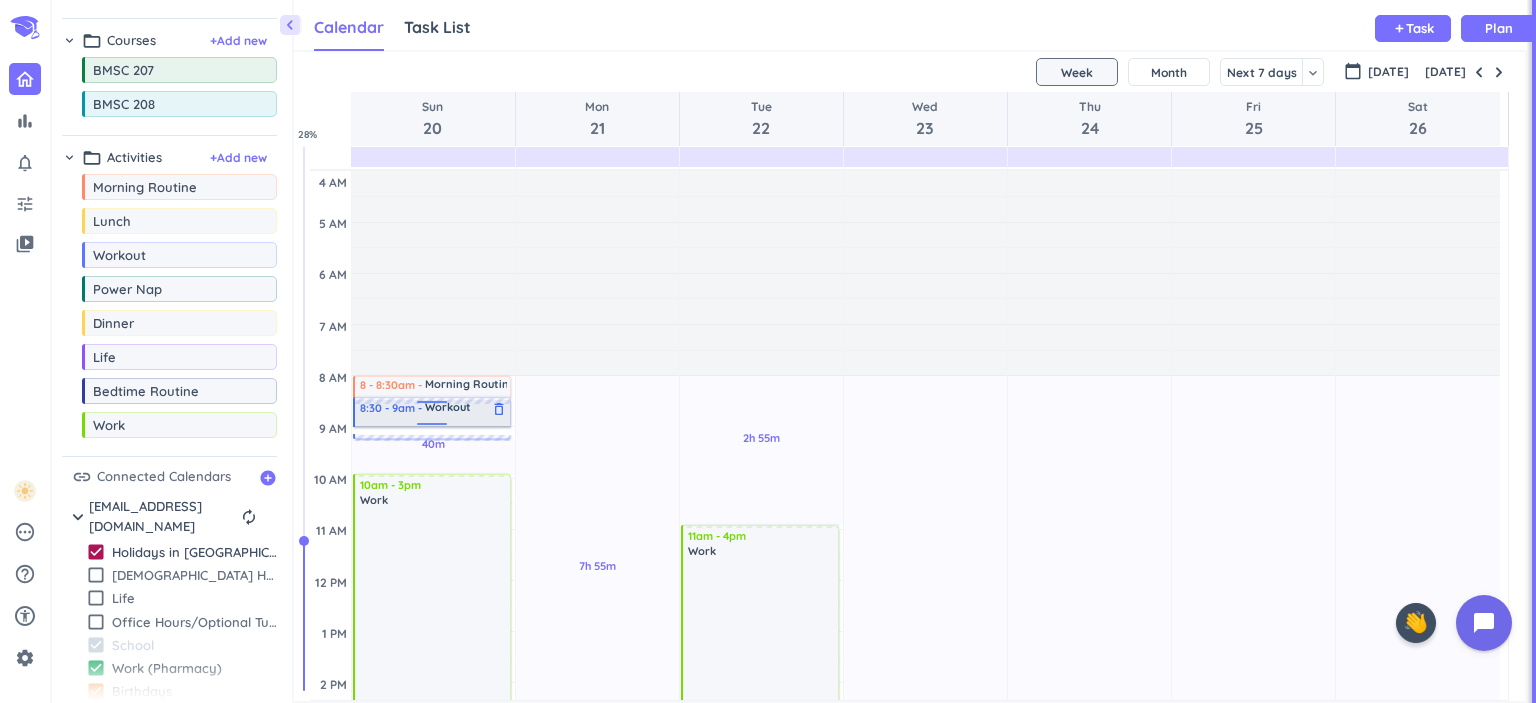 click on "40m Past due Plan 8h 55m Past due Plan Adjust Awake Time Adjust Awake Time 8 - 8:30am Morning Routine delete_outline Shit, Brush, Wash face 8:30 - 9:10am Workout delete_outline Fasted cardio 10am - 3pm Work delete_outline 8:30 - 9am Workout delete_outline Fasted cardio" at bounding box center (433, 785) 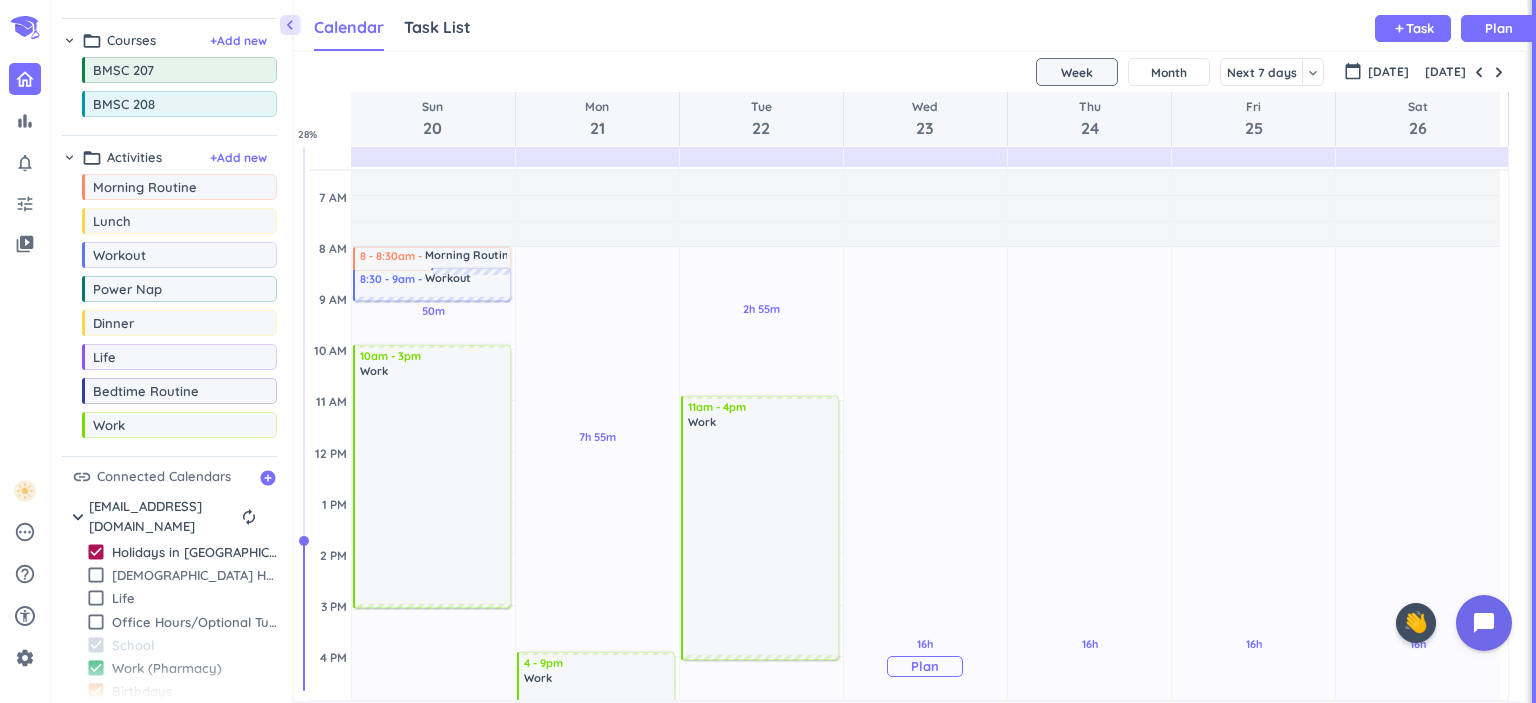 scroll, scrollTop: 100, scrollLeft: 0, axis: vertical 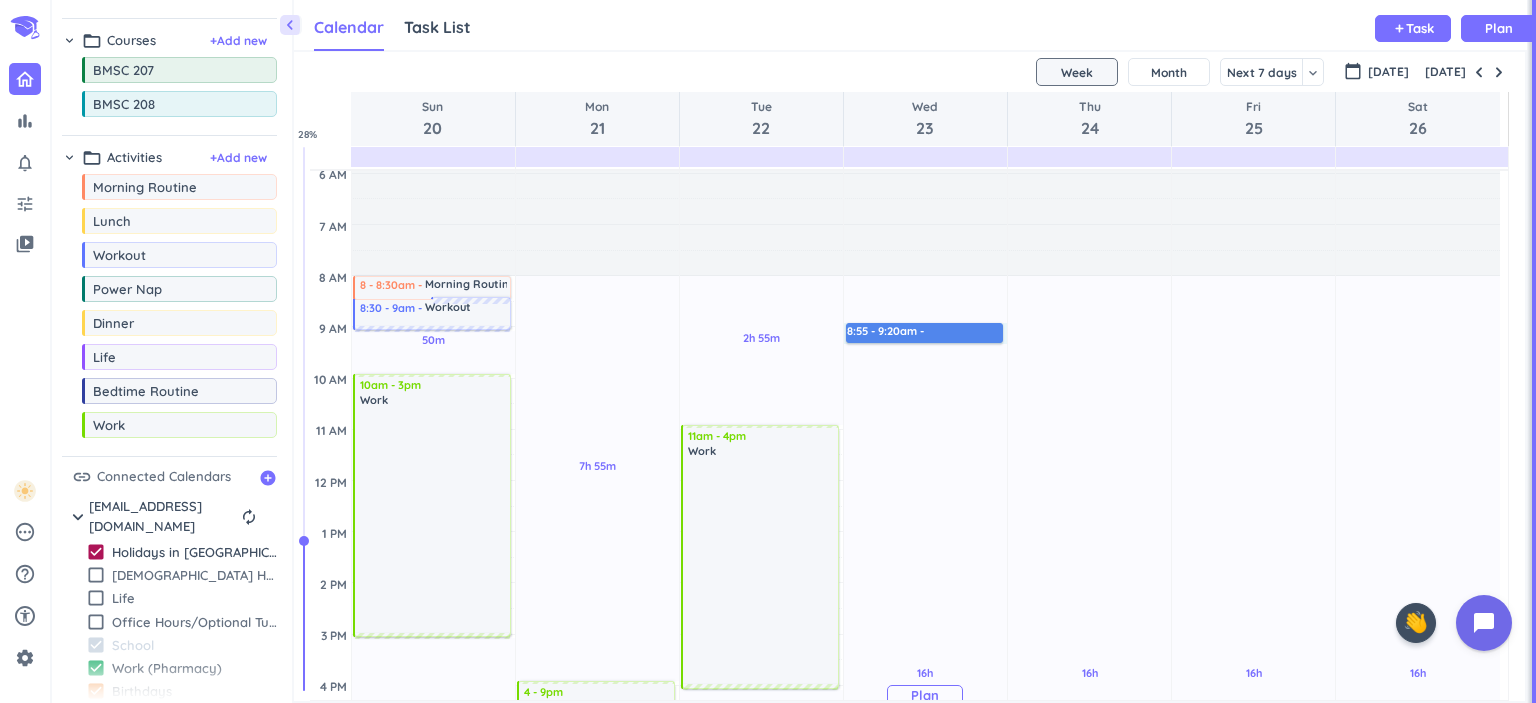 drag, startPoint x: 894, startPoint y: 323, endPoint x: 900, endPoint y: 343, distance: 20.880613 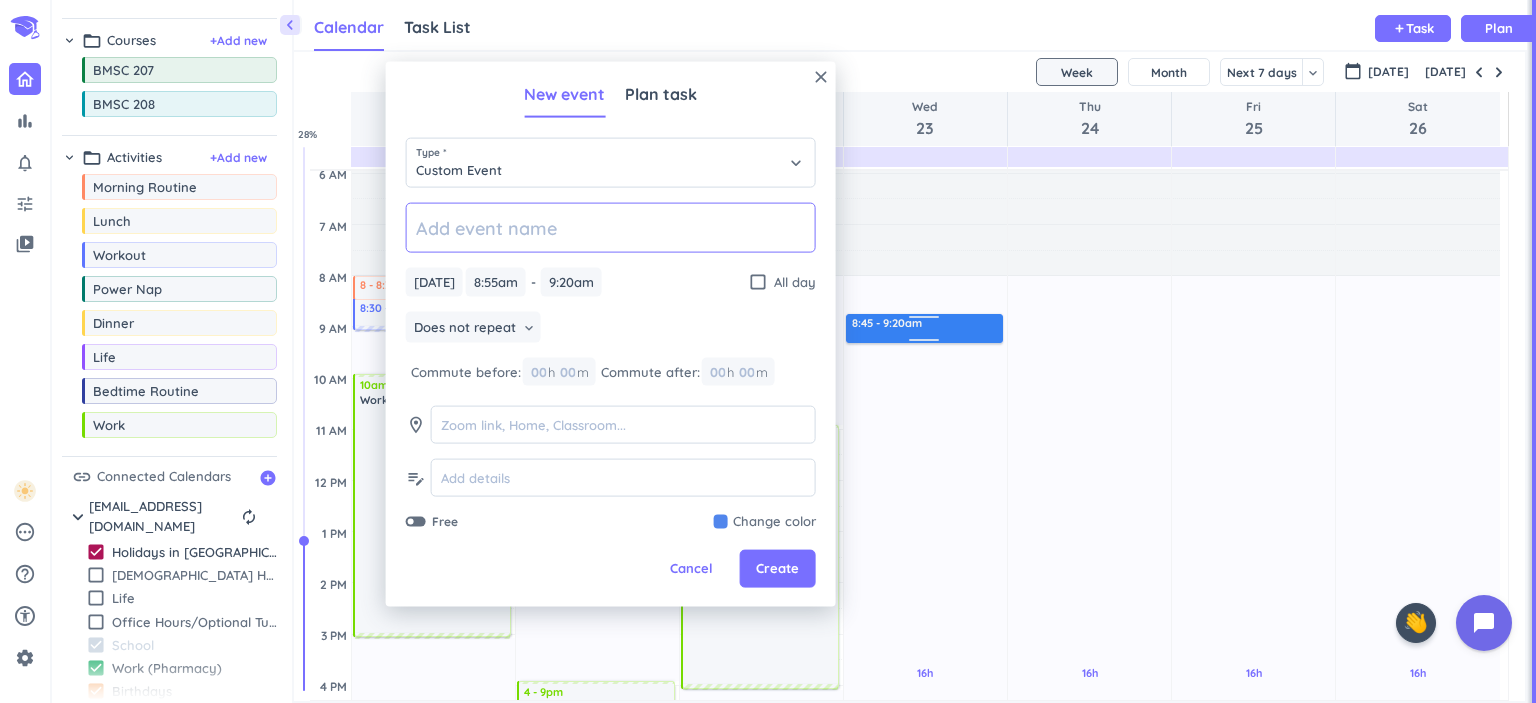 click on "16h  Past due Plan Adjust Awake Time Adjust Awake Time 8:55 - 9:20am 8:45 - 9:20am" at bounding box center (925, 685) 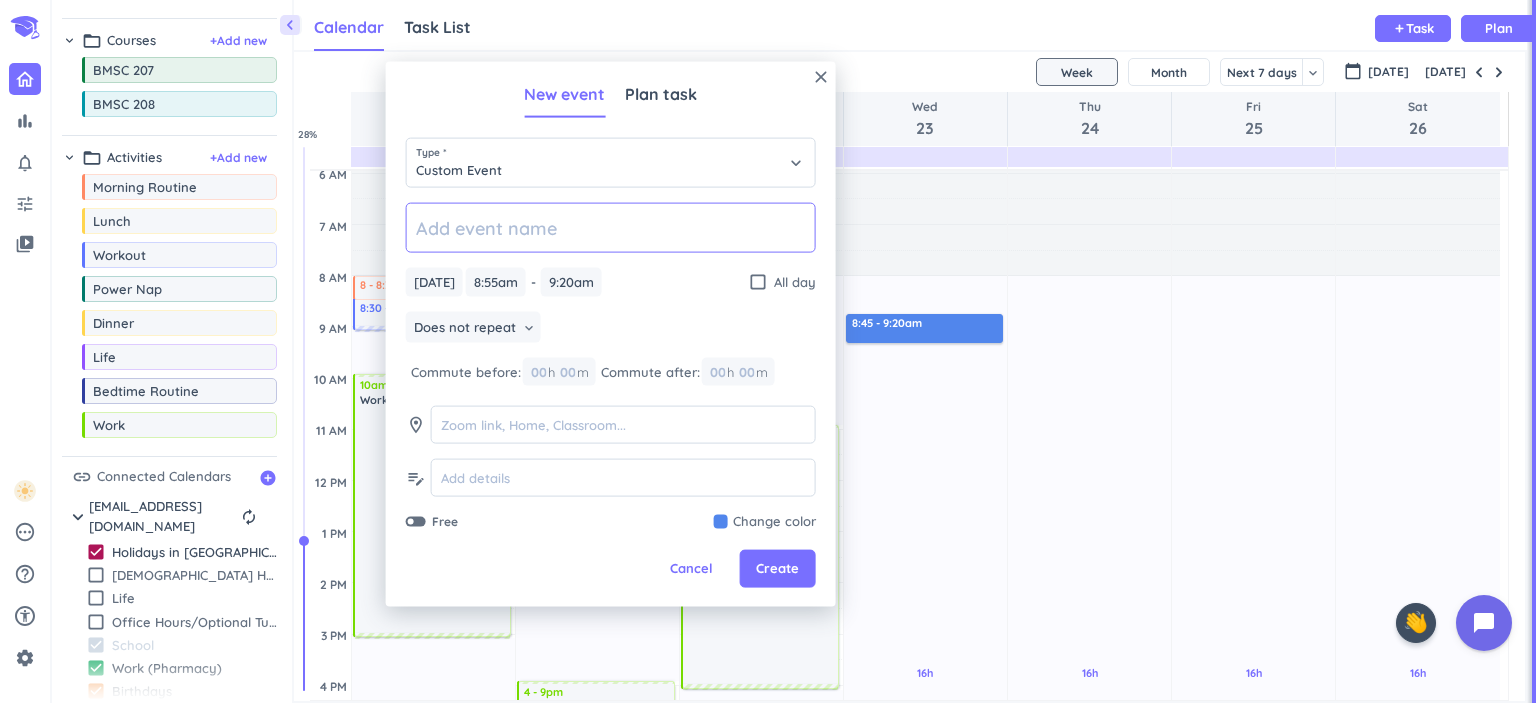 type on "8:45am" 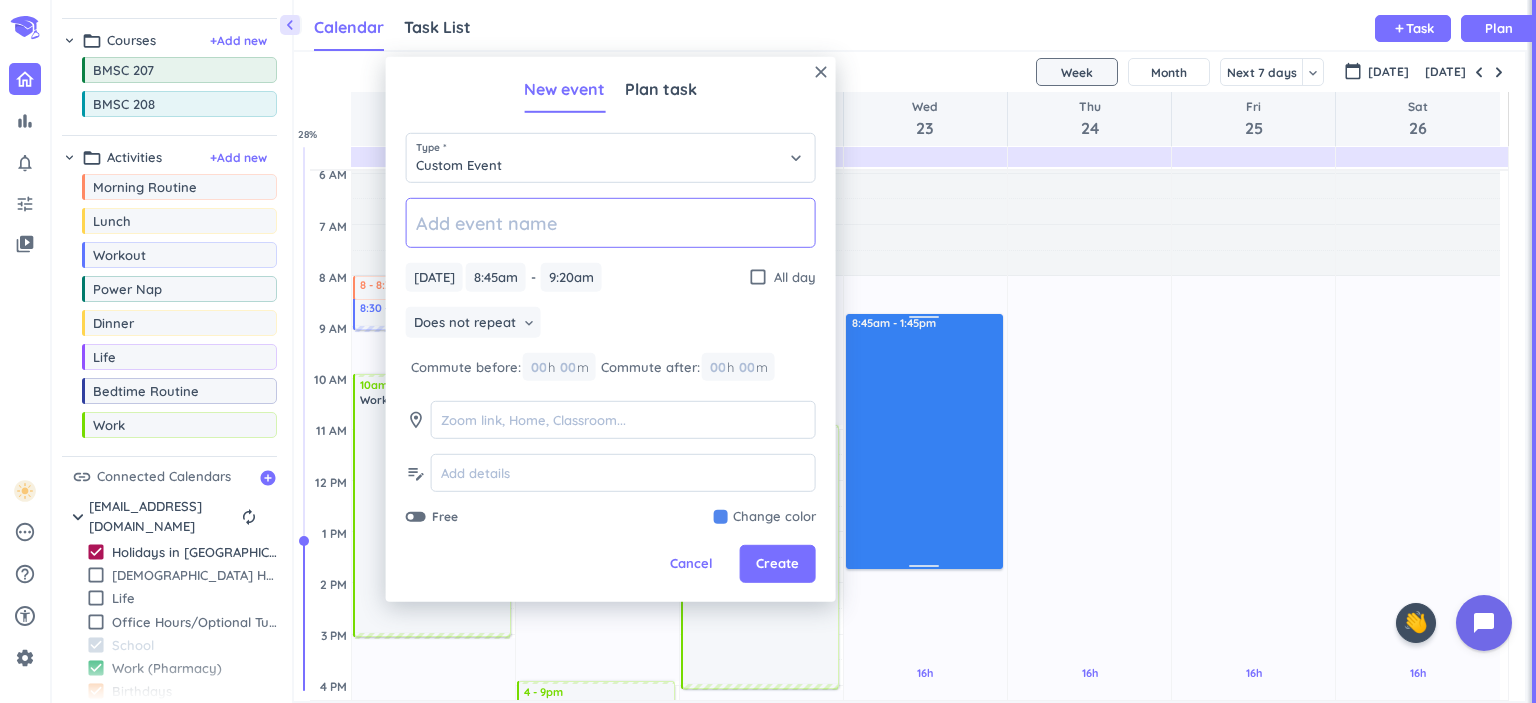 drag, startPoint x: 924, startPoint y: 340, endPoint x: 954, endPoint y: 569, distance: 230.95671 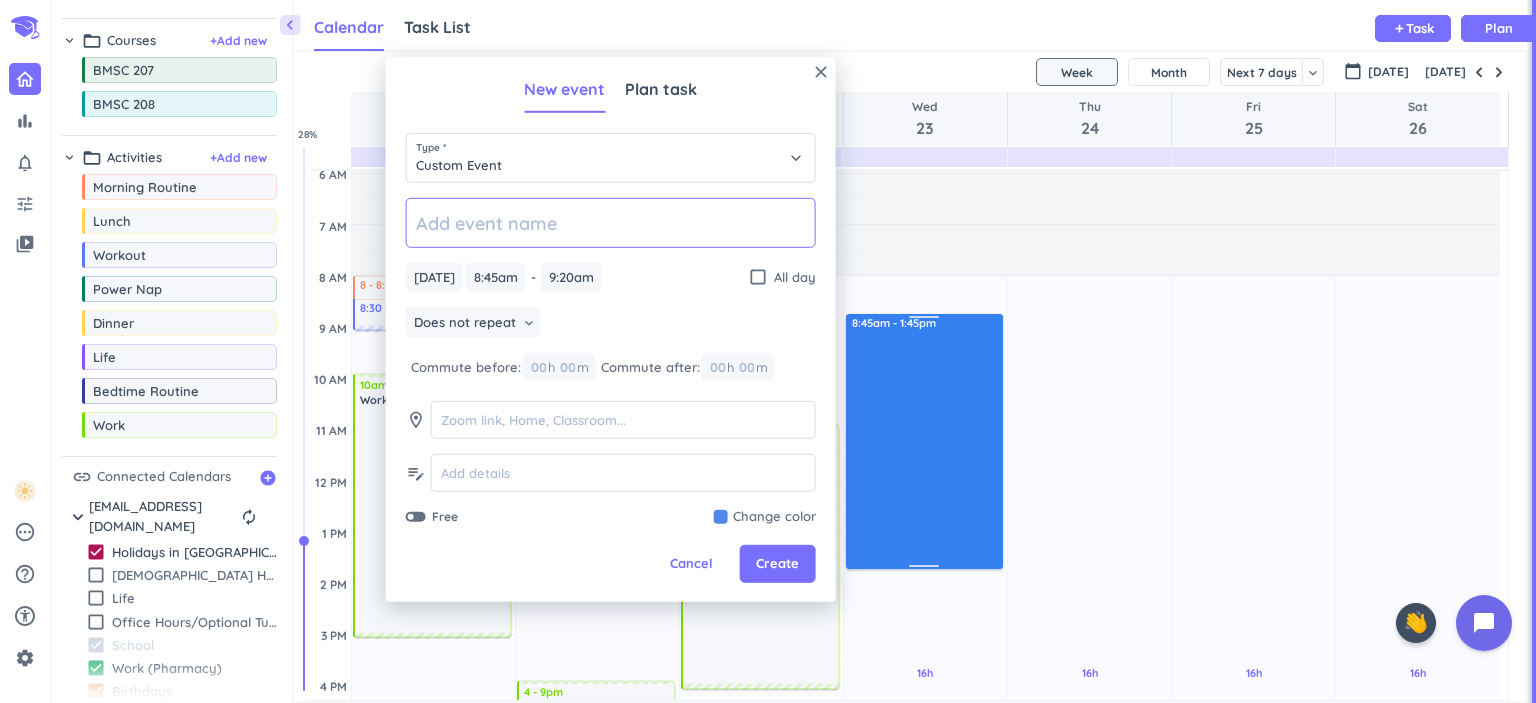 click on "16h  Past due Plan Adjust Awake Time Adjust Awake Time 8:45 - 9:20am 8:45am - 1:45pm" at bounding box center [925, 685] 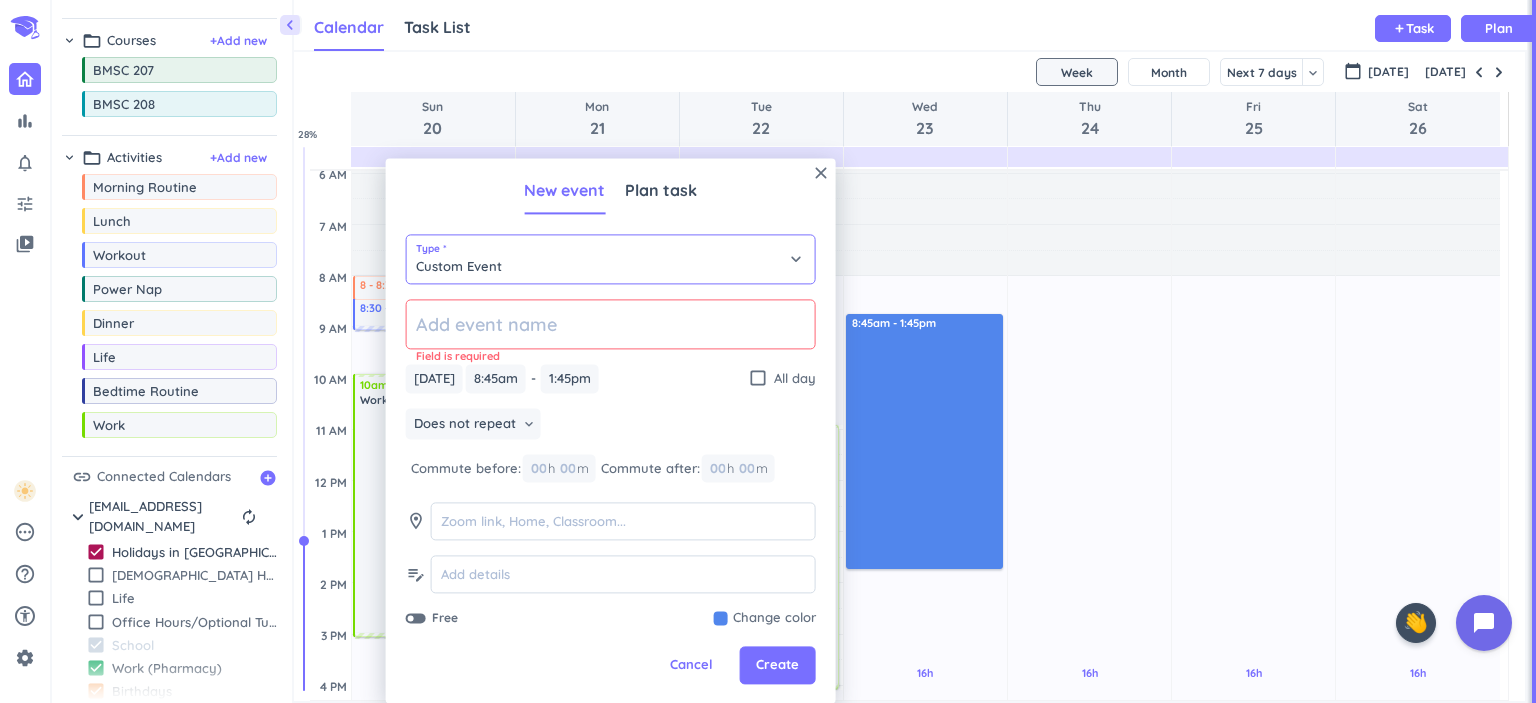 click on "Custom Event" at bounding box center (611, 259) 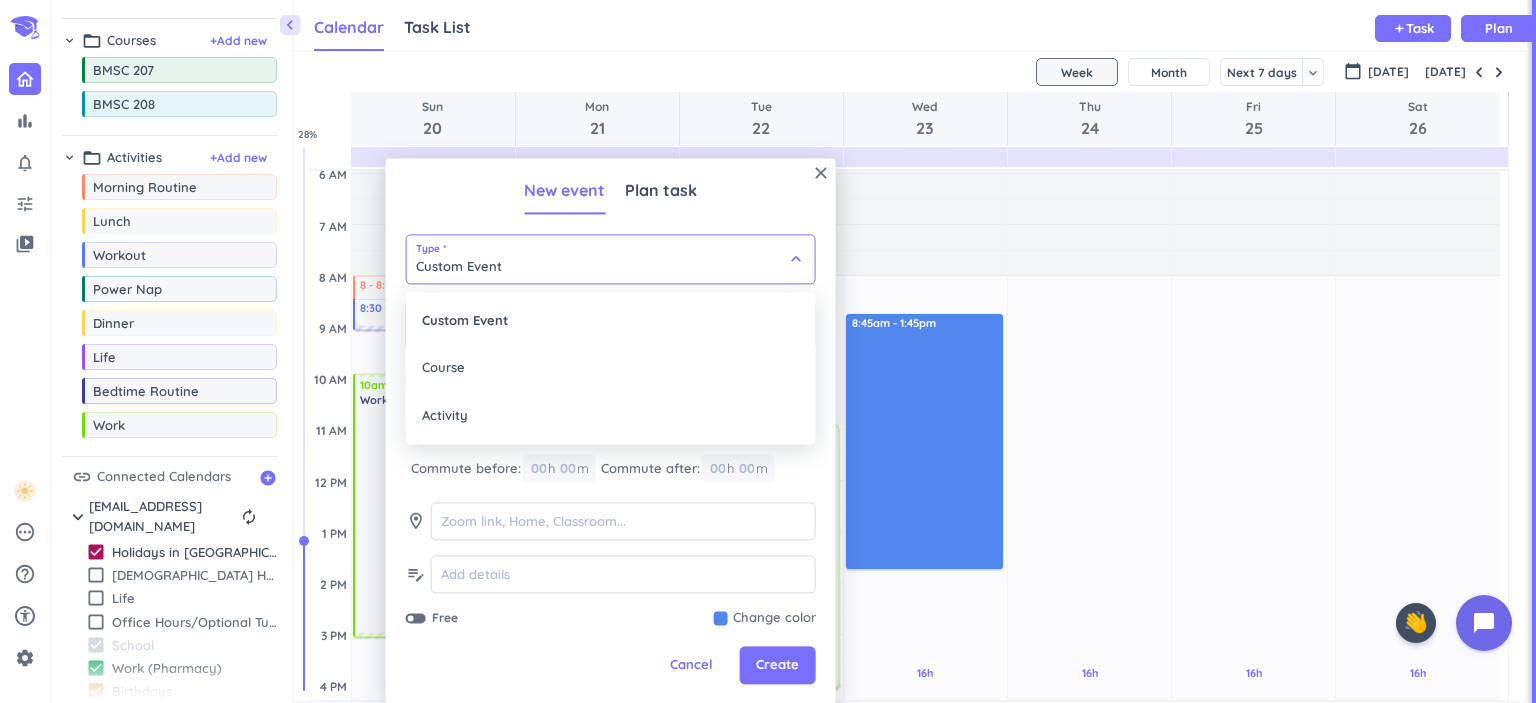 drag, startPoint x: 487, startPoint y: 431, endPoint x: 510, endPoint y: 398, distance: 40.22437 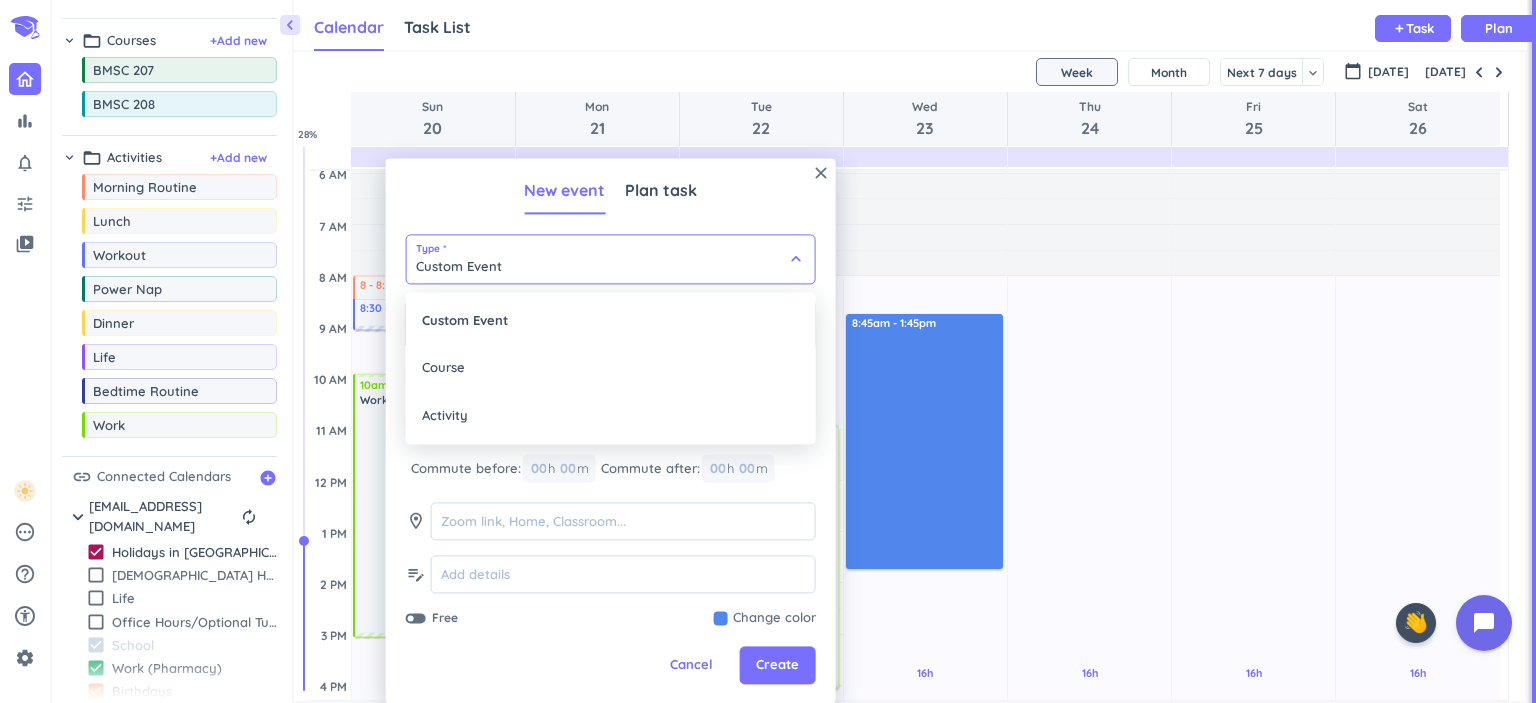 click on "Activity" at bounding box center (611, 416) 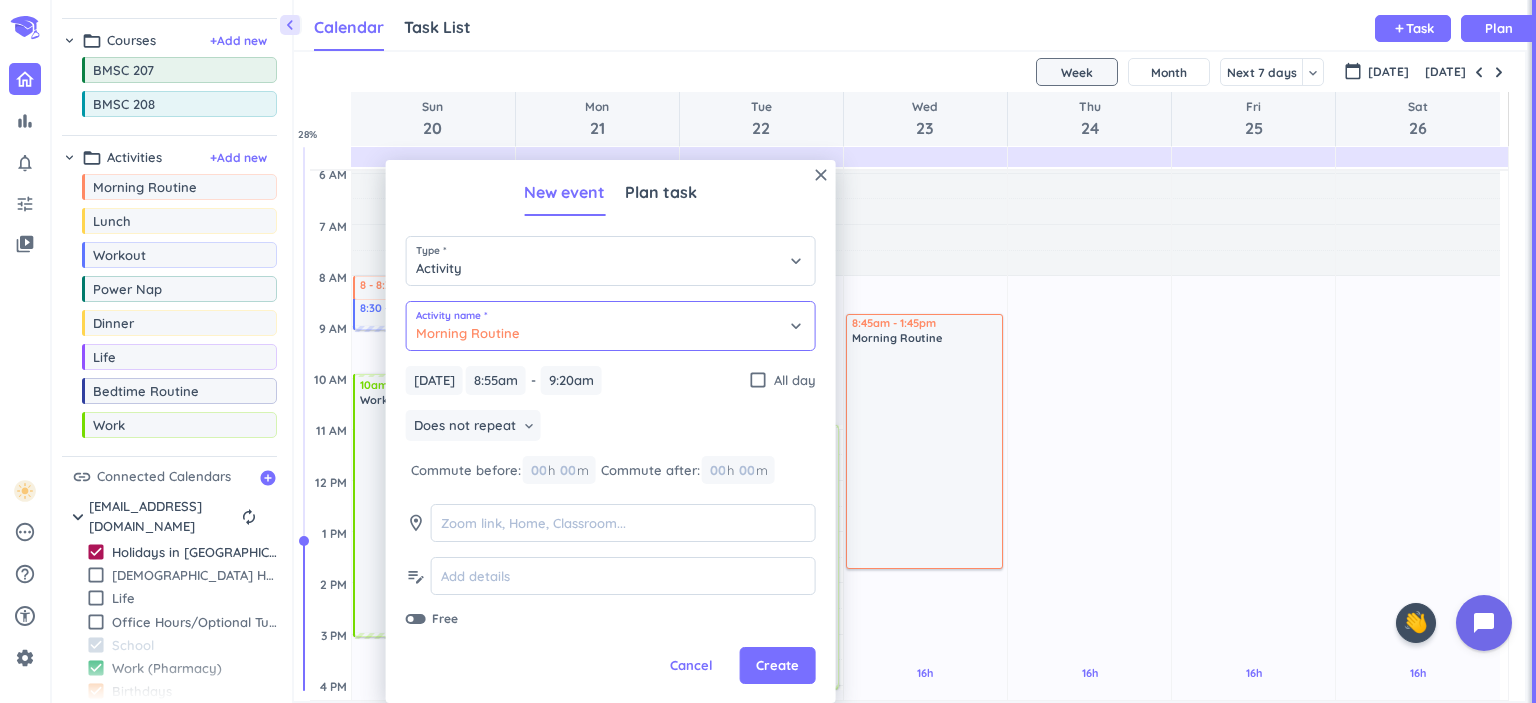 click on "Morning Routine" at bounding box center [611, 326] 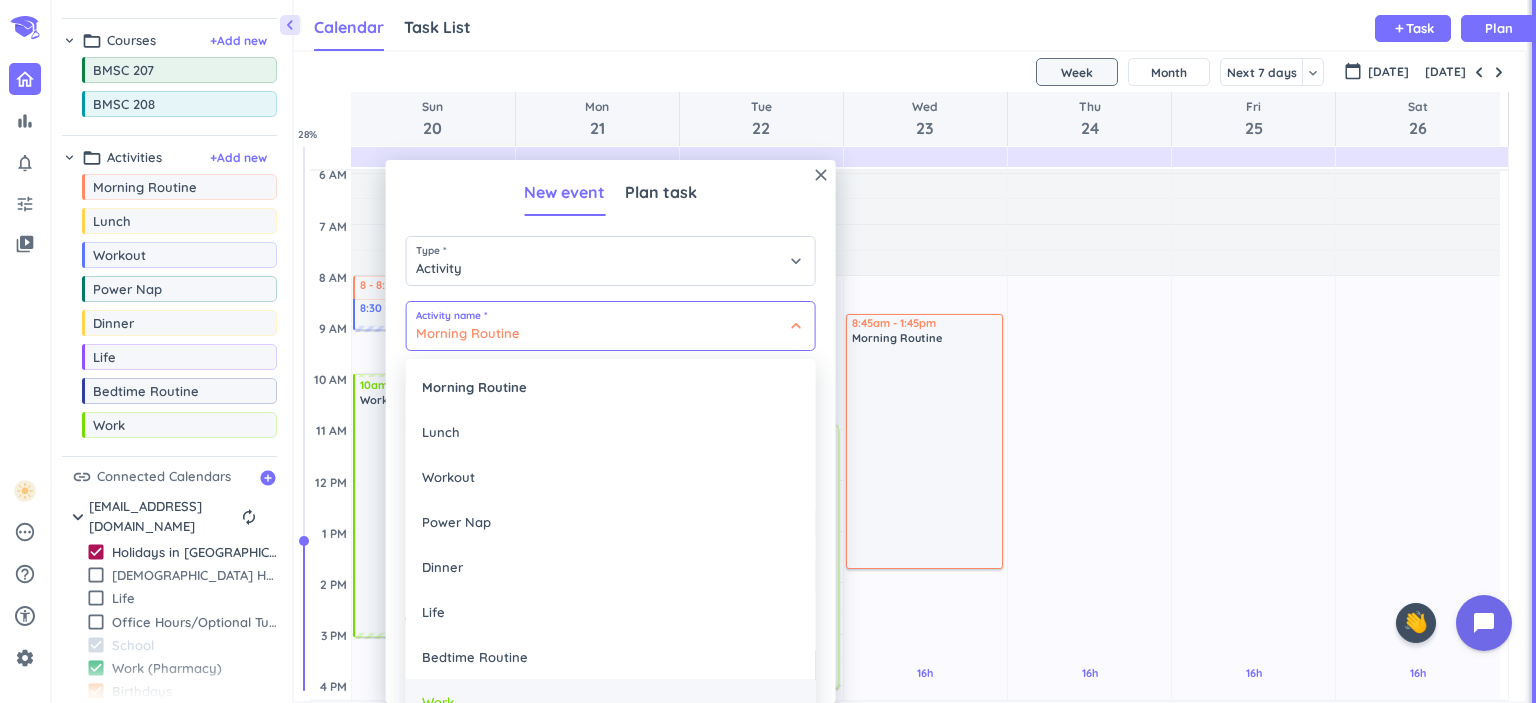 click on "Work" at bounding box center (611, 701) 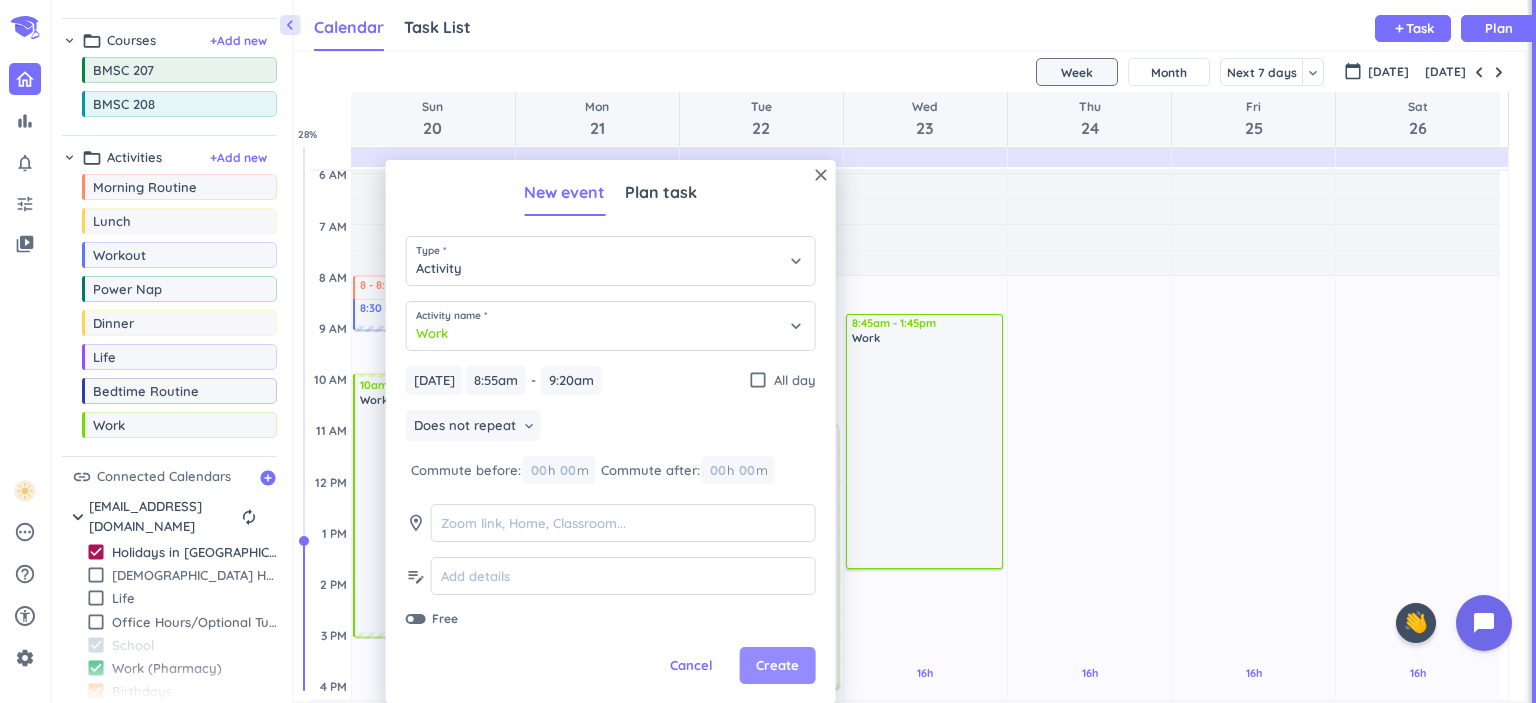 click on "Create" at bounding box center (777, 666) 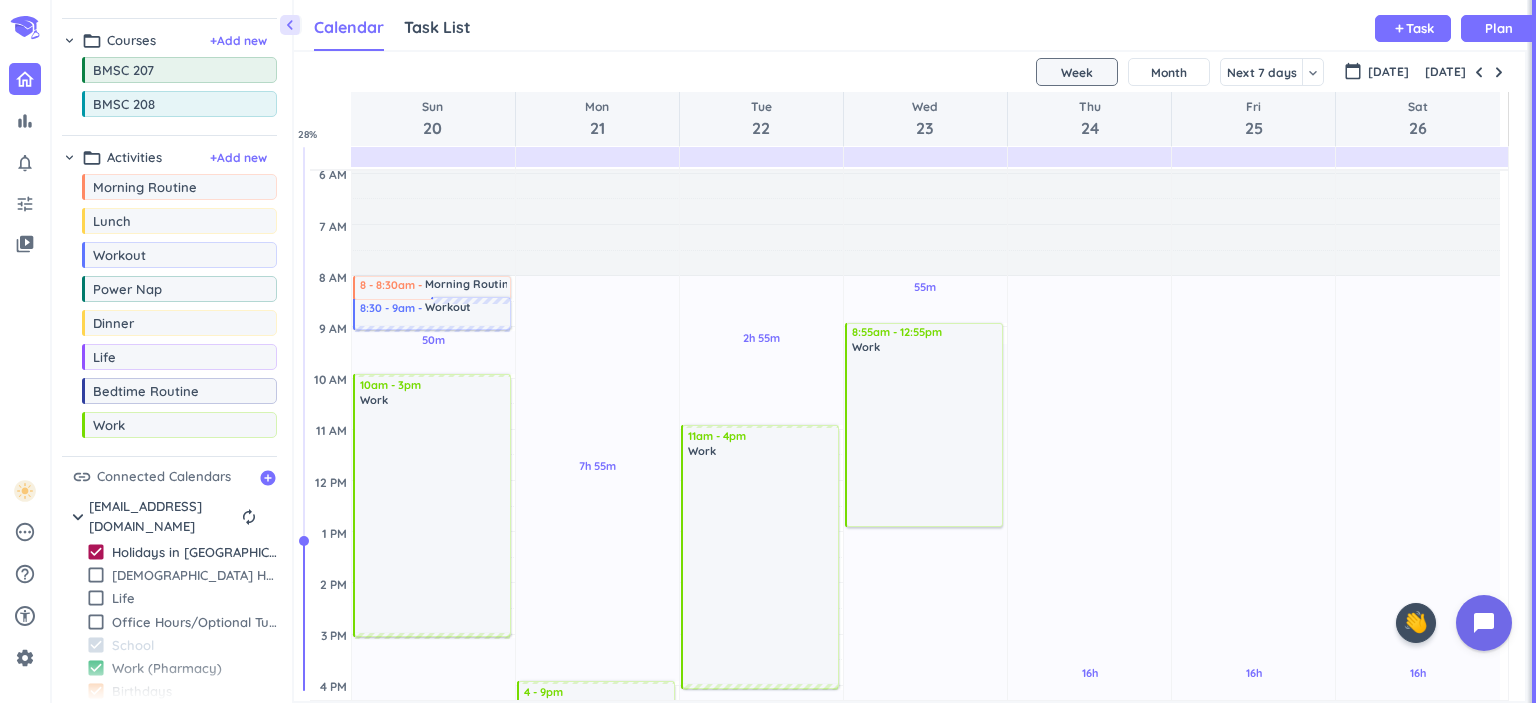 drag, startPoint x: 921, startPoint y: 342, endPoint x: 934, endPoint y: 523, distance: 181.46625 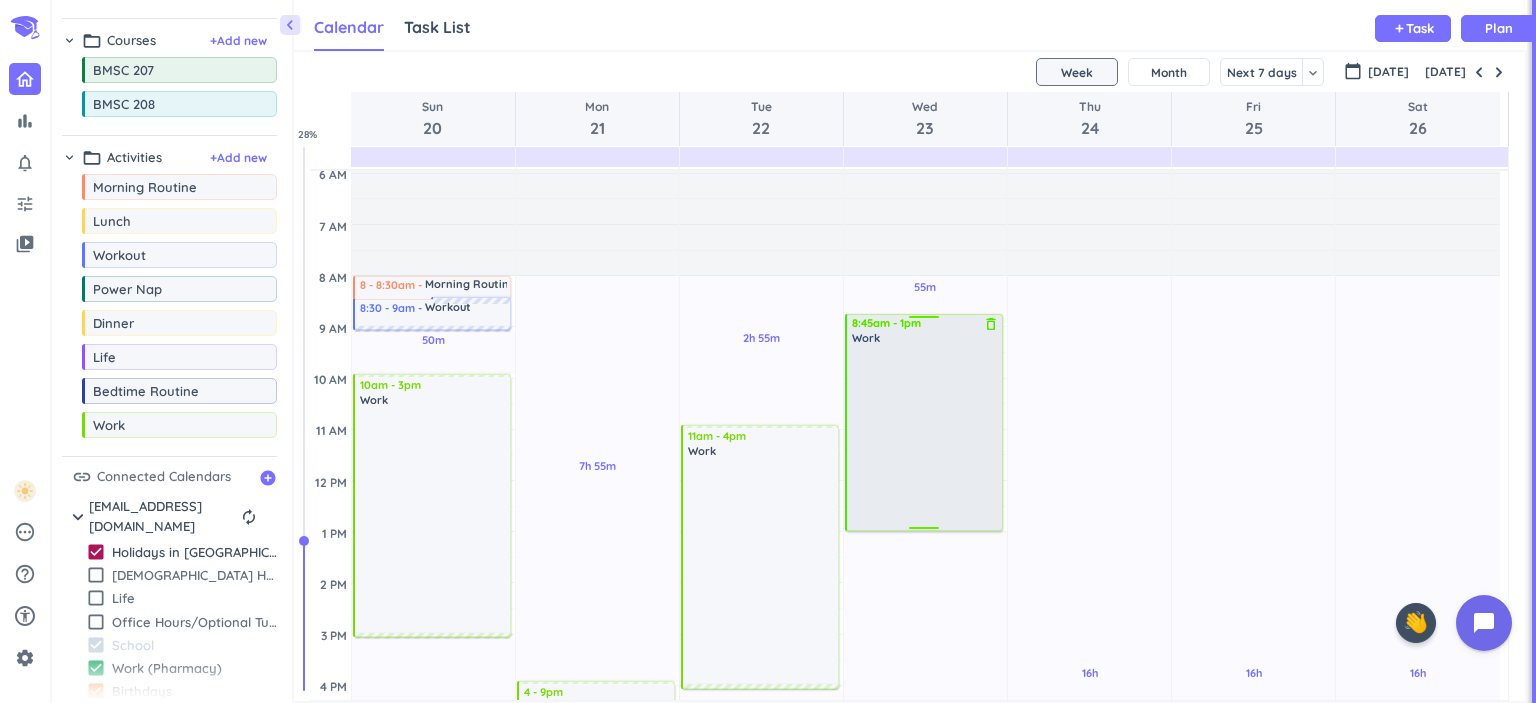 click on "55m Past due Plan 11h  Past due Plan Adjust Awake Time Adjust Awake Time 8:55am - 1pm Work delete_outline 8:45am - 1pm Work delete_outline" at bounding box center (925, 685) 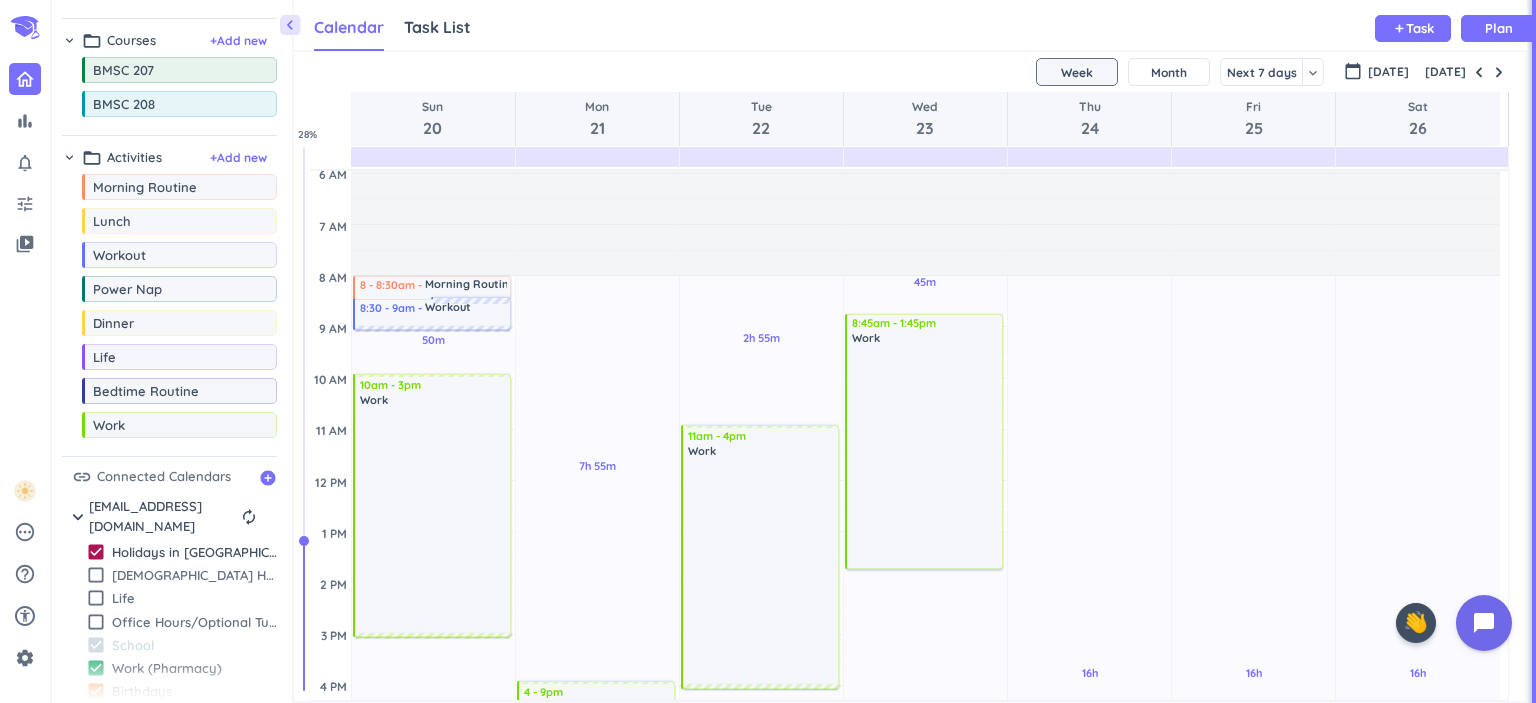 drag, startPoint x: 920, startPoint y: 532, endPoint x: 926, endPoint y: 574, distance: 42.426407 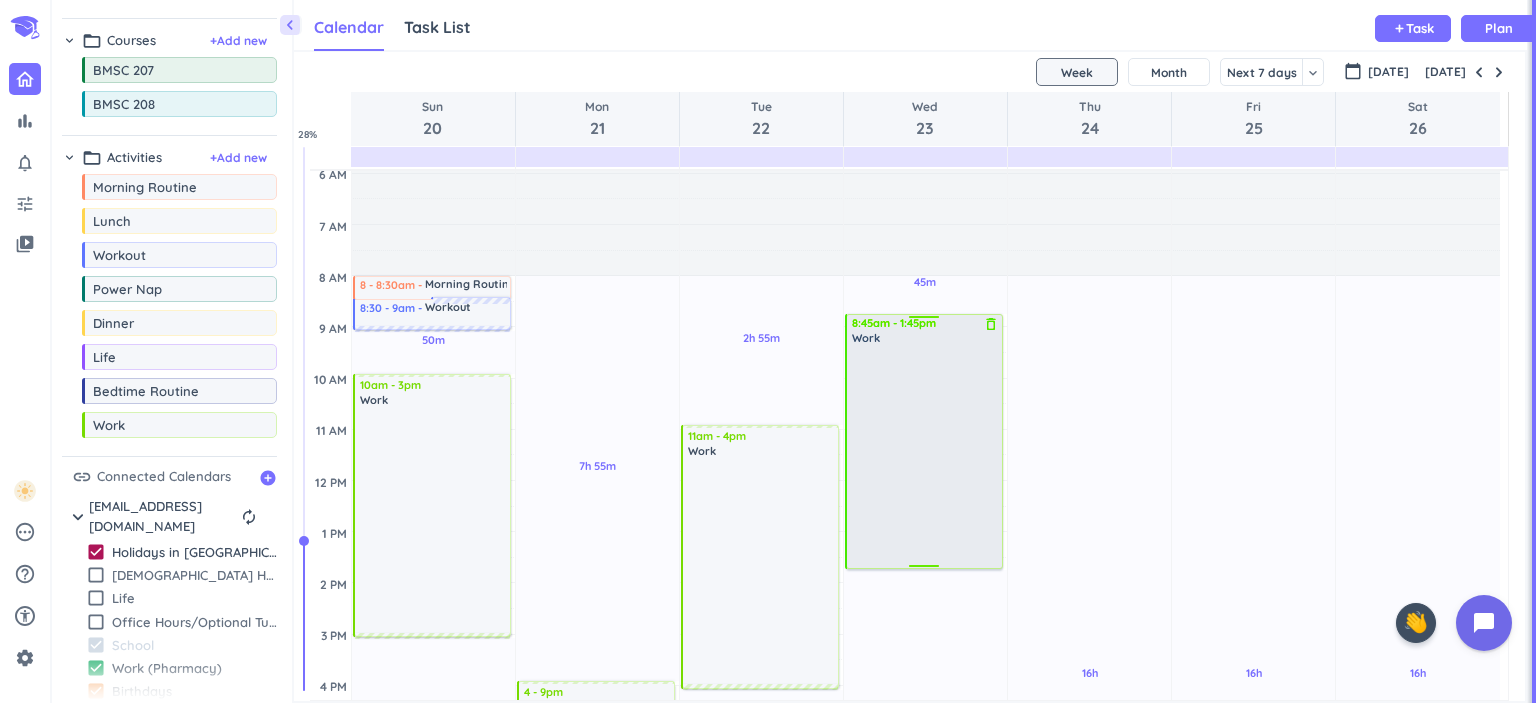 click on "Work" at bounding box center [925, 338] 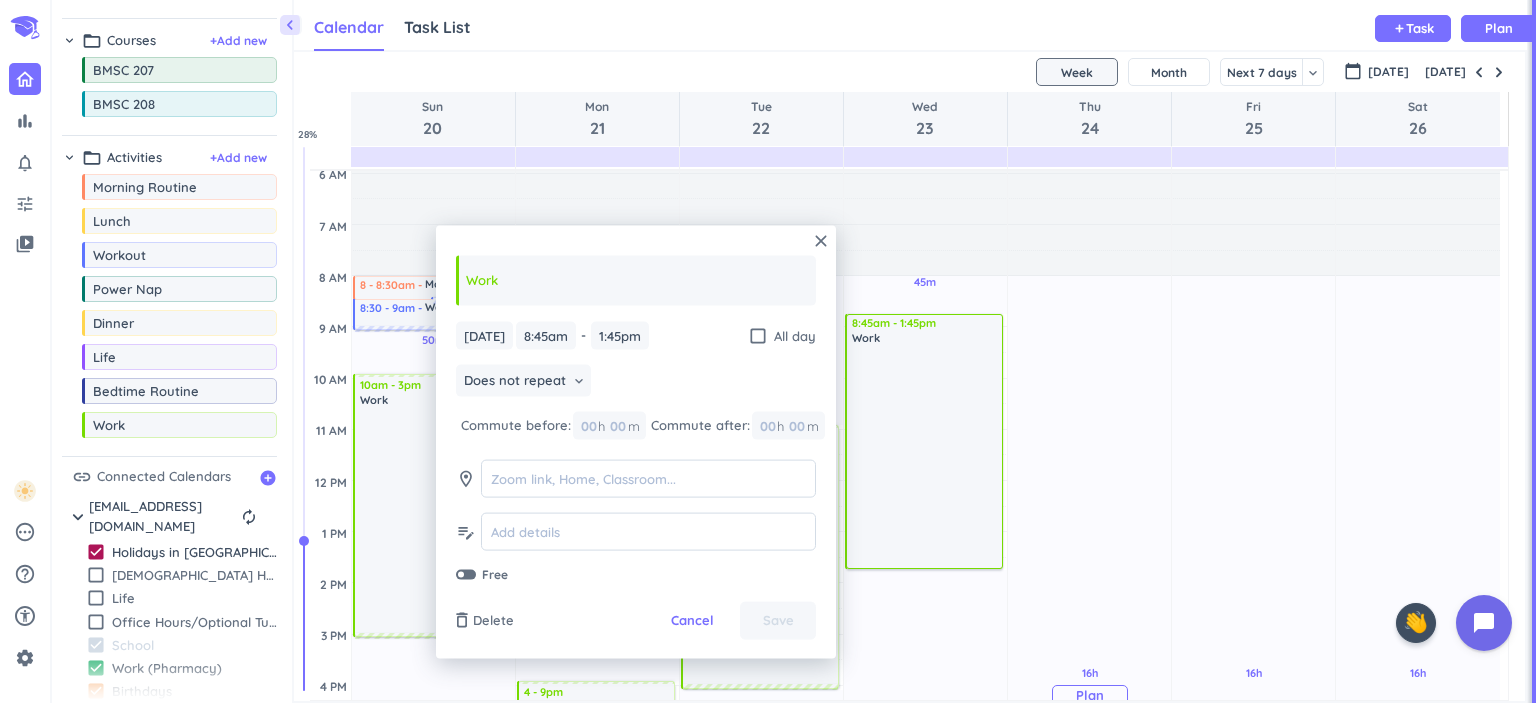 click on "16h  Past due Plan" at bounding box center (1089, 685) 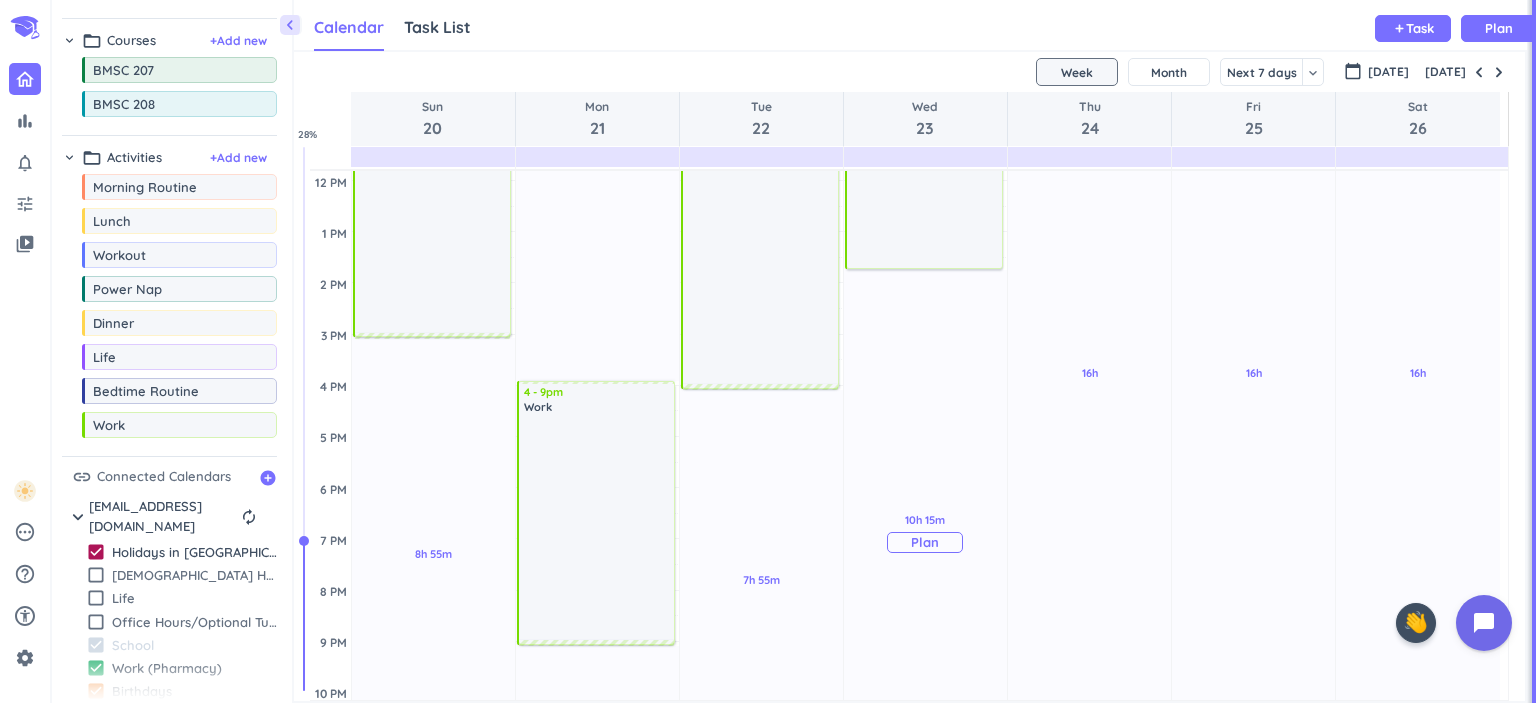 scroll, scrollTop: 500, scrollLeft: 0, axis: vertical 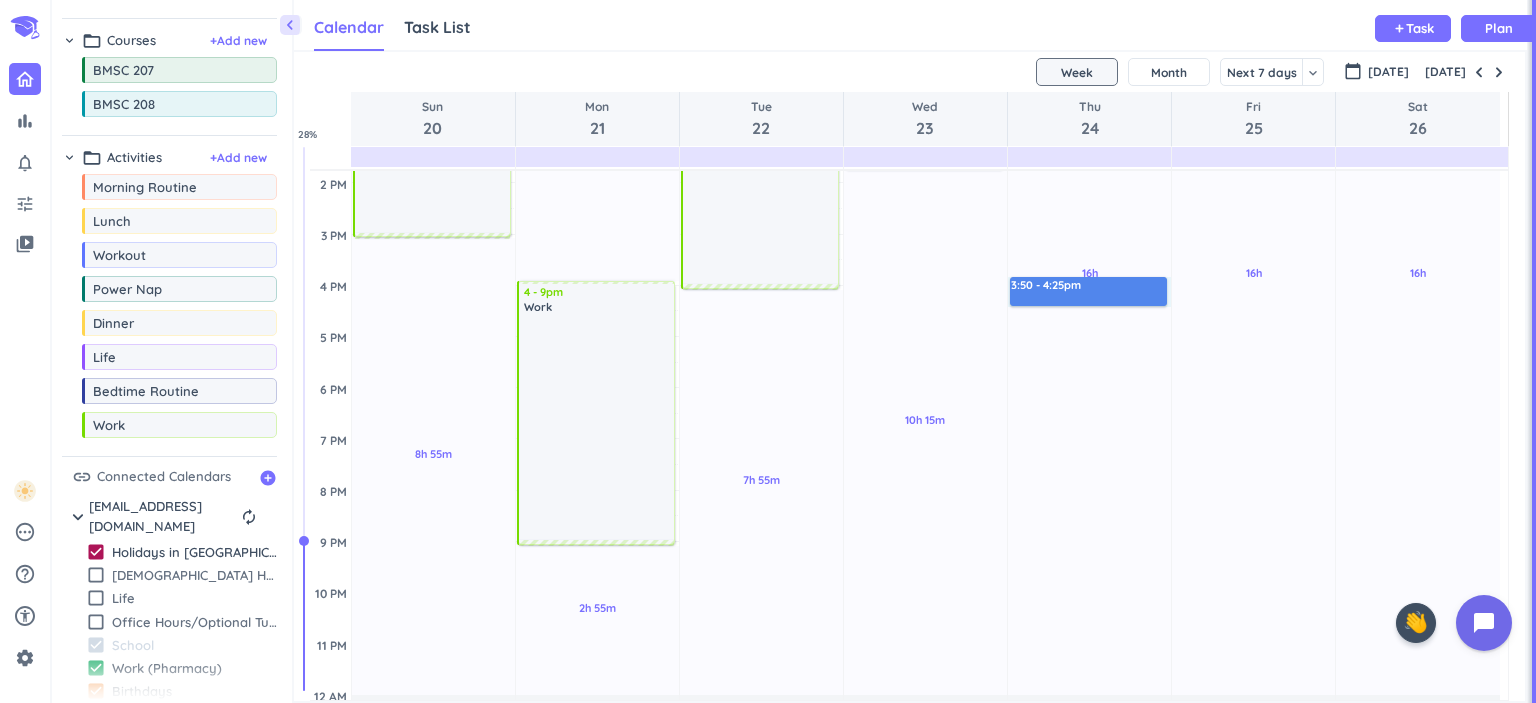 drag, startPoint x: 1035, startPoint y: 279, endPoint x: 1038, endPoint y: 303, distance: 24.186773 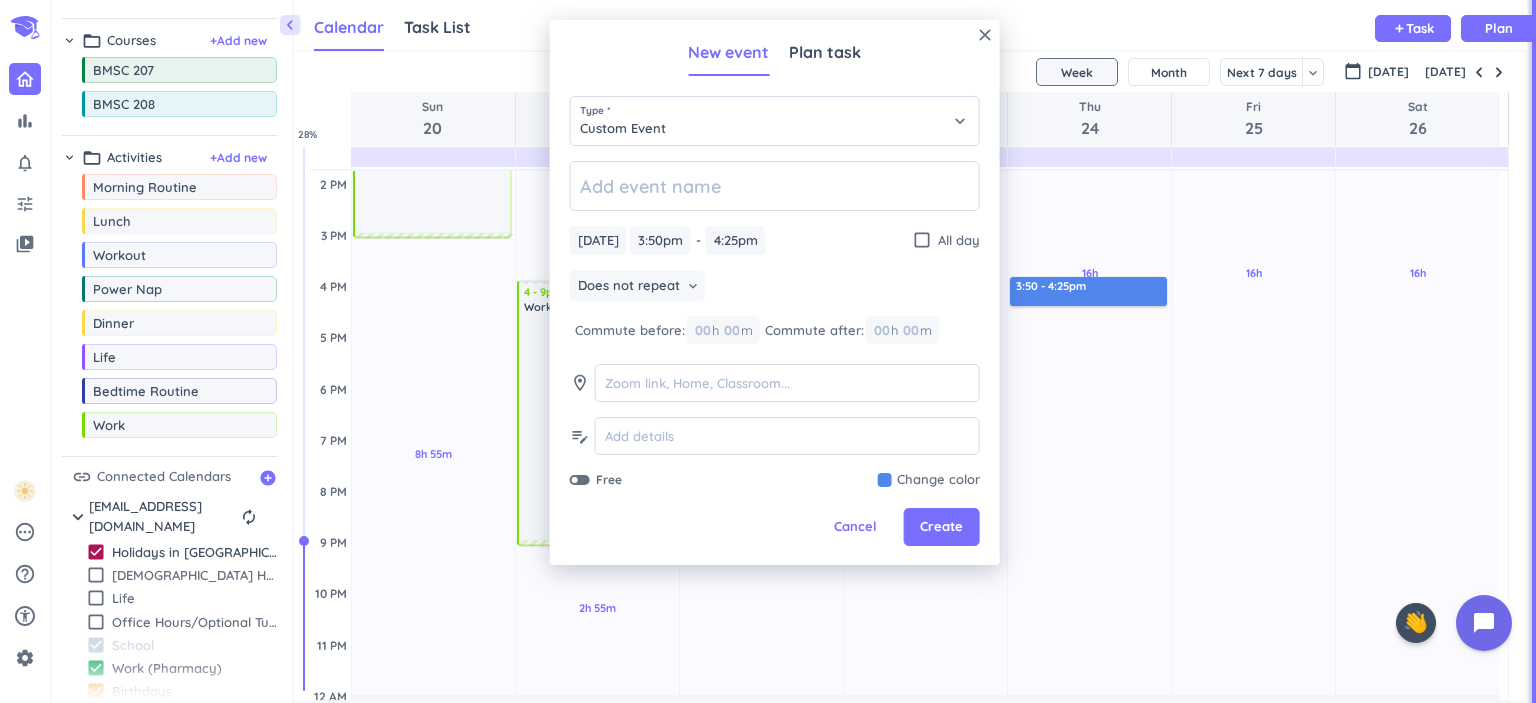 click on "16h  Past due Plan" at bounding box center (1089, 285) 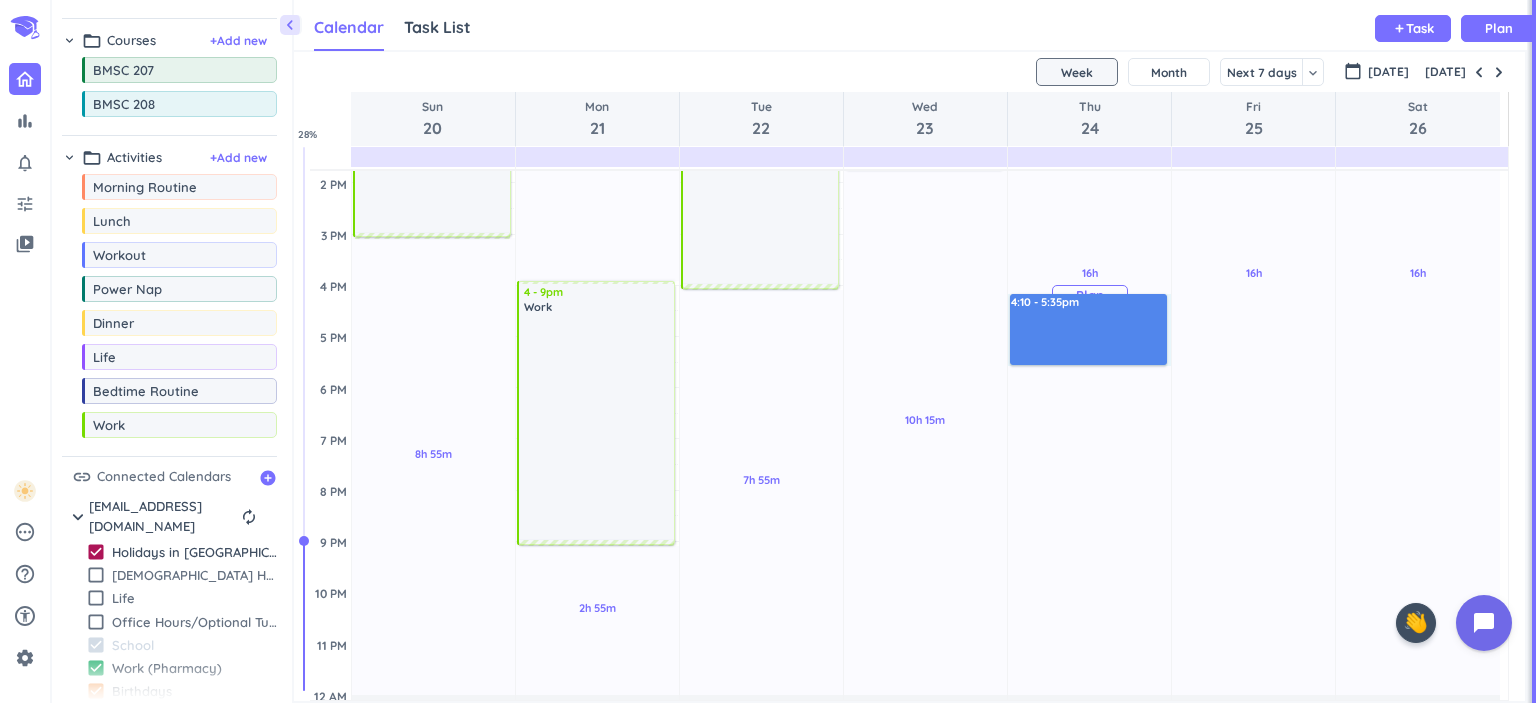 drag, startPoint x: 1027, startPoint y: 296, endPoint x: 1038, endPoint y: 362, distance: 66.910385 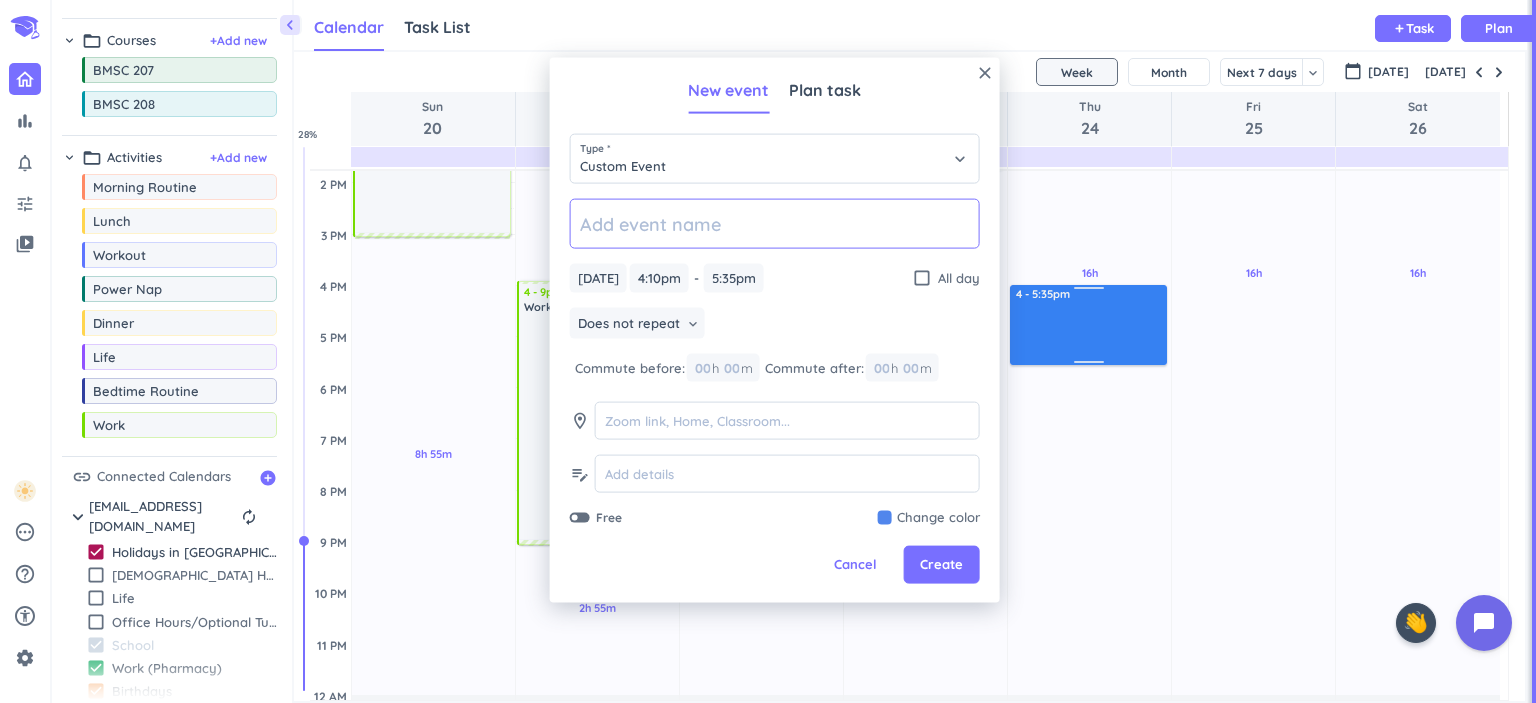 click on "16h  Past due Plan Adjust Awake Time Adjust Awake Time 4:10 - 5:35pm 4 - 5:35pm" at bounding box center (1089, 285) 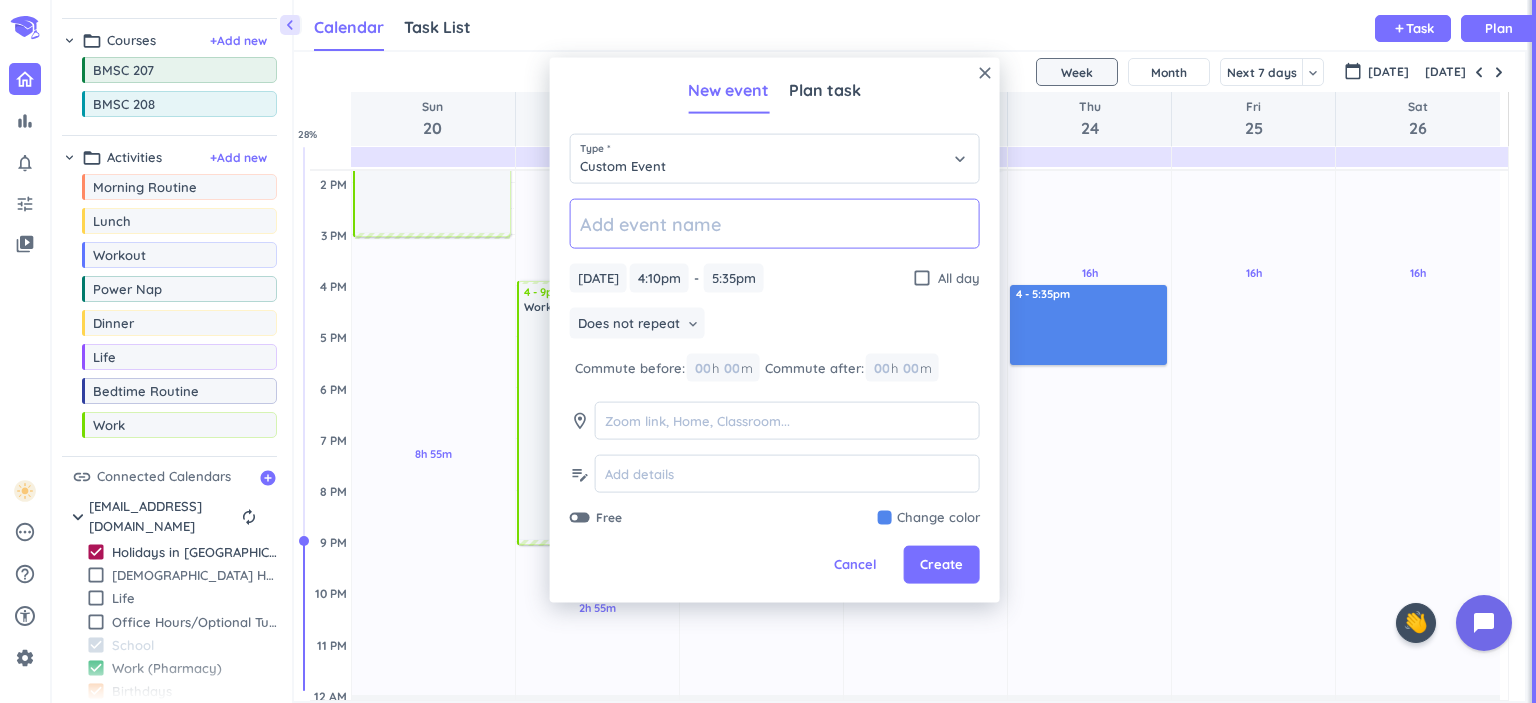 type on "4:00pm" 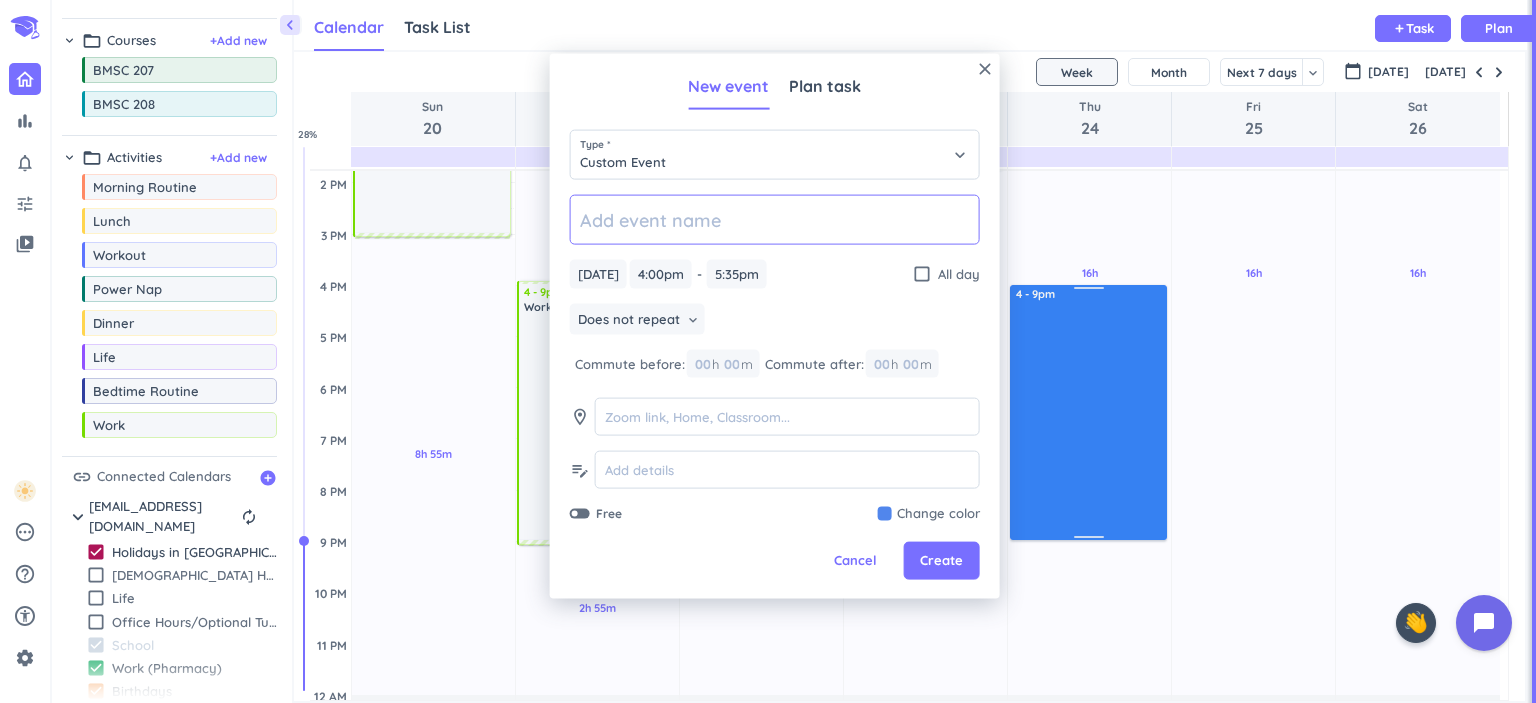 drag, startPoint x: 1089, startPoint y: 361, endPoint x: 1114, endPoint y: 534, distance: 174.79703 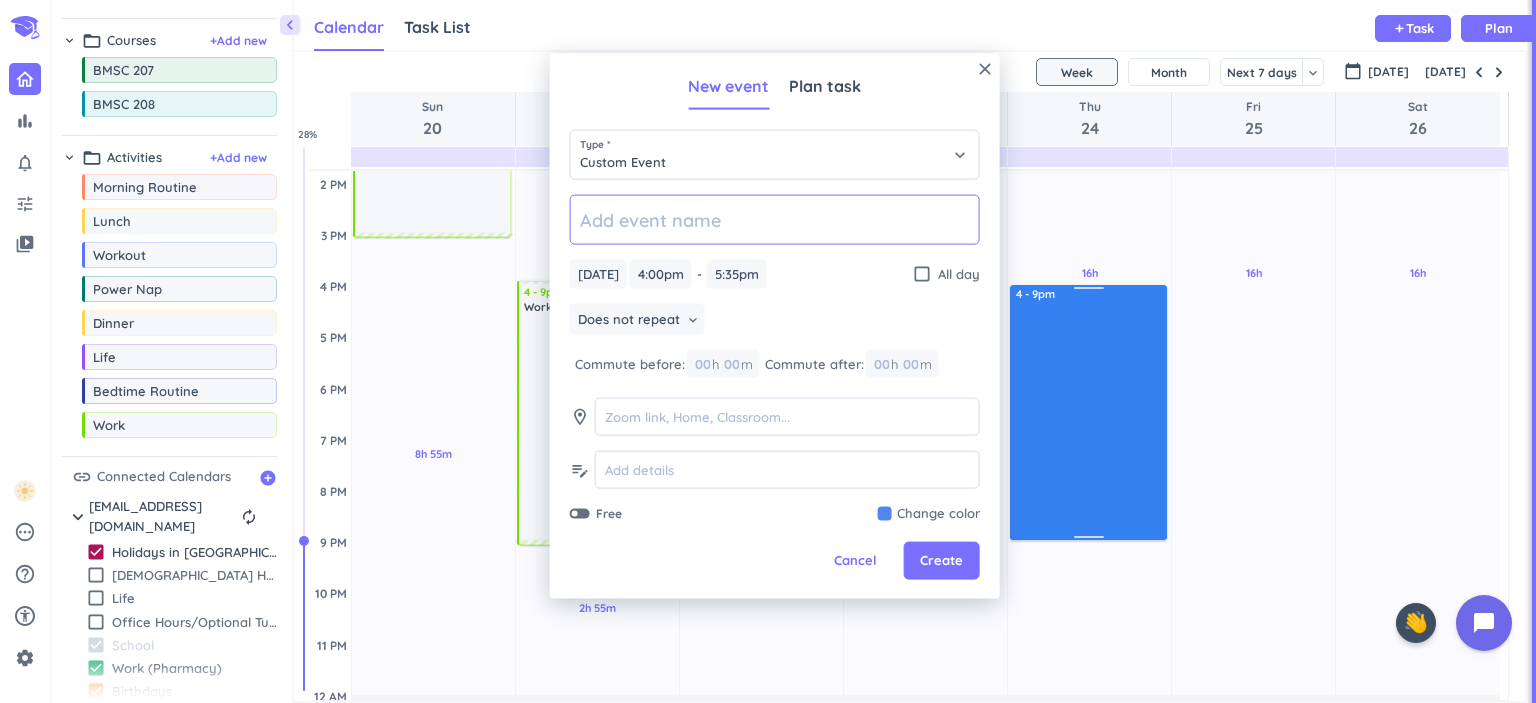 click on "16h  Past due Plan Adjust Awake Time Adjust Awake Time 4 - 5:35pm 4 - 9pm" at bounding box center [1089, 285] 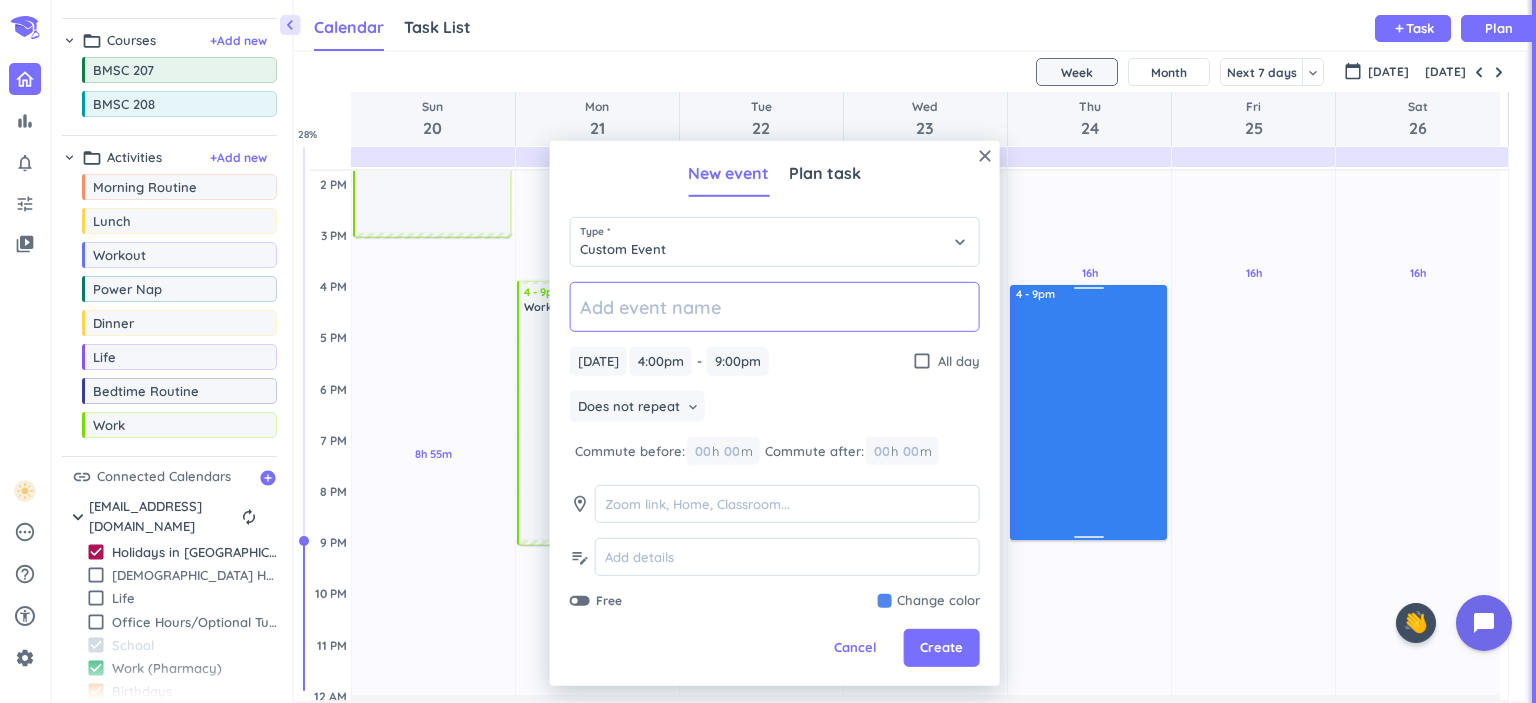 type on "9:00pm" 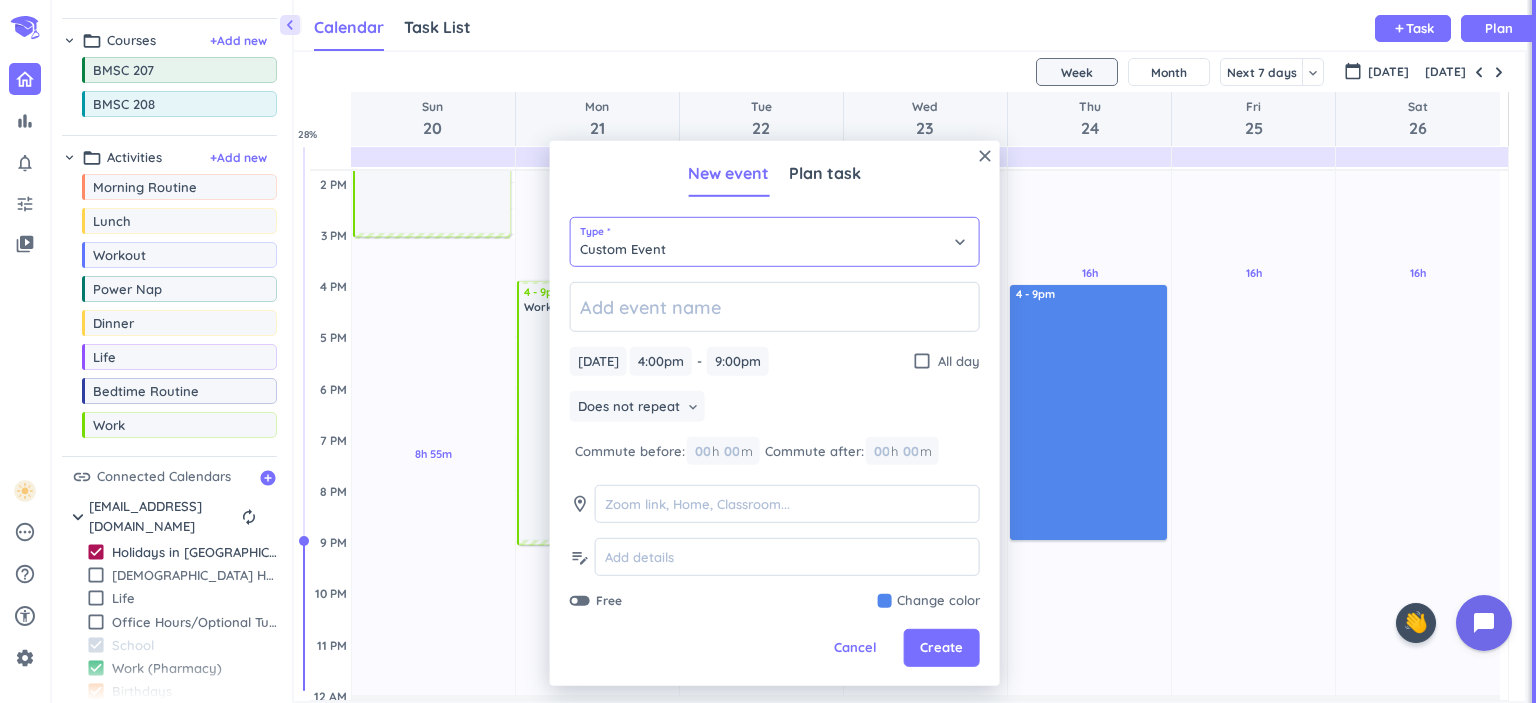 click on "Custom Event" at bounding box center [775, 242] 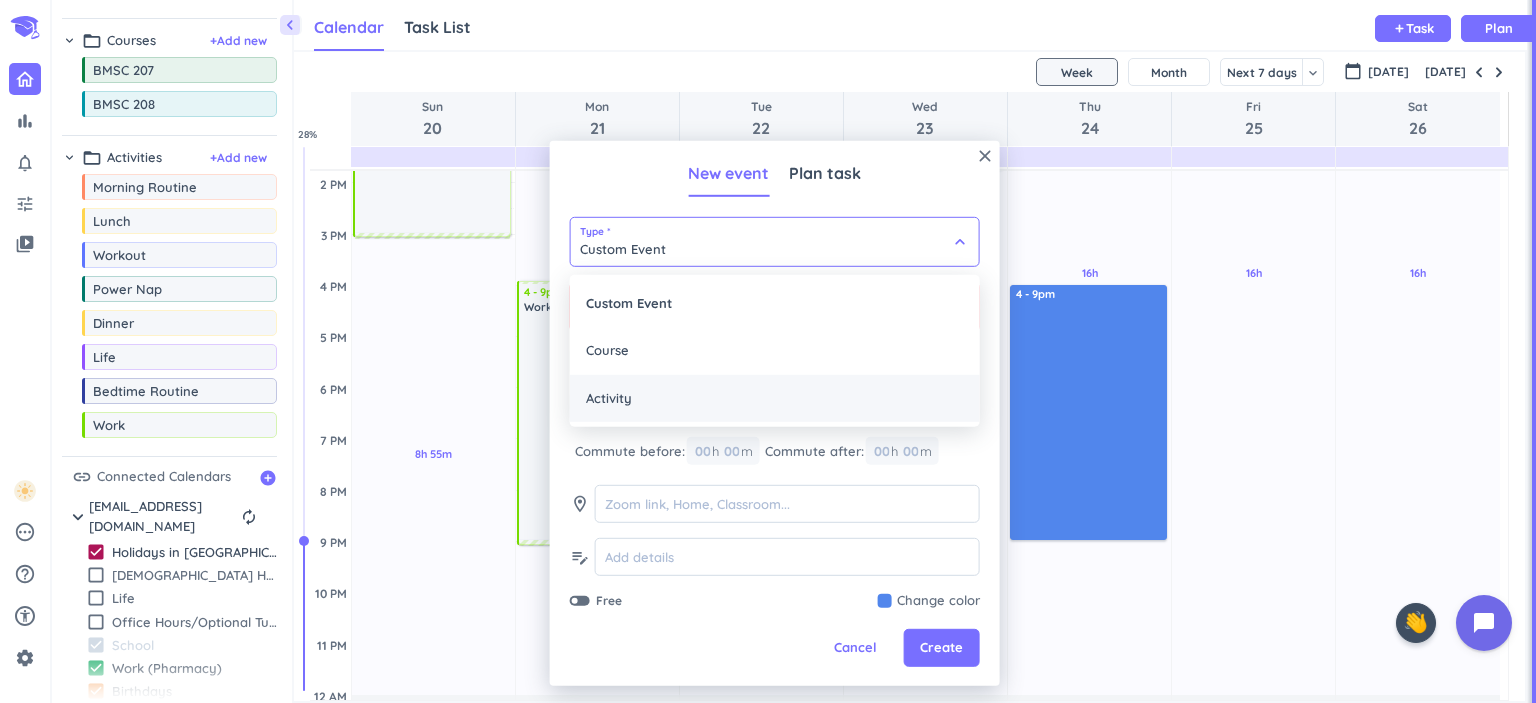 click on "Activity" at bounding box center [775, 398] 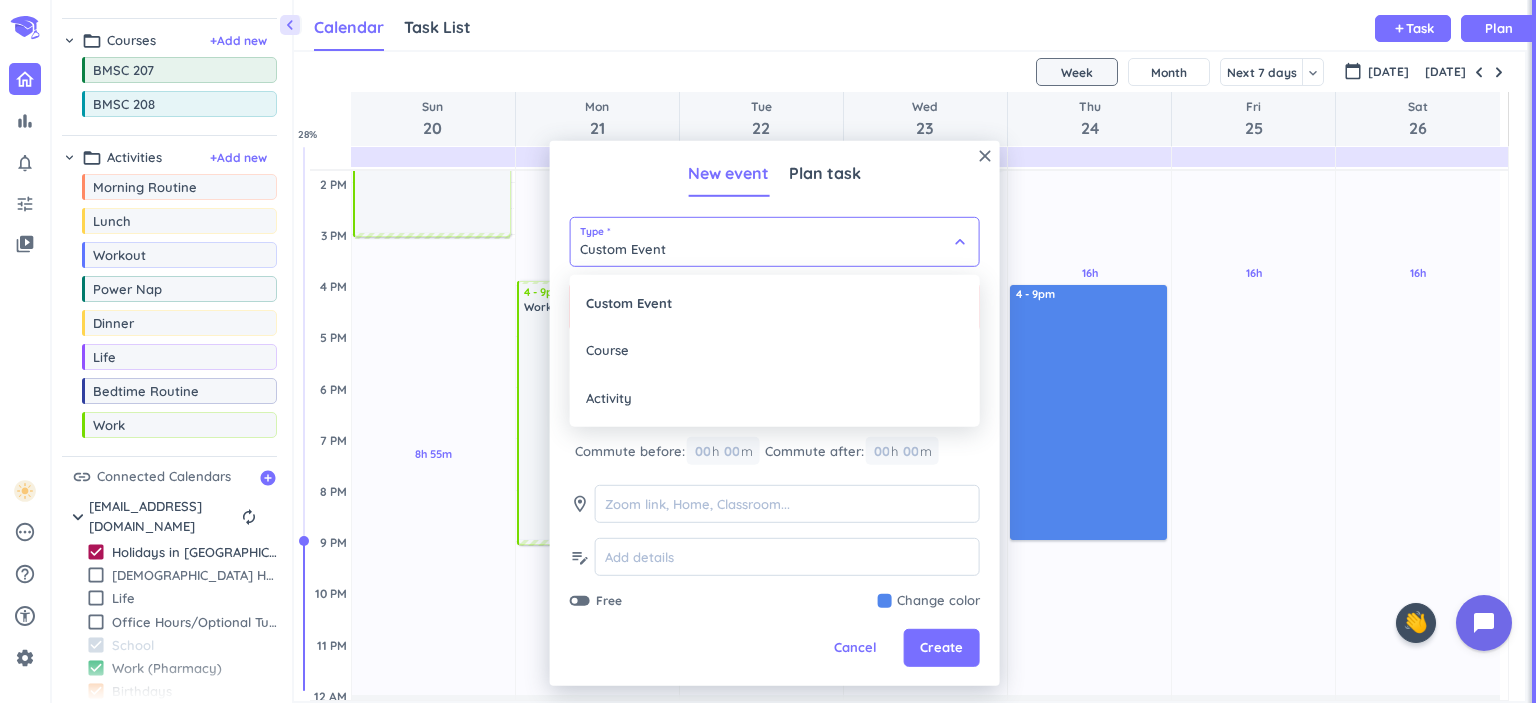 type on "Activity" 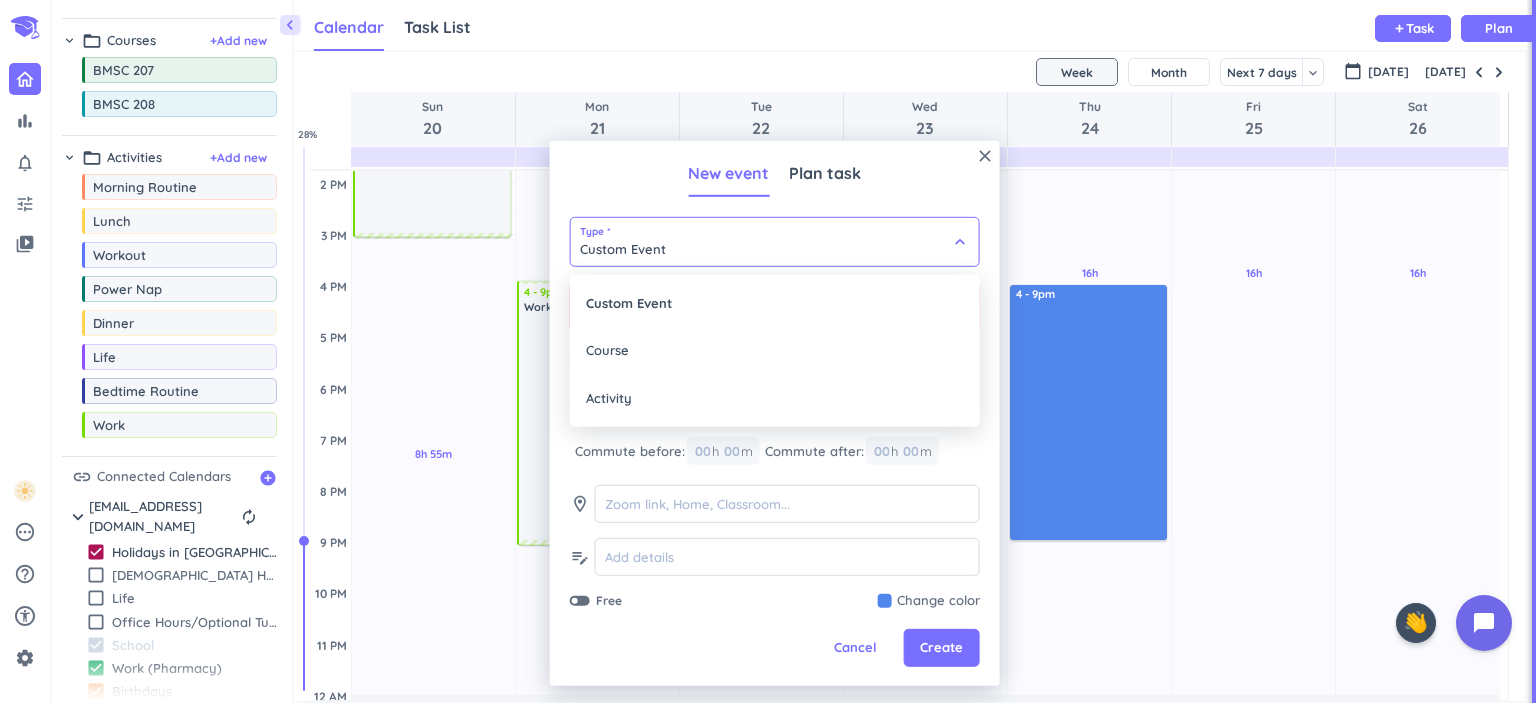 type on "4:10pm" 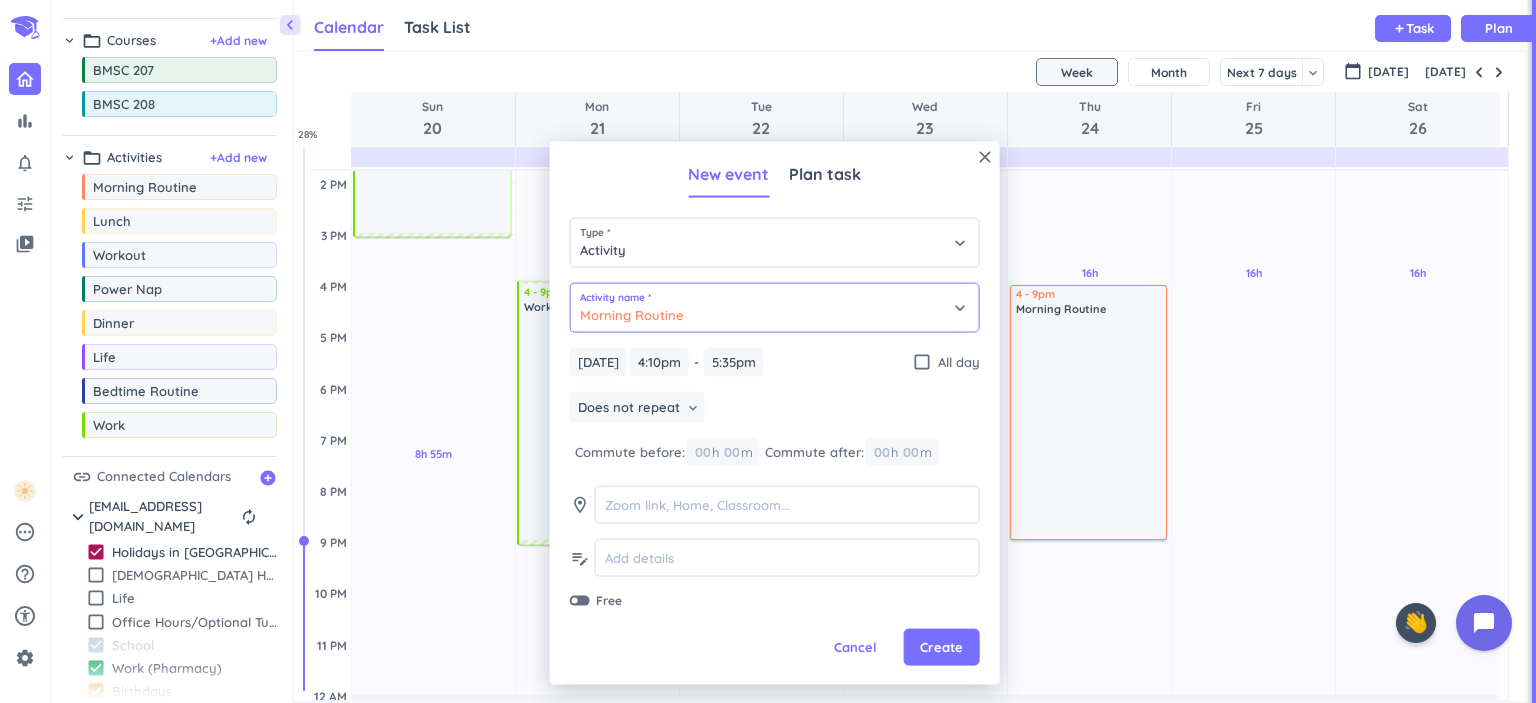 click on "Morning Routine" at bounding box center [775, 308] 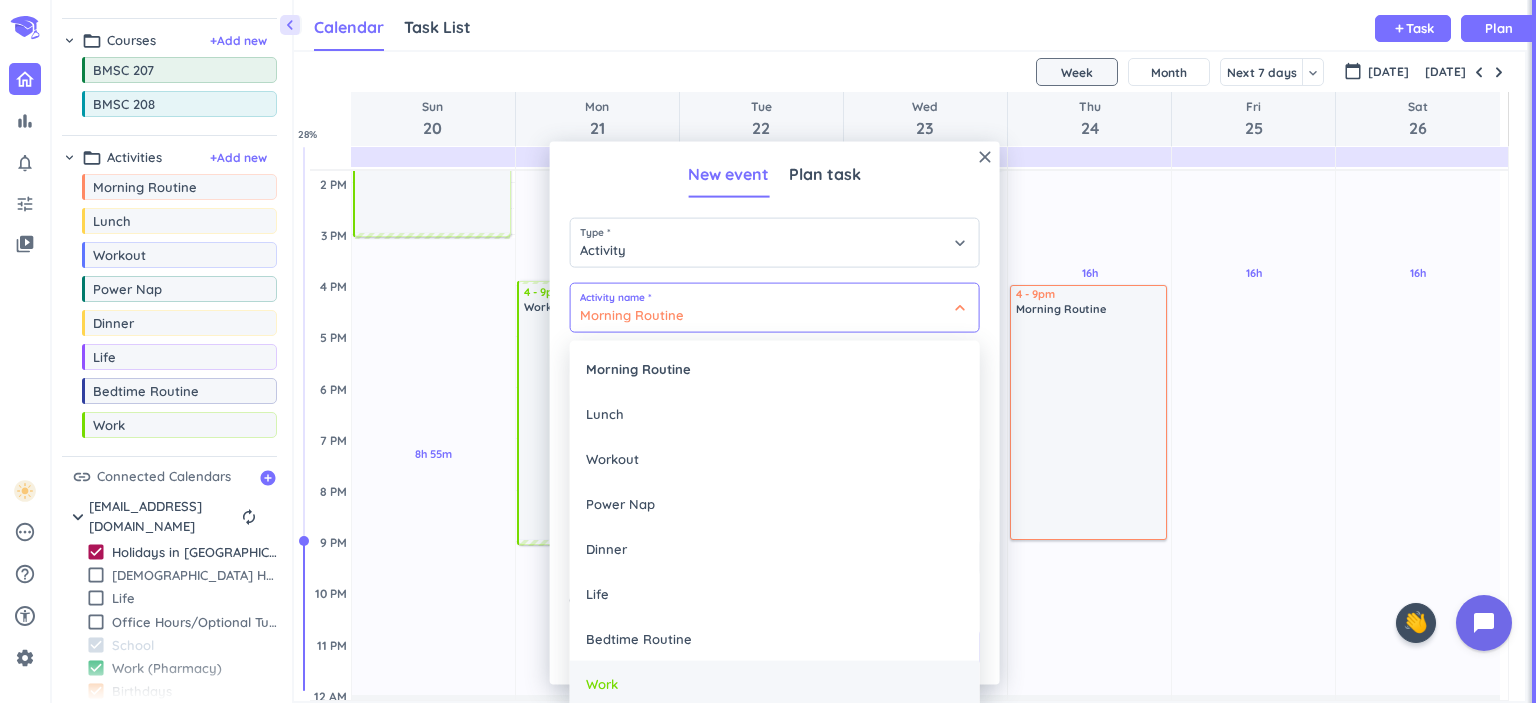 click on "Work" at bounding box center (775, 682) 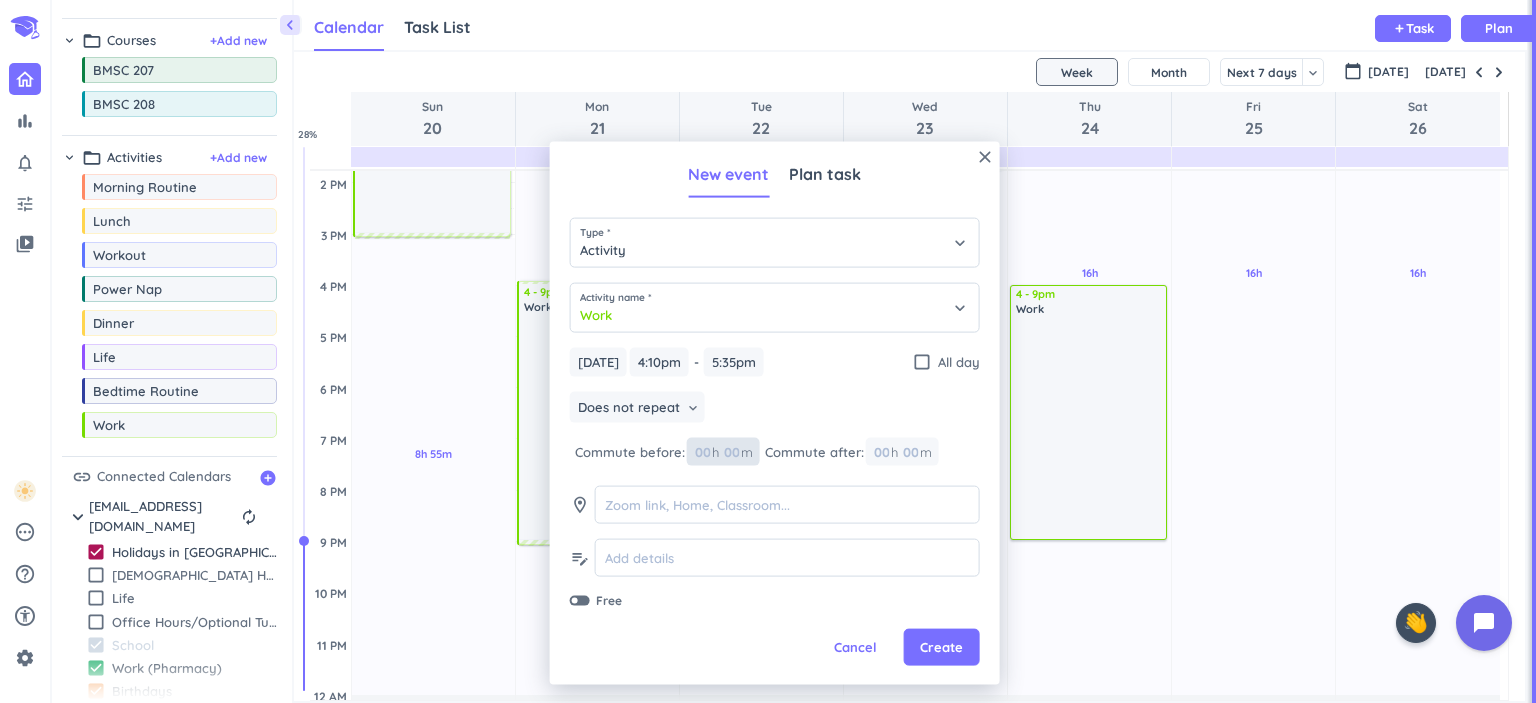 click at bounding box center (731, 452) 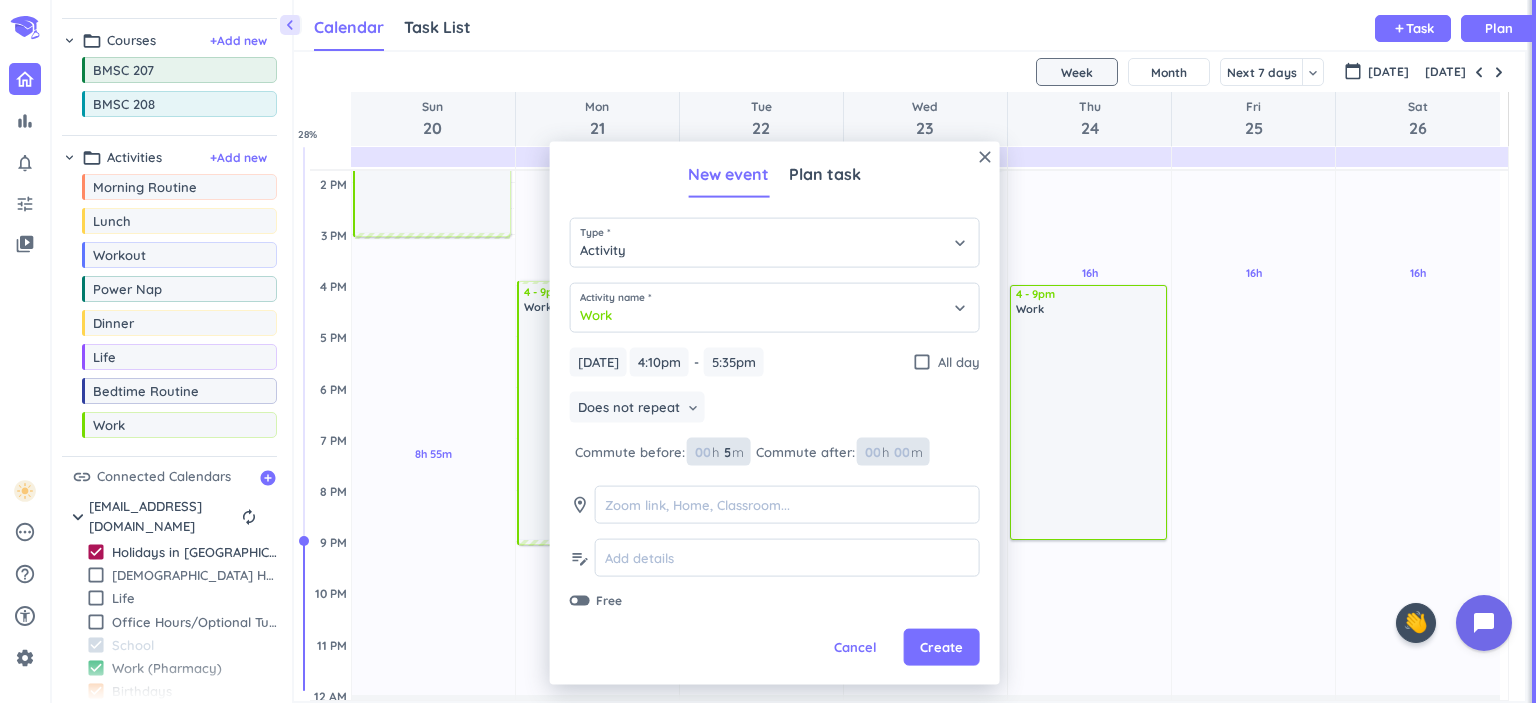type on "5" 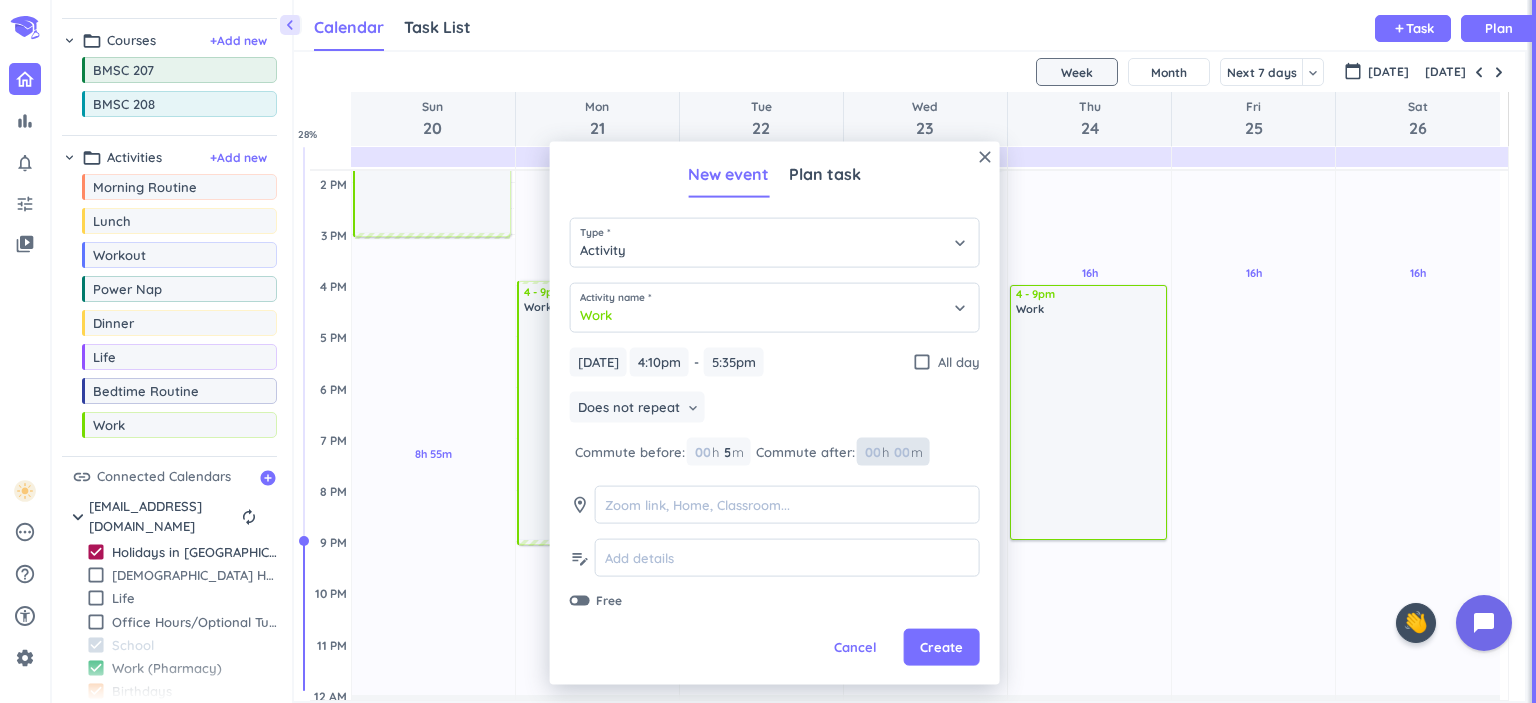 click at bounding box center [901, 452] 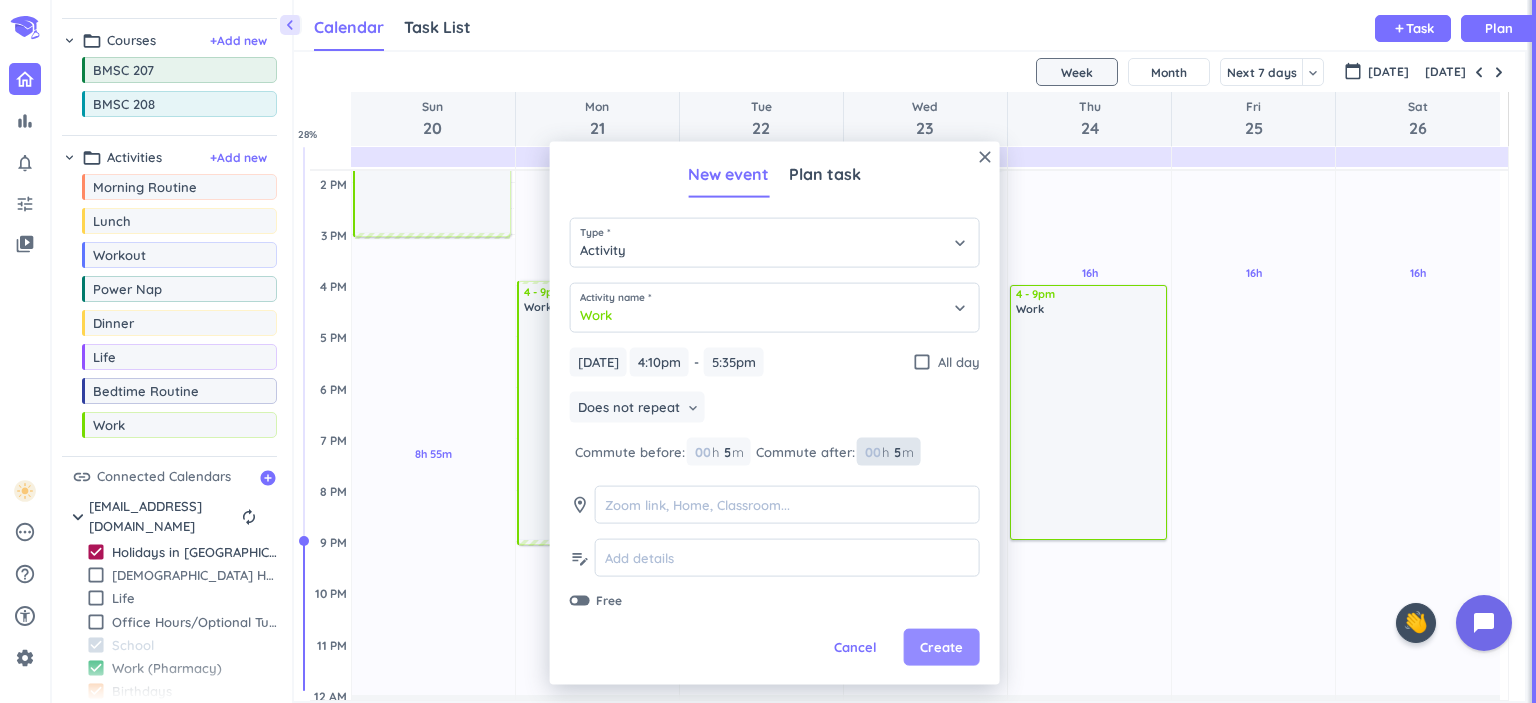 type on "5" 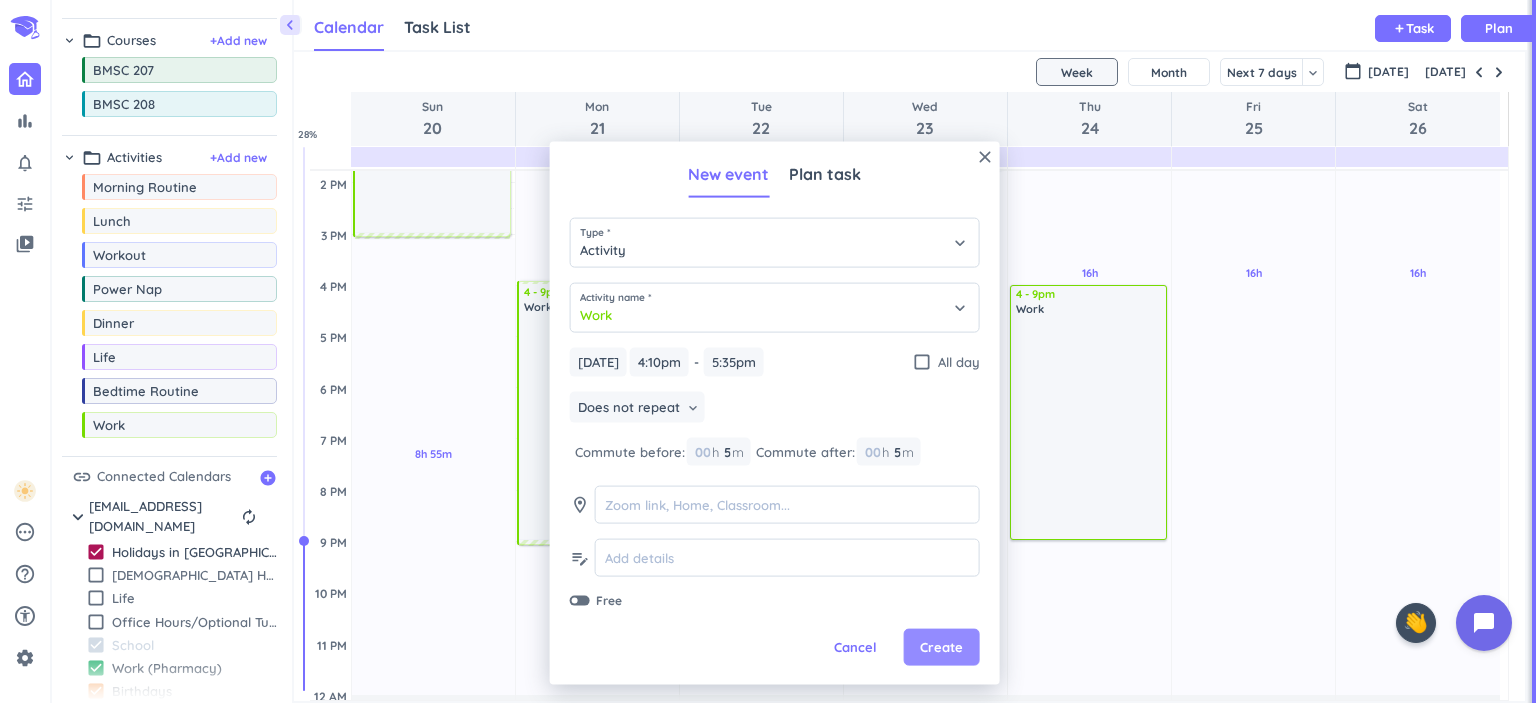 click on "Create" at bounding box center (942, 647) 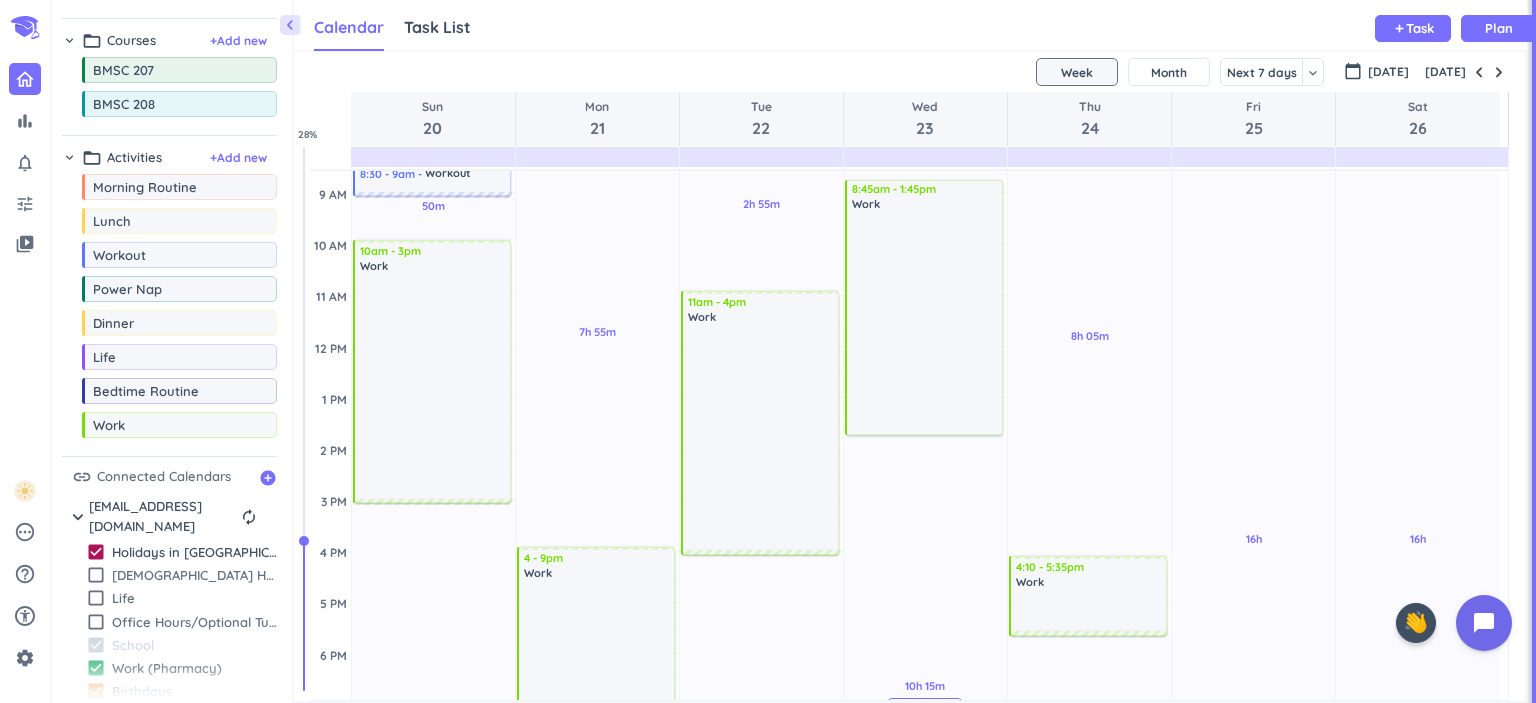 scroll, scrollTop: 200, scrollLeft: 0, axis: vertical 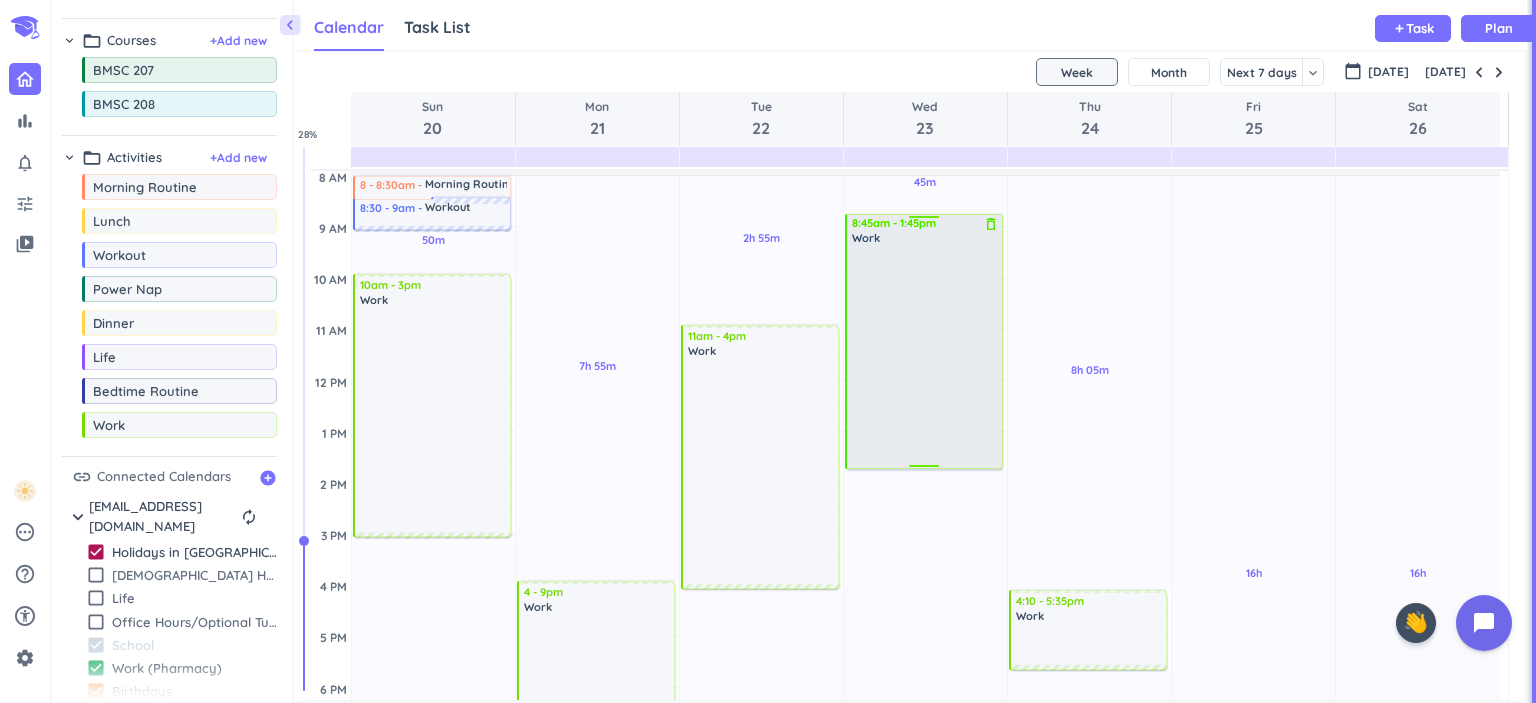 click on "Work" at bounding box center [925, 238] 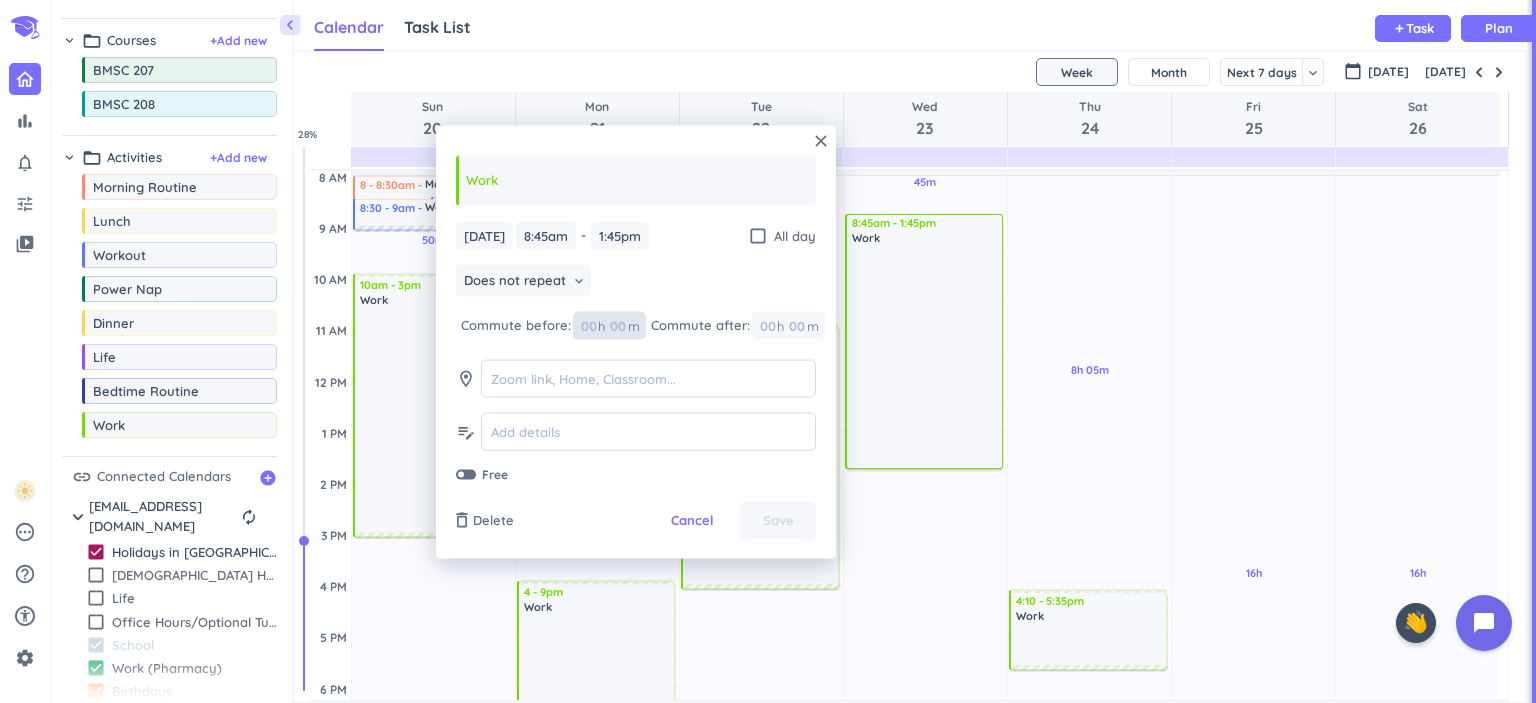 click at bounding box center [617, 325] 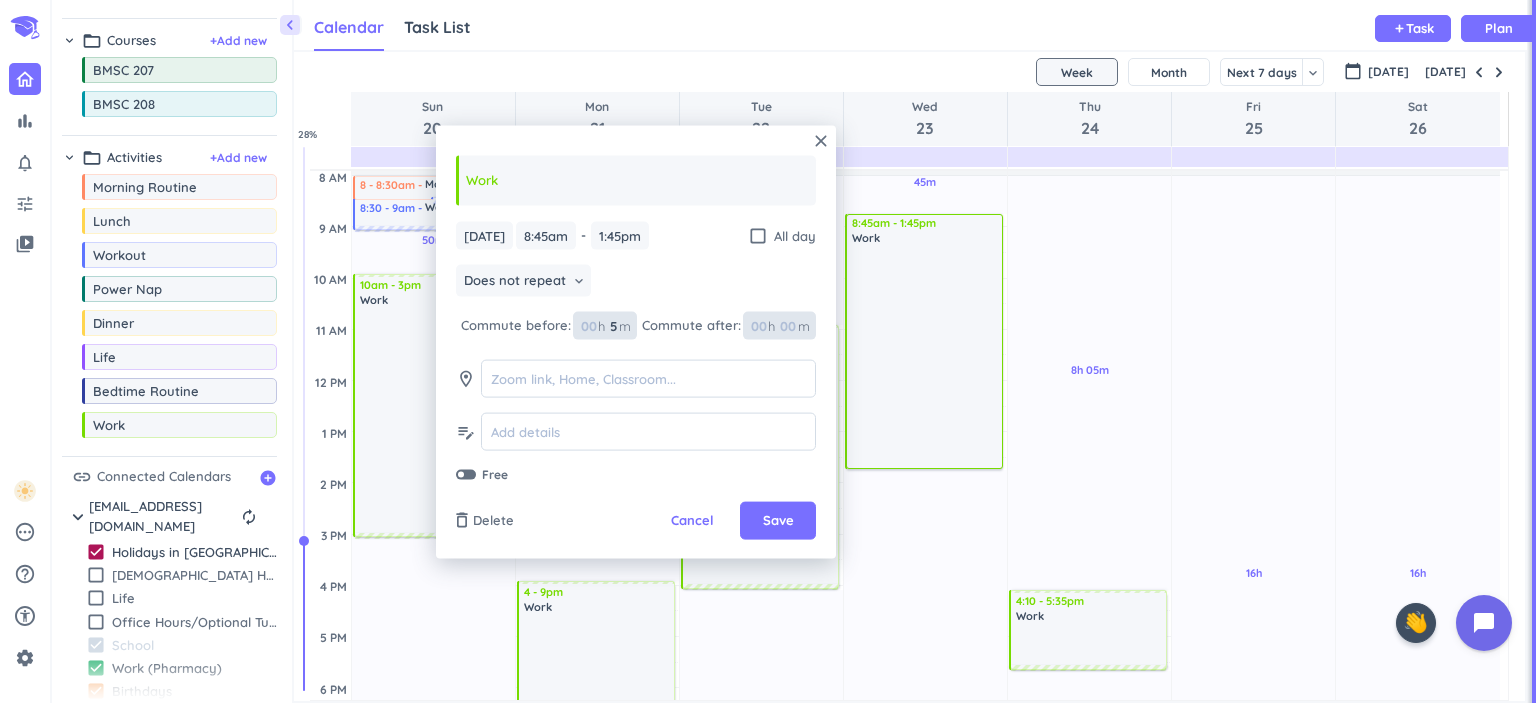 type on "5" 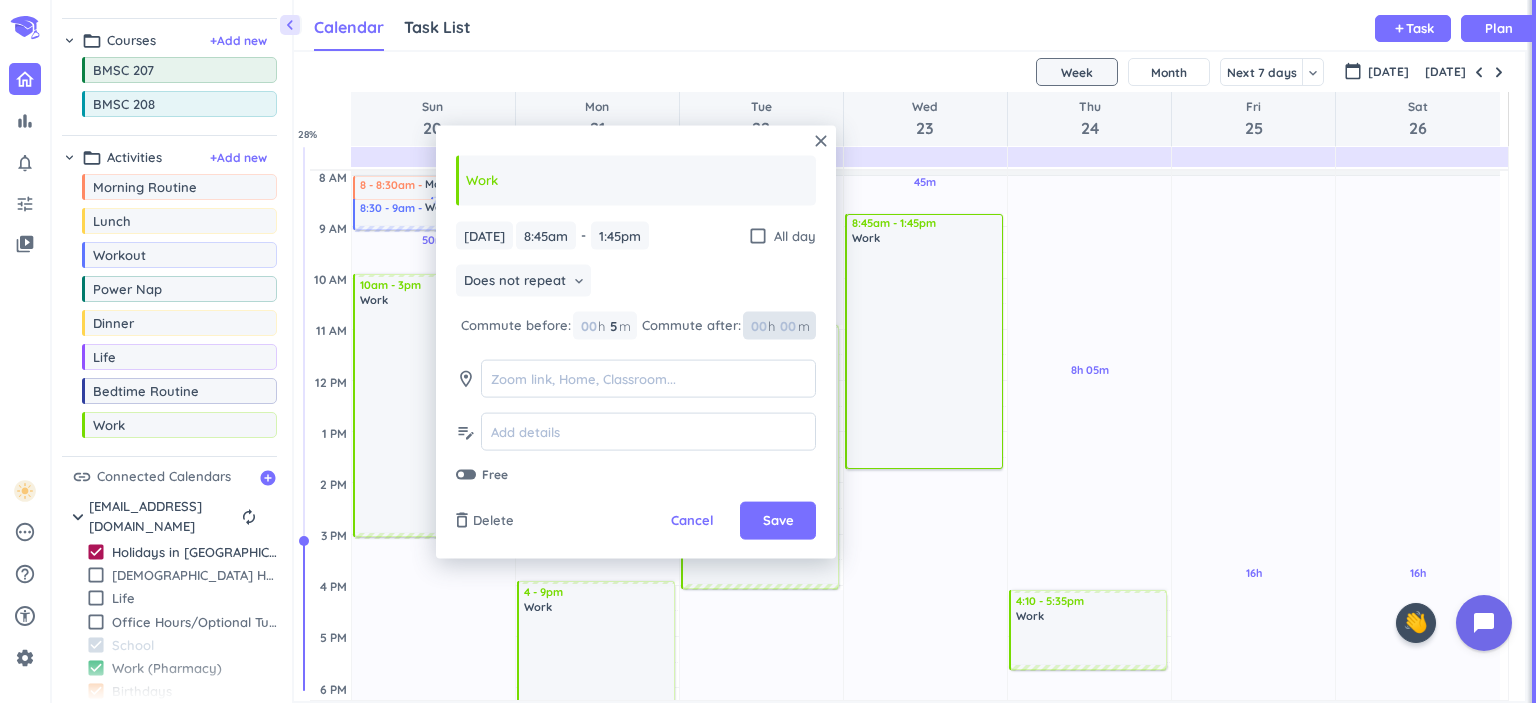 click at bounding box center (787, 325) 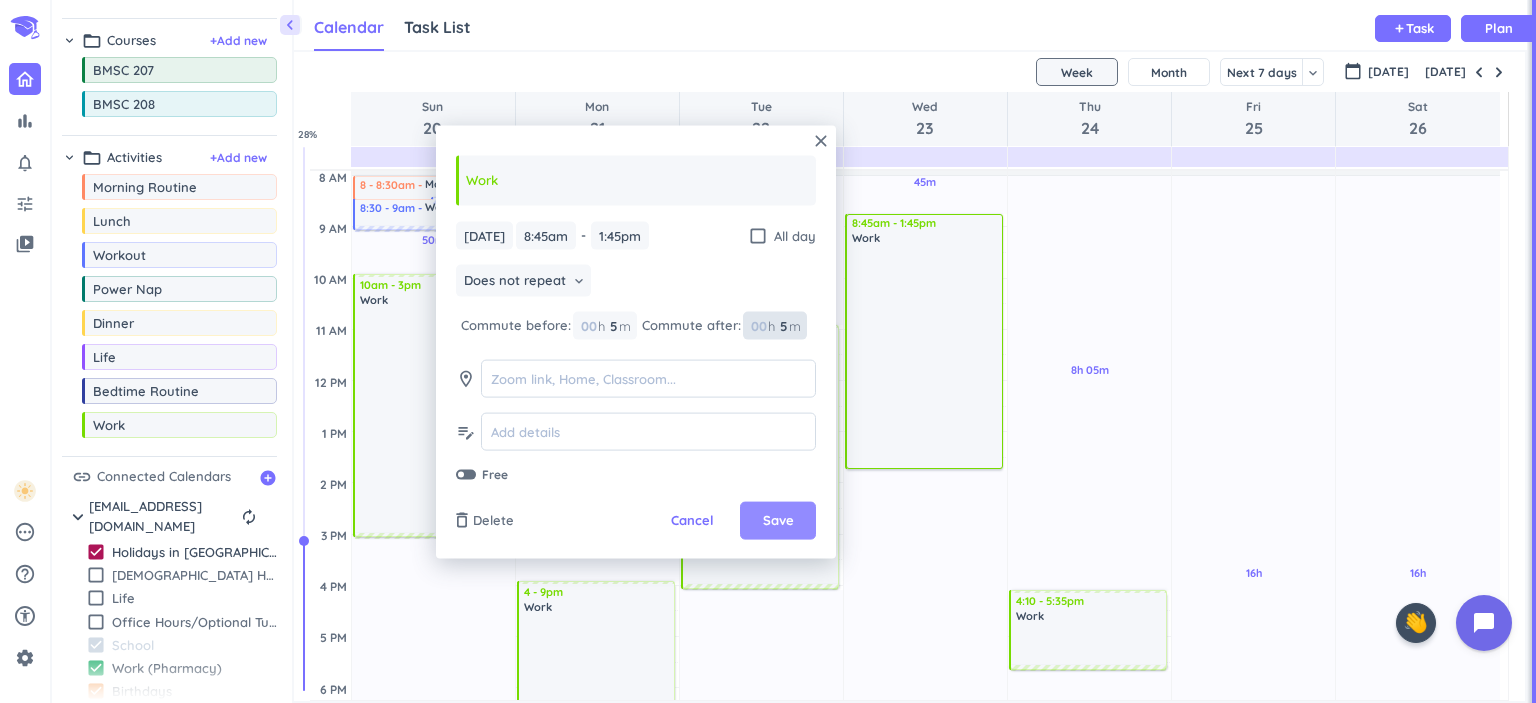 type on "5" 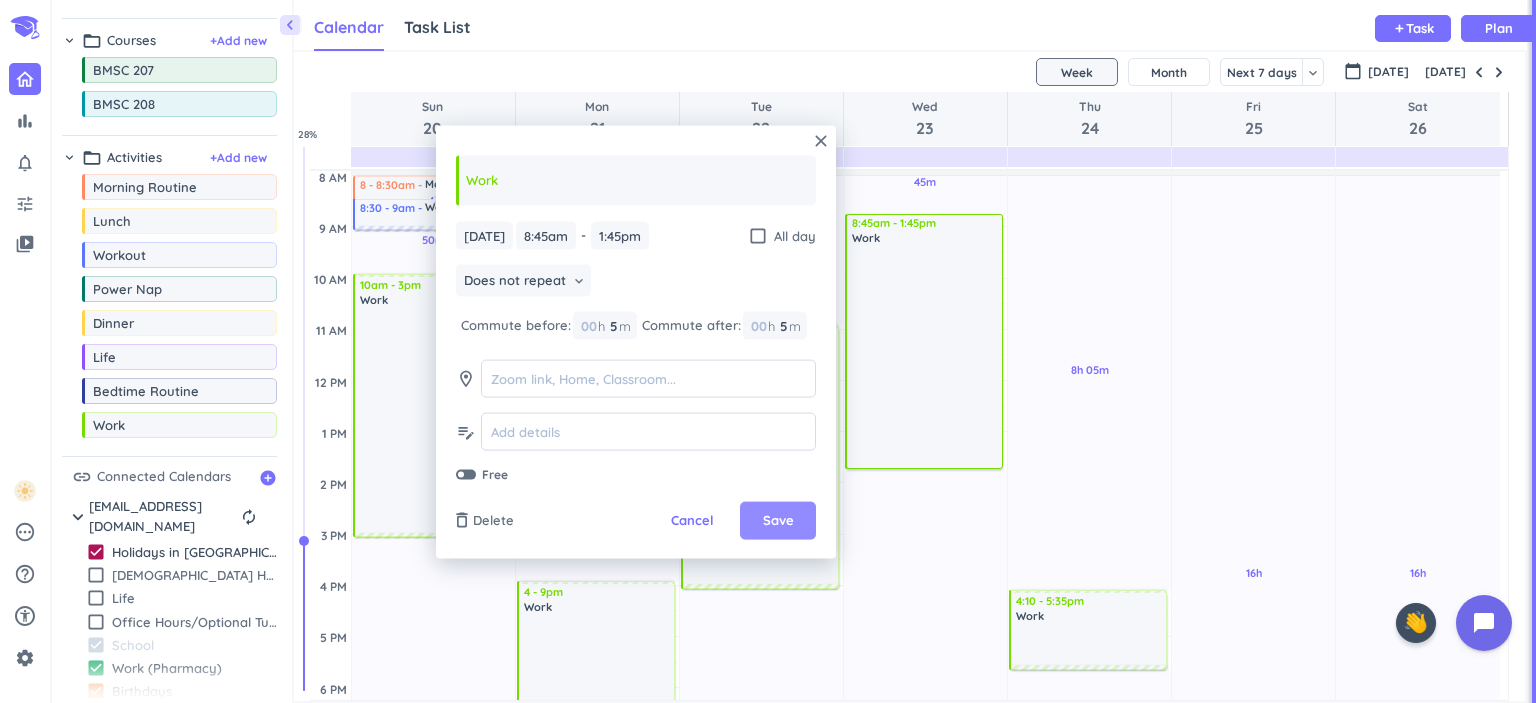 click on "Save" at bounding box center [778, 520] 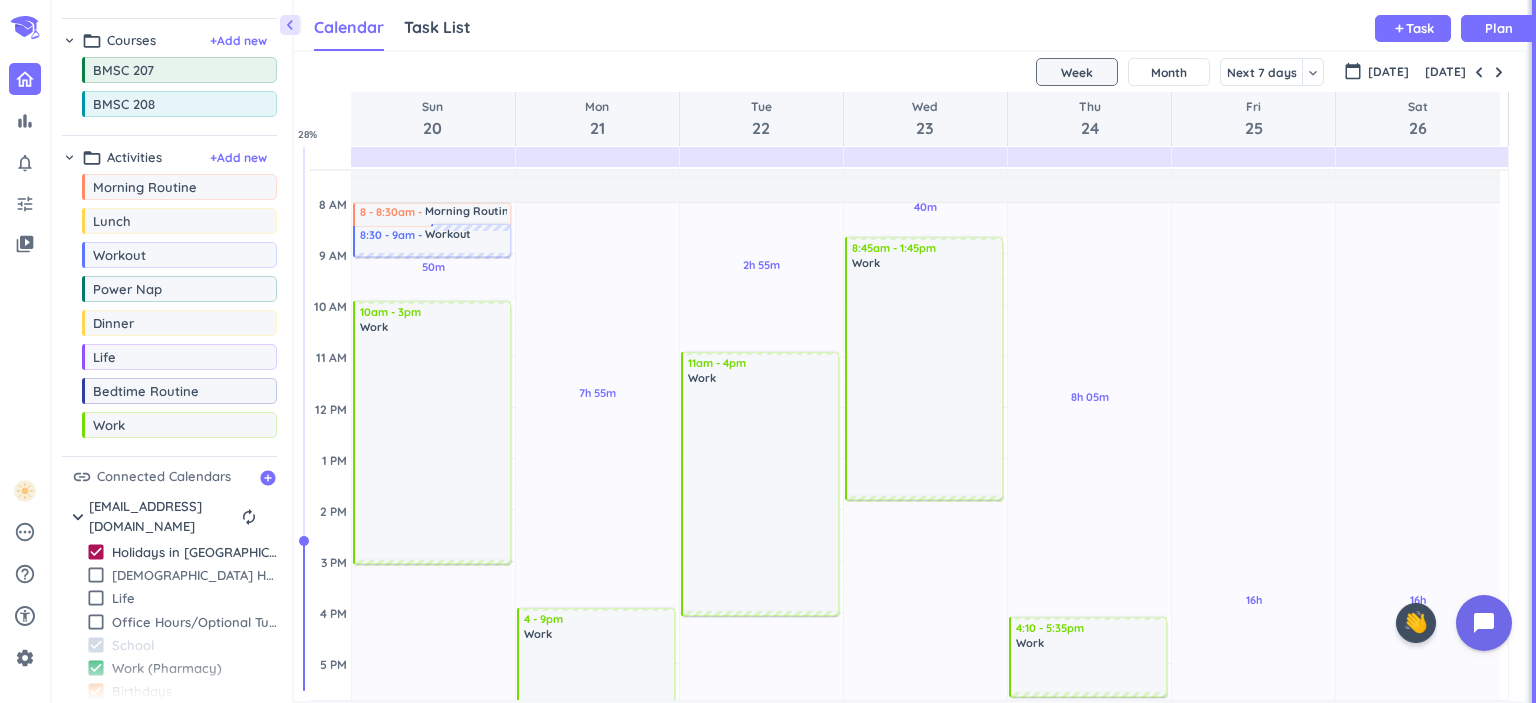 scroll, scrollTop: 0, scrollLeft: 0, axis: both 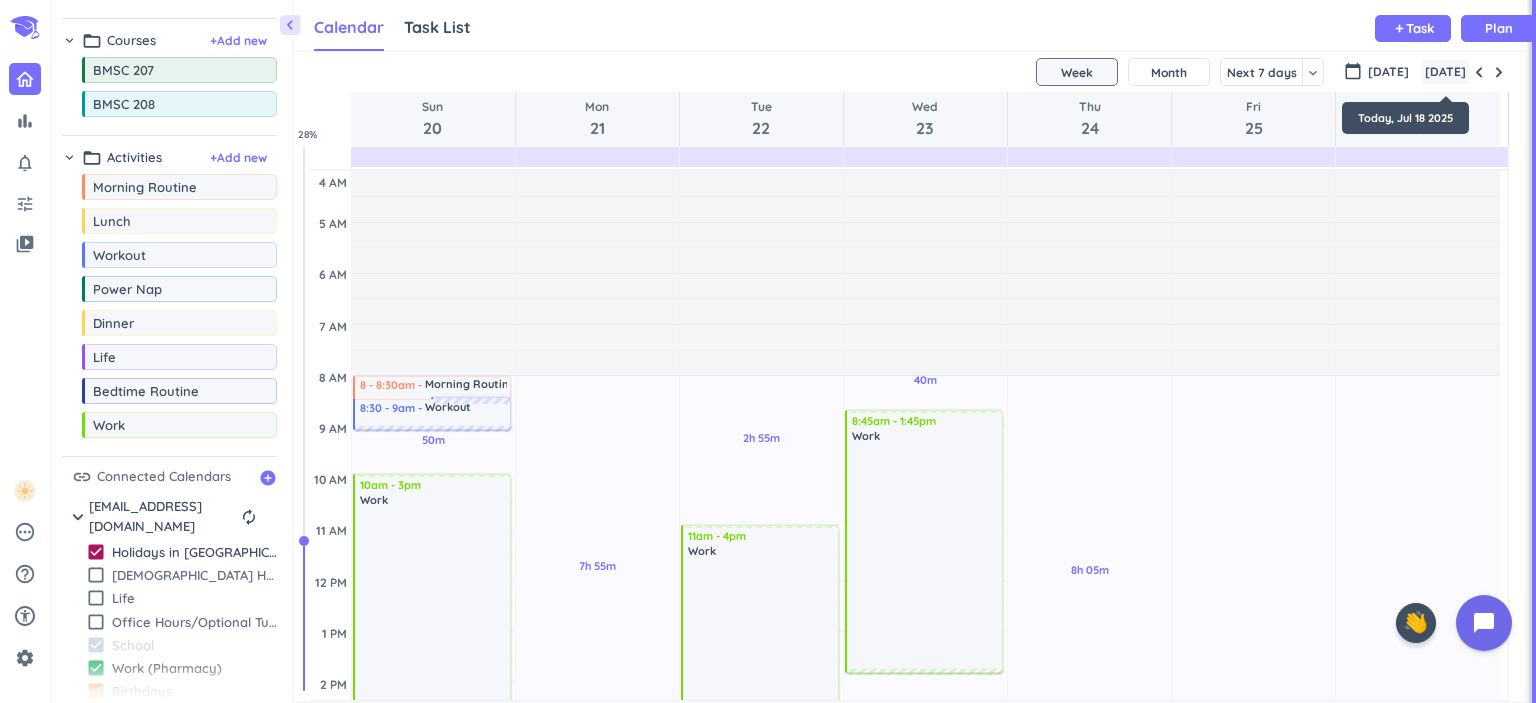 click on "[DATE]" at bounding box center (1445, 72) 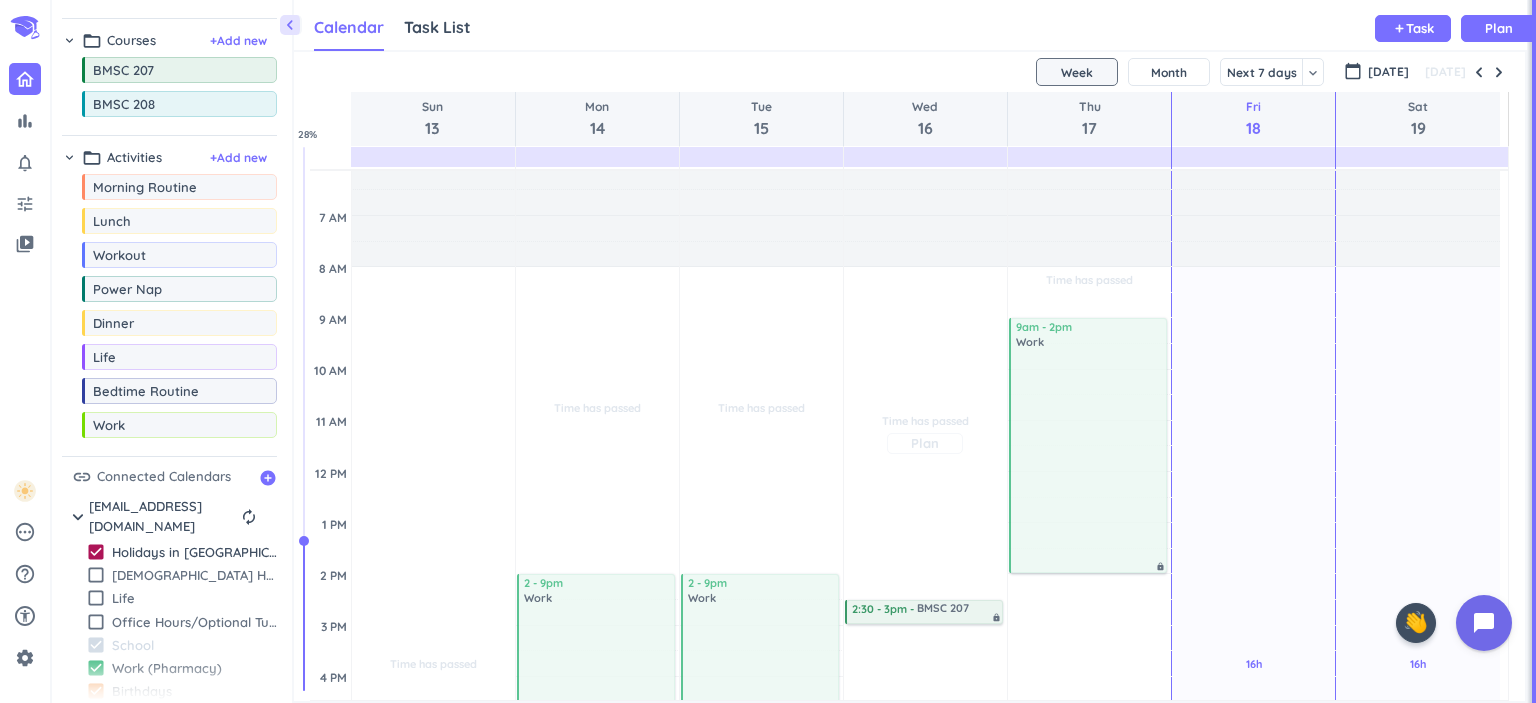 scroll, scrollTop: 100, scrollLeft: 0, axis: vertical 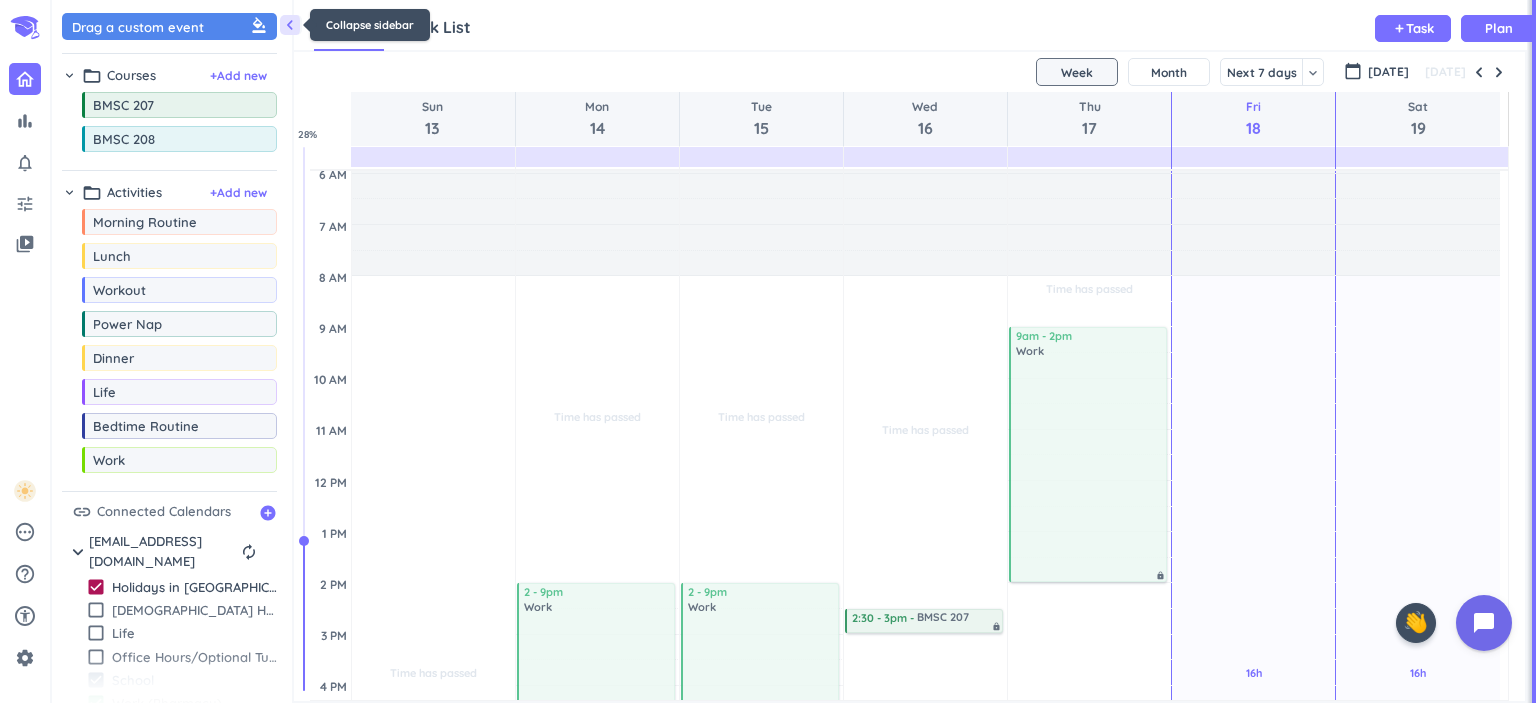 click on "chevron_left" at bounding box center (290, 25) 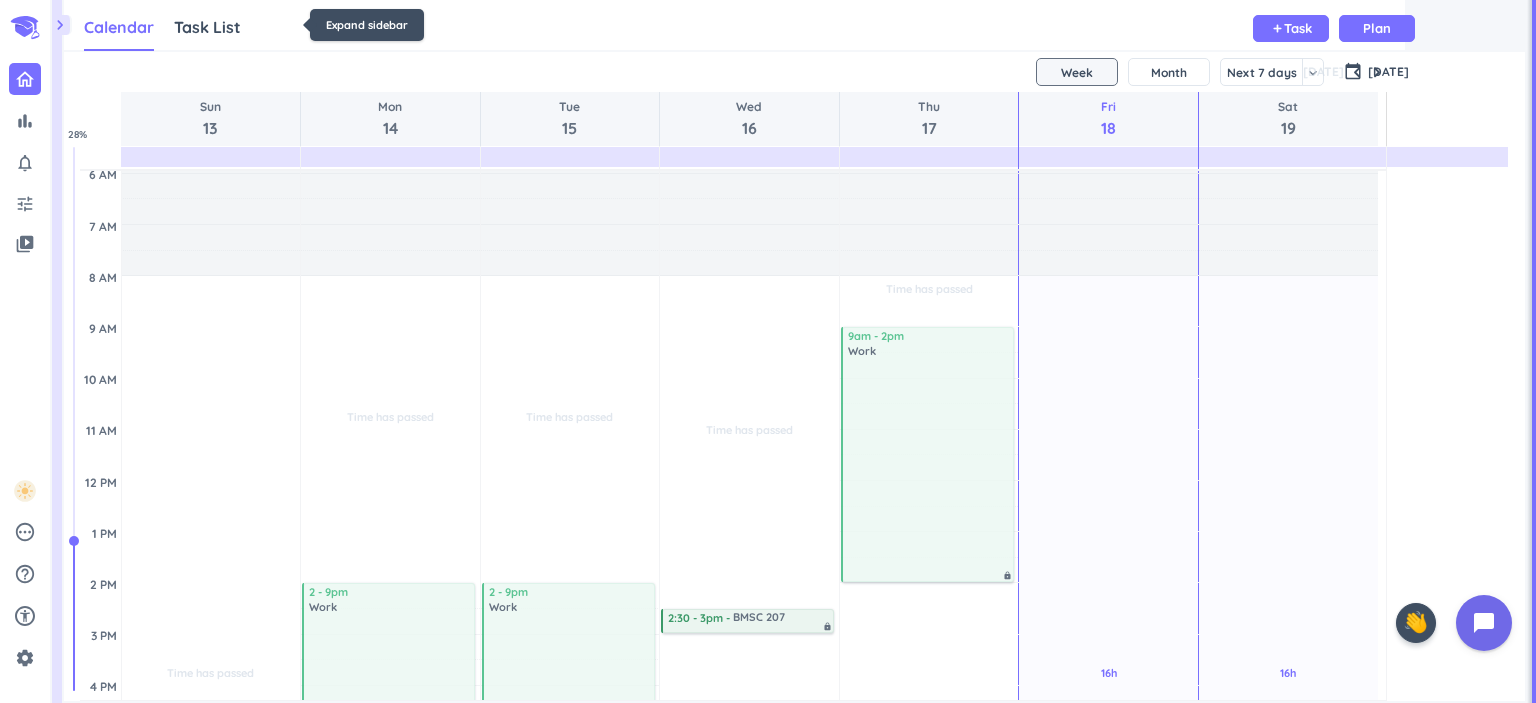 scroll, scrollTop: 8, scrollLeft: 8, axis: both 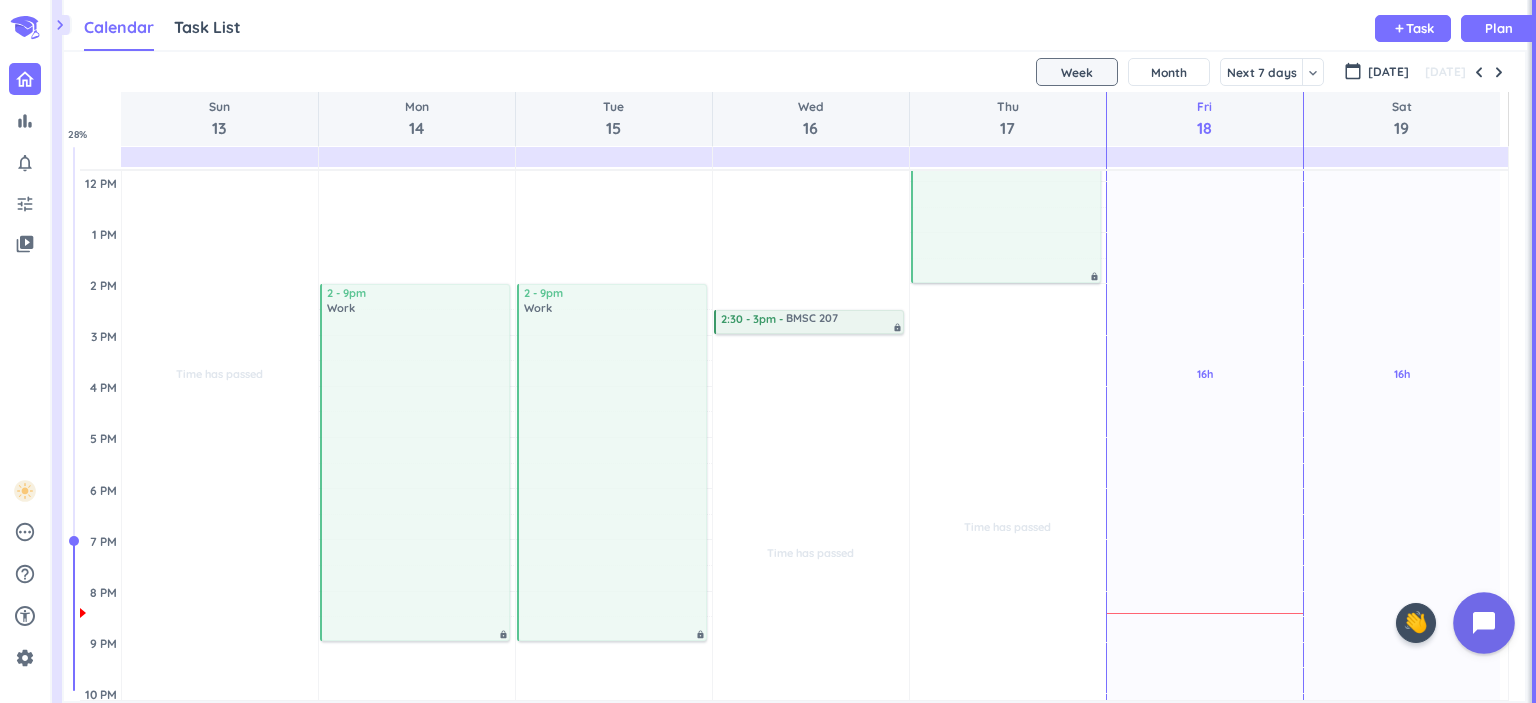 click 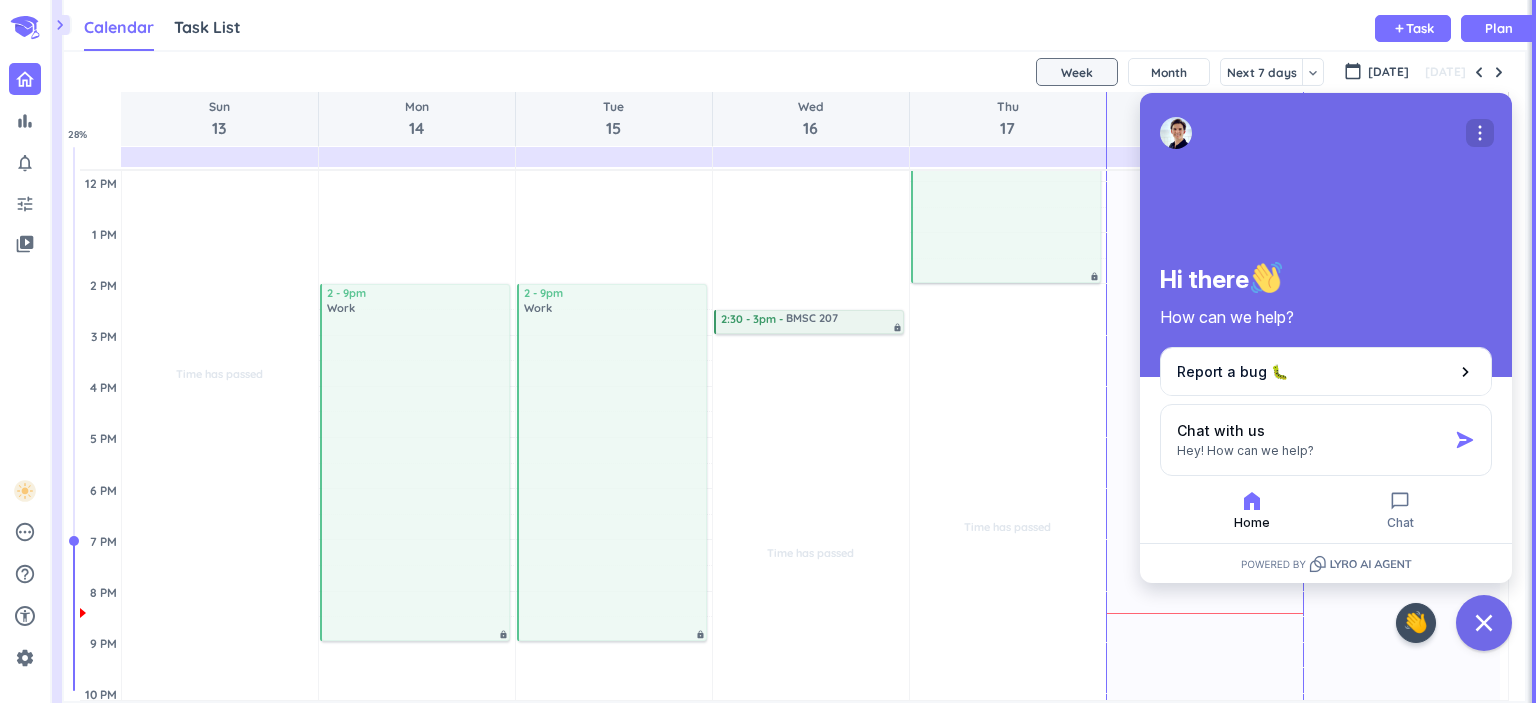 click 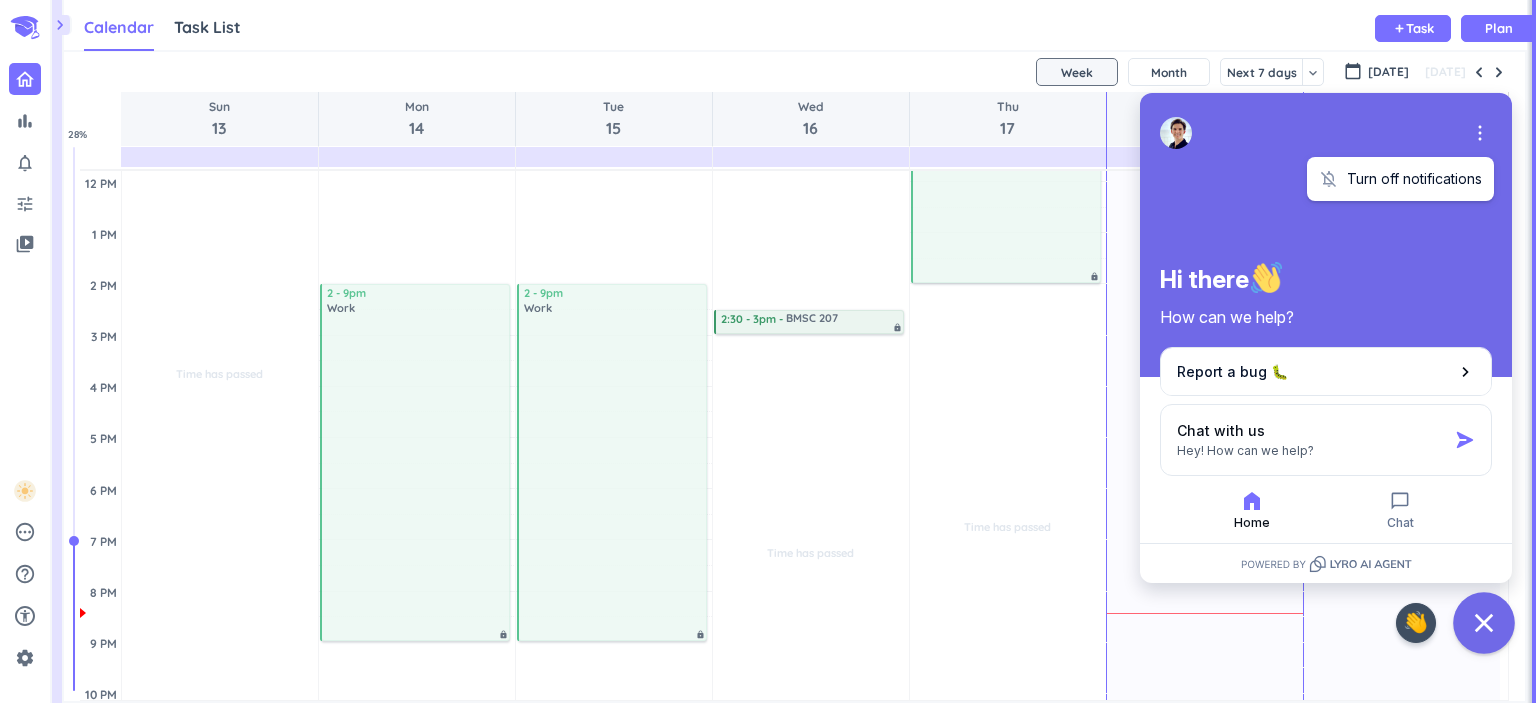 click 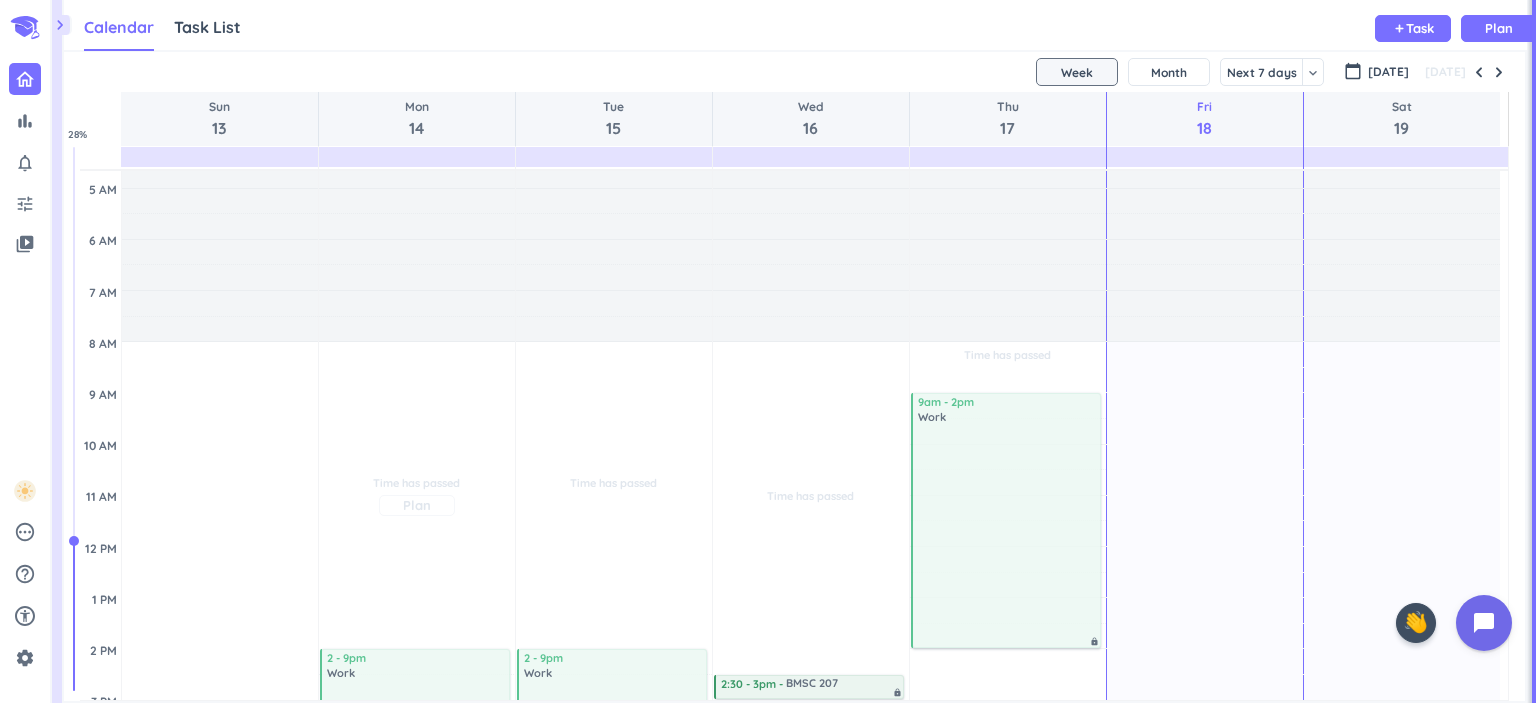 scroll, scrollTop: 0, scrollLeft: 0, axis: both 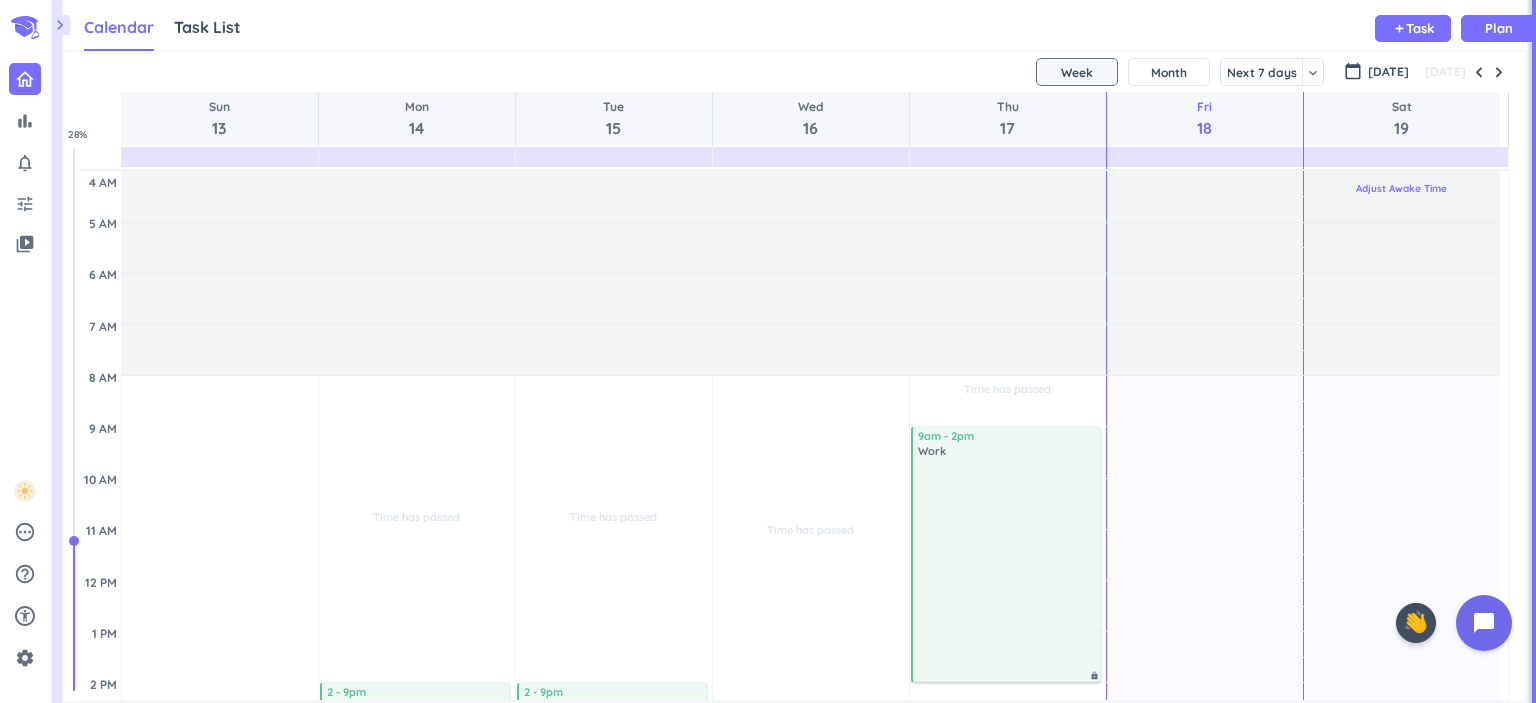 click on "Adjust Awake Time" at bounding box center (1401, 188) 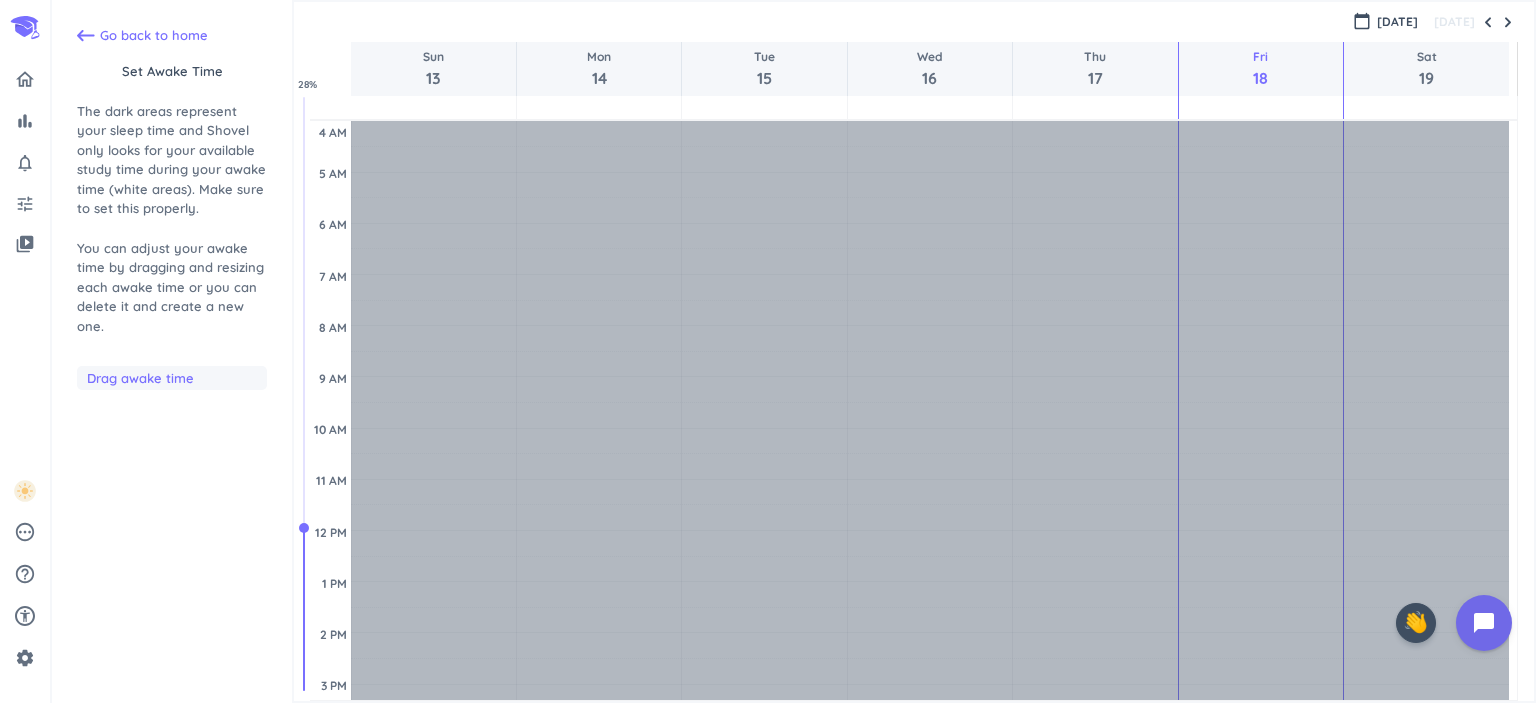 scroll, scrollTop: 180, scrollLeft: 0, axis: vertical 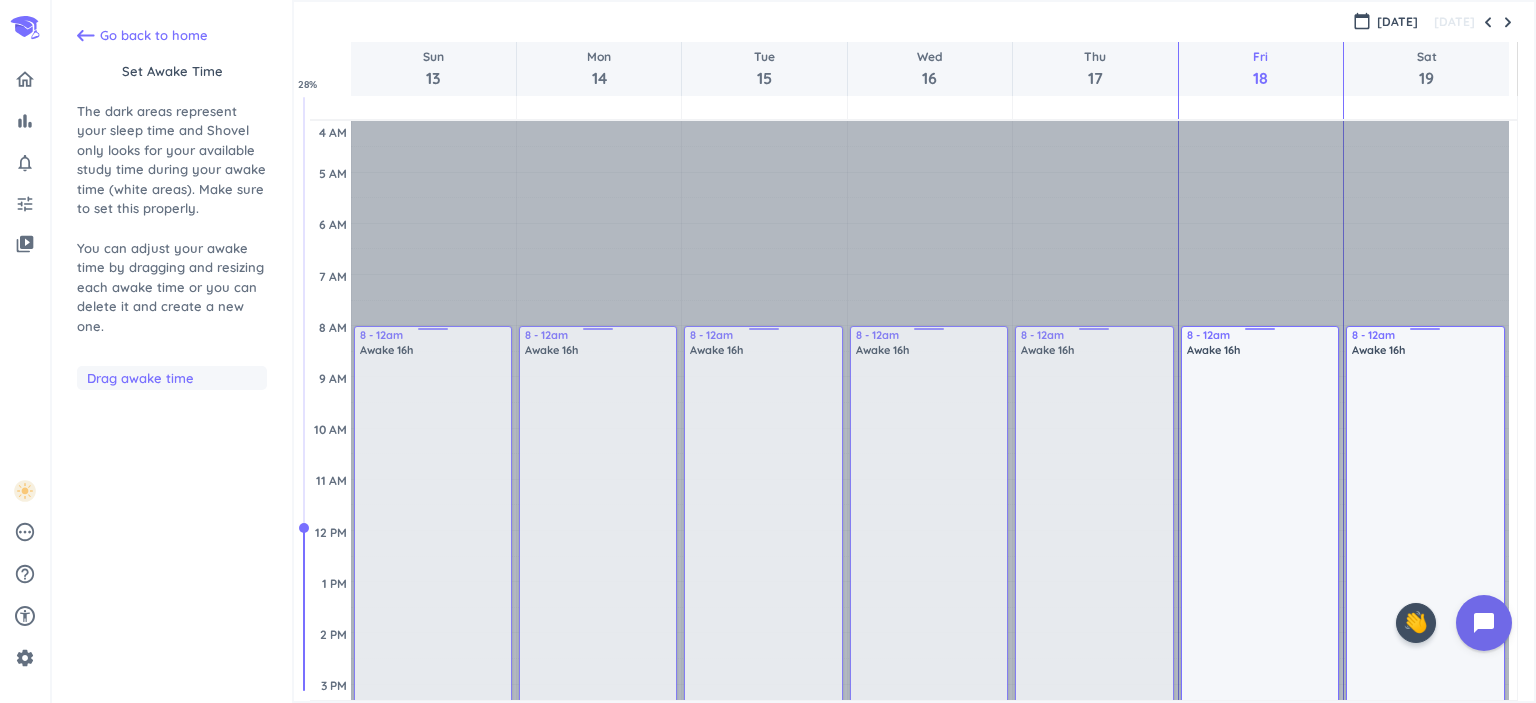 click on "8 - 12am Awake   16h 8 - 12am Awake   16h" at bounding box center (1426, 735) 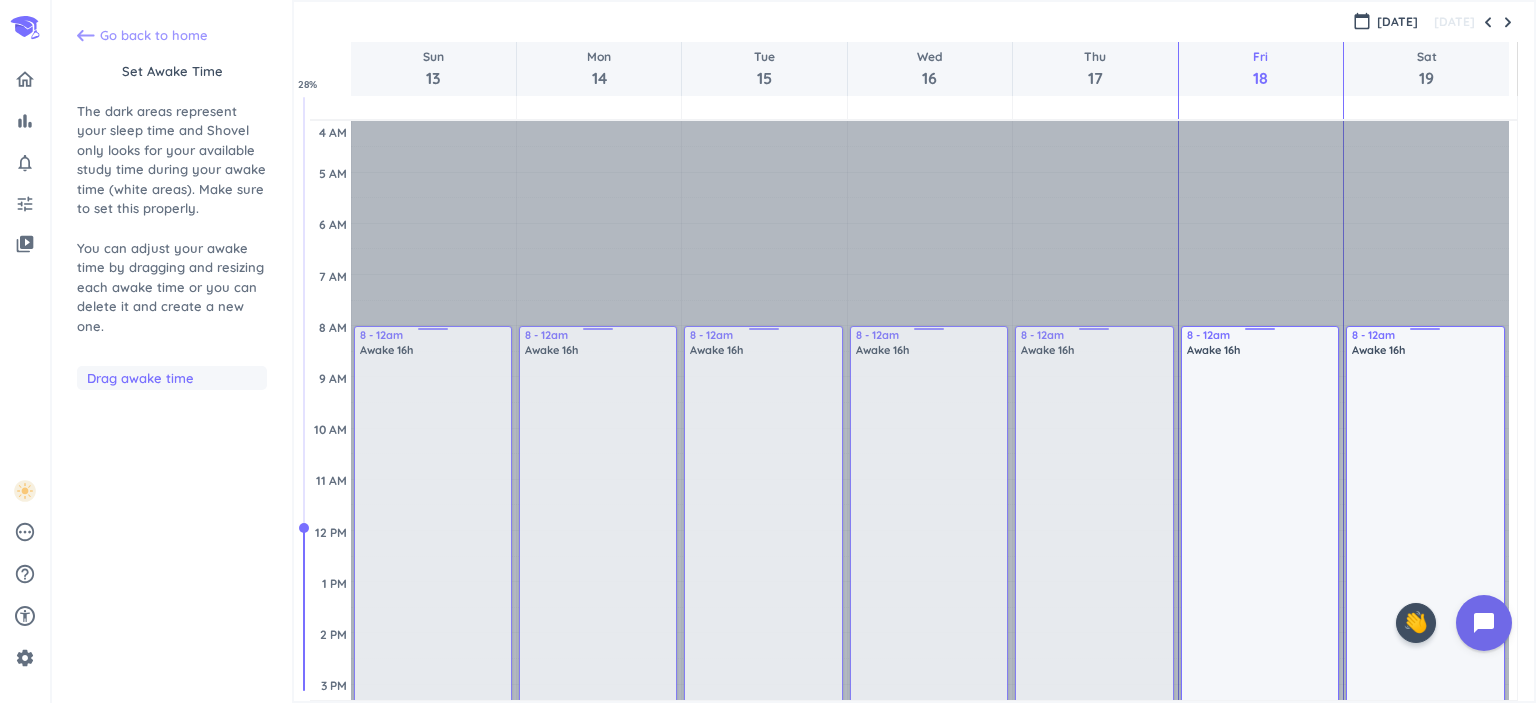 click on "Go back to home" at bounding box center (154, 36) 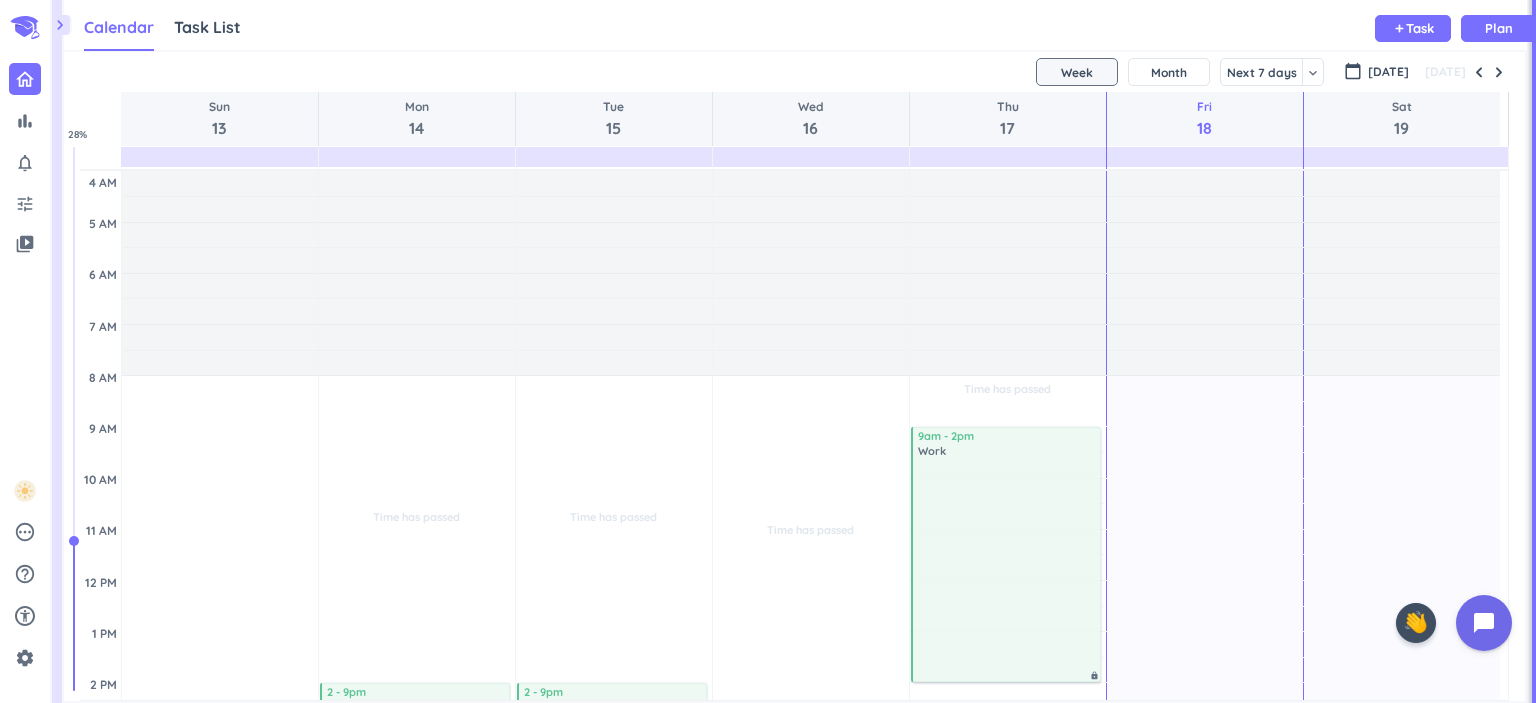 scroll, scrollTop: 8, scrollLeft: 8, axis: both 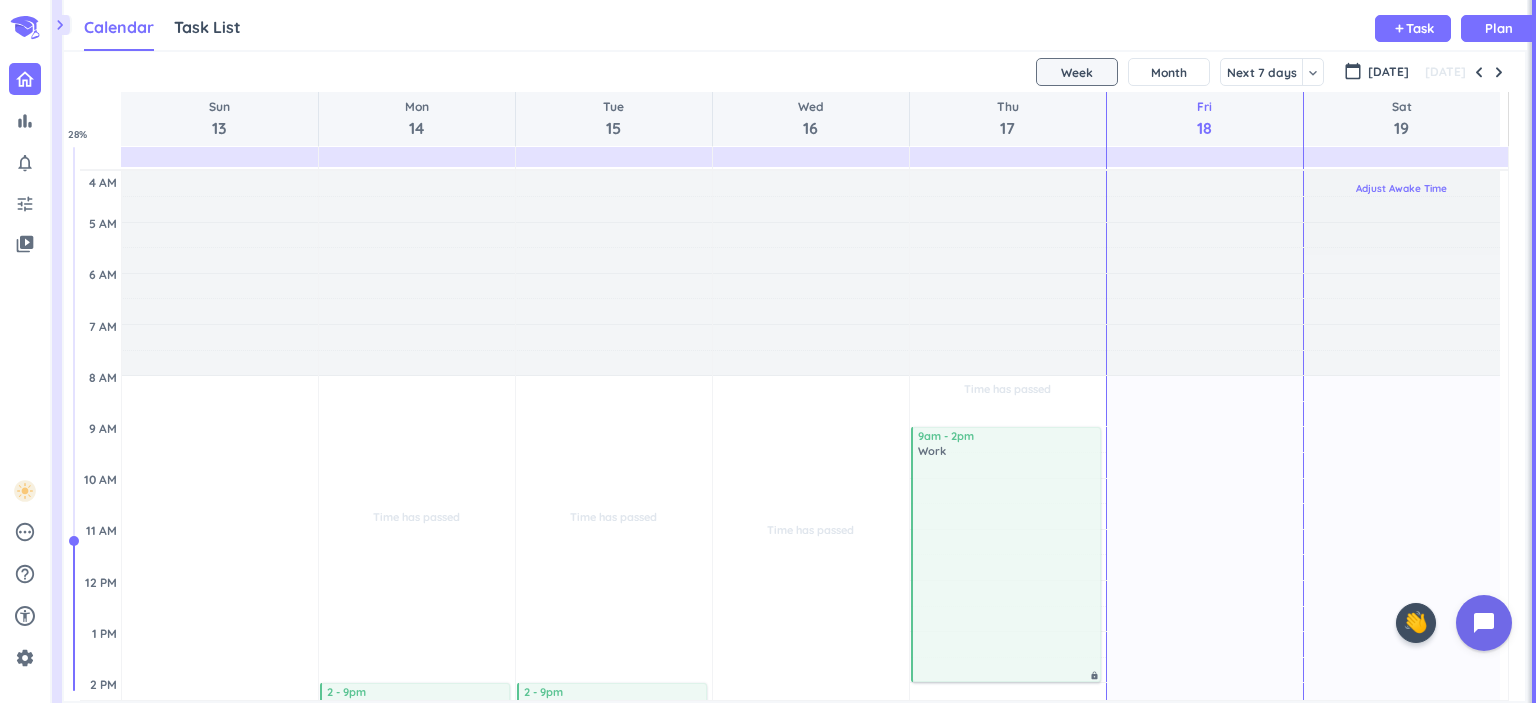 click on "Adjust Awake Time" at bounding box center [1401, 188] 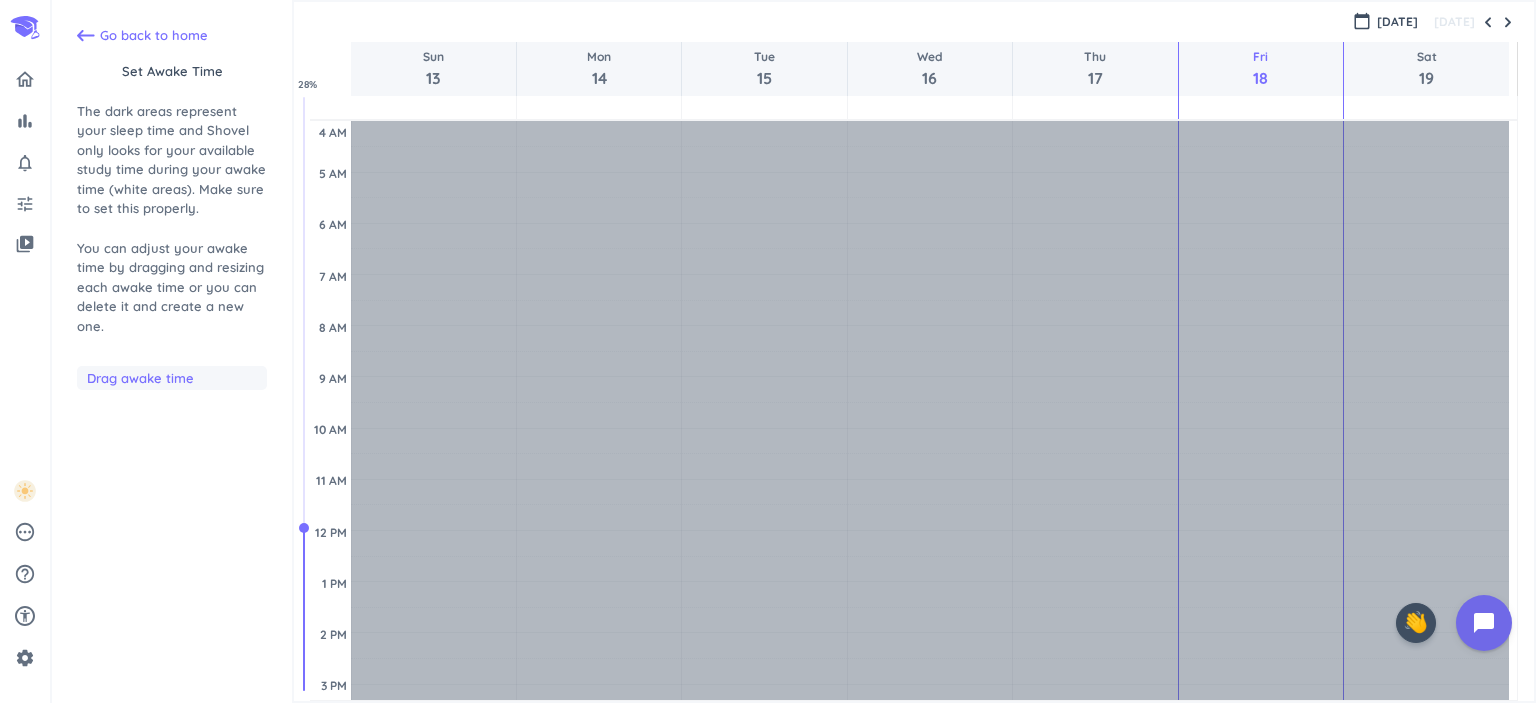 scroll, scrollTop: 180, scrollLeft: 0, axis: vertical 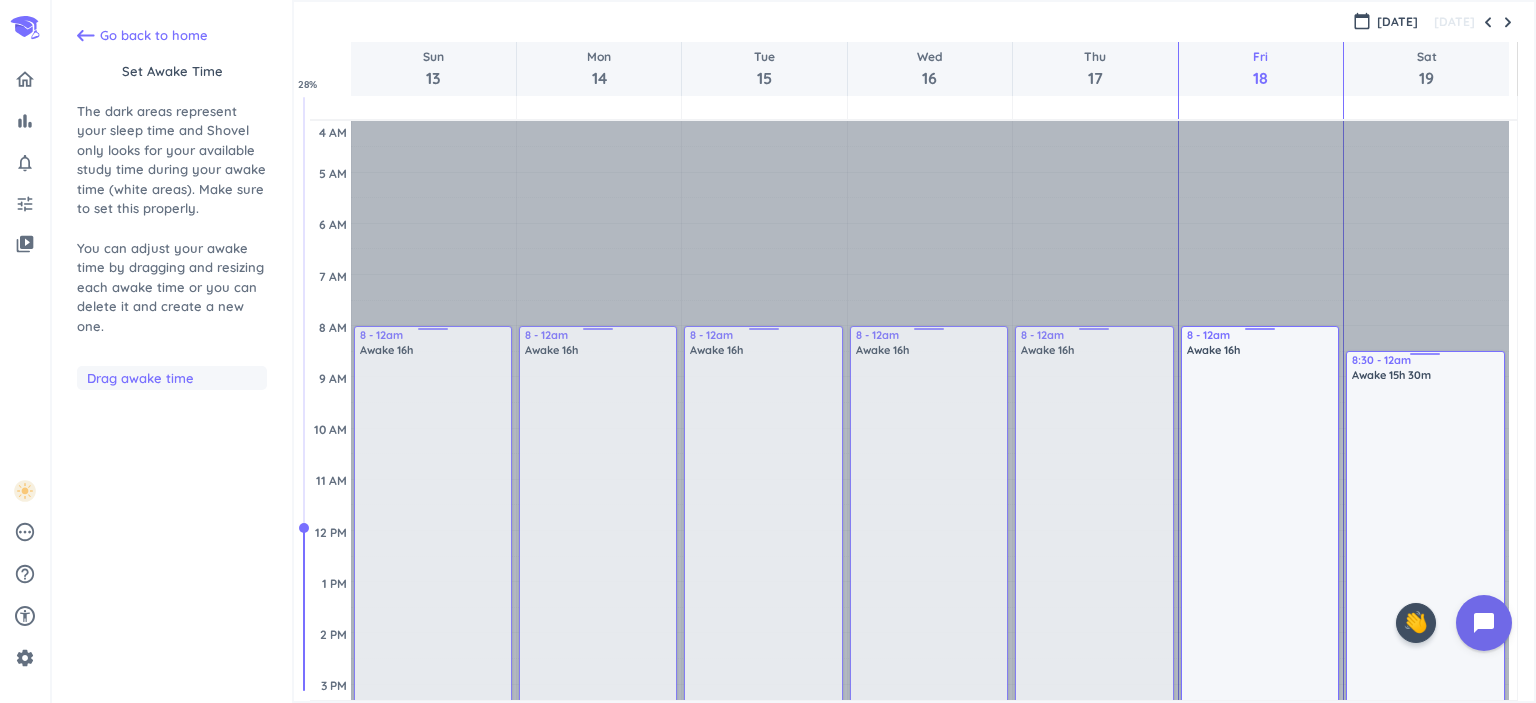 drag, startPoint x: 1424, startPoint y: 151, endPoint x: 1424, endPoint y: 357, distance: 206 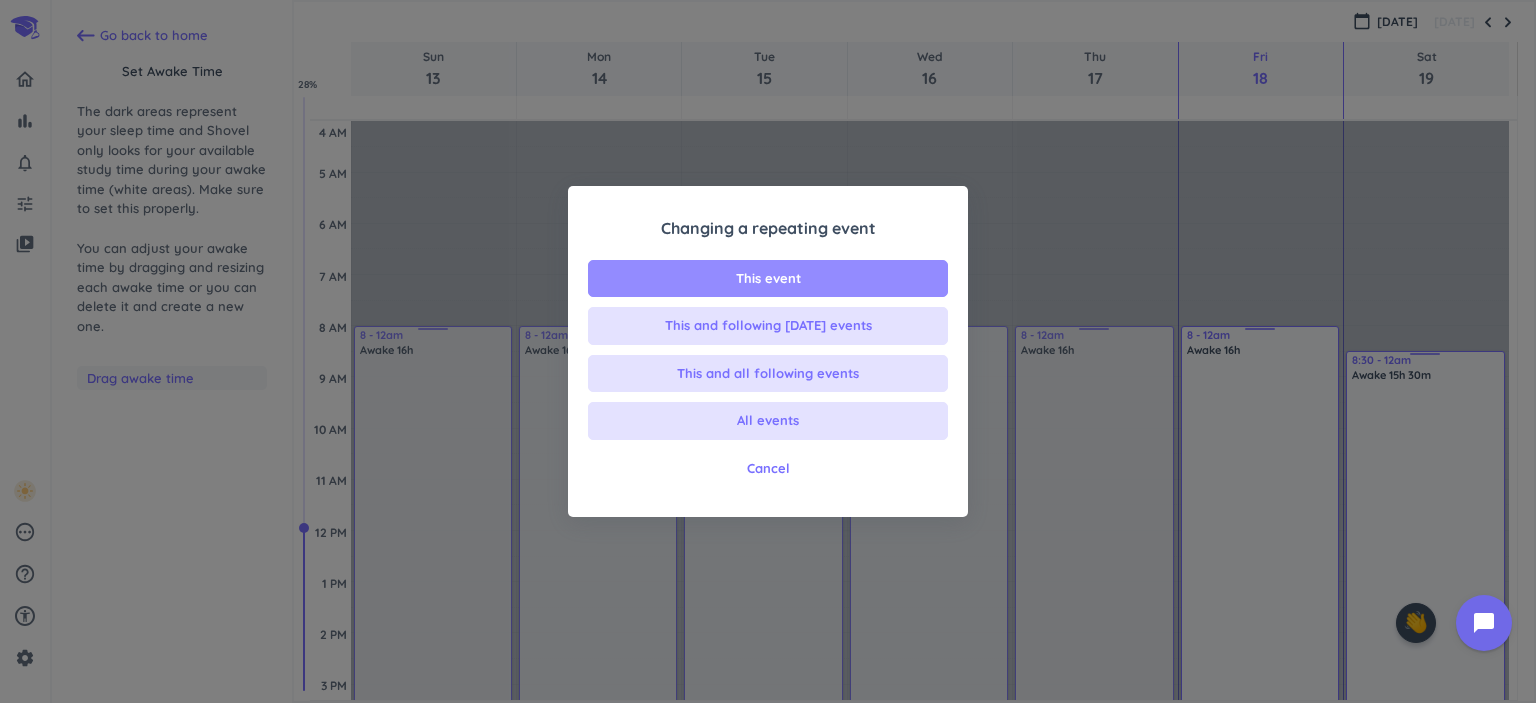 click on "This event" at bounding box center (768, 279) 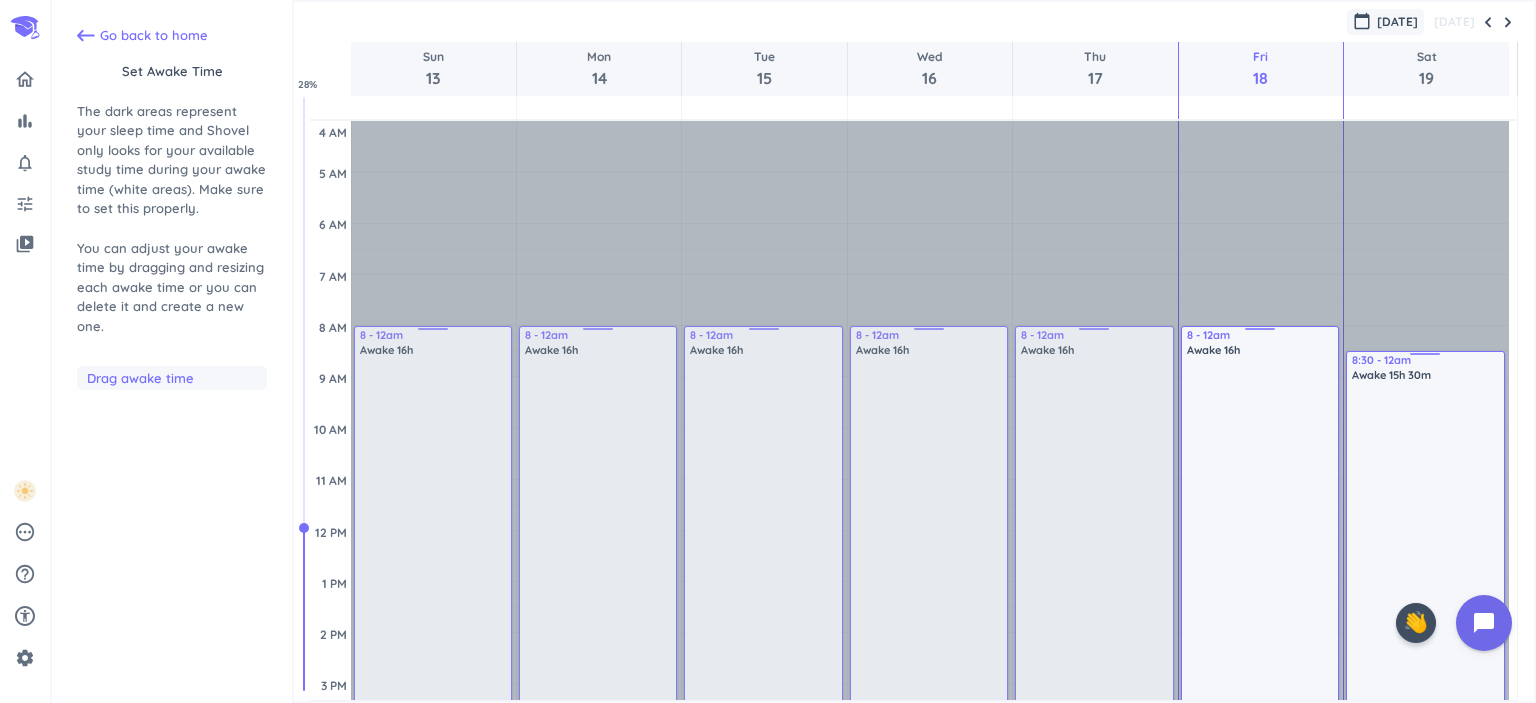 click on "[DATE]" at bounding box center [1397, 22] 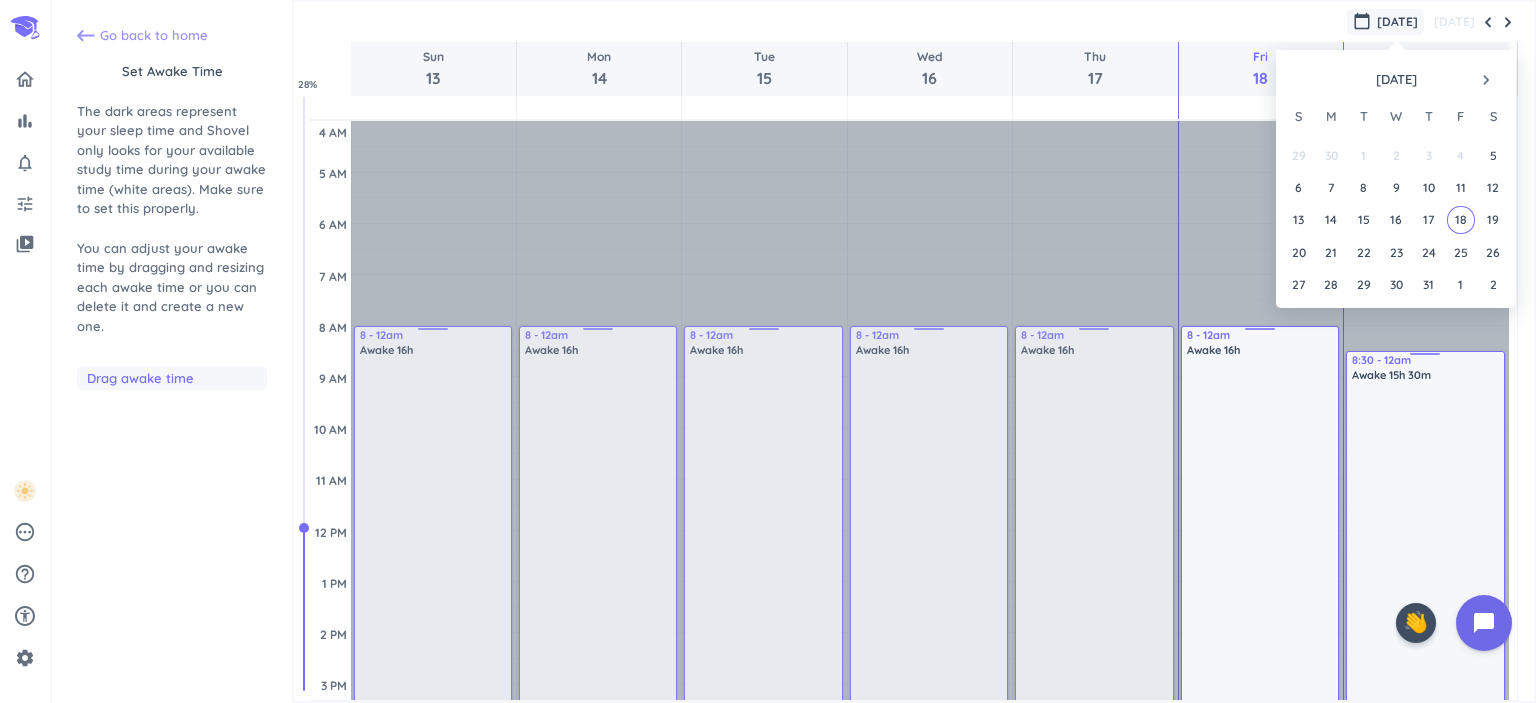 click on "Go back to home" at bounding box center (154, 36) 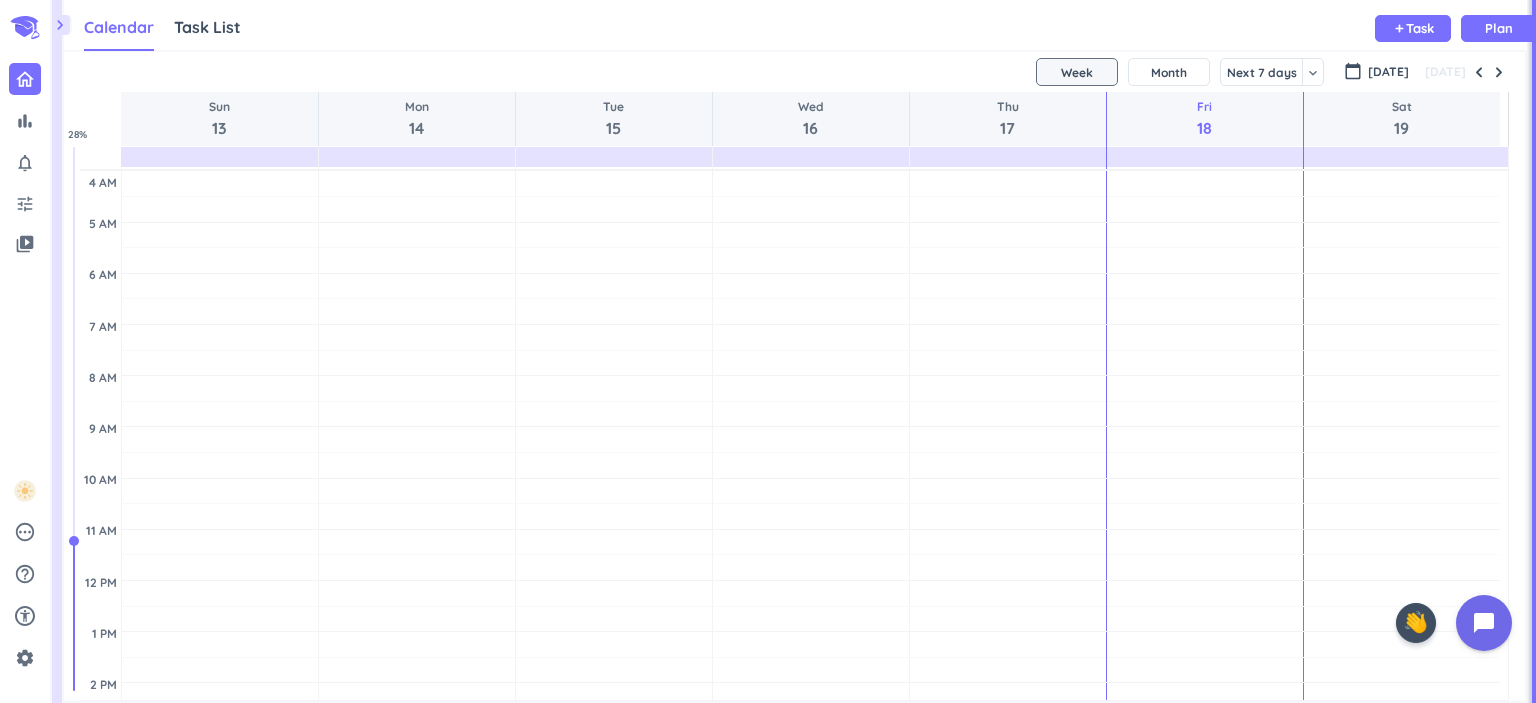 scroll, scrollTop: 8, scrollLeft: 8, axis: both 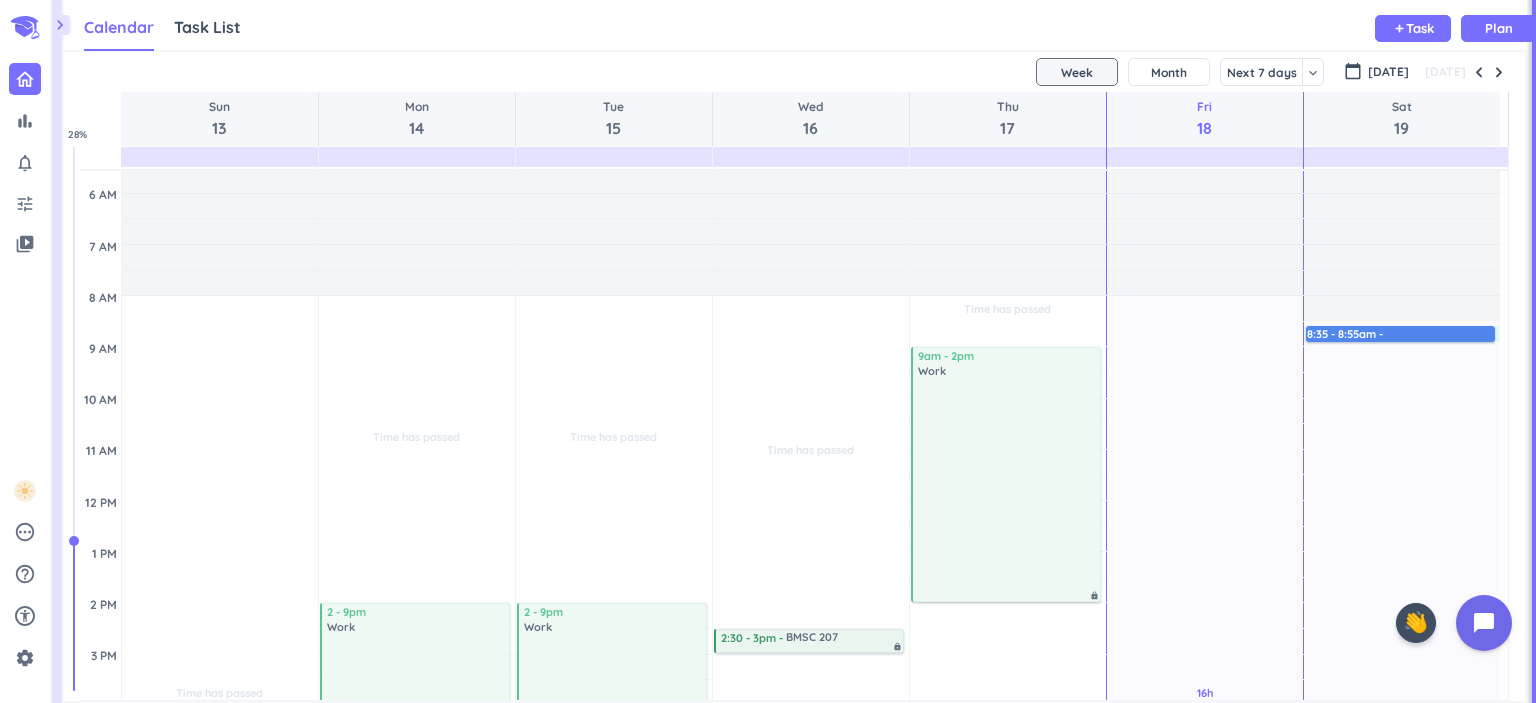 drag, startPoint x: 1381, startPoint y: 325, endPoint x: 1381, endPoint y: 338, distance: 13 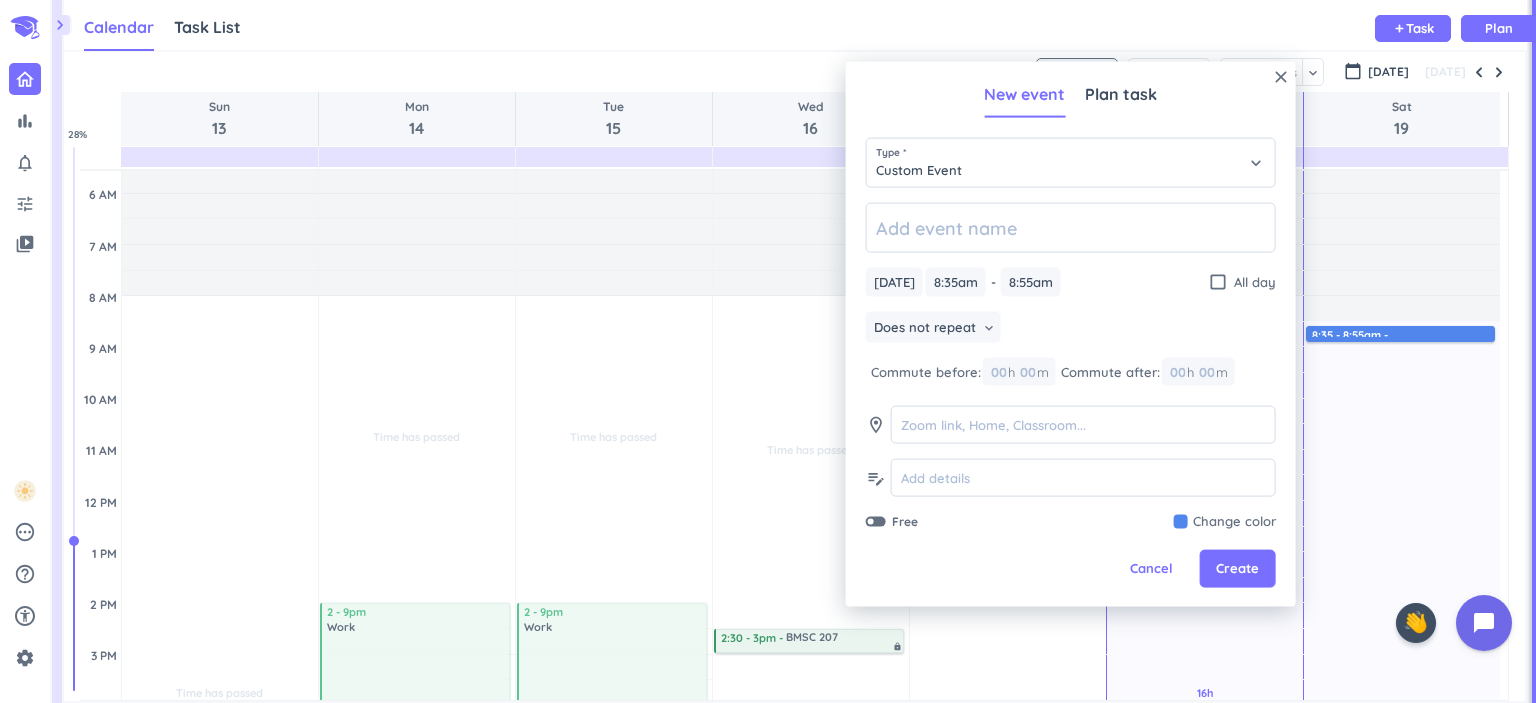 click on "15h 30m Past due Plan" at bounding box center [1402, 718] 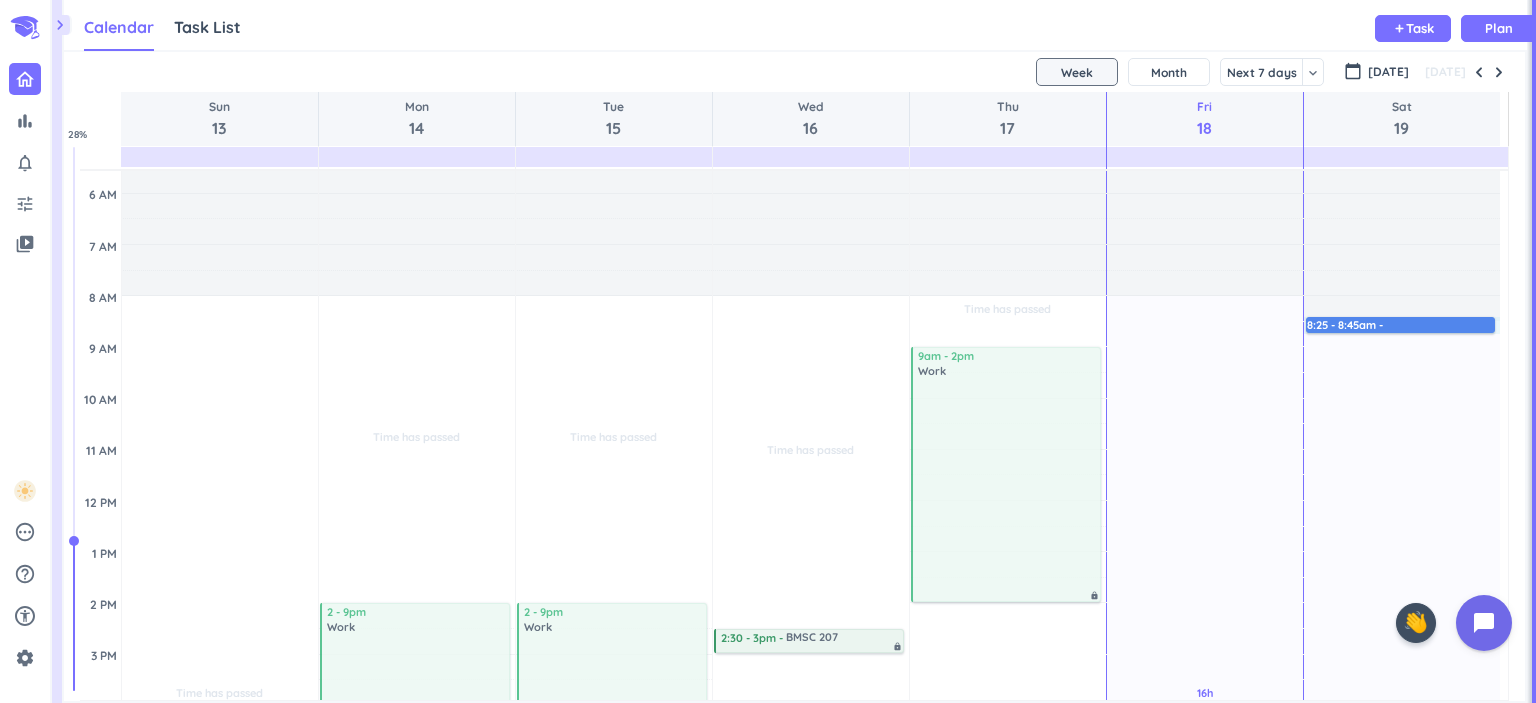 drag, startPoint x: 1380, startPoint y: 320, endPoint x: 1381, endPoint y: 330, distance: 10.049875 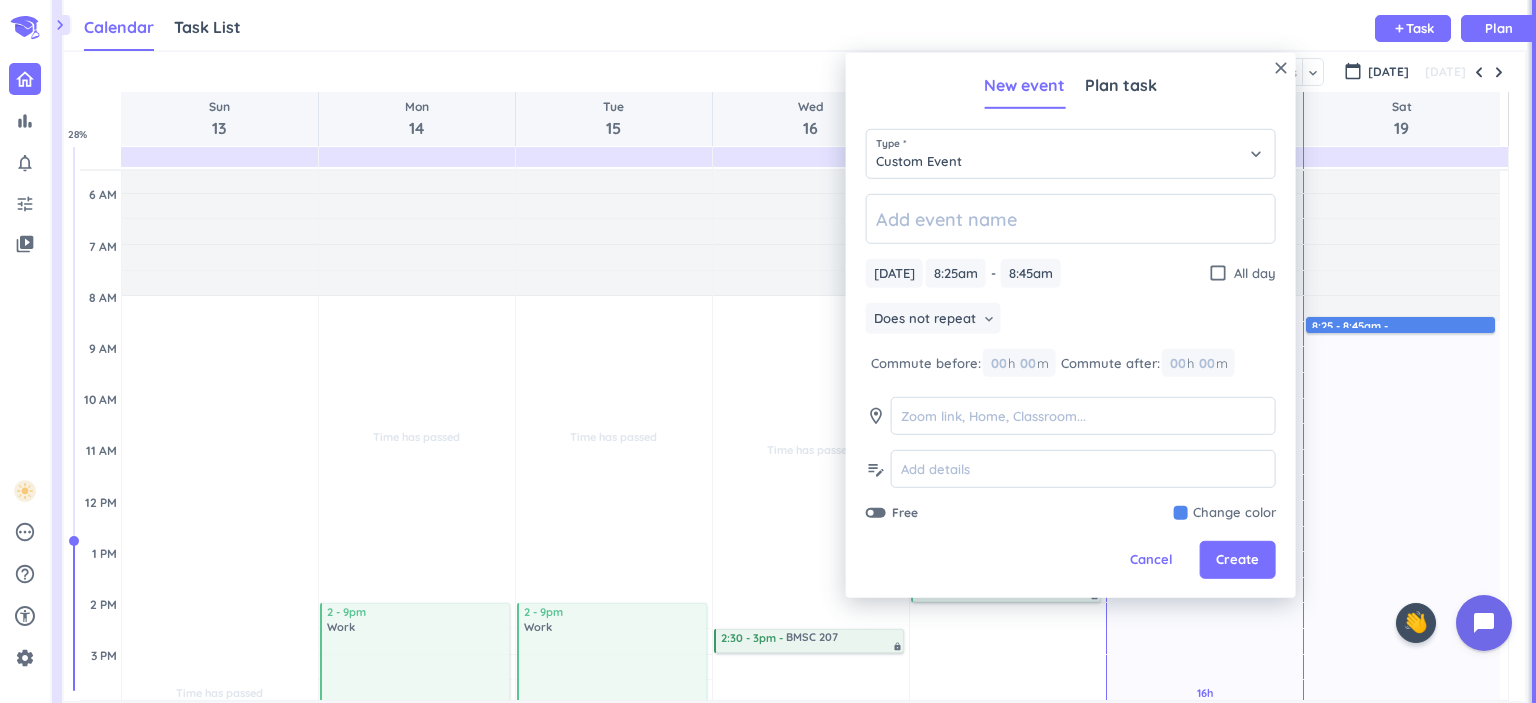 click on "15h 30m Past due Plan" at bounding box center [1402, 718] 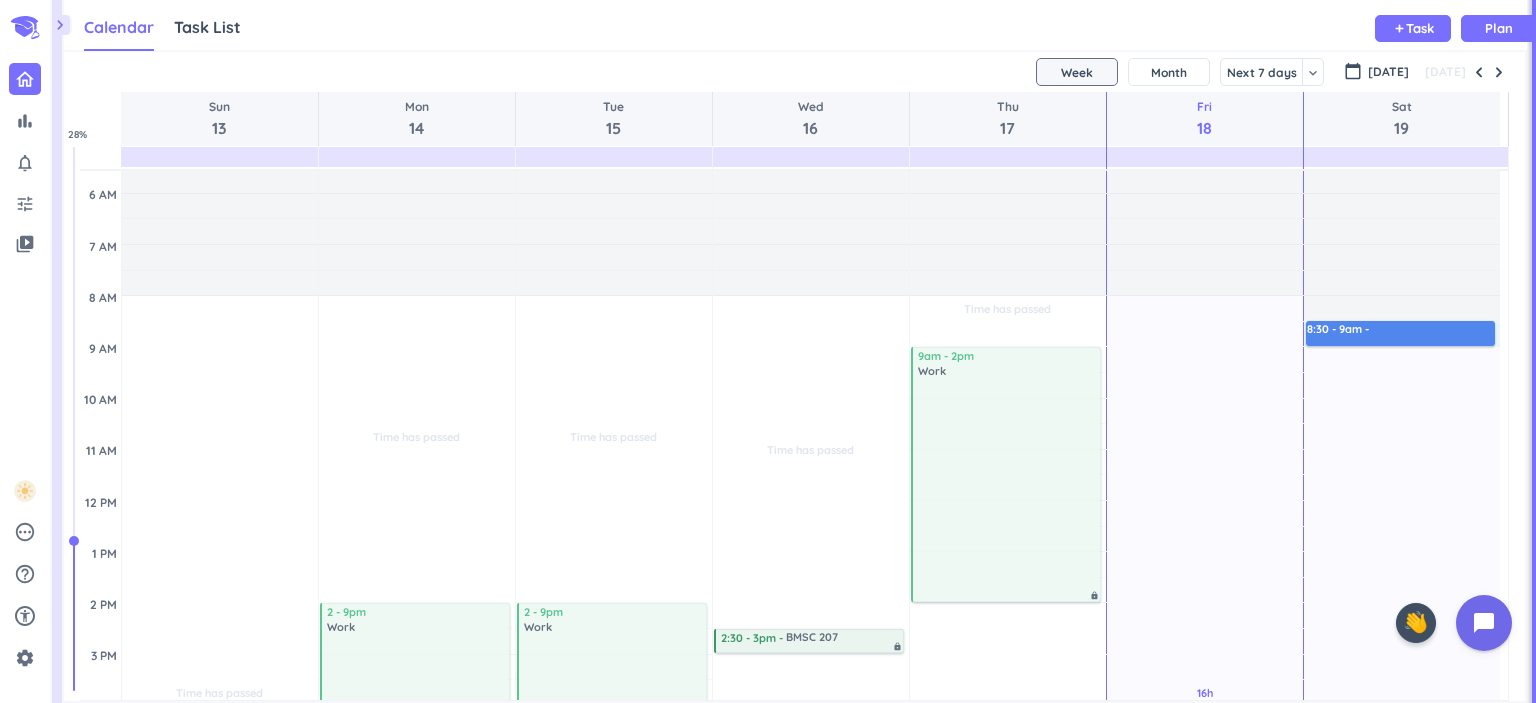 drag, startPoint x: 1374, startPoint y: 324, endPoint x: 1376, endPoint y: 343, distance: 19.104973 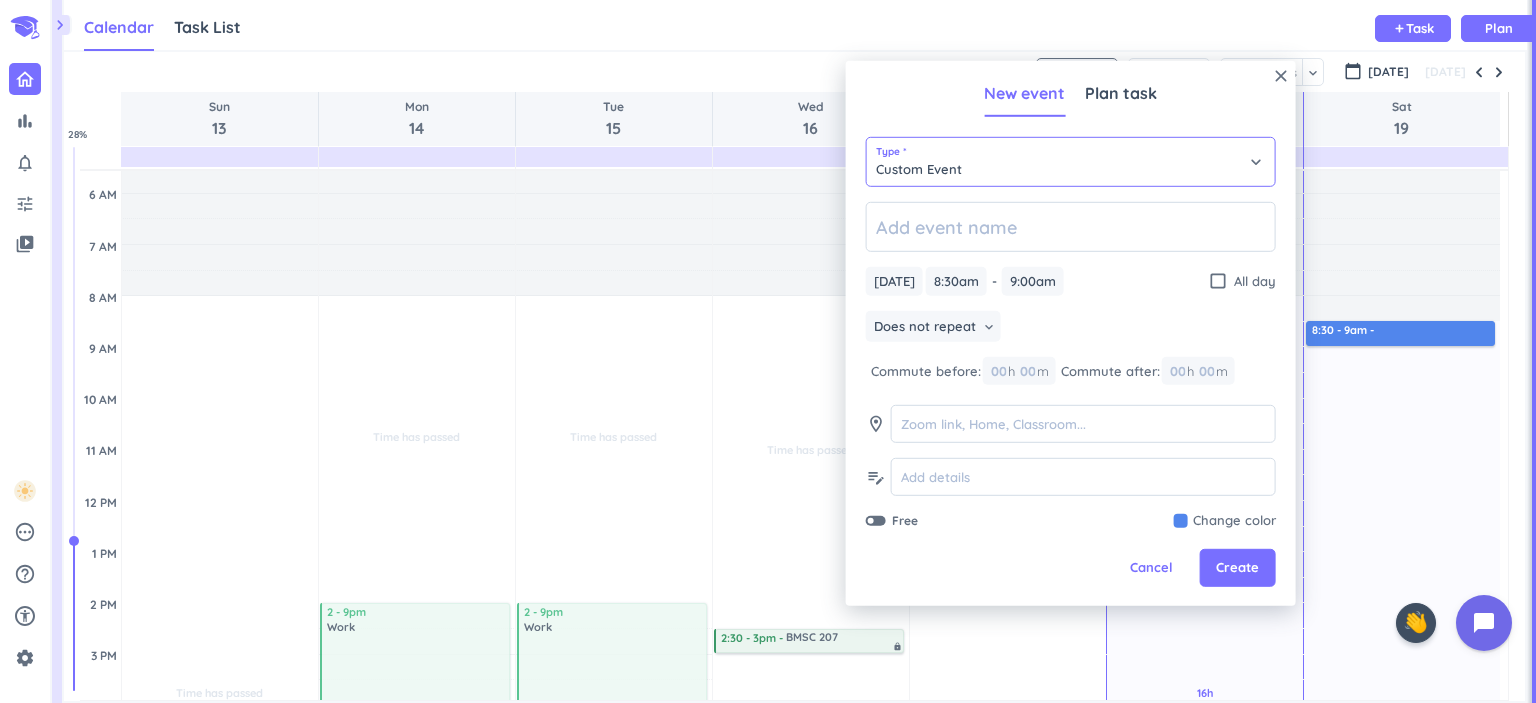 click on "Custom Event" at bounding box center [1071, 162] 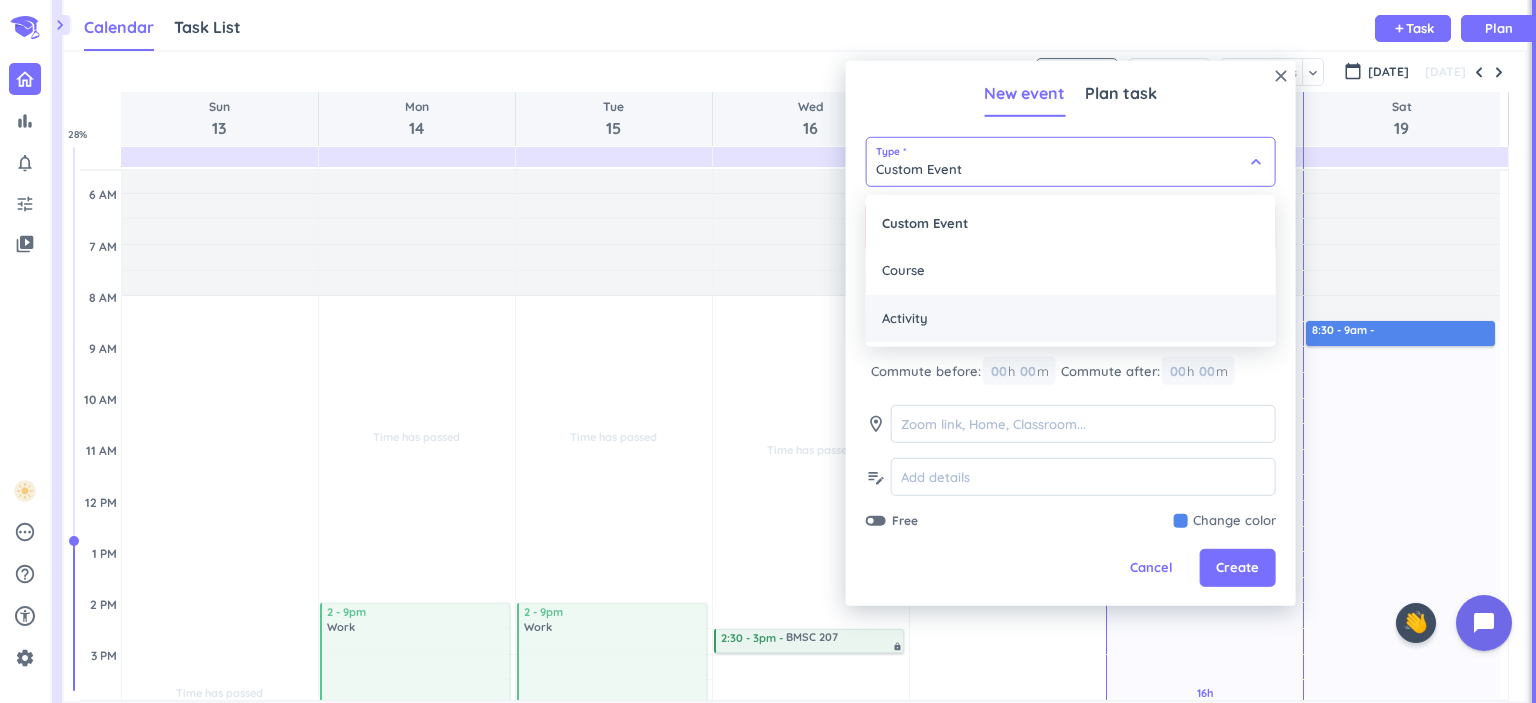 click on "Activity" at bounding box center [1071, 318] 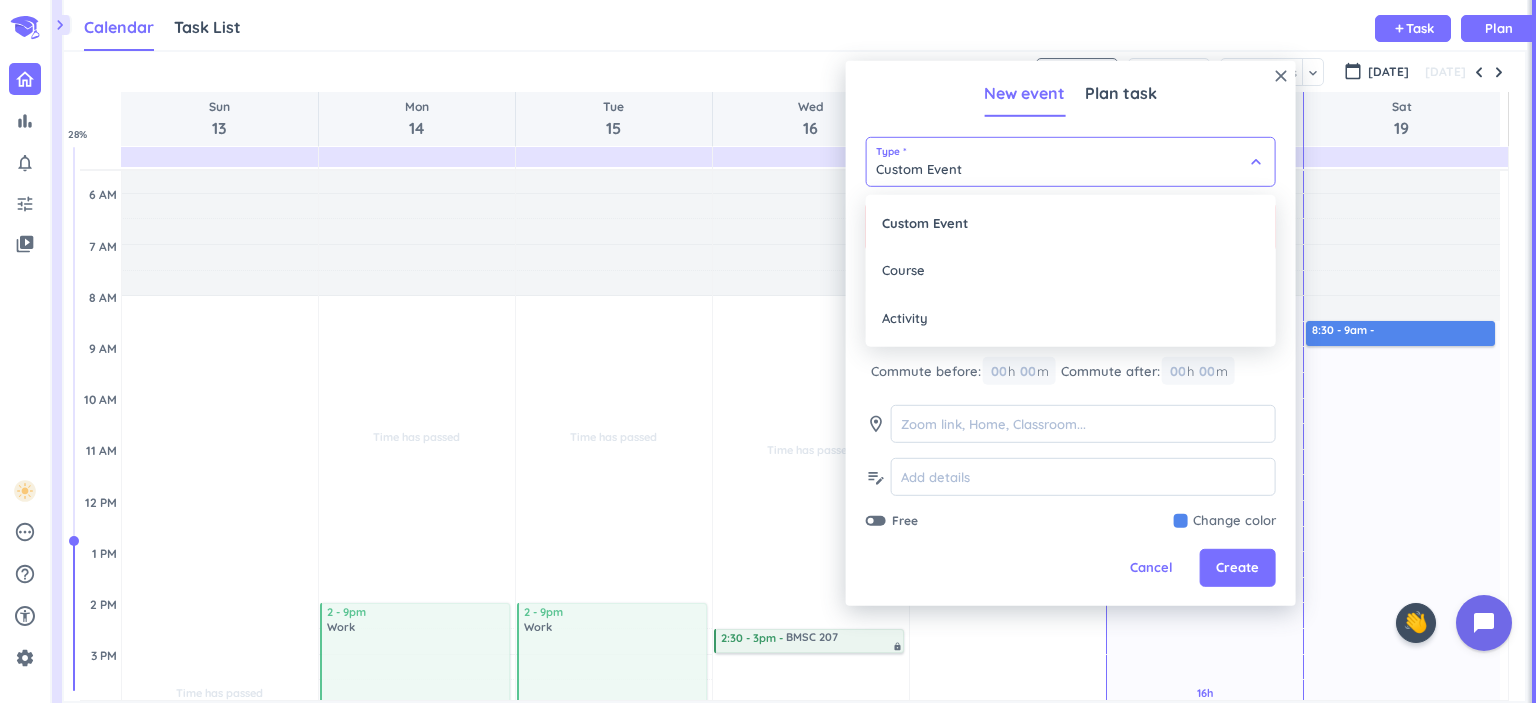 type on "Activity" 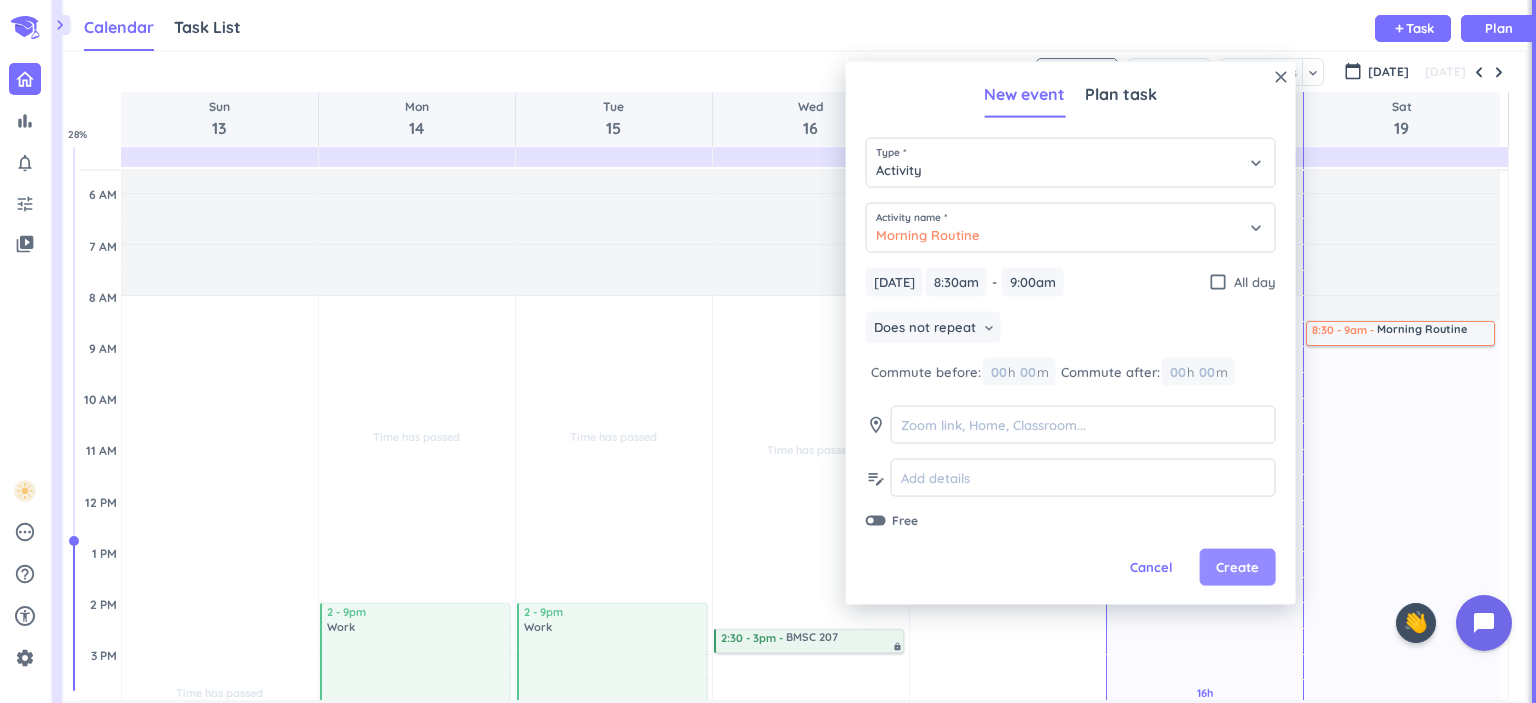 click on "Create" at bounding box center (1237, 567) 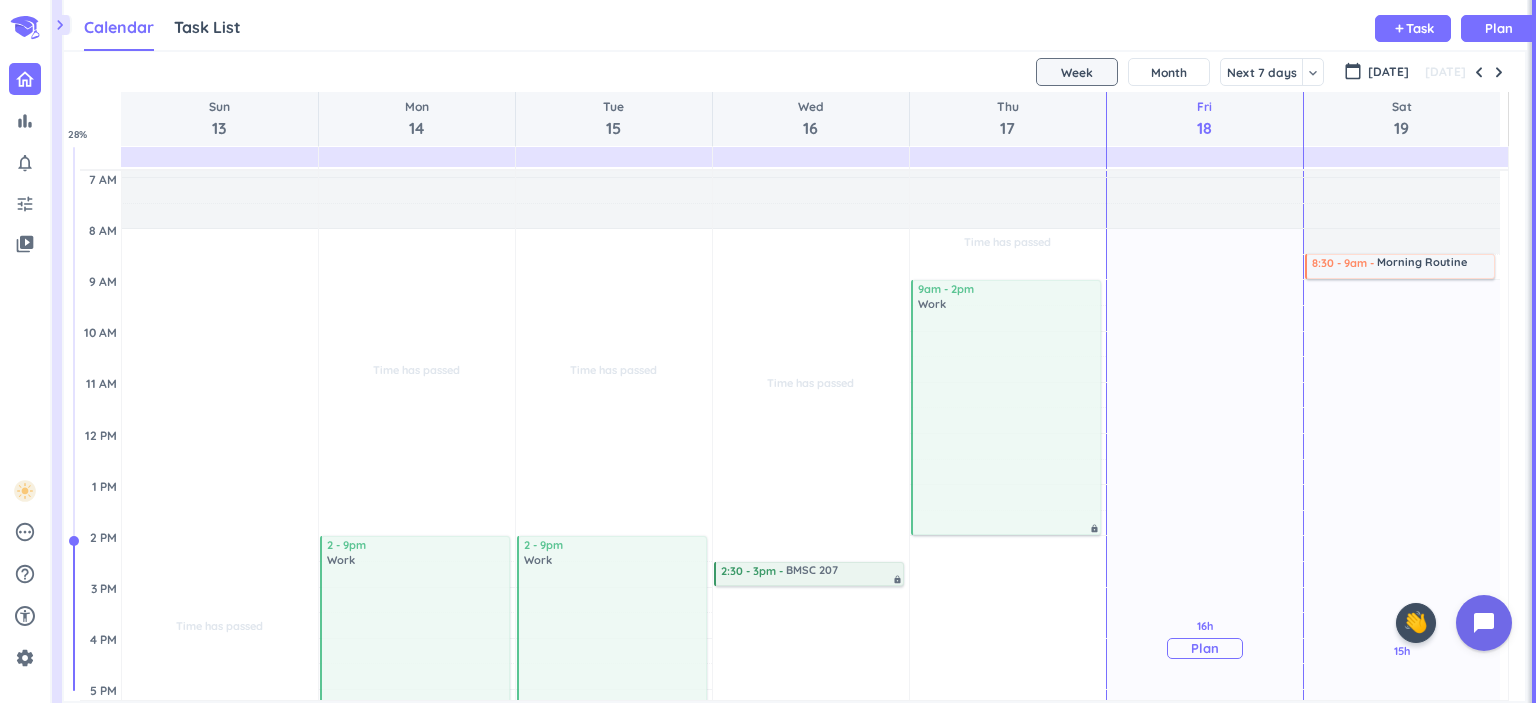 scroll, scrollTop: 200, scrollLeft: 0, axis: vertical 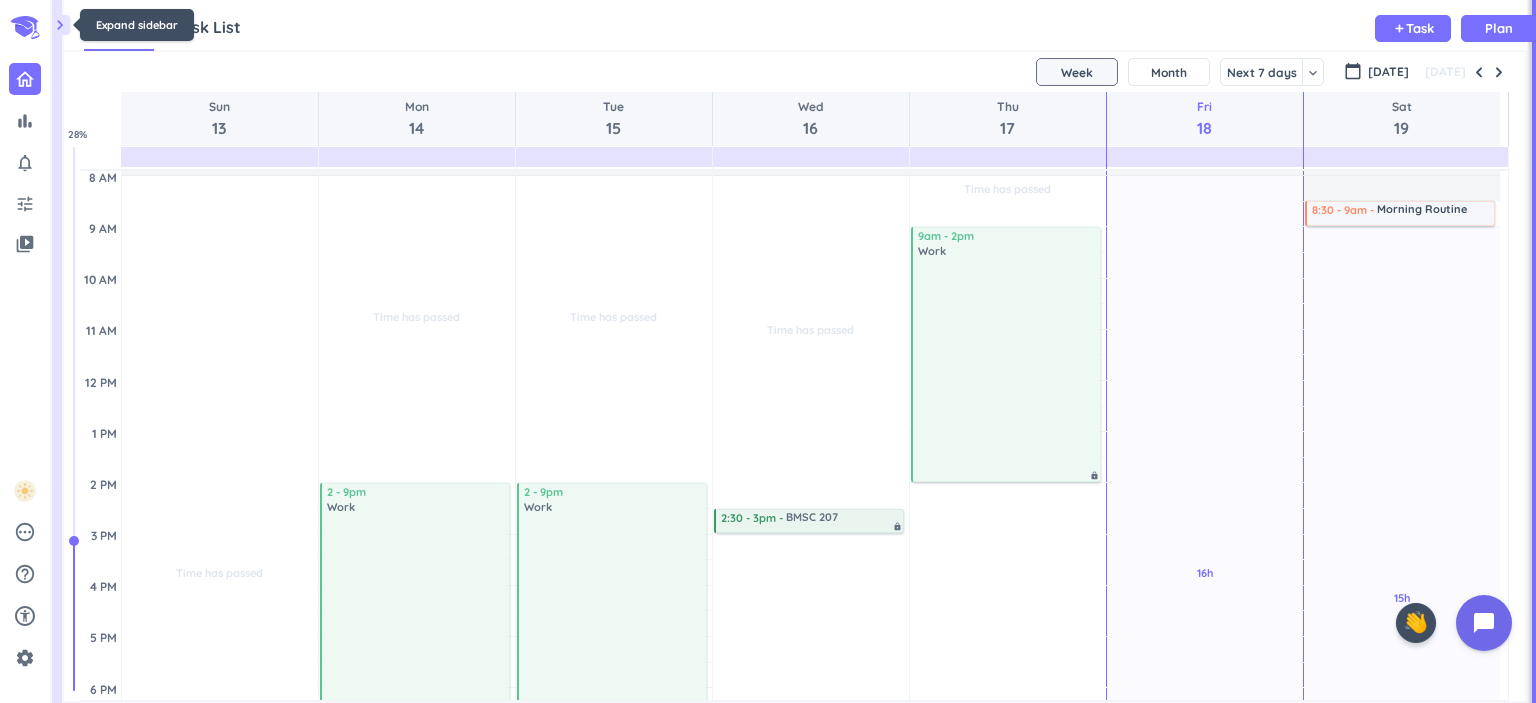 click on "chevron_right" at bounding box center (60, 25) 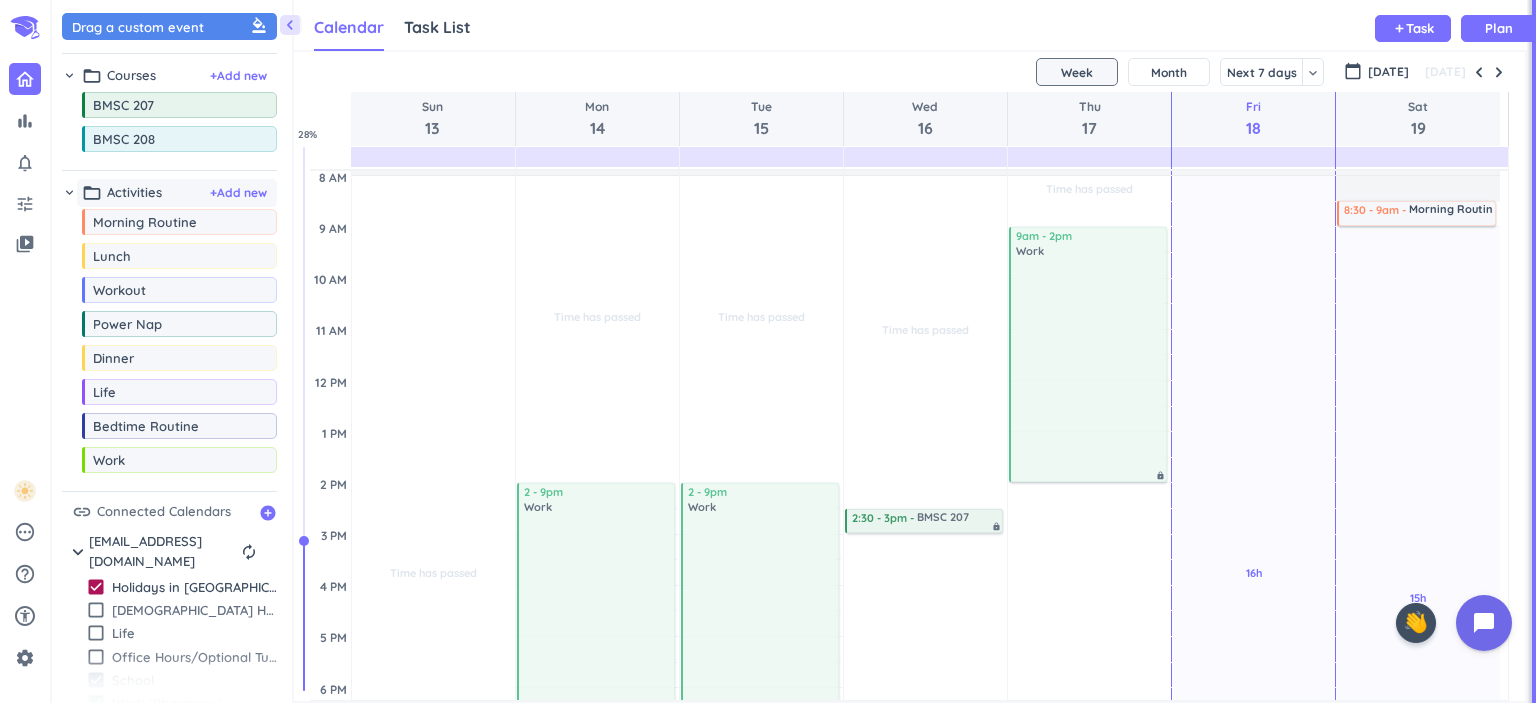 scroll, scrollTop: 41, scrollLeft: 1225, axis: both 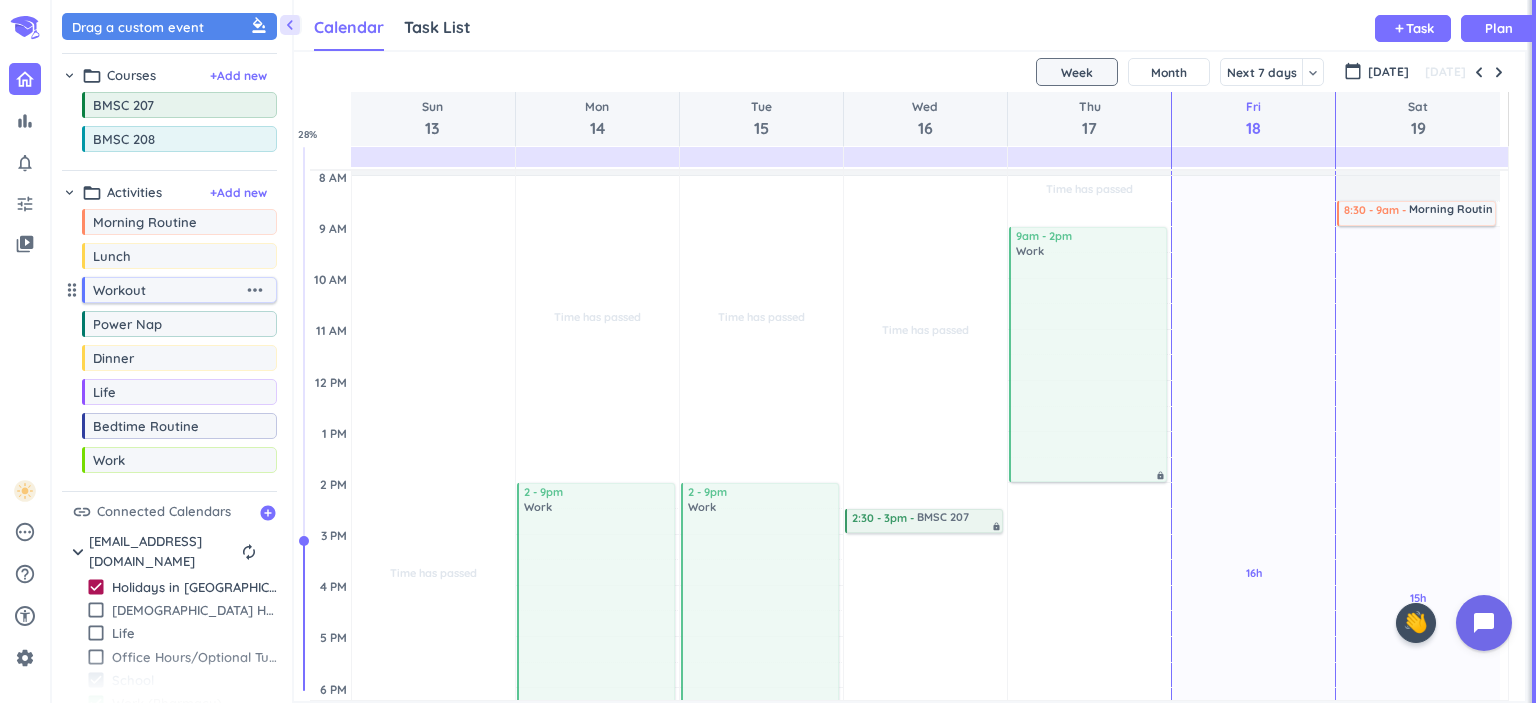click on "more_horiz" at bounding box center (255, 290) 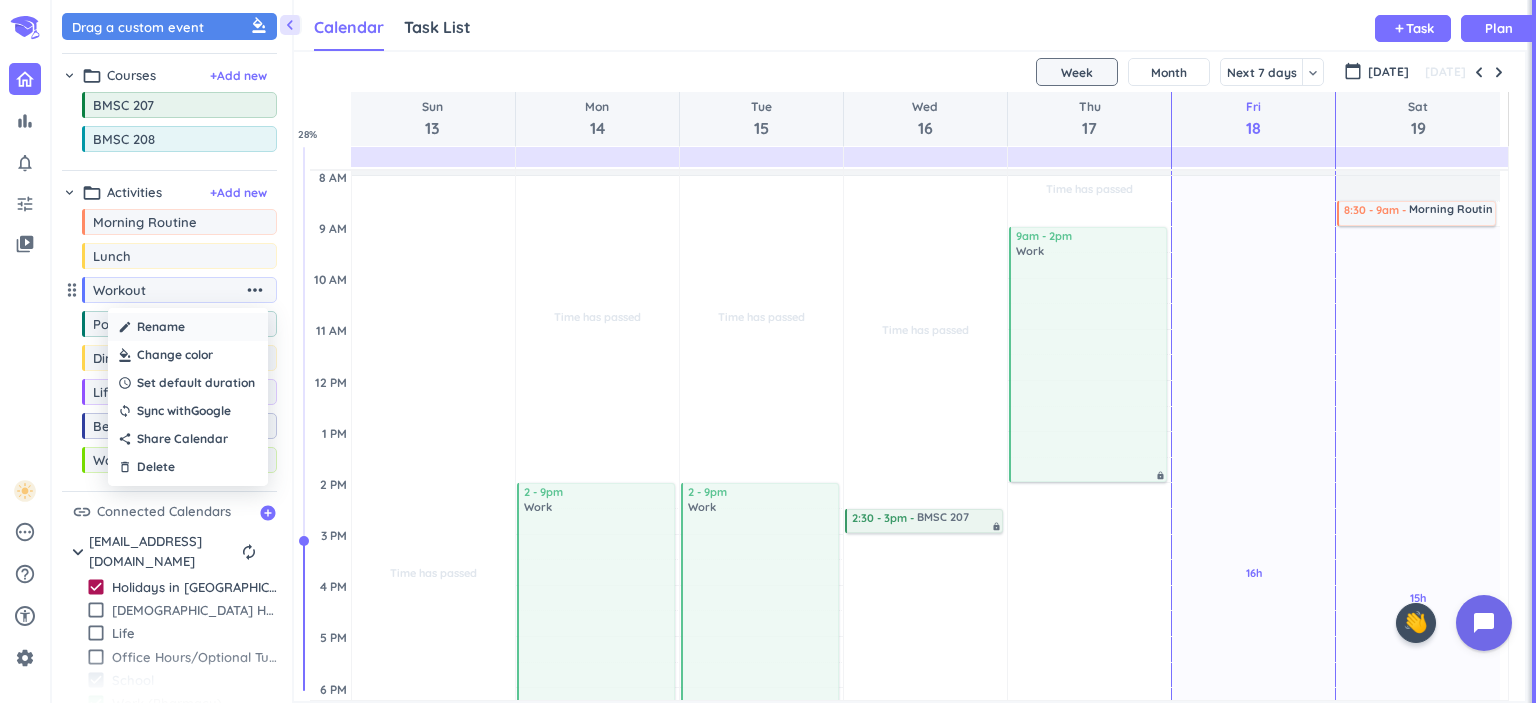 click on "Rename" at bounding box center (161, 327) 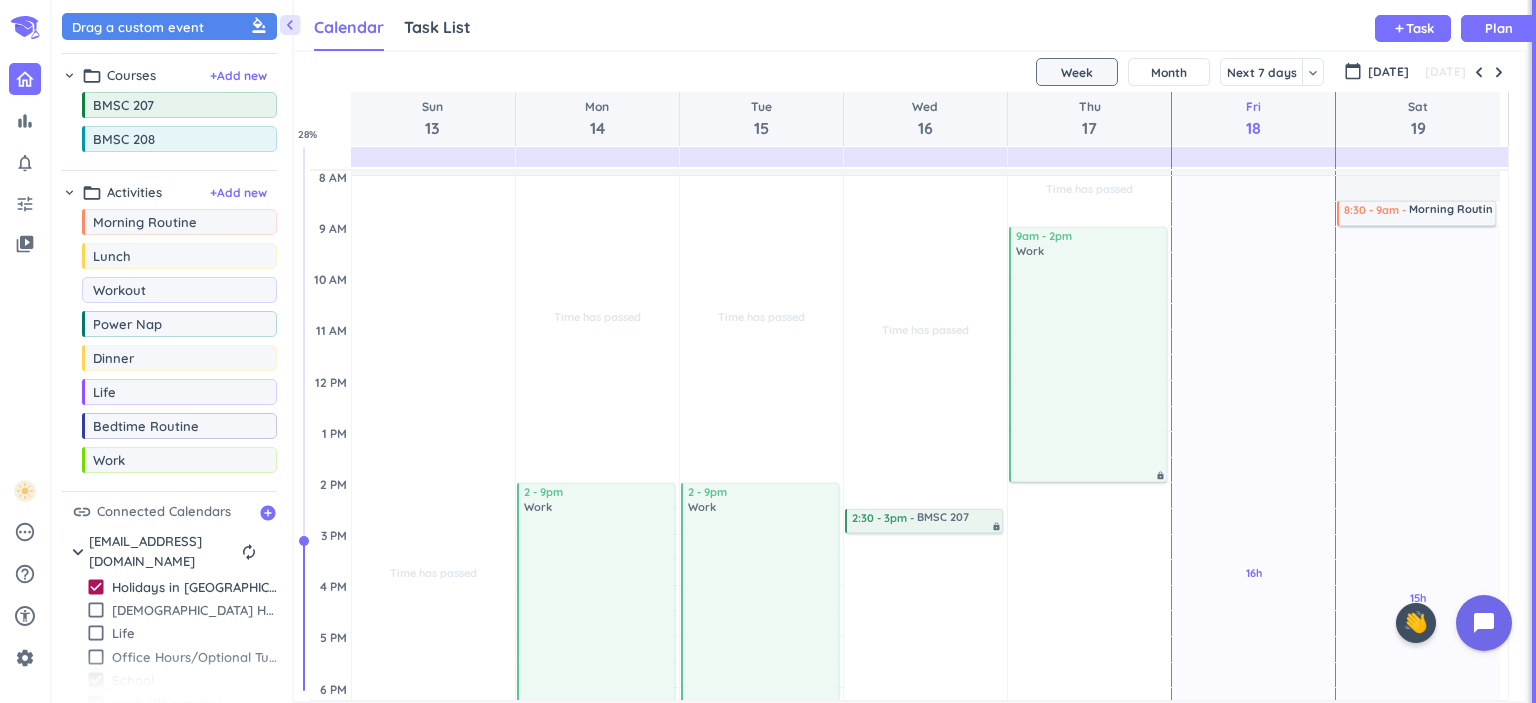 click on "Workout" at bounding box center [184, 290] 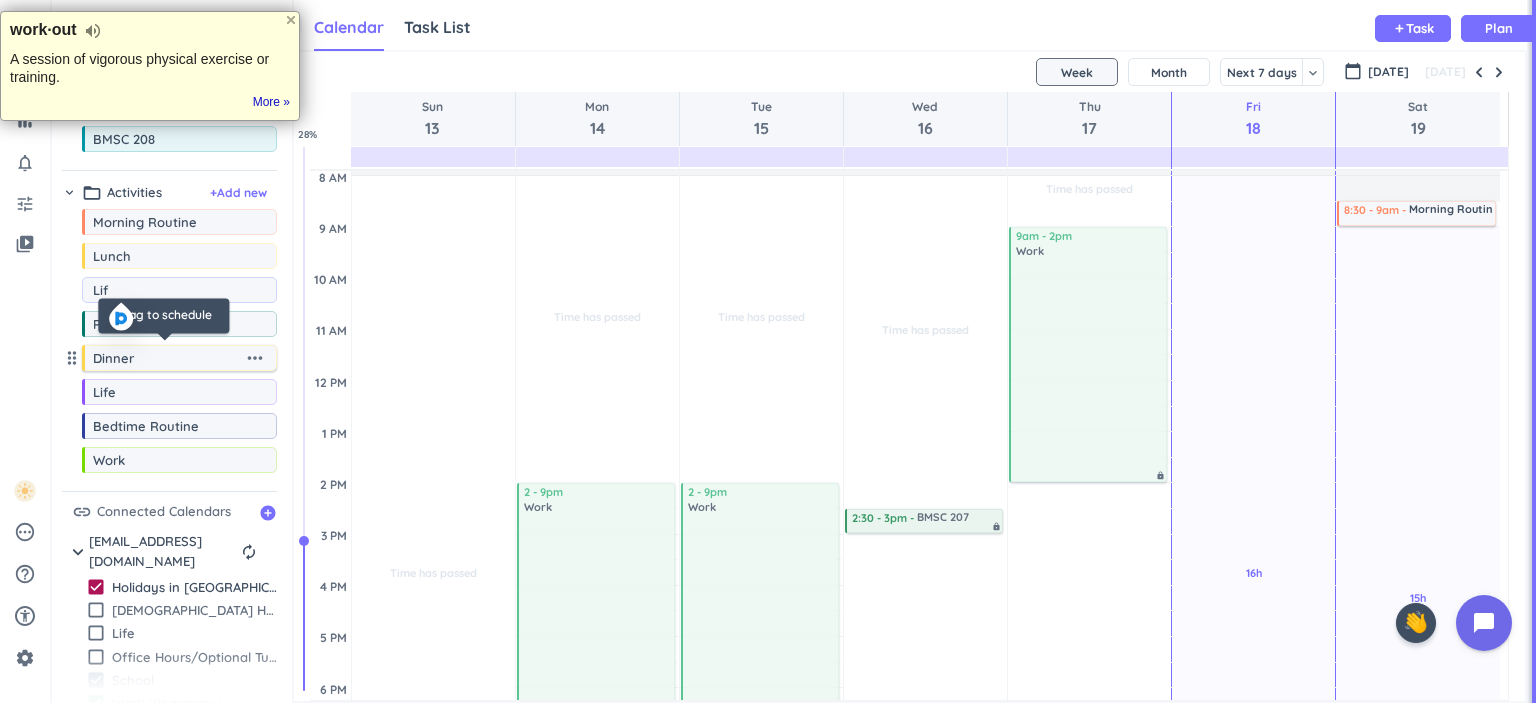 type on "Lift" 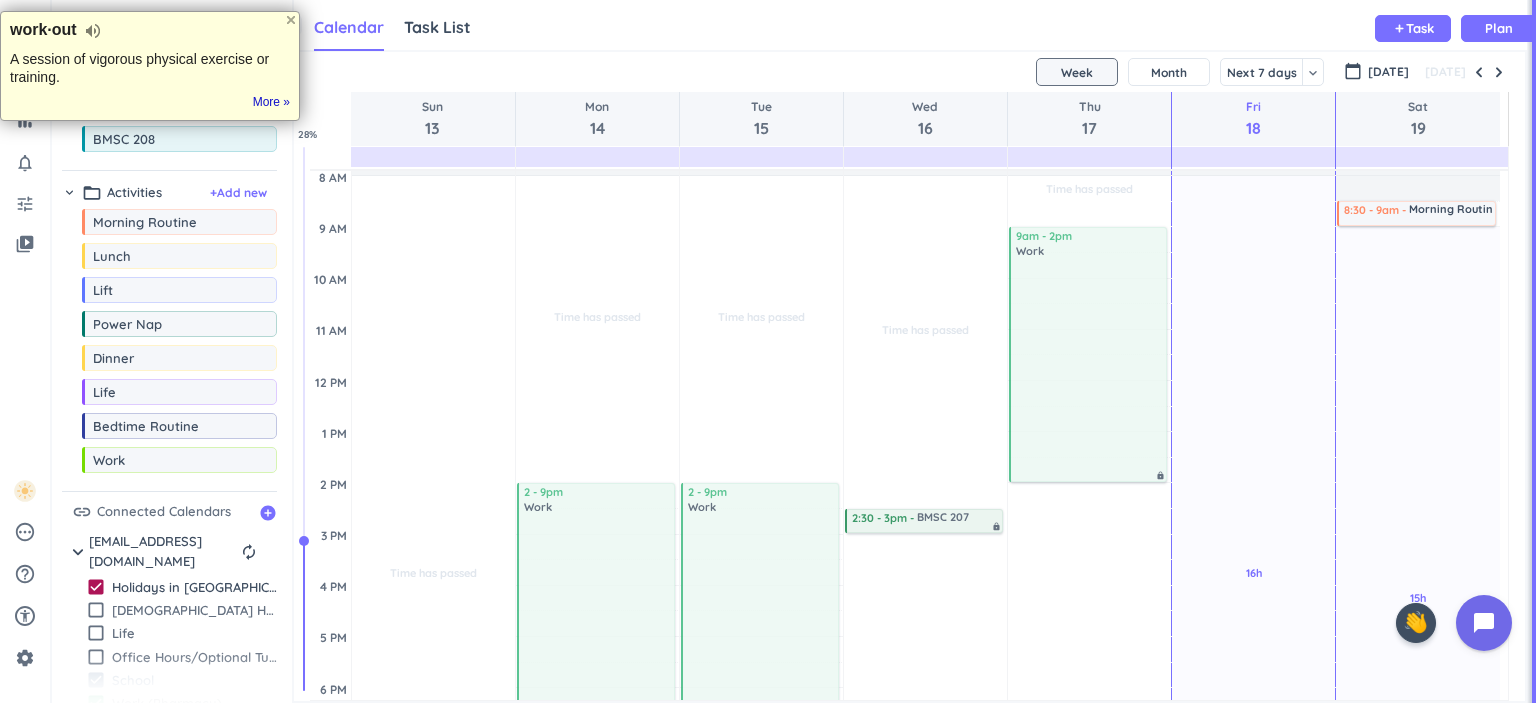 click on "[DATE]" at bounding box center (909, 72) 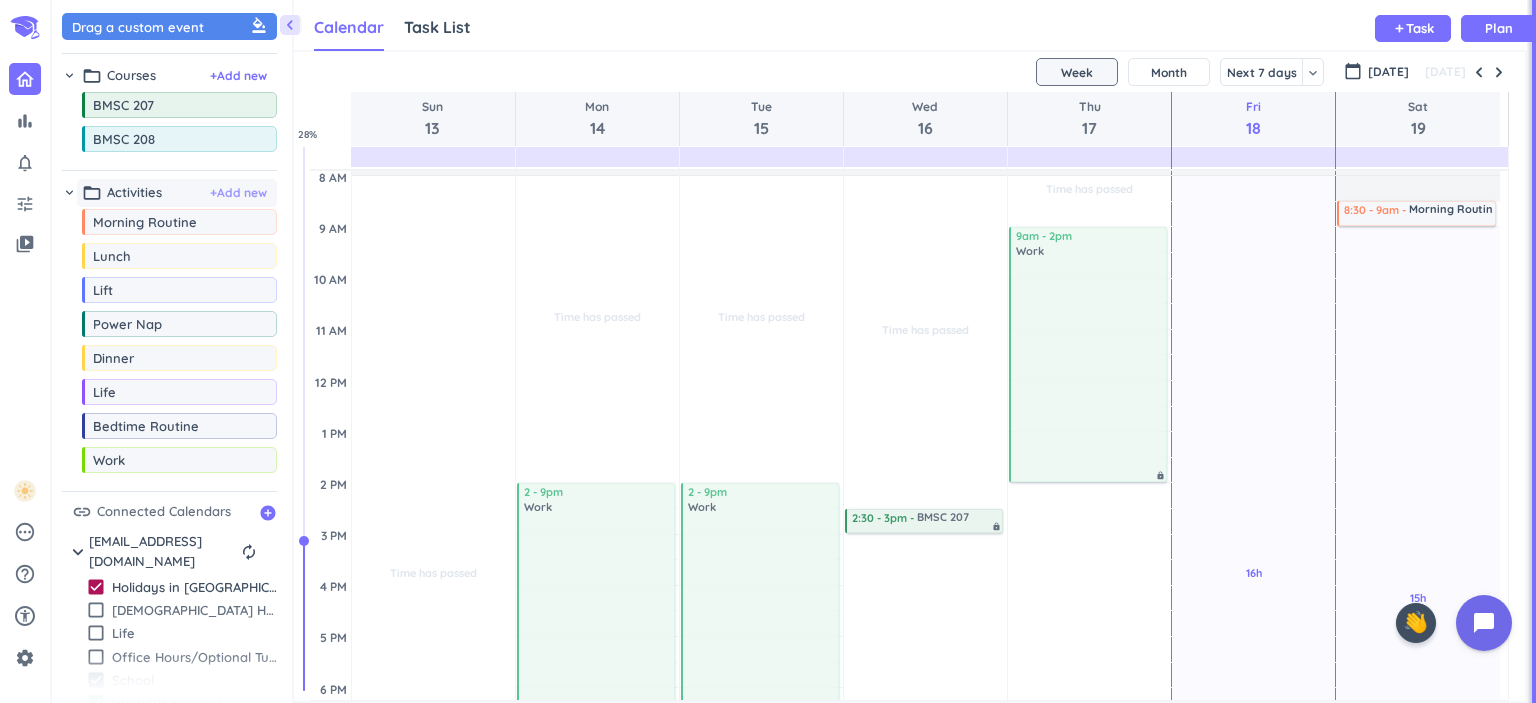 click on "+  Add new" at bounding box center (238, 193) 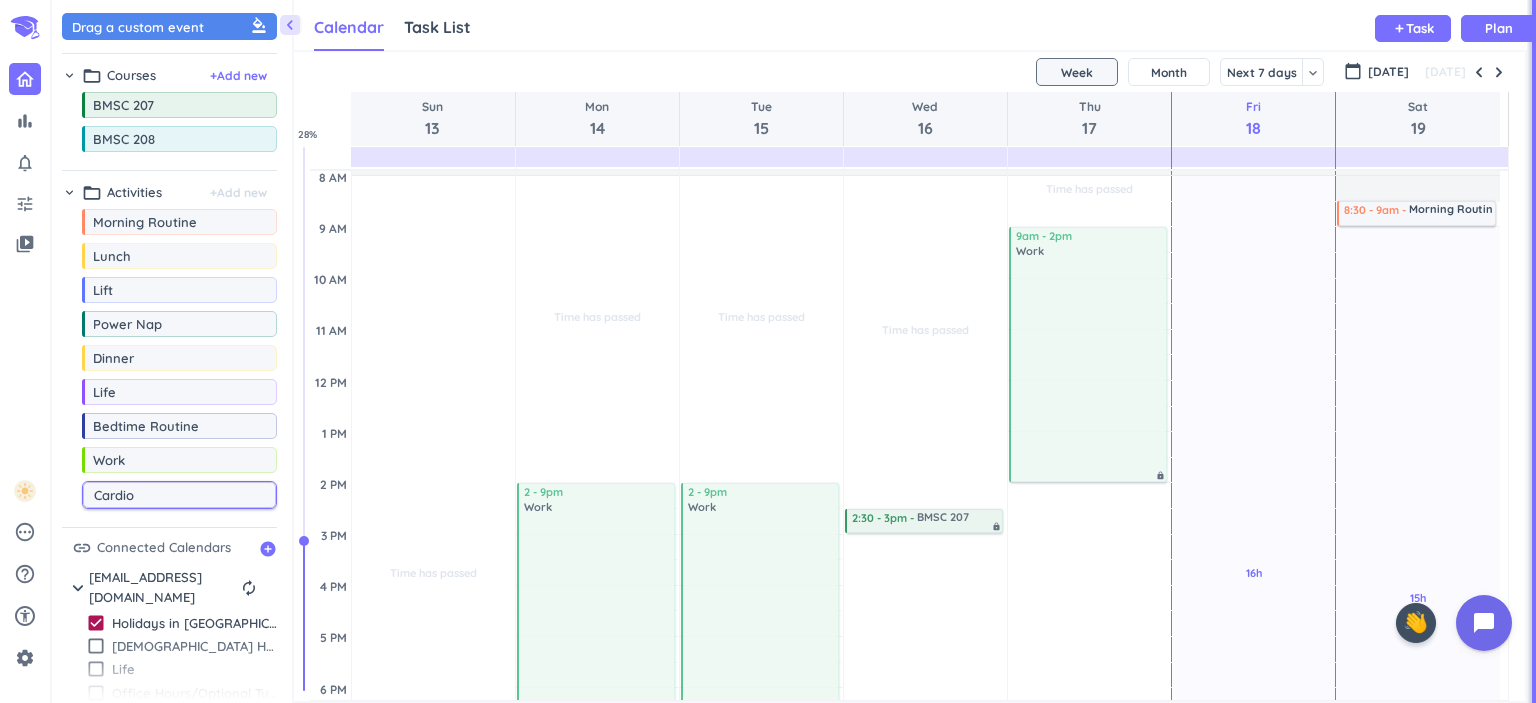 type on "Cardio" 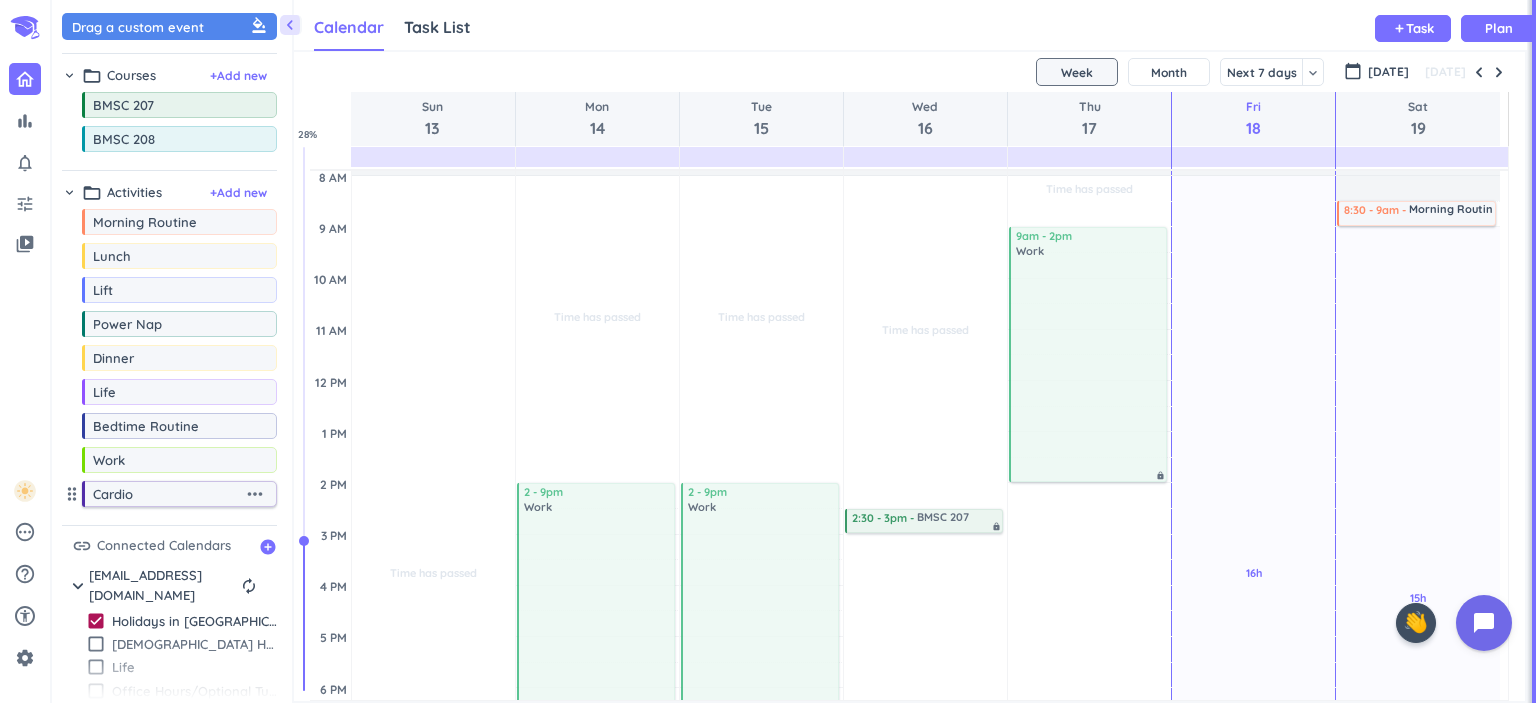click on "more_horiz" at bounding box center [255, 494] 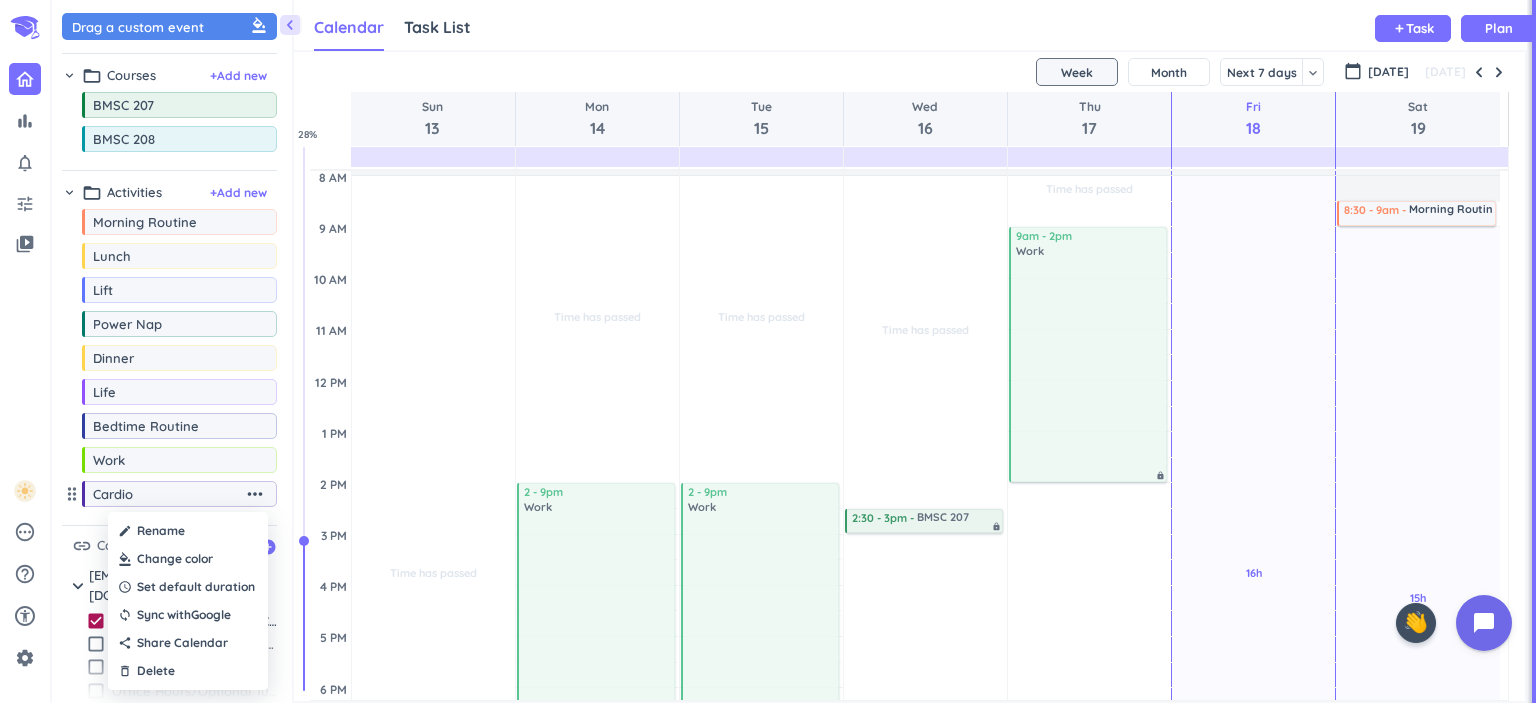 click at bounding box center [188, 559] 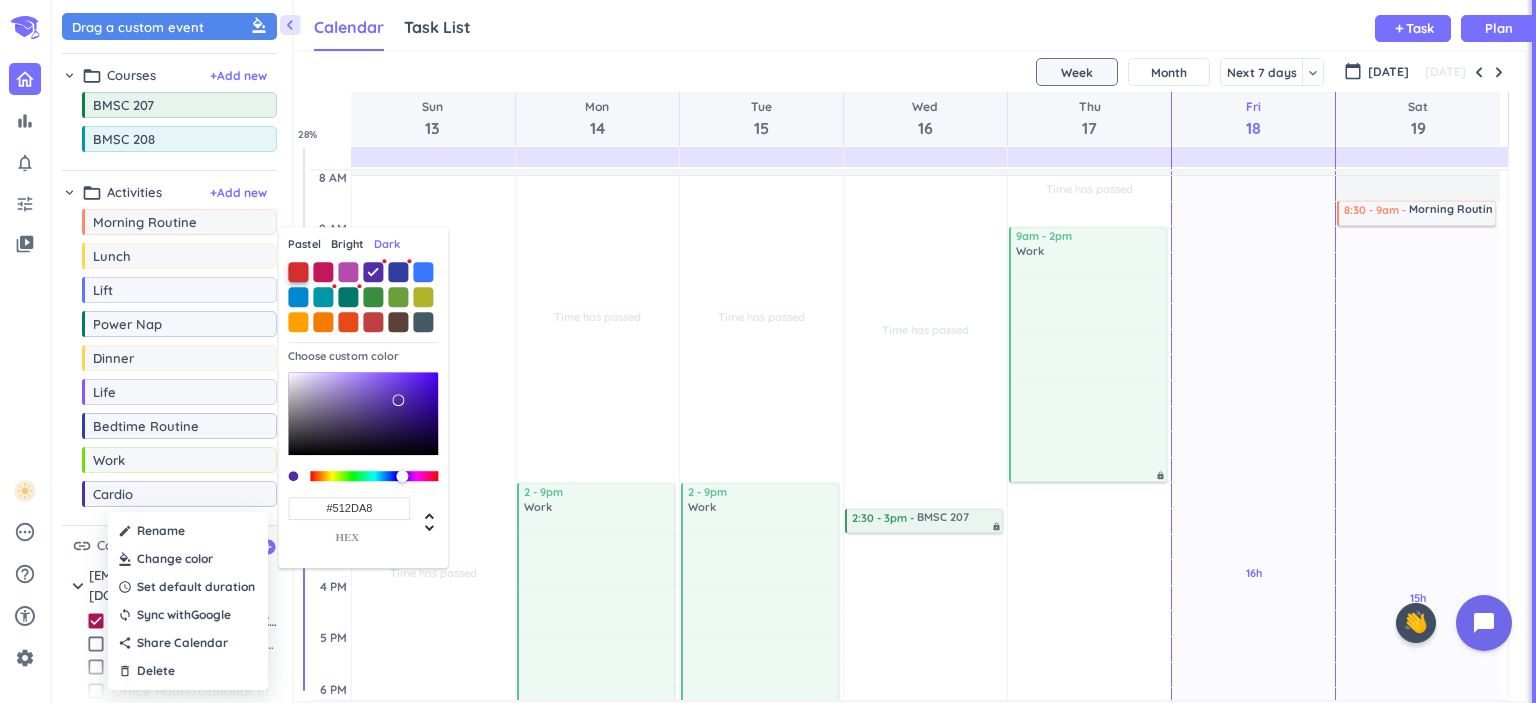 click at bounding box center (298, 272) 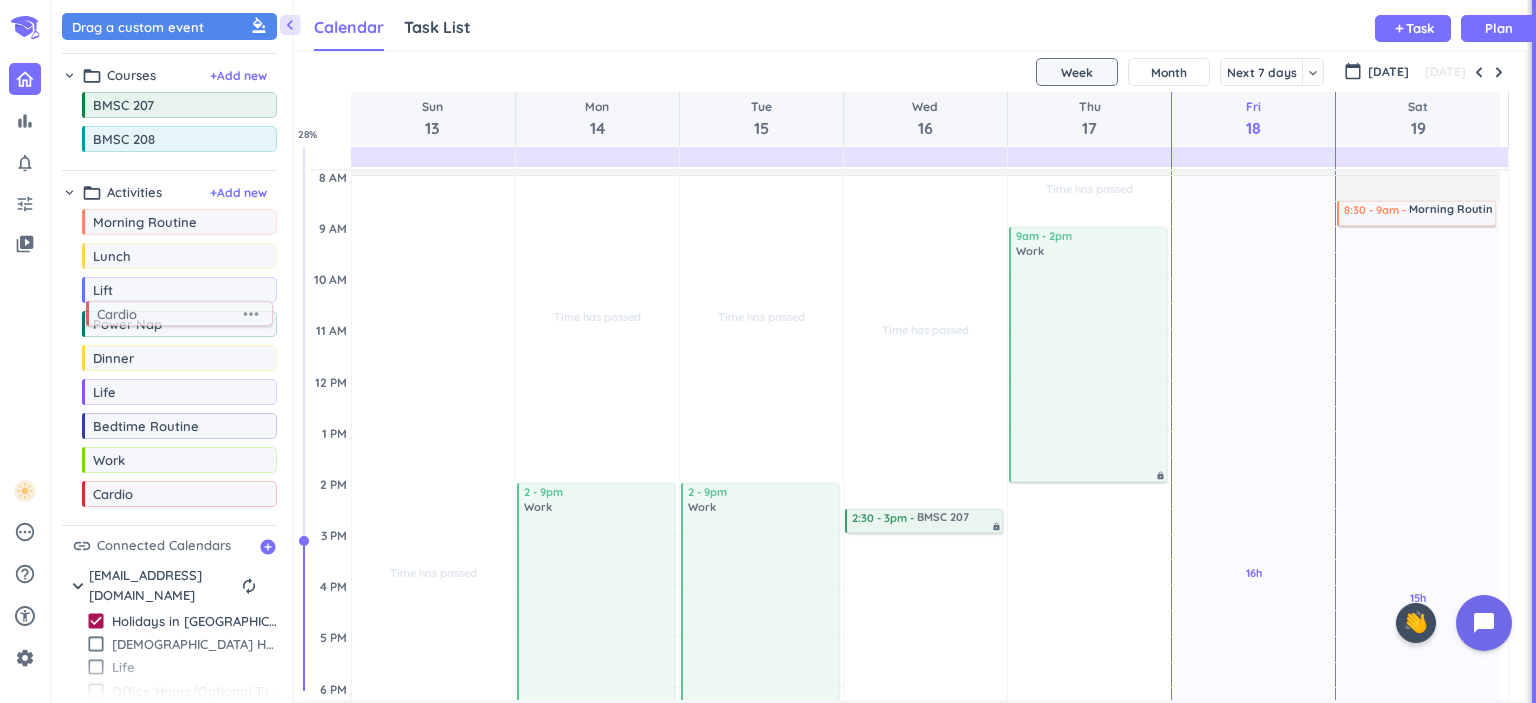 drag, startPoint x: 192, startPoint y: 498, endPoint x: 196, endPoint y: 322, distance: 176.04546 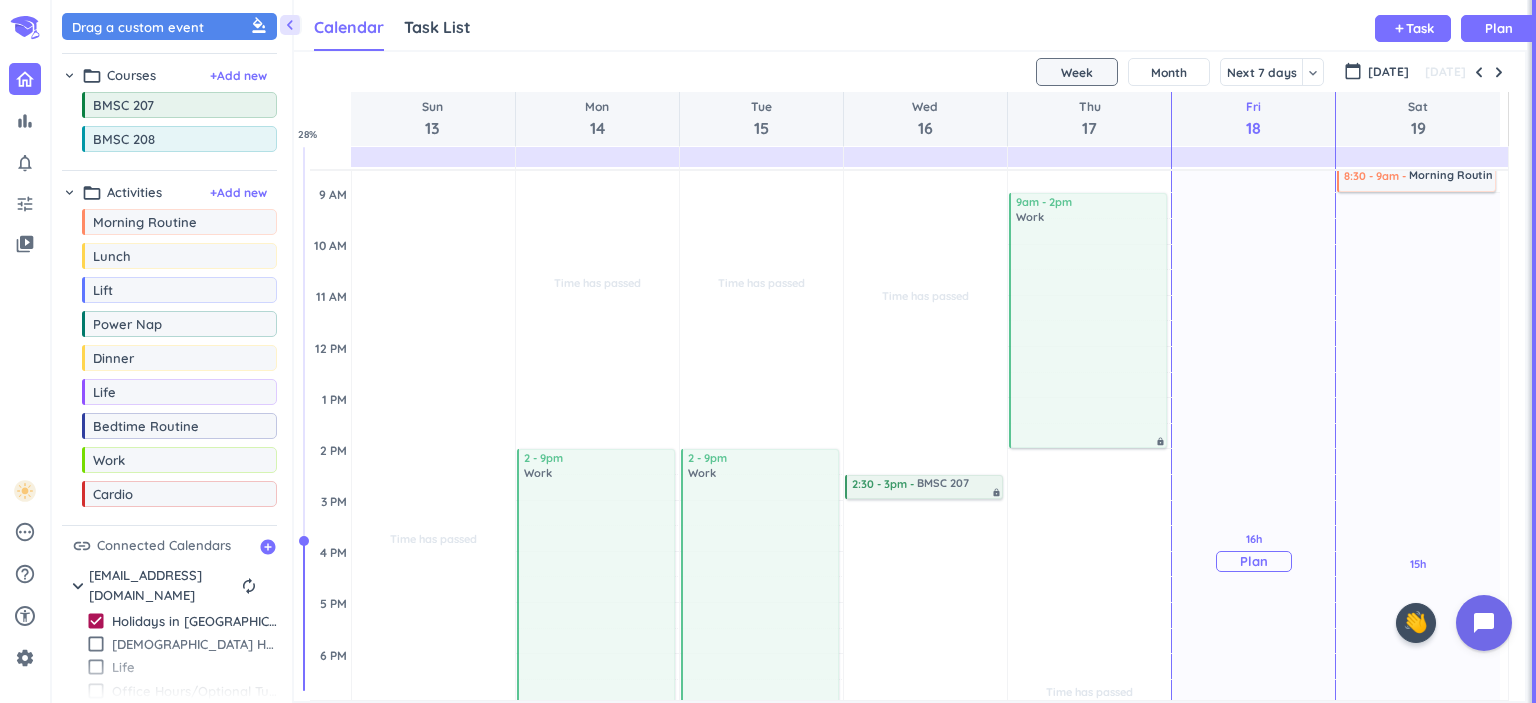 scroll, scrollTop: 200, scrollLeft: 0, axis: vertical 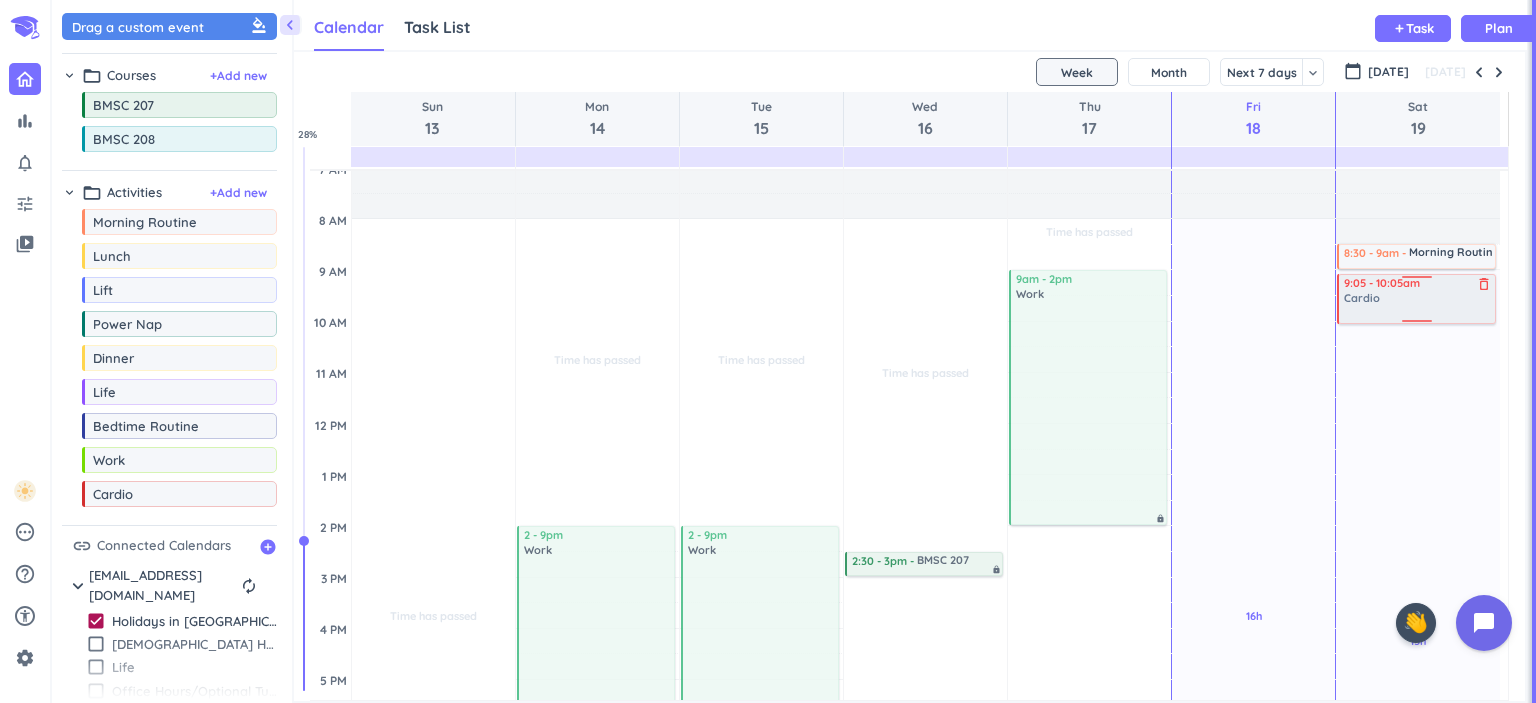 drag, startPoint x: 172, startPoint y: 496, endPoint x: 1411, endPoint y: 277, distance: 1258.2058 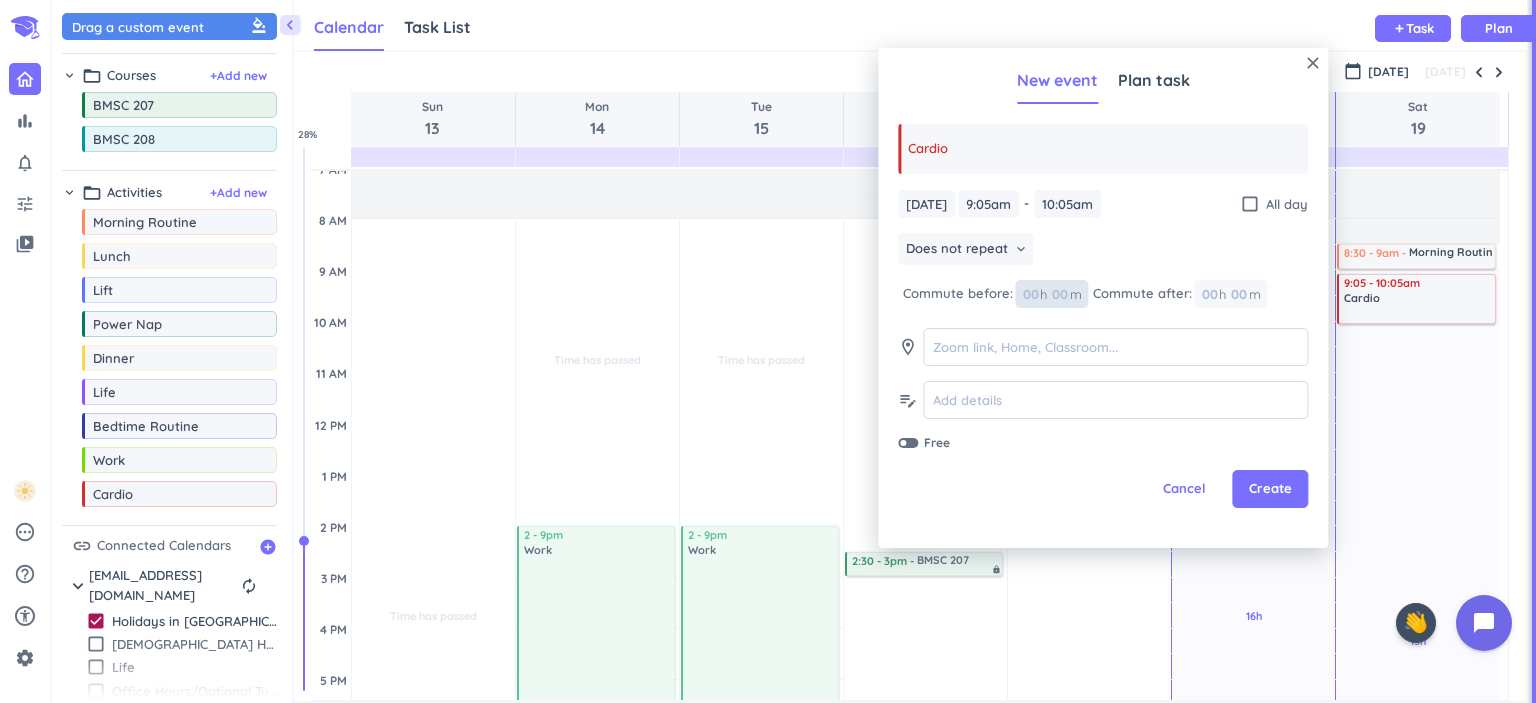 click at bounding box center [1059, 294] 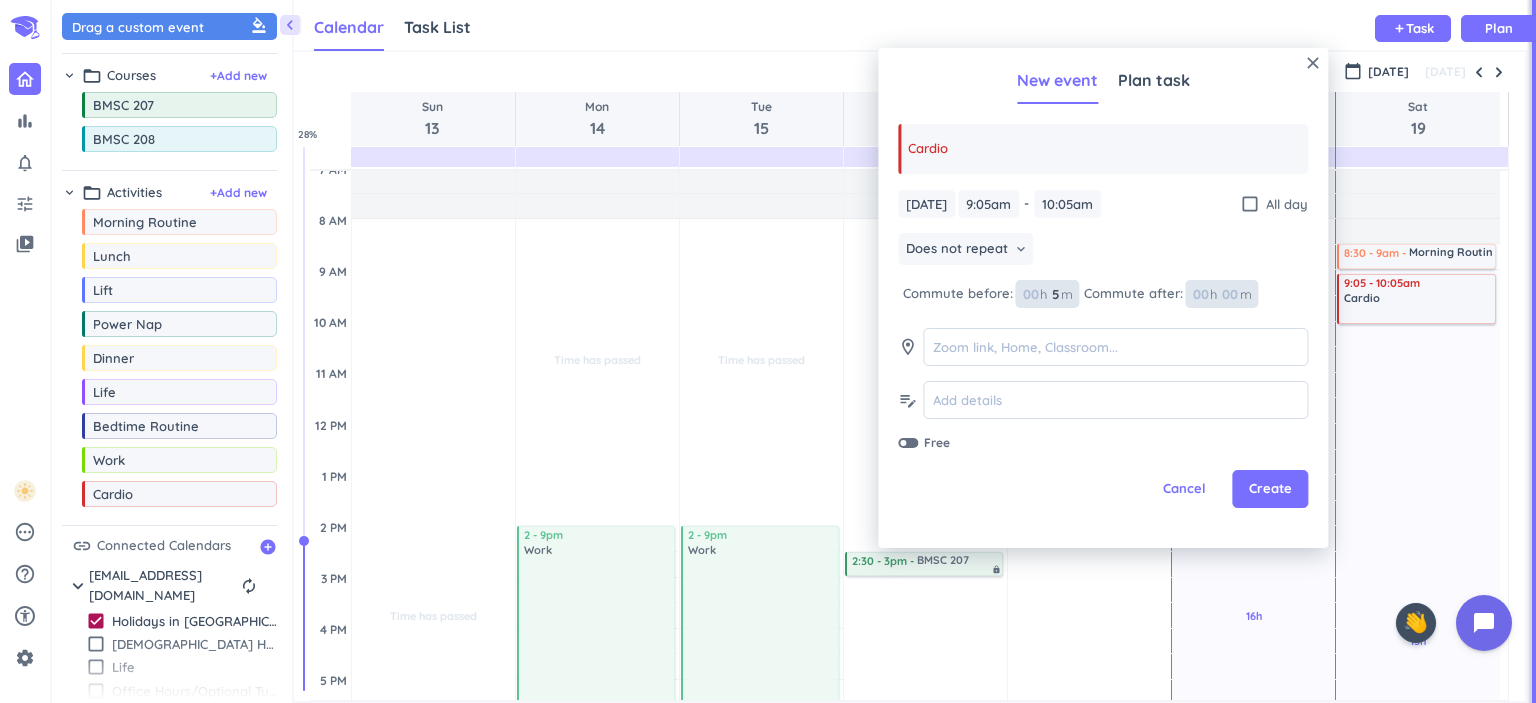 type on "5" 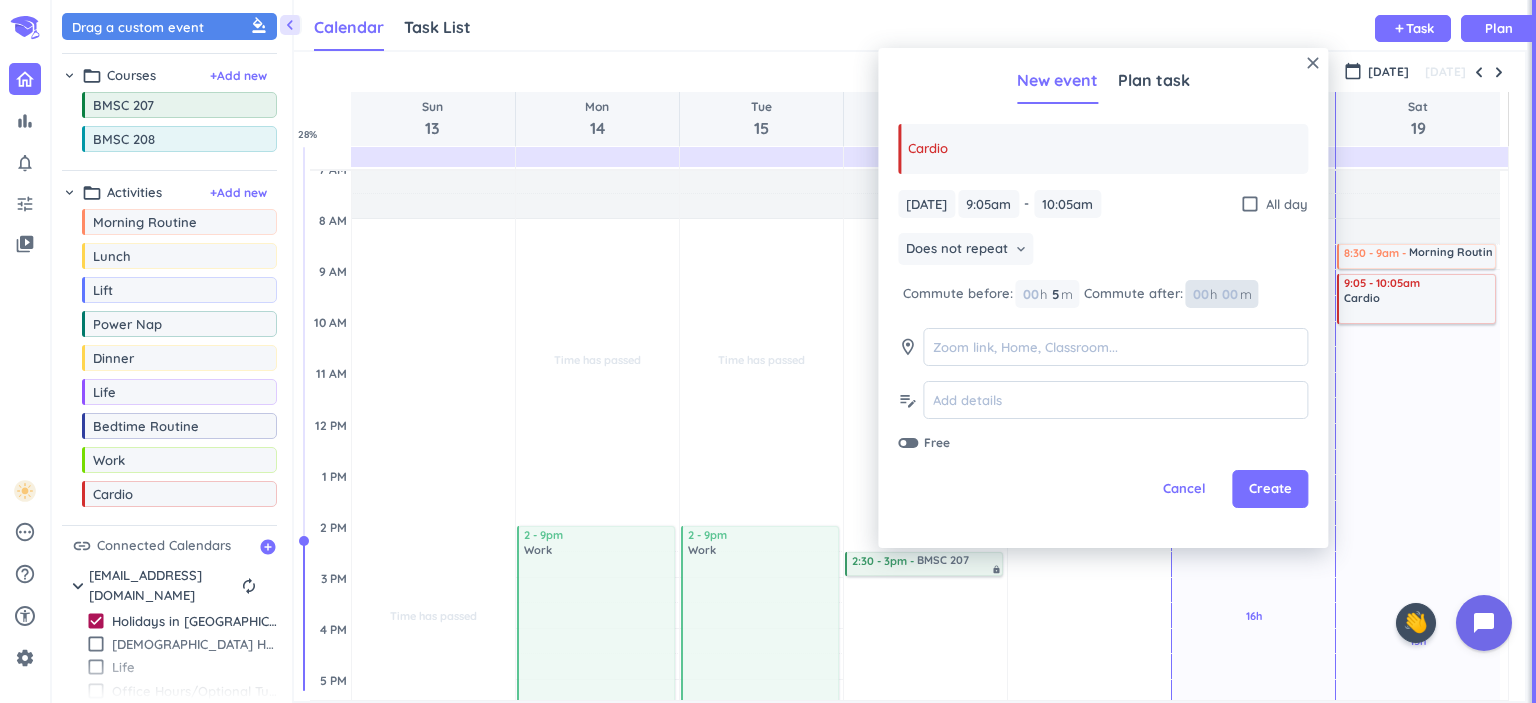 click at bounding box center (1229, 294) 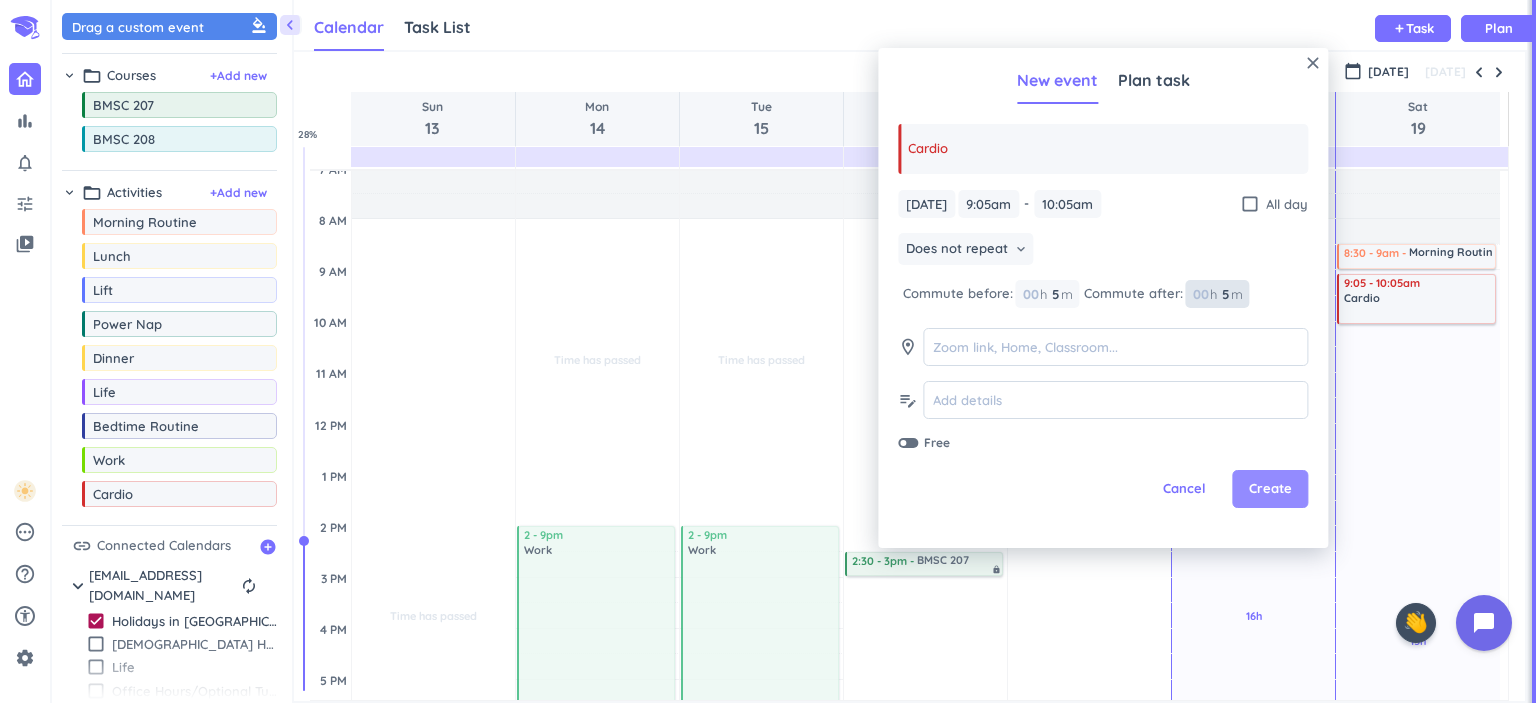 type on "5" 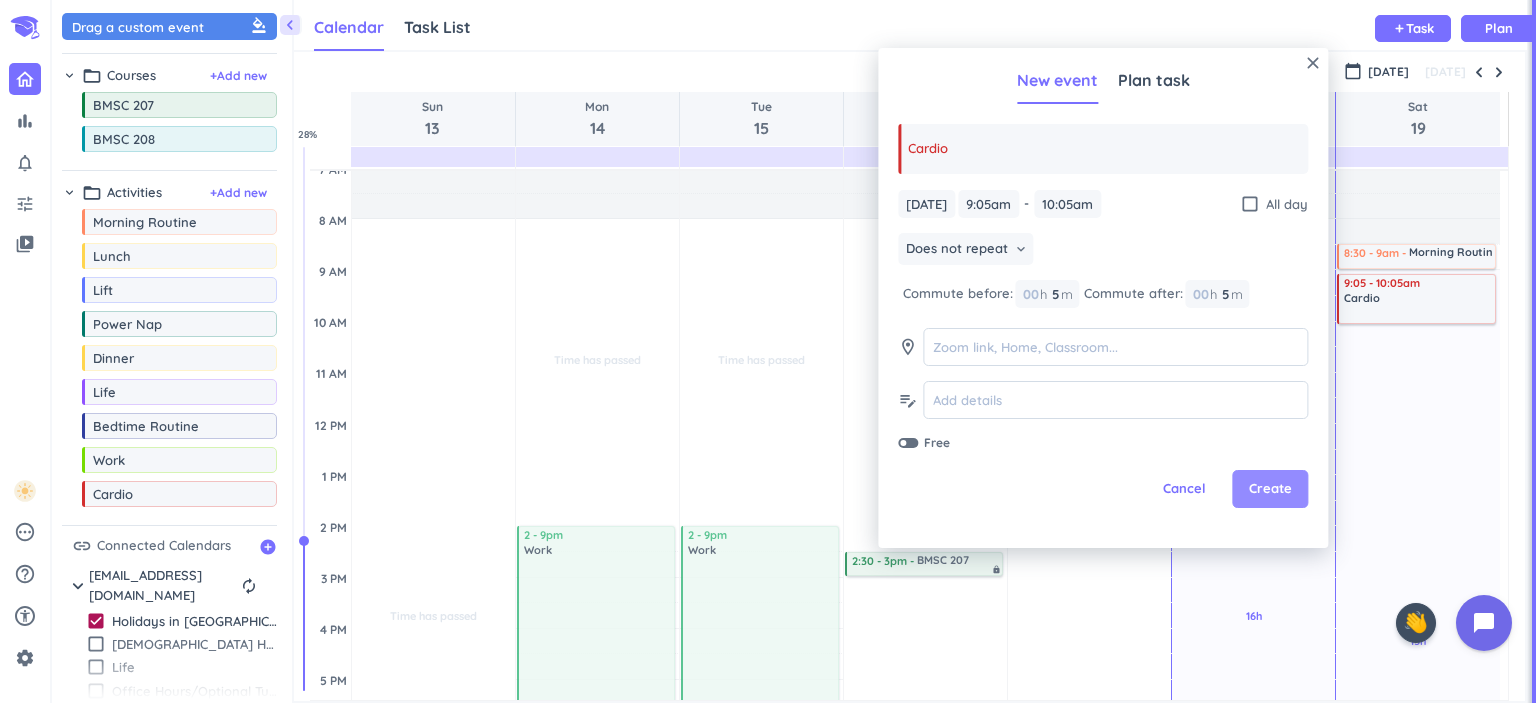 click on "Create" at bounding box center (1270, 489) 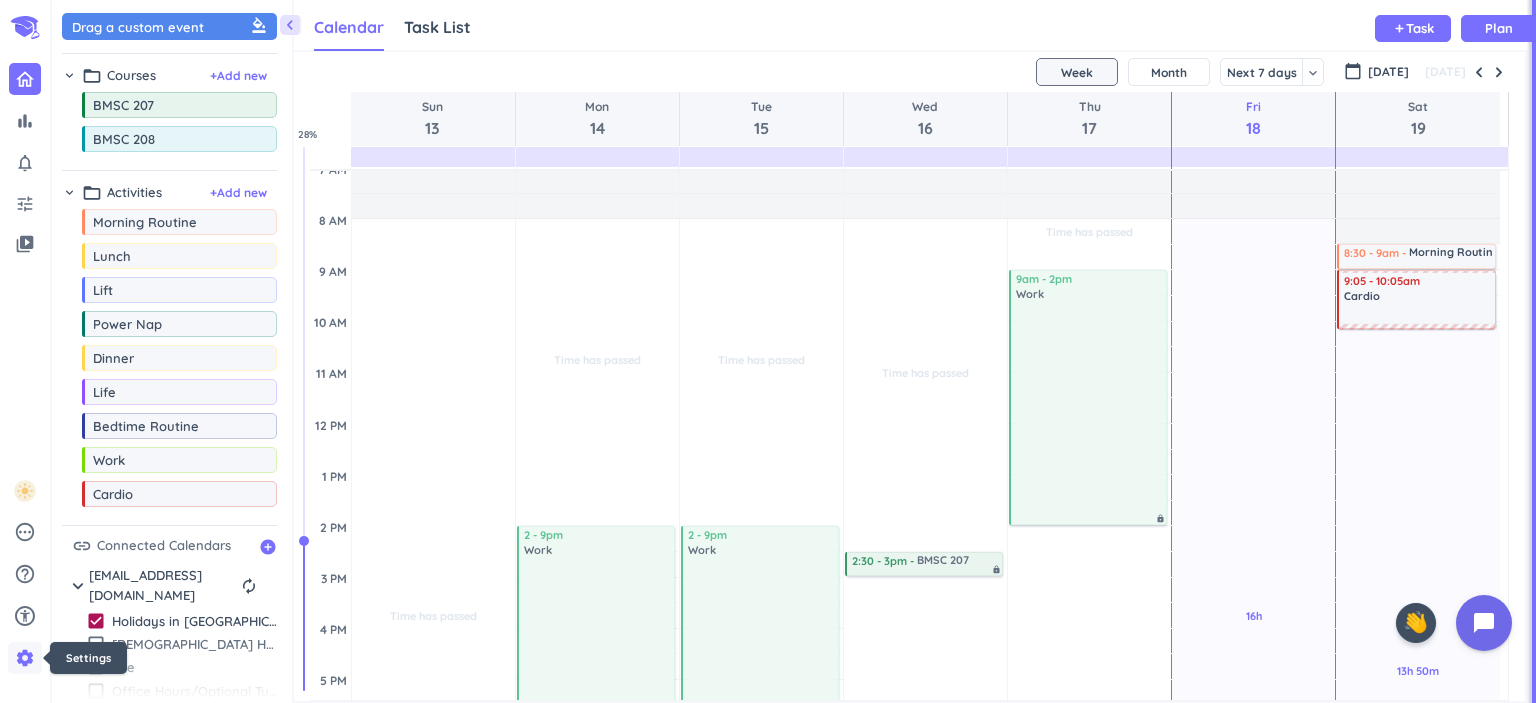 click on "settings" at bounding box center [25, 658] 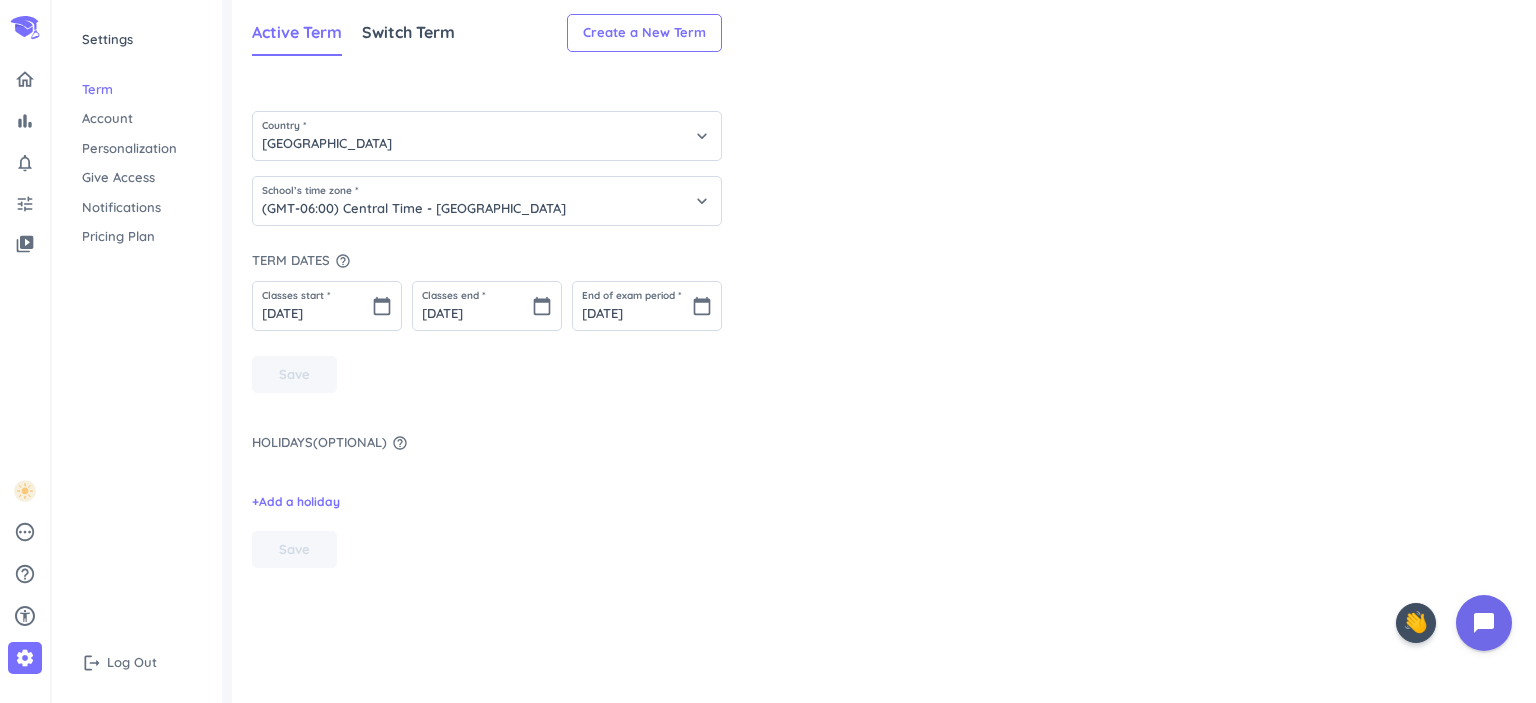 click on "Settings" at bounding box center [137, 40] 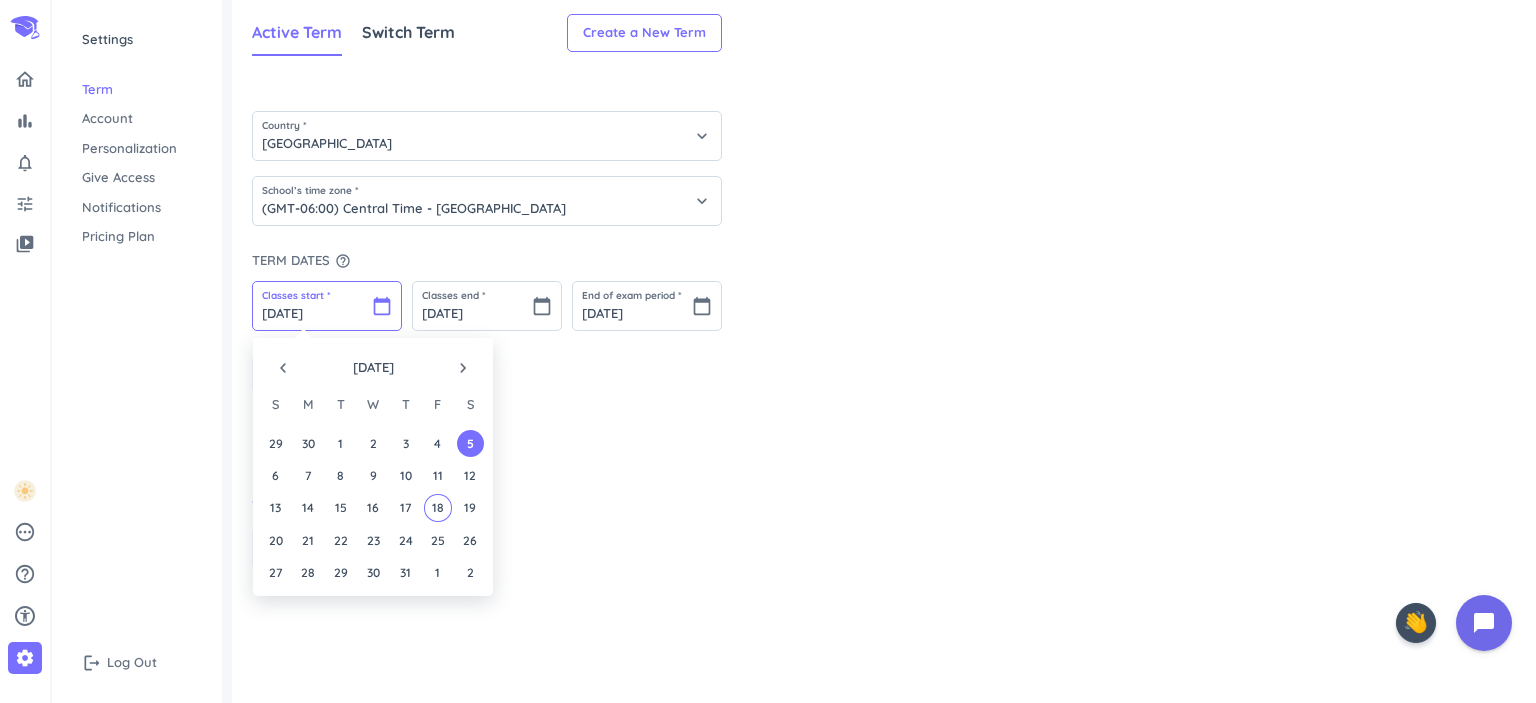 click on "[DATE]" at bounding box center (327, 306) 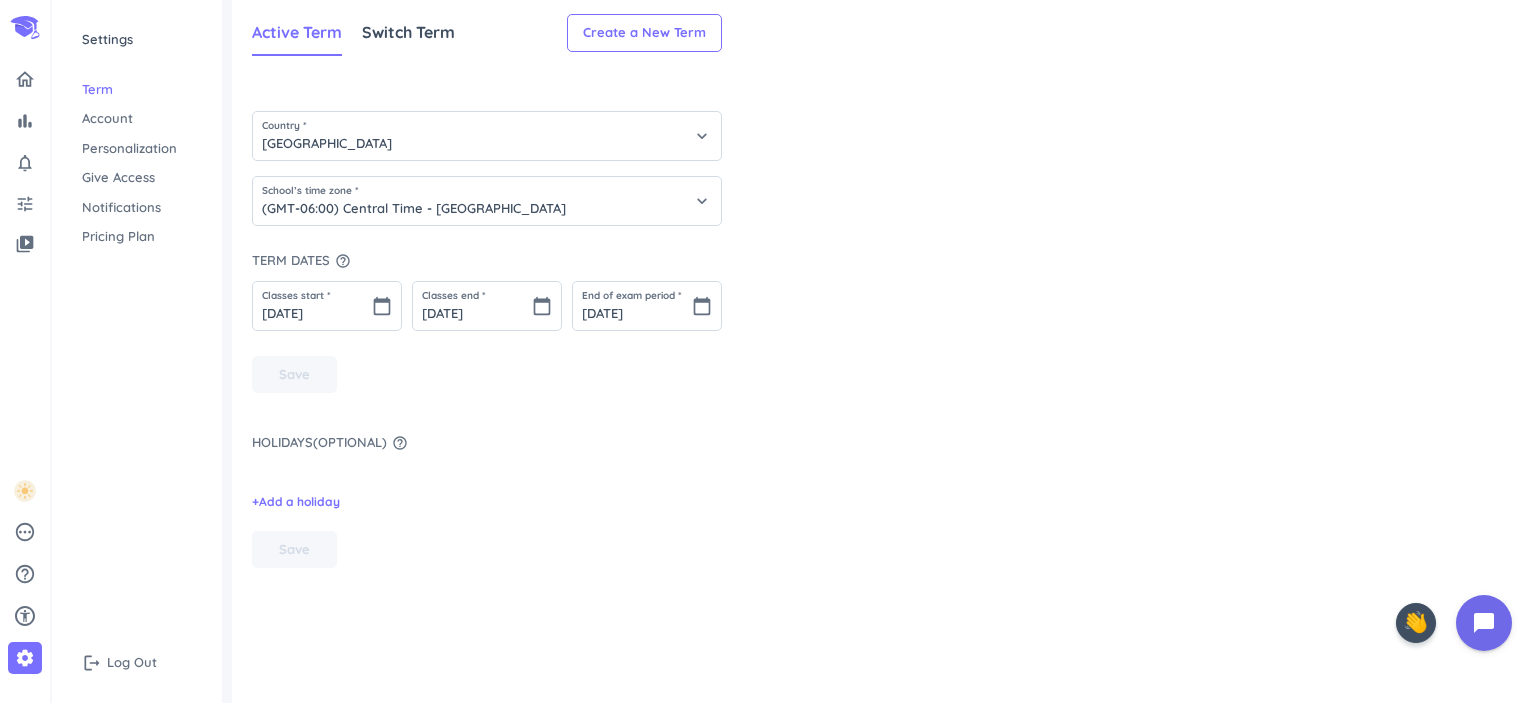 click on "Holidays  ( optional ) help_outline +  Add a holiday" at bounding box center [487, 467] 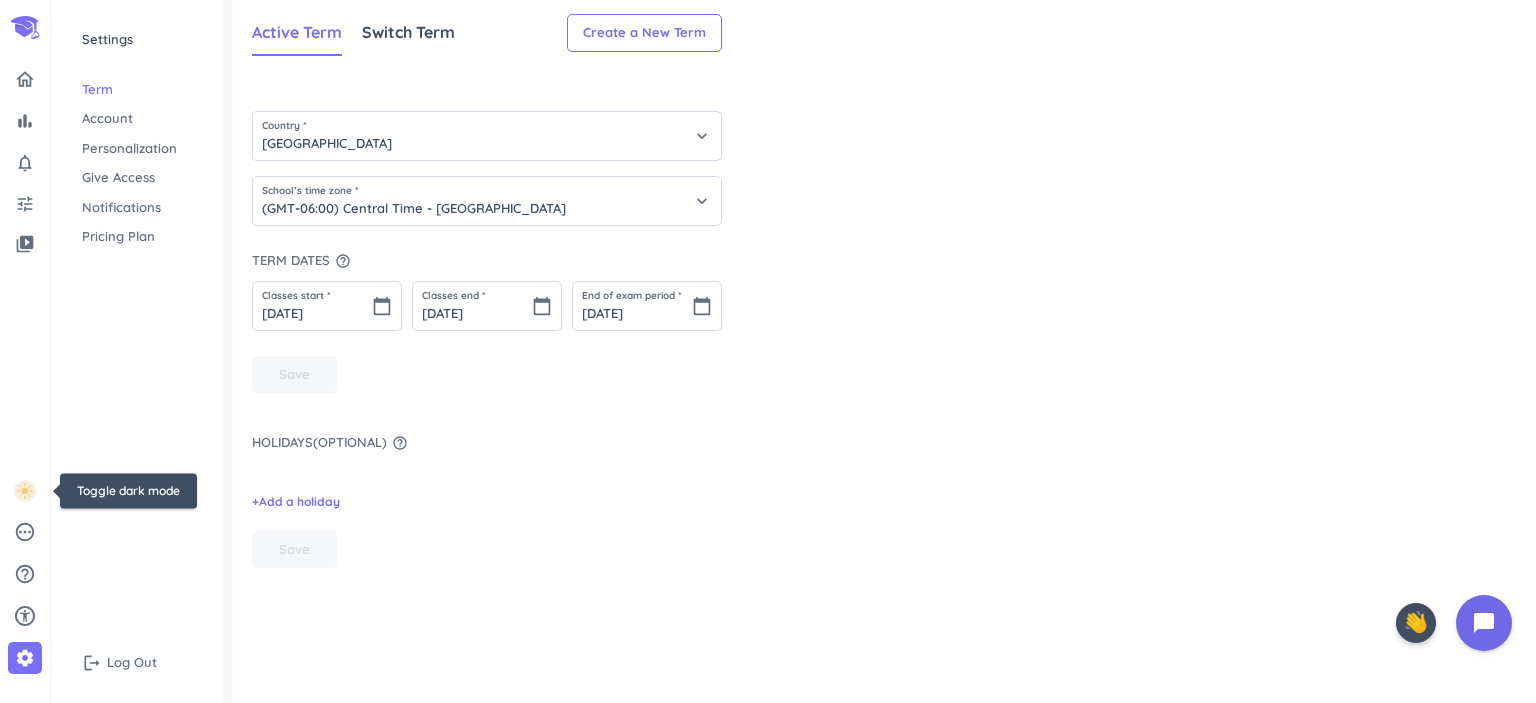 click 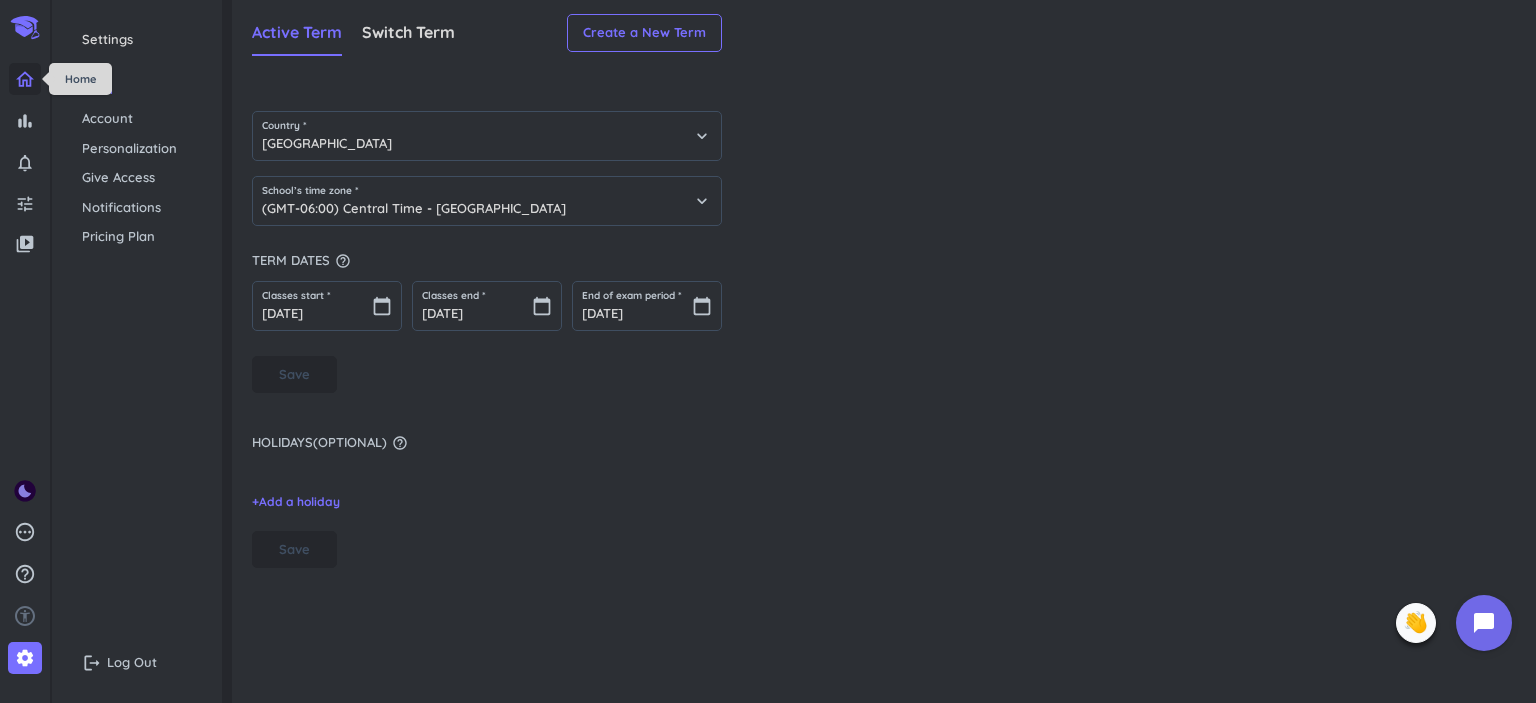 click 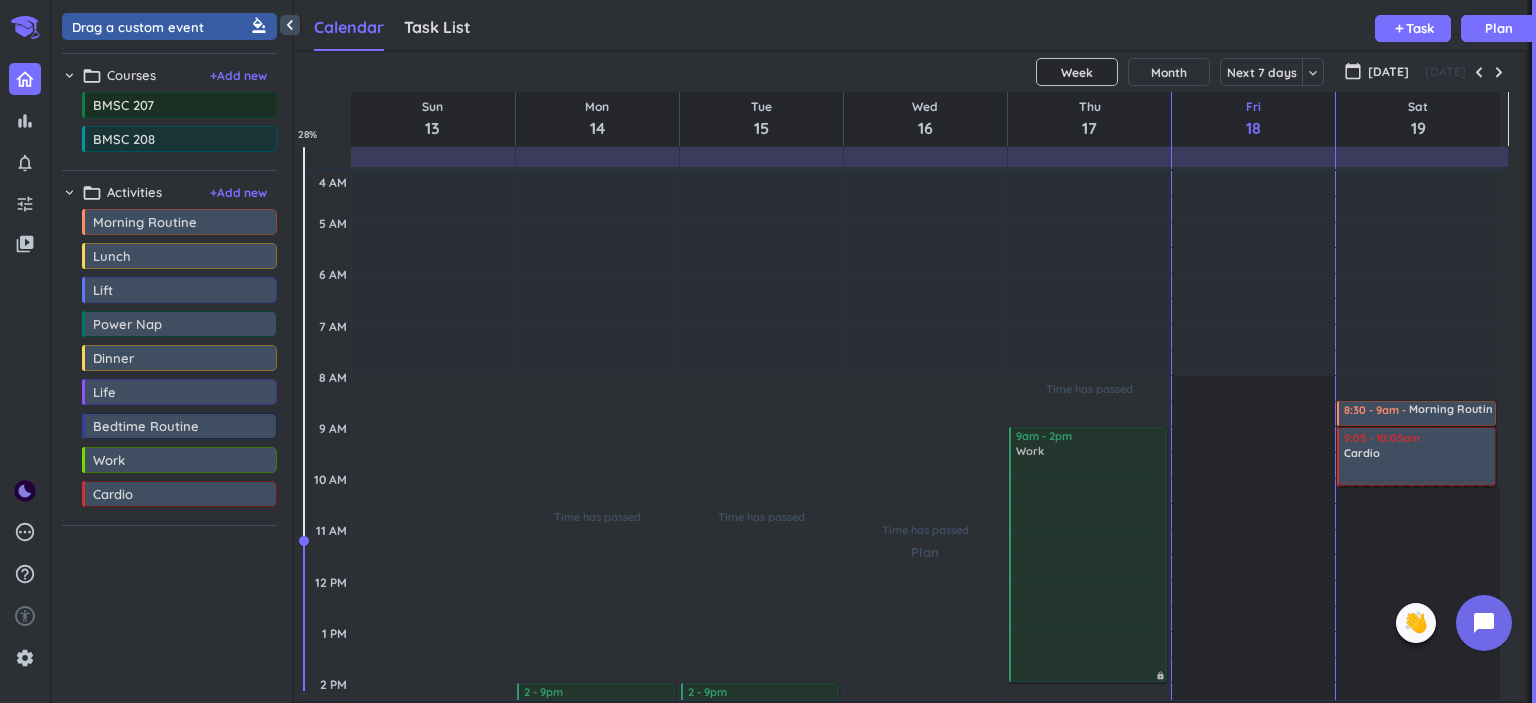 scroll, scrollTop: 8, scrollLeft: 9, axis: both 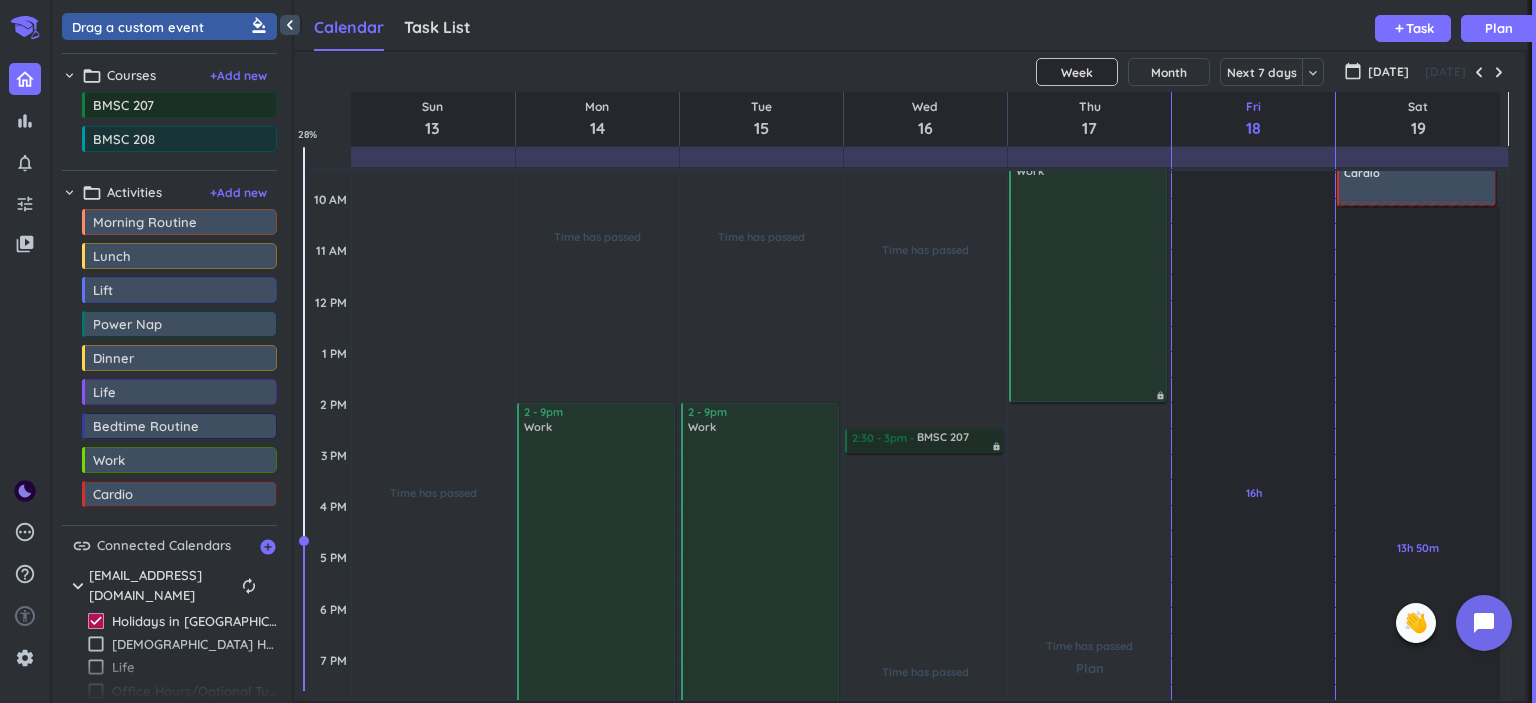drag, startPoint x: 984, startPoint y: 445, endPoint x: 1076, endPoint y: 446, distance: 92.00543 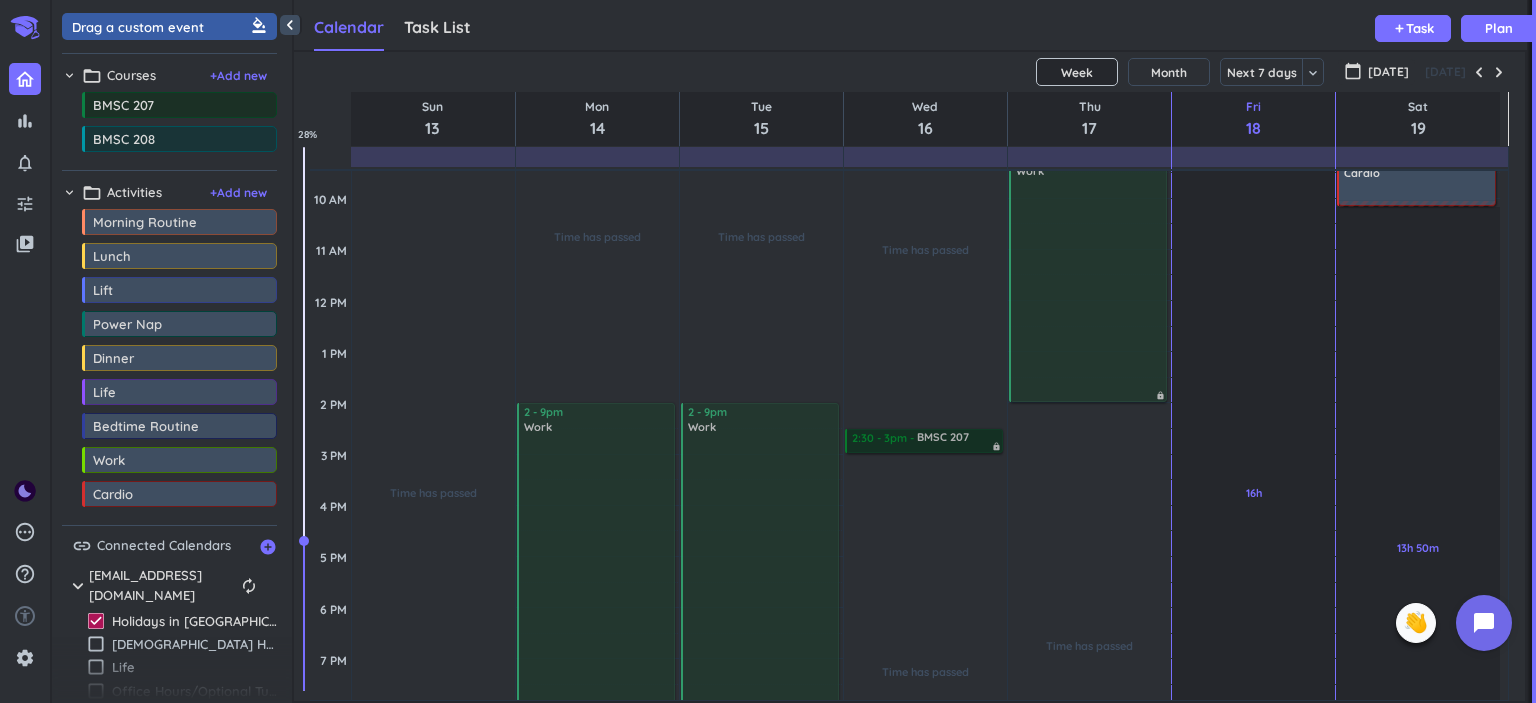 click on "BMSC 207 lock" at bounding box center [958, 440] 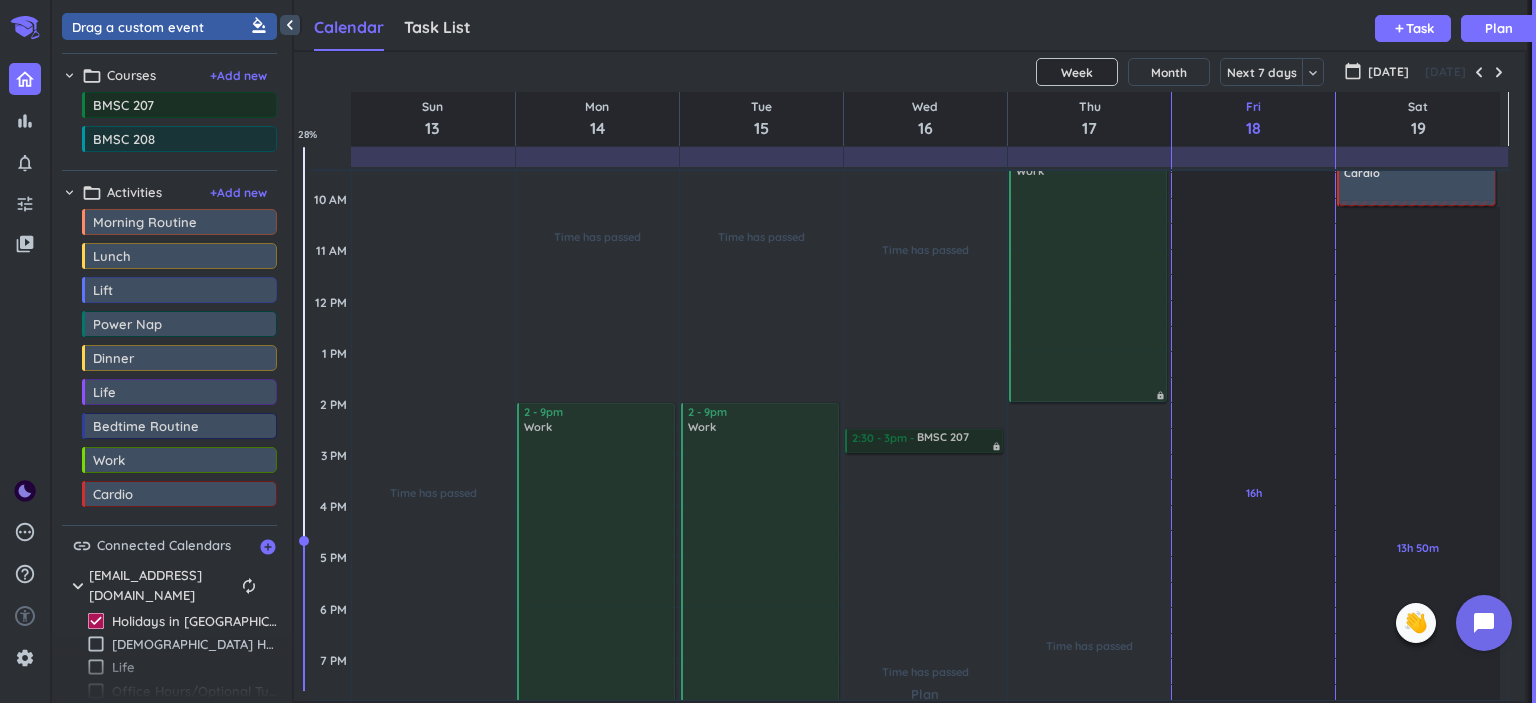 click on "Time has passed Past due Plan" at bounding box center [925, 684] 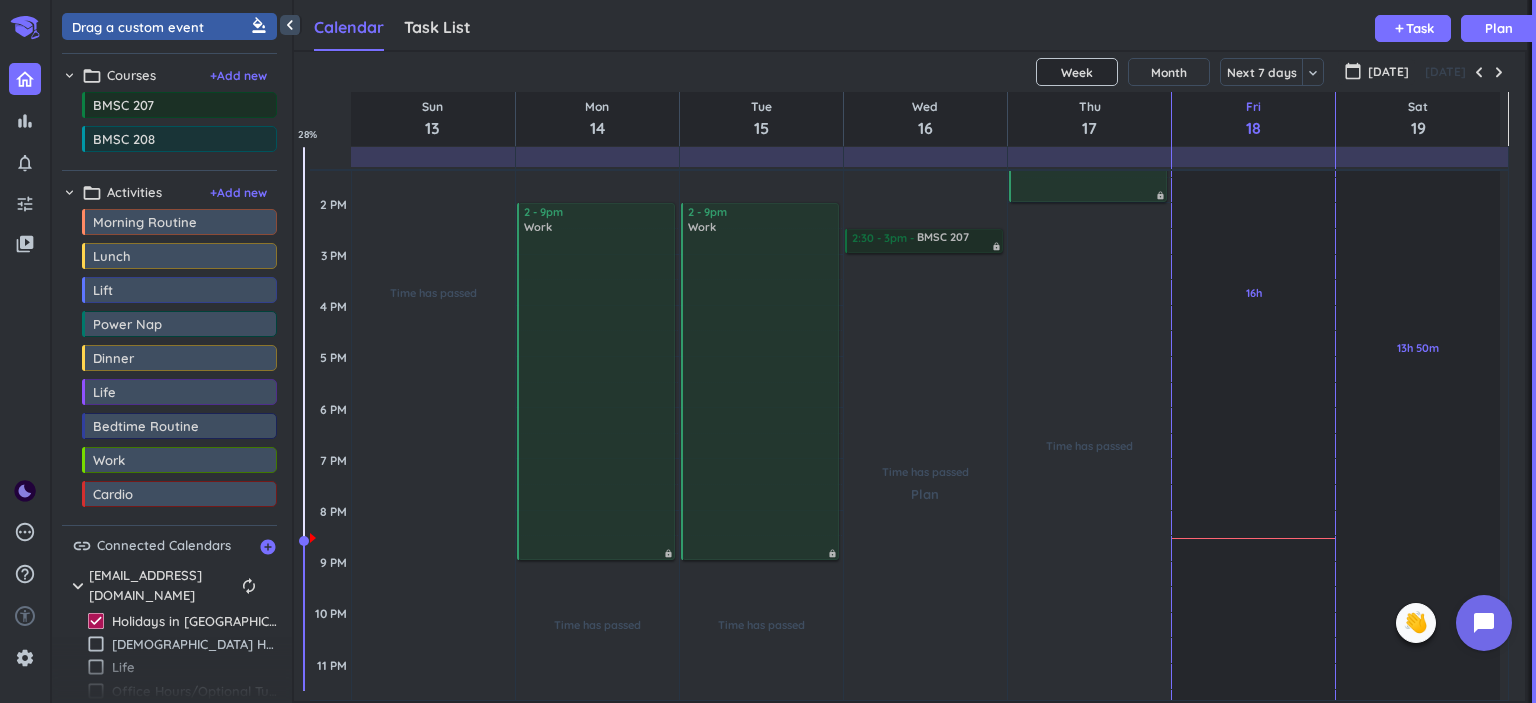 scroll, scrollTop: 280, scrollLeft: 0, axis: vertical 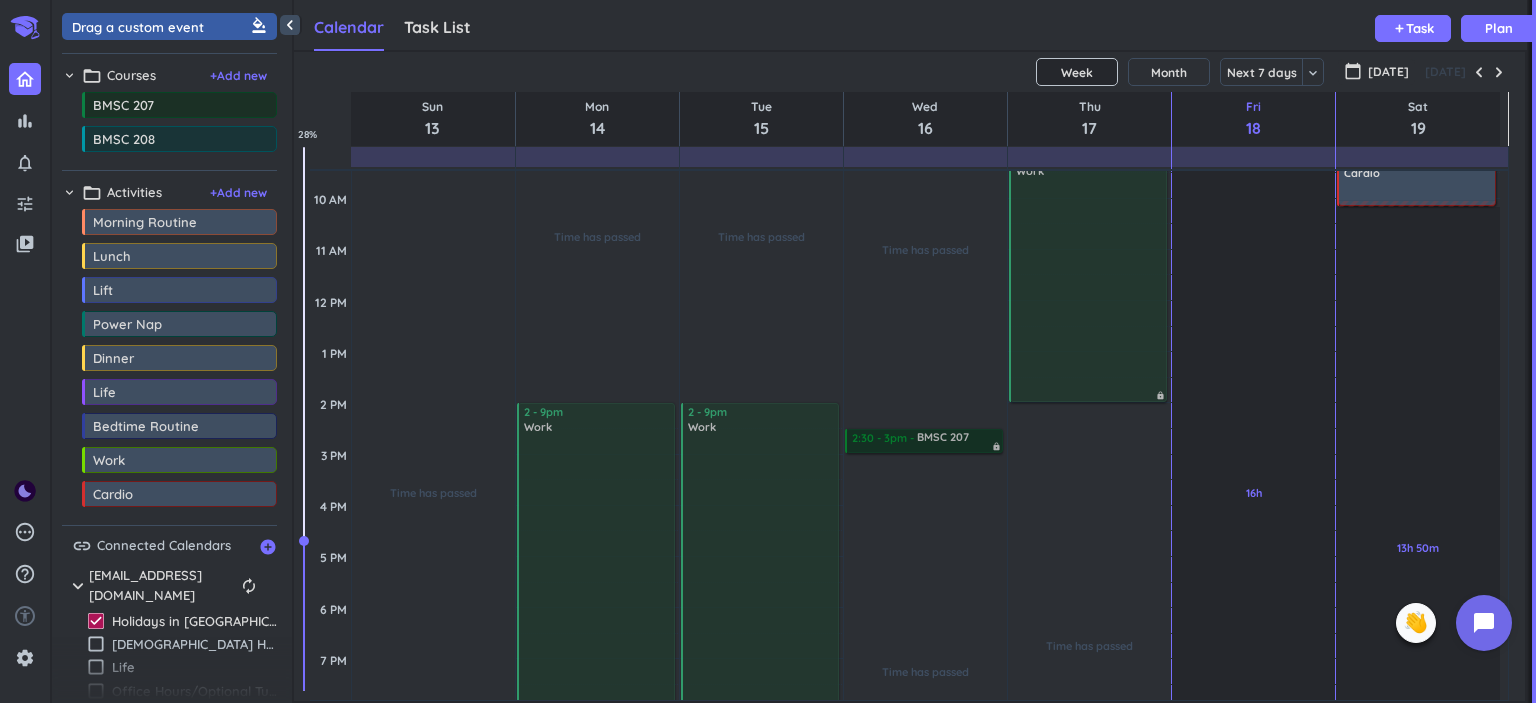 click on "BMSC 207" at bounding box center (958, 437) 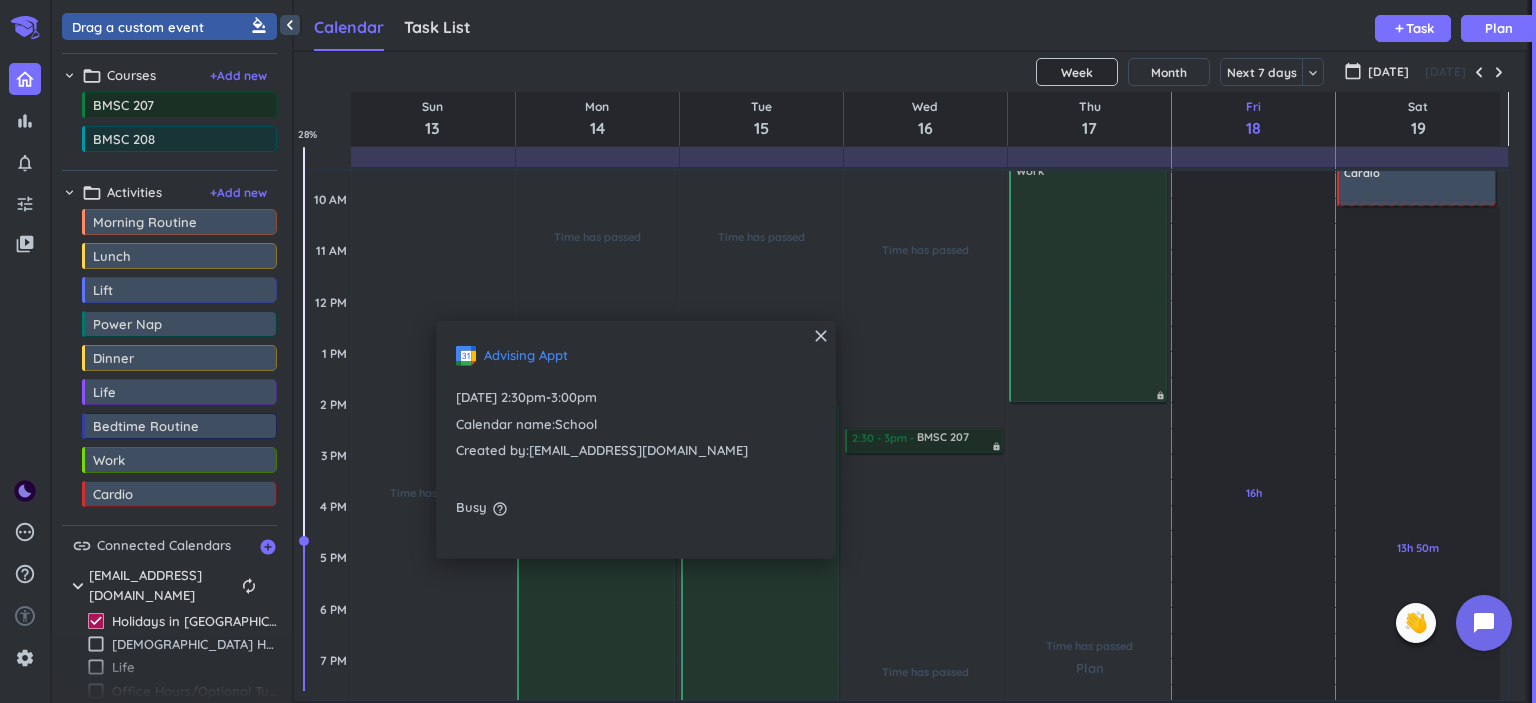 click on "Time has passed Past due Plan" at bounding box center [1089, 659] 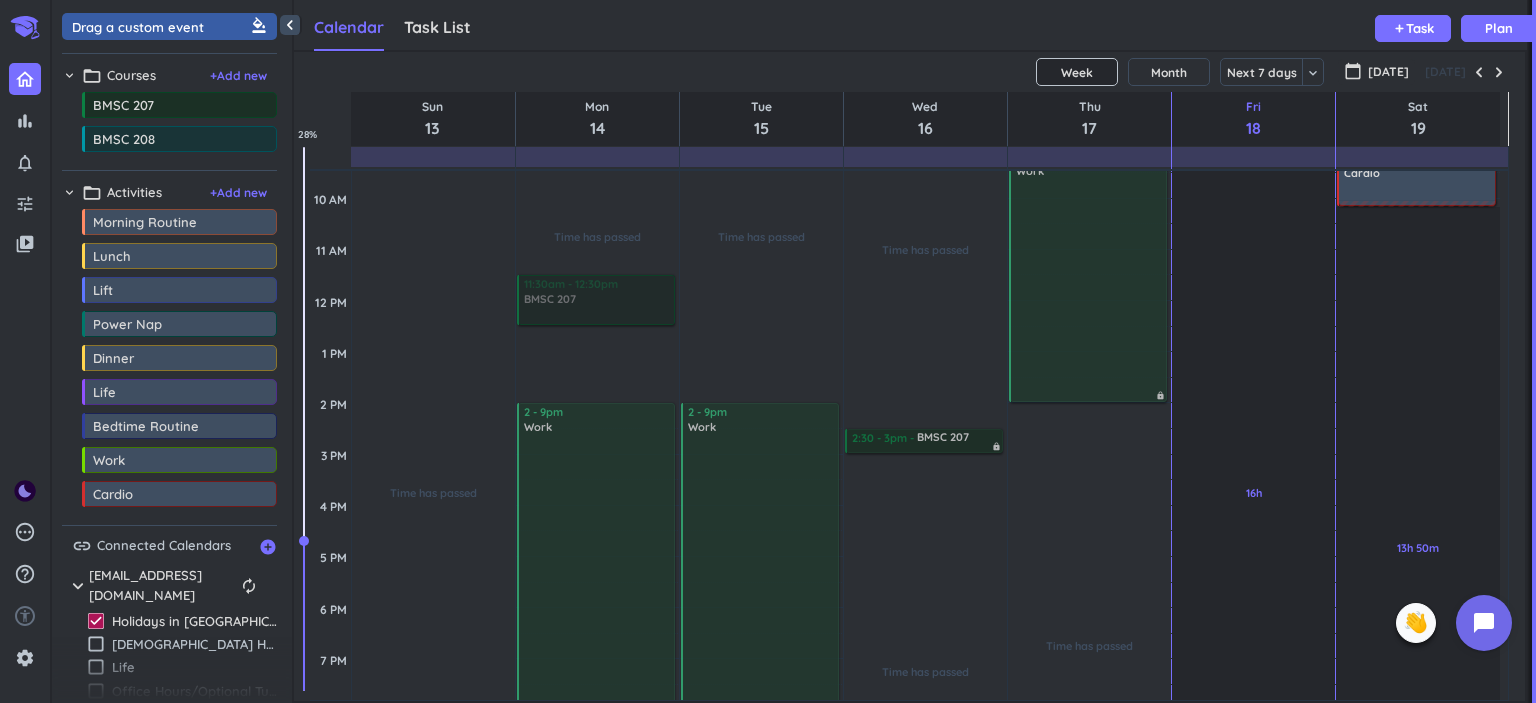 scroll, scrollTop: 279, scrollLeft: 0, axis: vertical 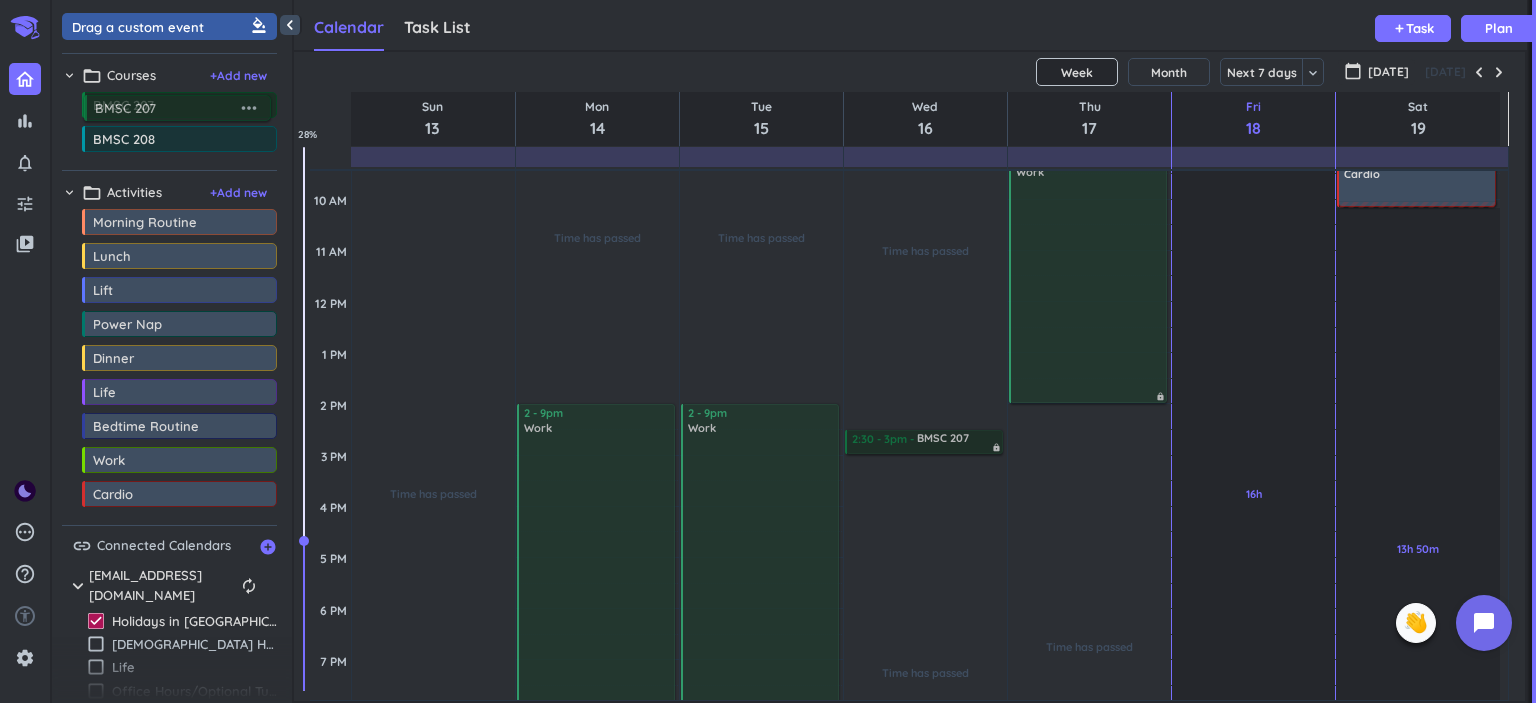 click on "bar_chart notifications_none tune video_library pending help_outline settings 5 / 9 check_circle_outline check_circle_outline check_circle_outline check_circle_outline check_circle_outline 🤘 ✨ 🎓 ♠️ close 👋 chevron_left Drag a custom event format_color_fill chevron_right folder_open Courses   +  Add new drag_indicator BMSC 207 more_horiz drag_indicator BMSC 208 more_horiz chevron_right folder_open Activities   +  Add new drag_indicator Morning Routine more_horiz drag_indicator Lunch more_horiz drag_indicator Lift more_horiz drag_indicator Power Nap more_horiz drag_indicator Dinner more_horiz drag_indicator Life more_horiz drag_indicator Bedtime Routine more_horiz drag_indicator Work more_horiz drag_indicator Cardio more_horiz link Connected Calendars add_circle chevron_right [EMAIL_ADDRESS][DOMAIN_NAME] autorenew delete_outline check_box Holidays in [GEOGRAPHIC_DATA] check_box_outline_blank [DEMOGRAPHIC_DATA] Holidays check_box_outline_blank Life check_box_outline_blank Office Hours/Optional Tutorial Sessions  check_box add %" at bounding box center (768, 351) 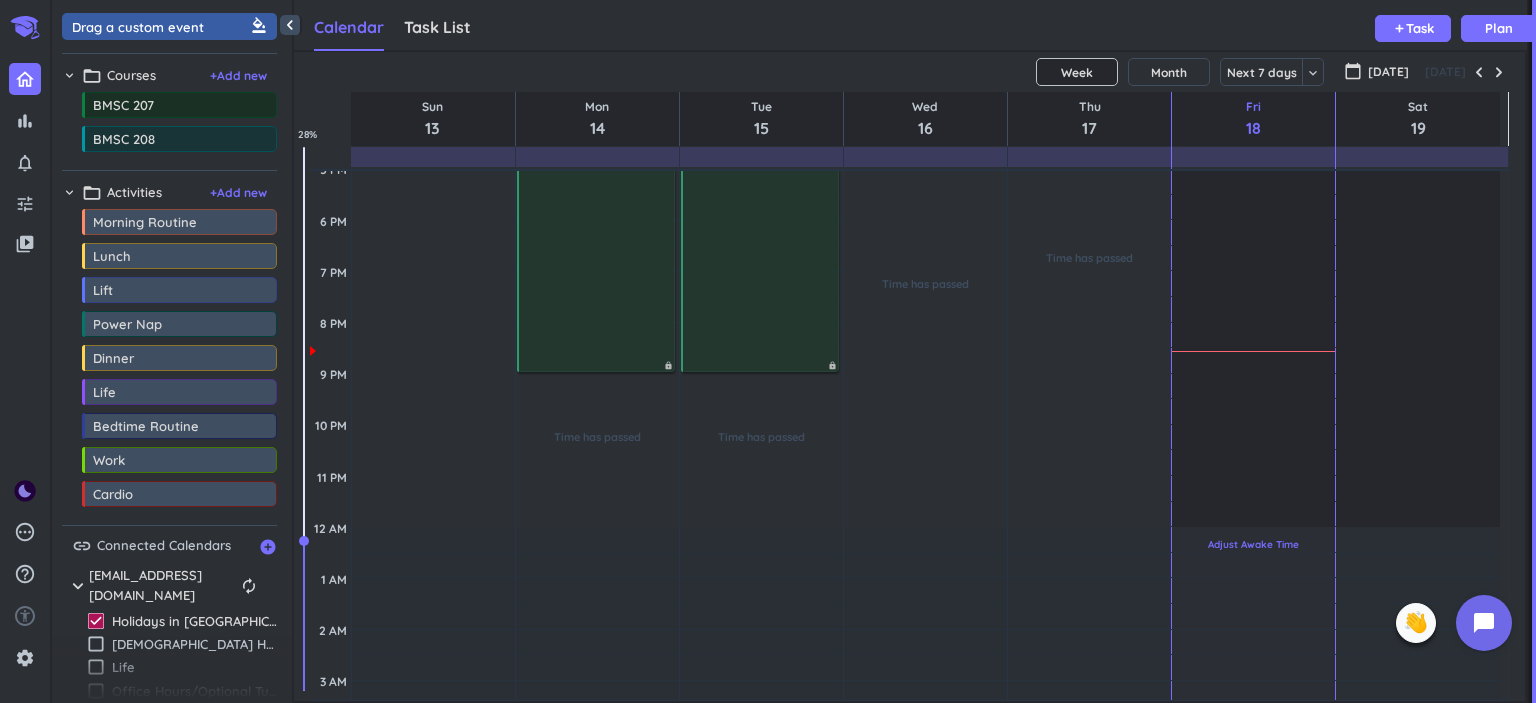 scroll, scrollTop: 699, scrollLeft: 0, axis: vertical 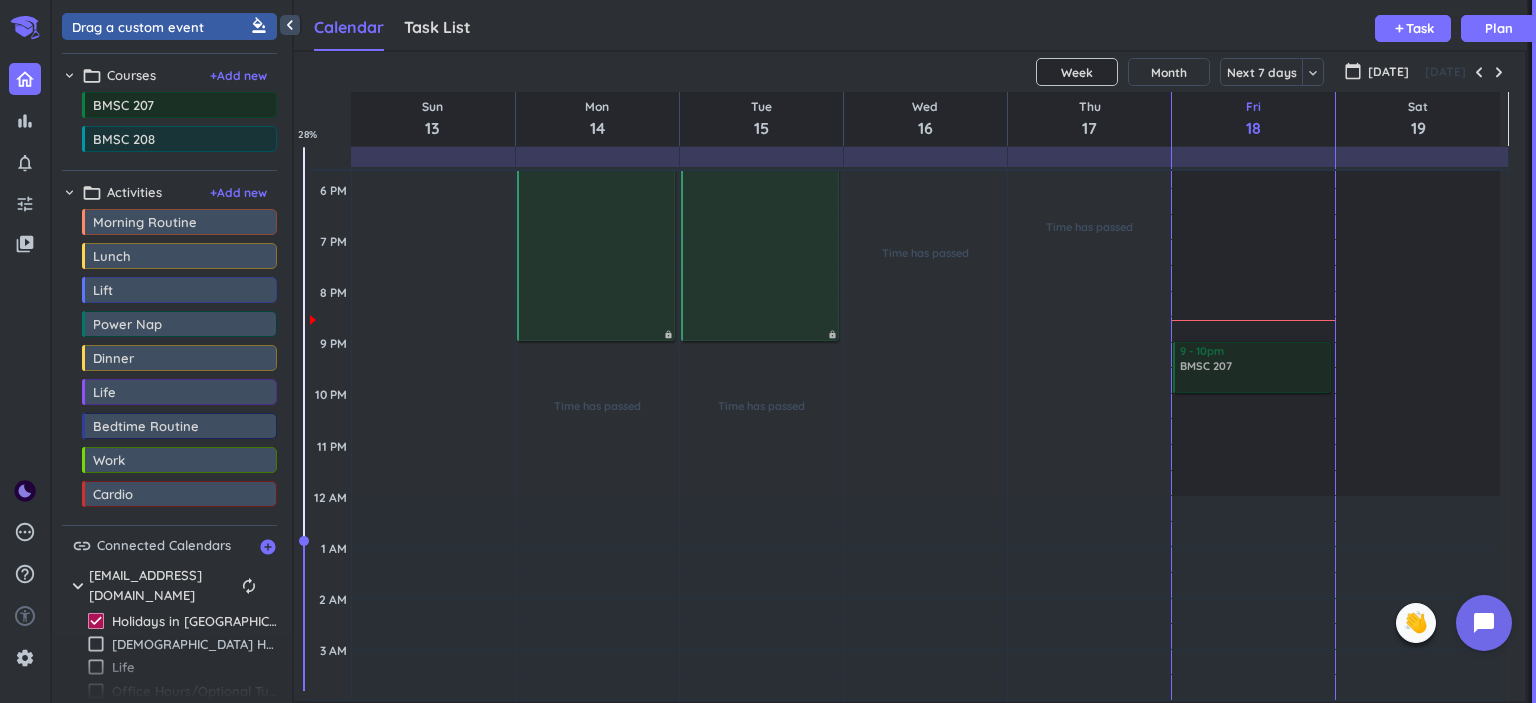 drag, startPoint x: 163, startPoint y: 111, endPoint x: 1246, endPoint y: 346, distance: 1108.203 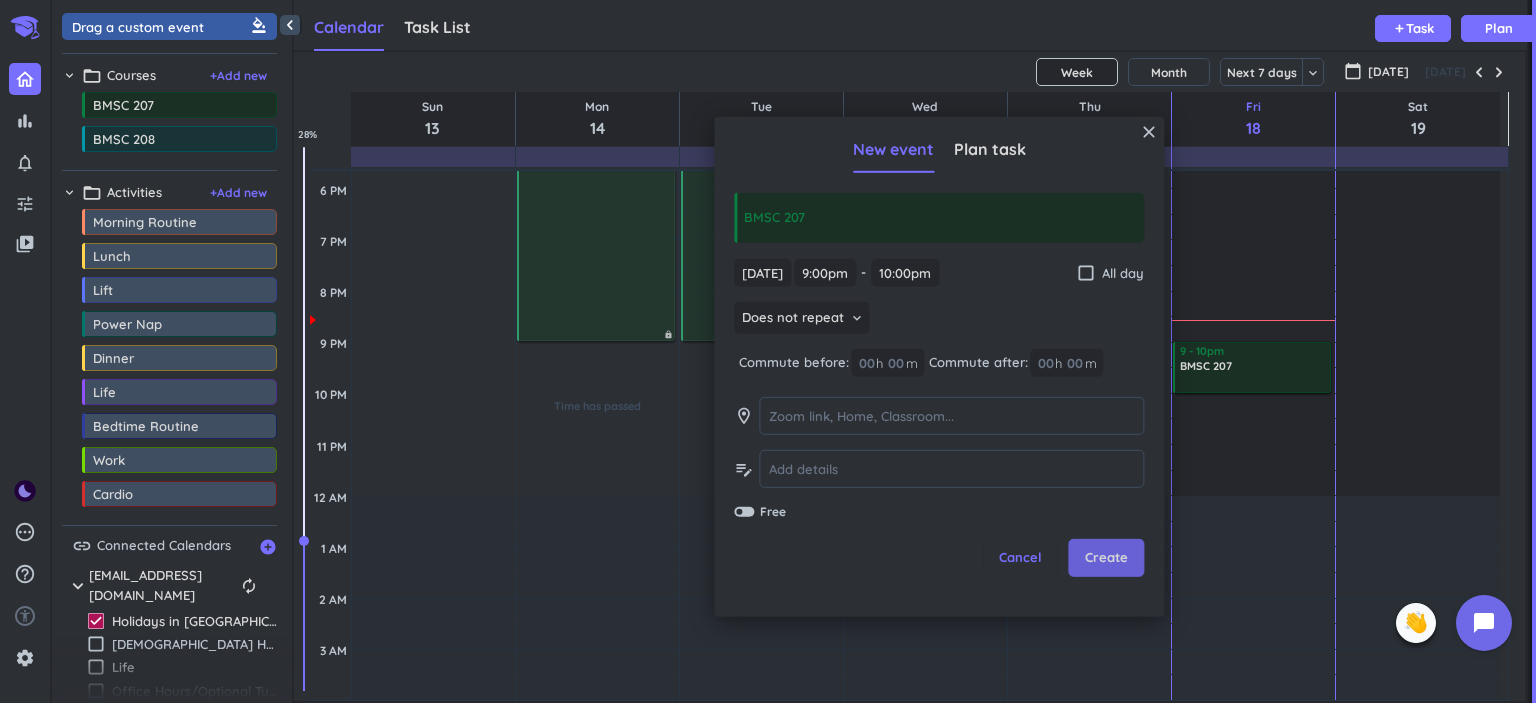 click on "Create" at bounding box center (1106, 558) 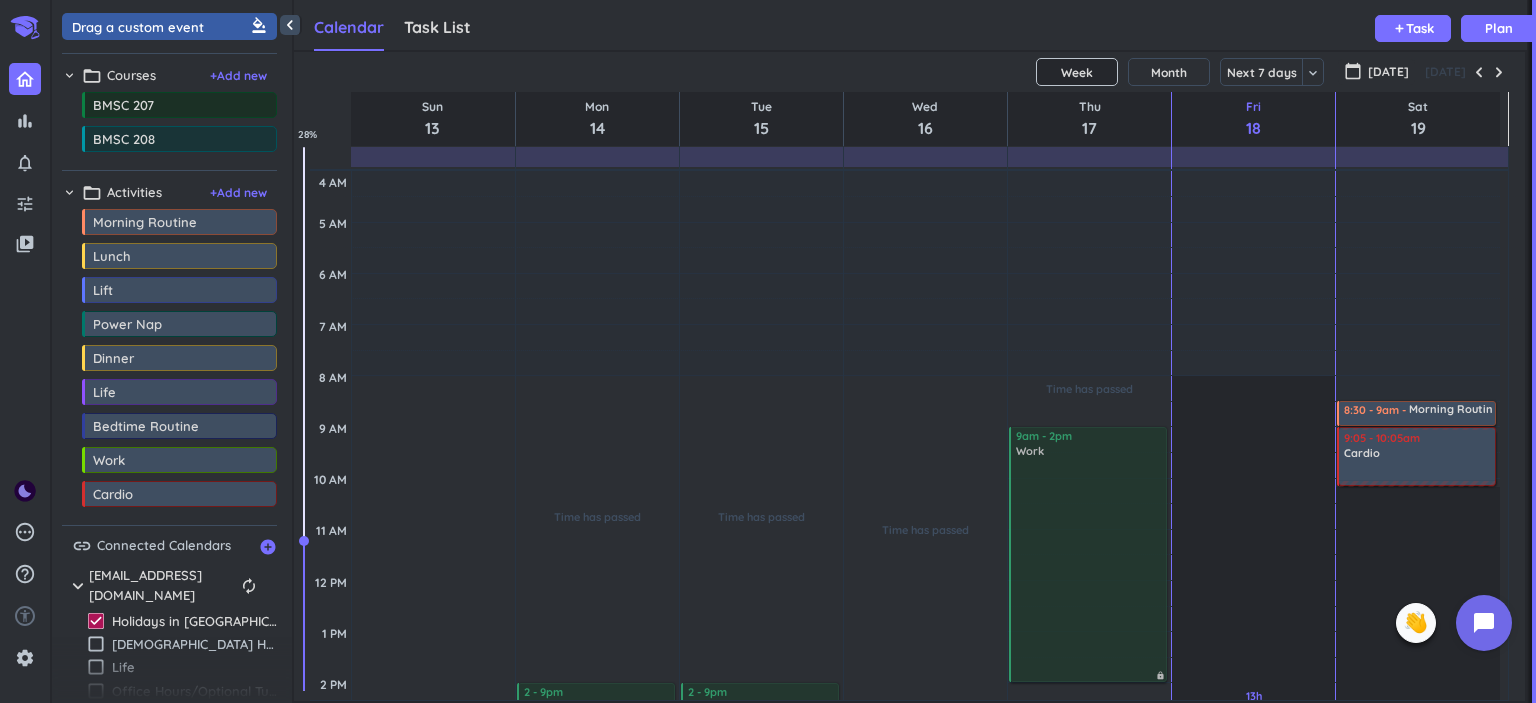 scroll, scrollTop: 200, scrollLeft: 0, axis: vertical 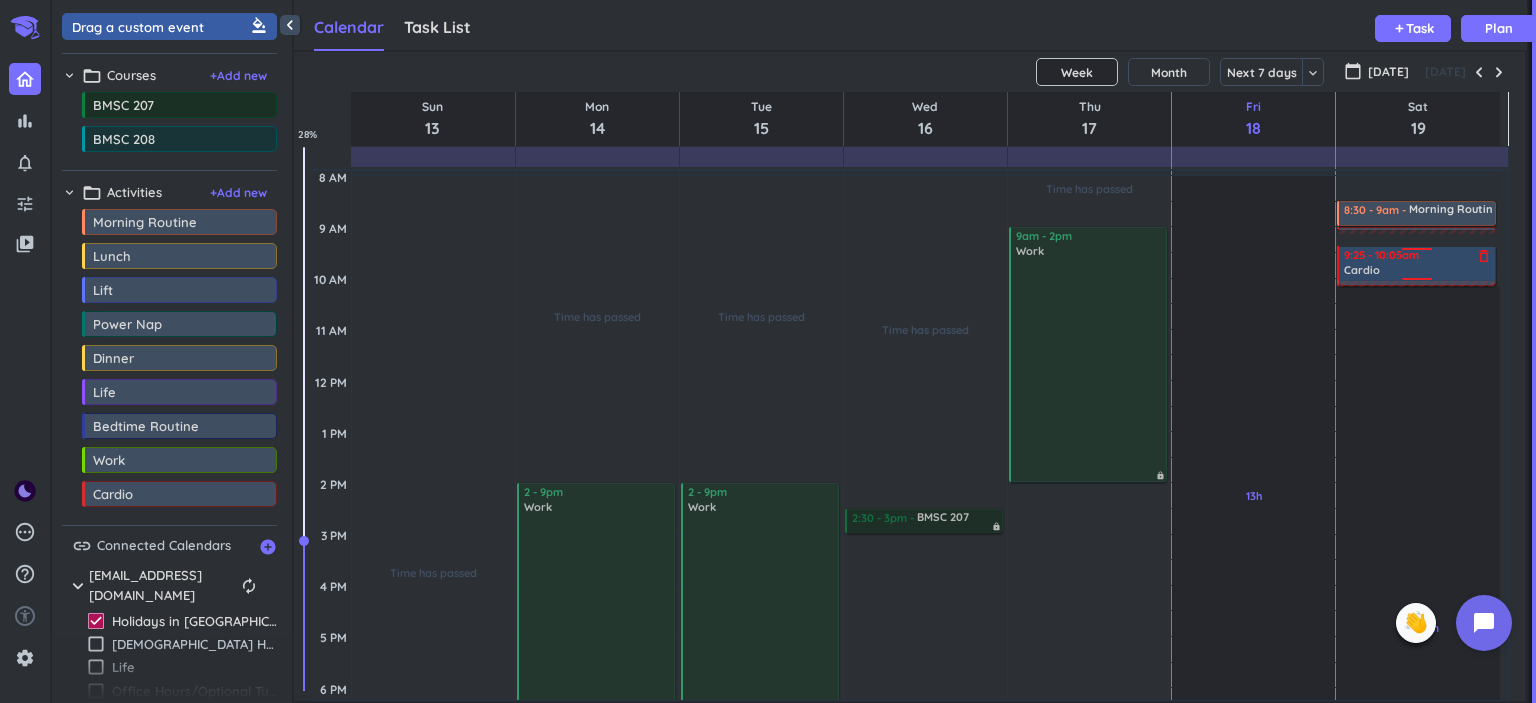 drag, startPoint x: 1412, startPoint y: 231, endPoint x: 1417, endPoint y: 247, distance: 16.763054 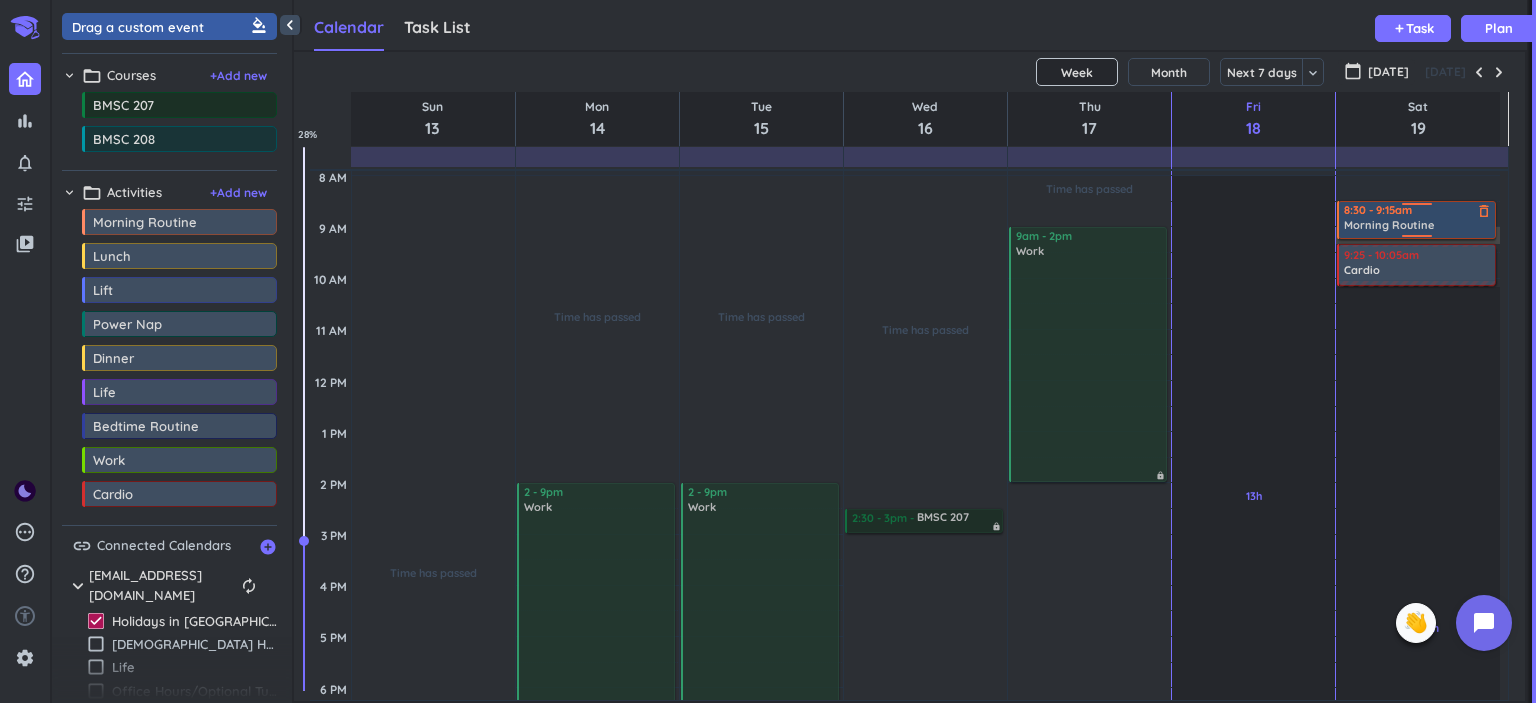 drag, startPoint x: 1415, startPoint y: 221, endPoint x: 1419, endPoint y: 234, distance: 13.601471 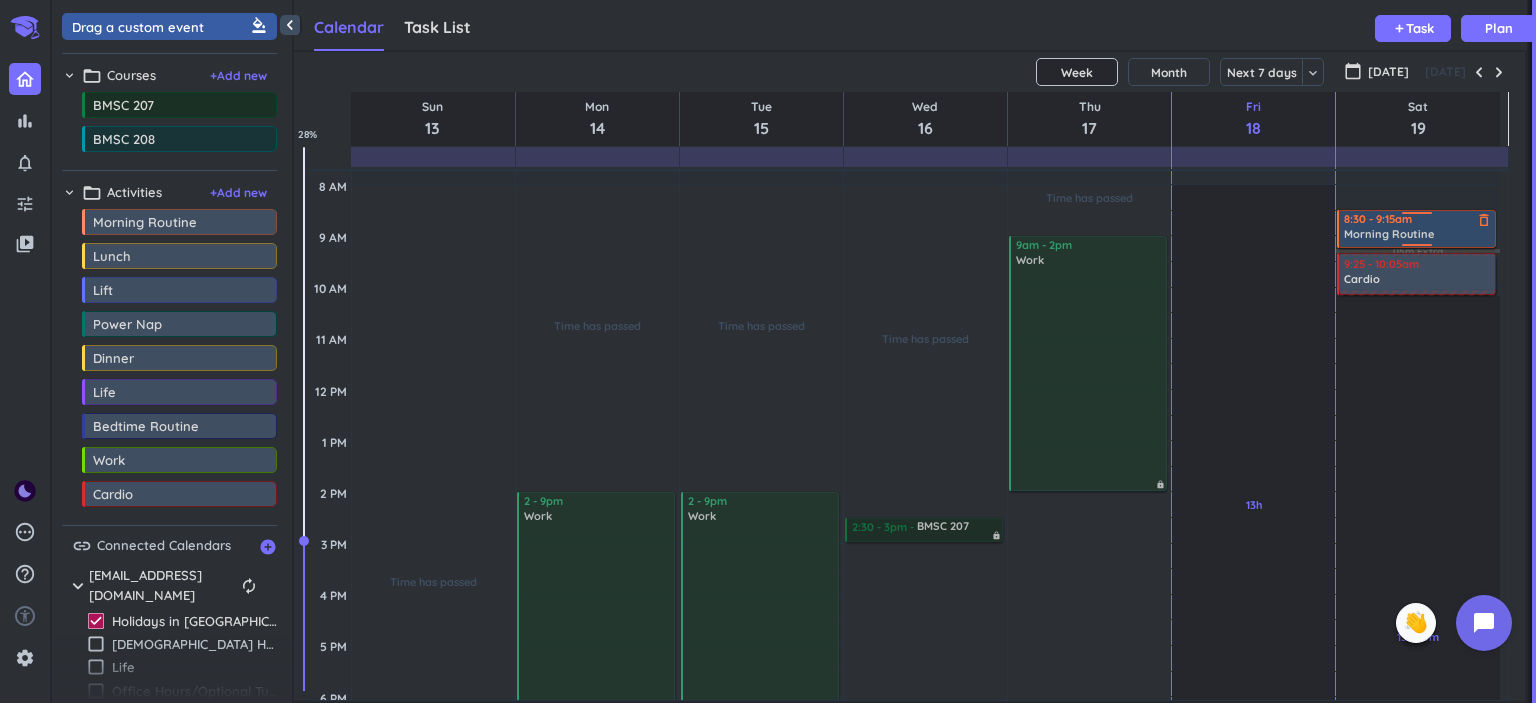 scroll, scrollTop: 190, scrollLeft: 0, axis: vertical 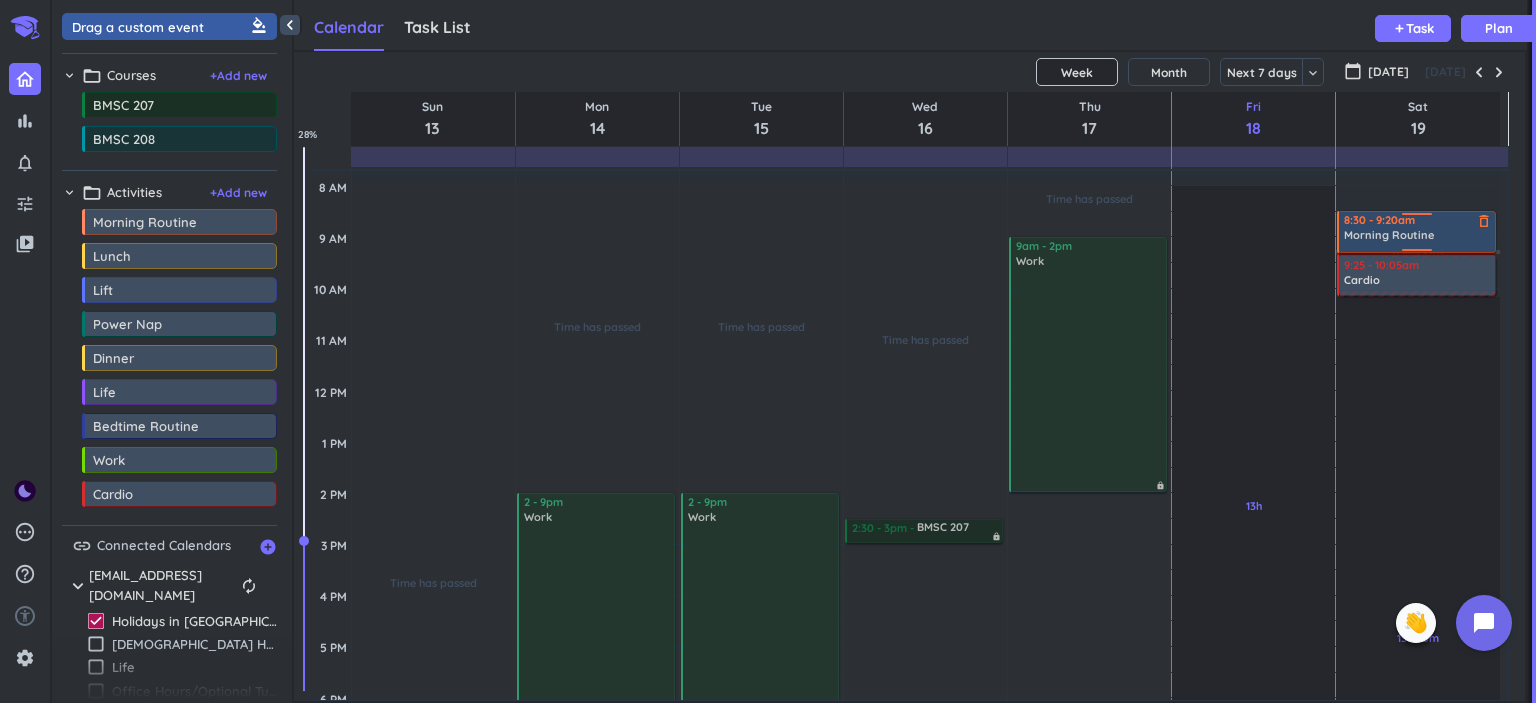 drag, startPoint x: 1416, startPoint y: 237, endPoint x: 1419, endPoint y: 250, distance: 13.341664 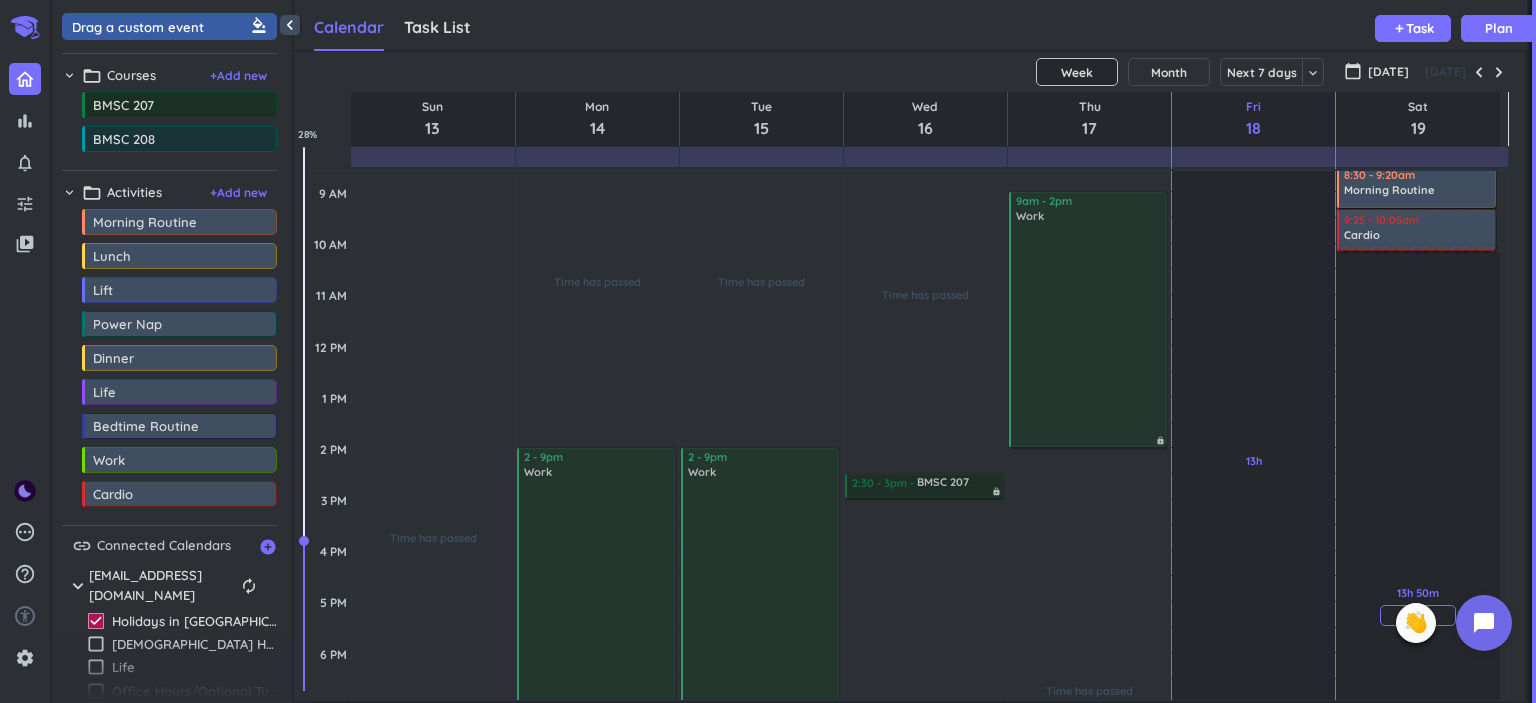 scroll, scrollTop: 190, scrollLeft: 0, axis: vertical 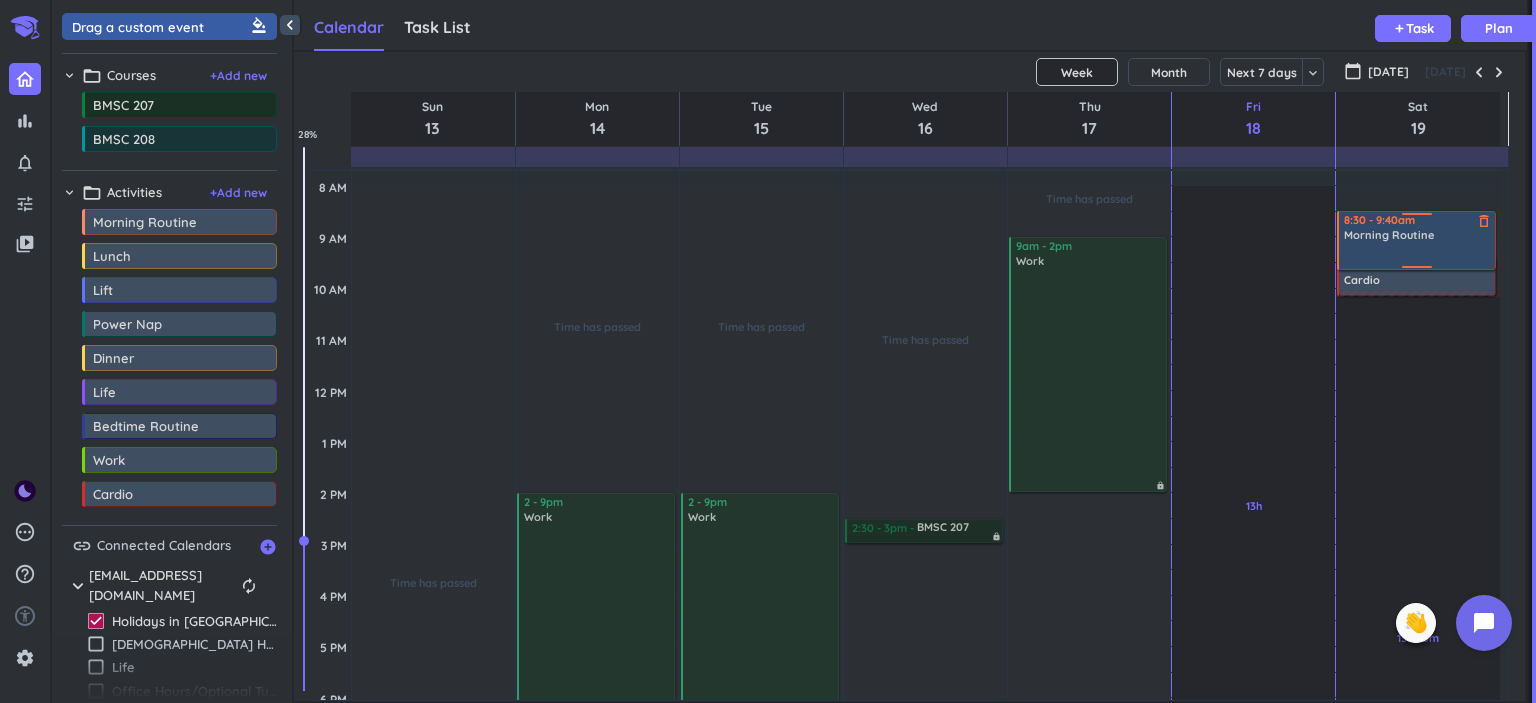 drag, startPoint x: 1412, startPoint y: 251, endPoint x: 1416, endPoint y: 267, distance: 16.492422 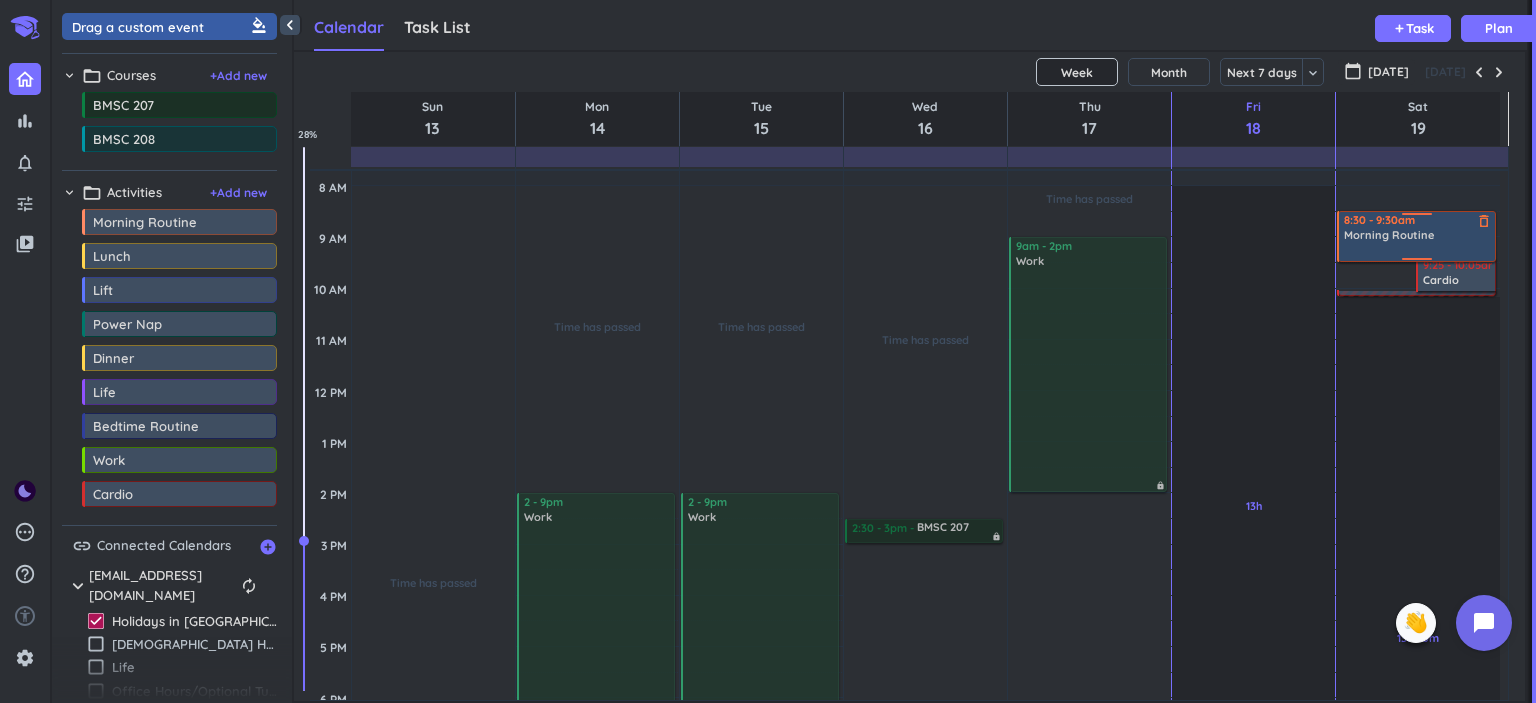 click on "13h 50m Past due Plan Adjust Awake Time Adjust Awake Time 8:30 - 9:40am Morning Routine delete_outline 9:25 - 10:05am Cardio delete_outline 8:30 - 9:30am Morning Routine delete_outline" at bounding box center (1418, 595) 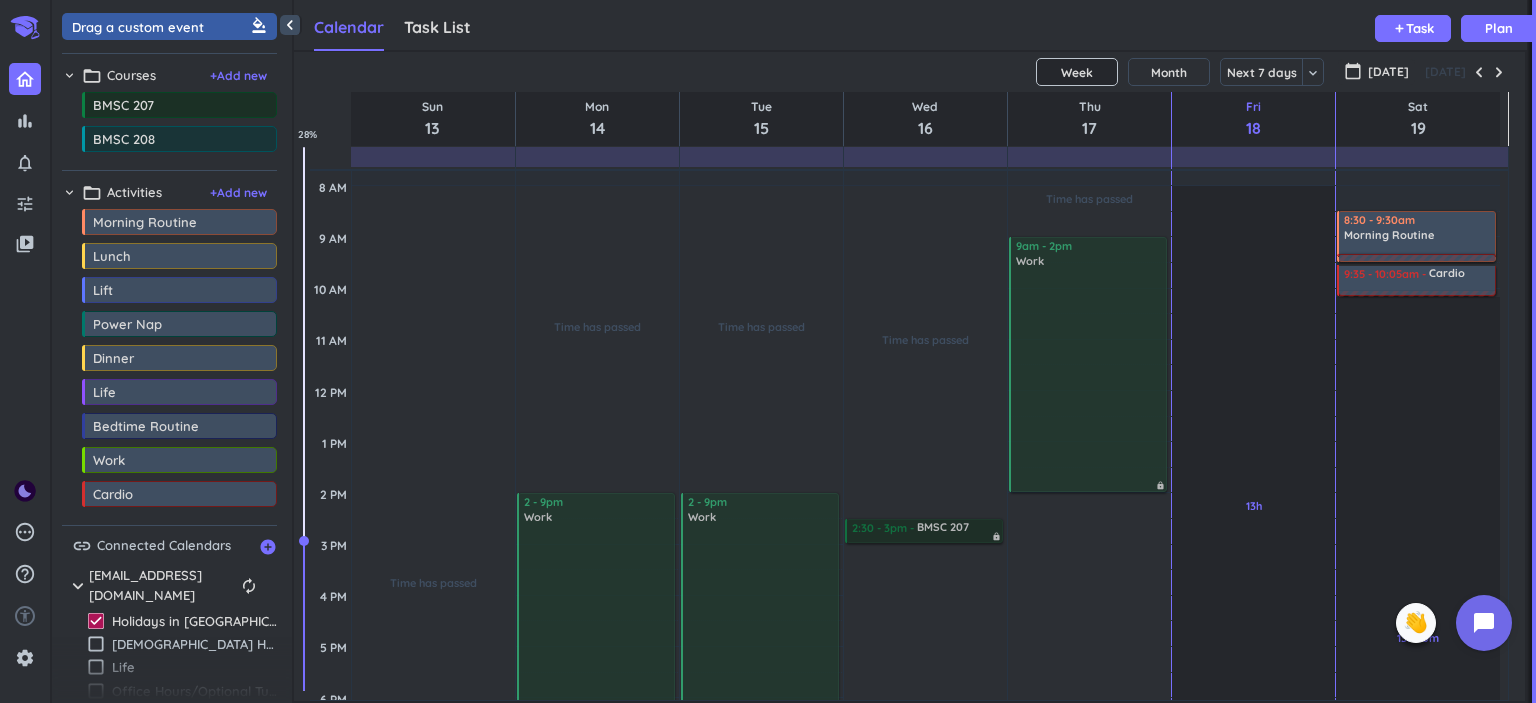 click on "4 AM 5 AM 6 AM 7 AM 8 AM 9 AM 10 AM 11 AM 12 PM 1 PM 2 PM 3 PM 4 PM 5 PM 6 PM 7 PM 8 PM 9 PM 10 PM 11 PM 12 AM 1 AM 2 AM 3 AM Time has passed Past due Plan Adjust Awake Time Adjust Awake Time Time has passed Past due Plan Time has passed Past due Plan Adjust Awake Time Adjust Awake Time 2 - 9pm Work lock Time has passed Past due Plan Time has passed Past due Plan Adjust Awake Time Adjust Awake Time 2 - 9pm Work lock Time has passed Past due Plan Time has passed Past due Plan Adjust Awake Time Adjust Awake Time 2:30 - 3pm BMSC 207 lock Time has passed Past due Plan Time has passed Past due Plan Adjust Awake Time Adjust Awake Time 9am - 2pm Work lock 13h  Past due Plan 2h  Past due Plan Adjust Awake Time Adjust Awake Time 9 - 10pm BMSC 207 delete_outline 13h 50m Past due Plan Adjust Awake Time Adjust Awake Time 8:30 - 9:30am Morning Routine delete_outline 9:25 - 10:05am Cardio delete_outline 9:35 - 10:05am Cardio delete_outline" at bounding box center (905, 595) 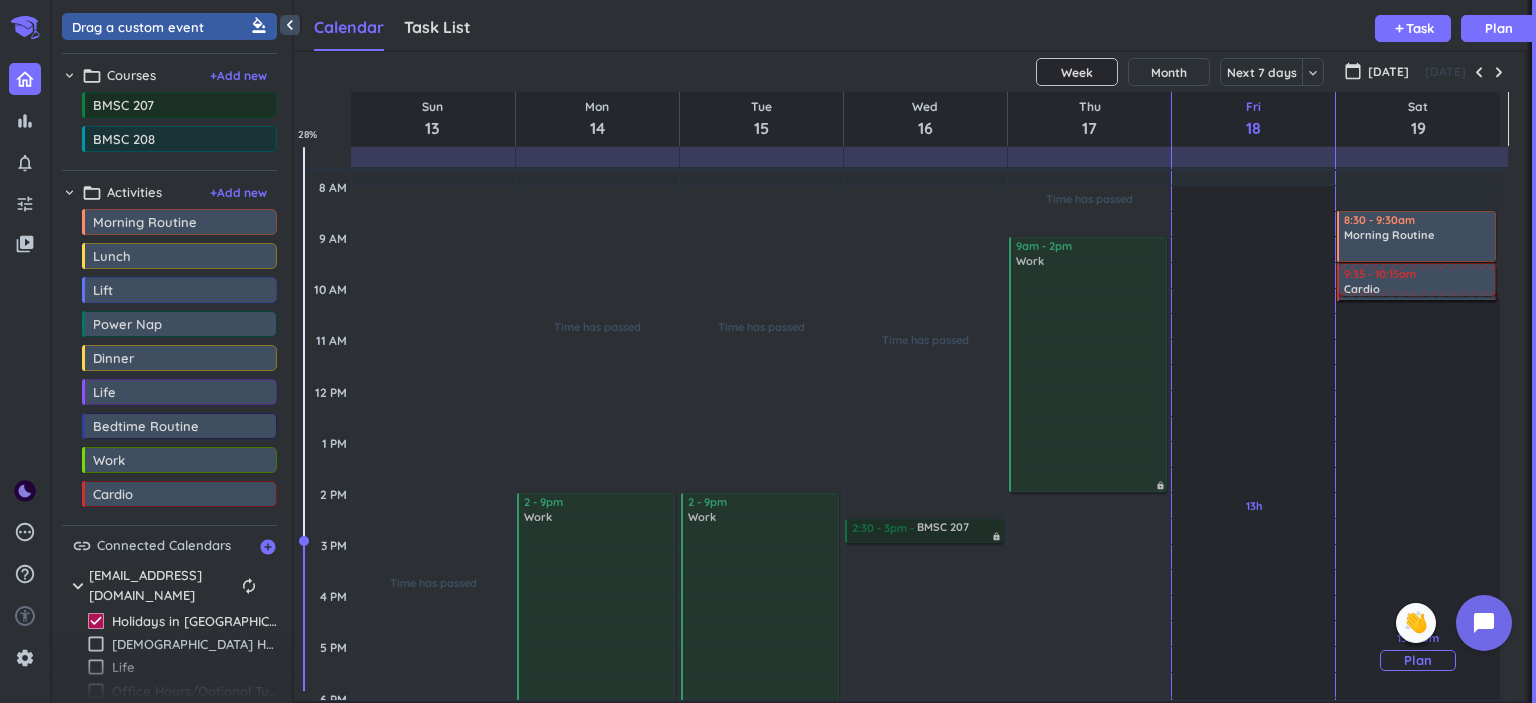 click on "13h 50m Past due Plan Adjust Awake Time Adjust Awake Time 8:30 - 9:30am Morning Routine delete_outline 9:35 - 10:05am Cardio delete_outline 9:35 - 10:15am Cardio delete_outline" at bounding box center (1418, 595) 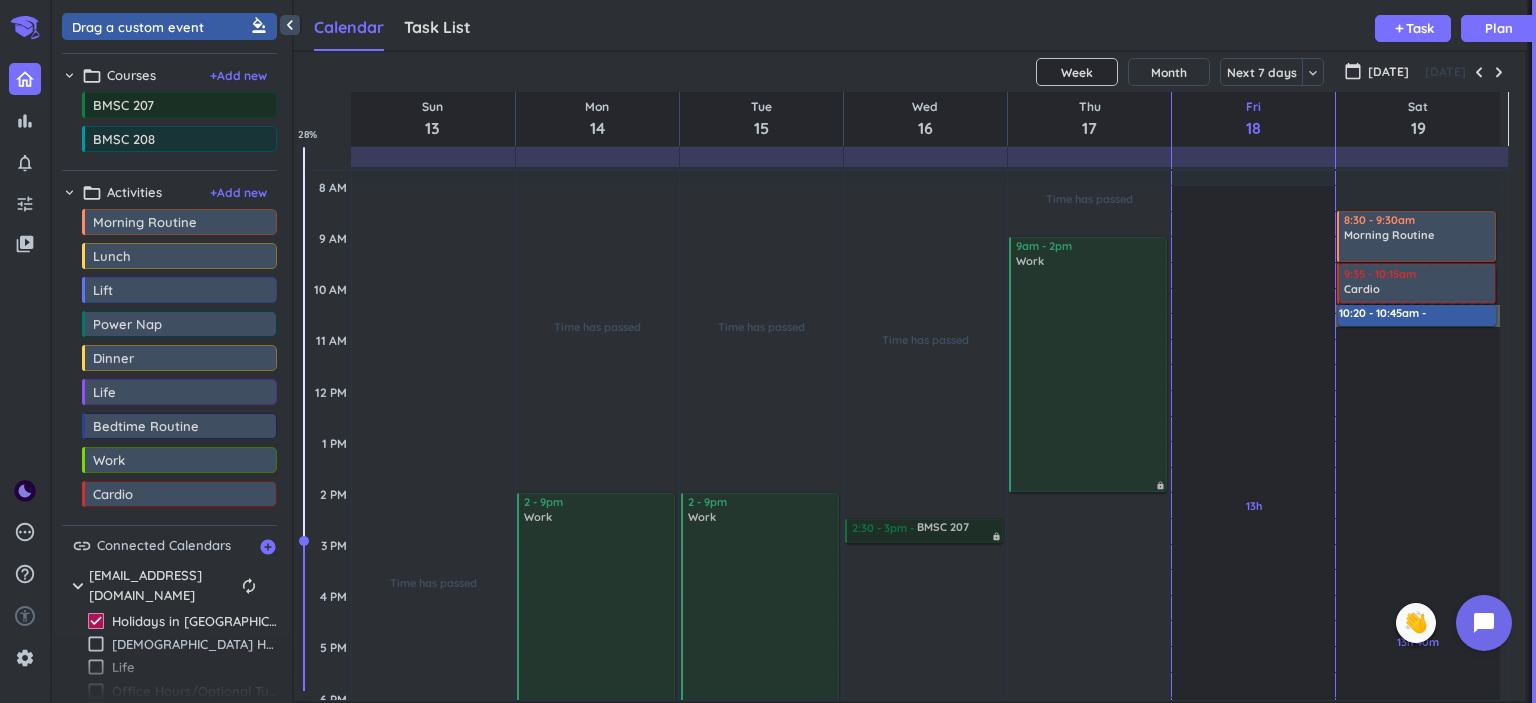 drag, startPoint x: 1373, startPoint y: 307, endPoint x: 1376, endPoint y: 323, distance: 16.27882 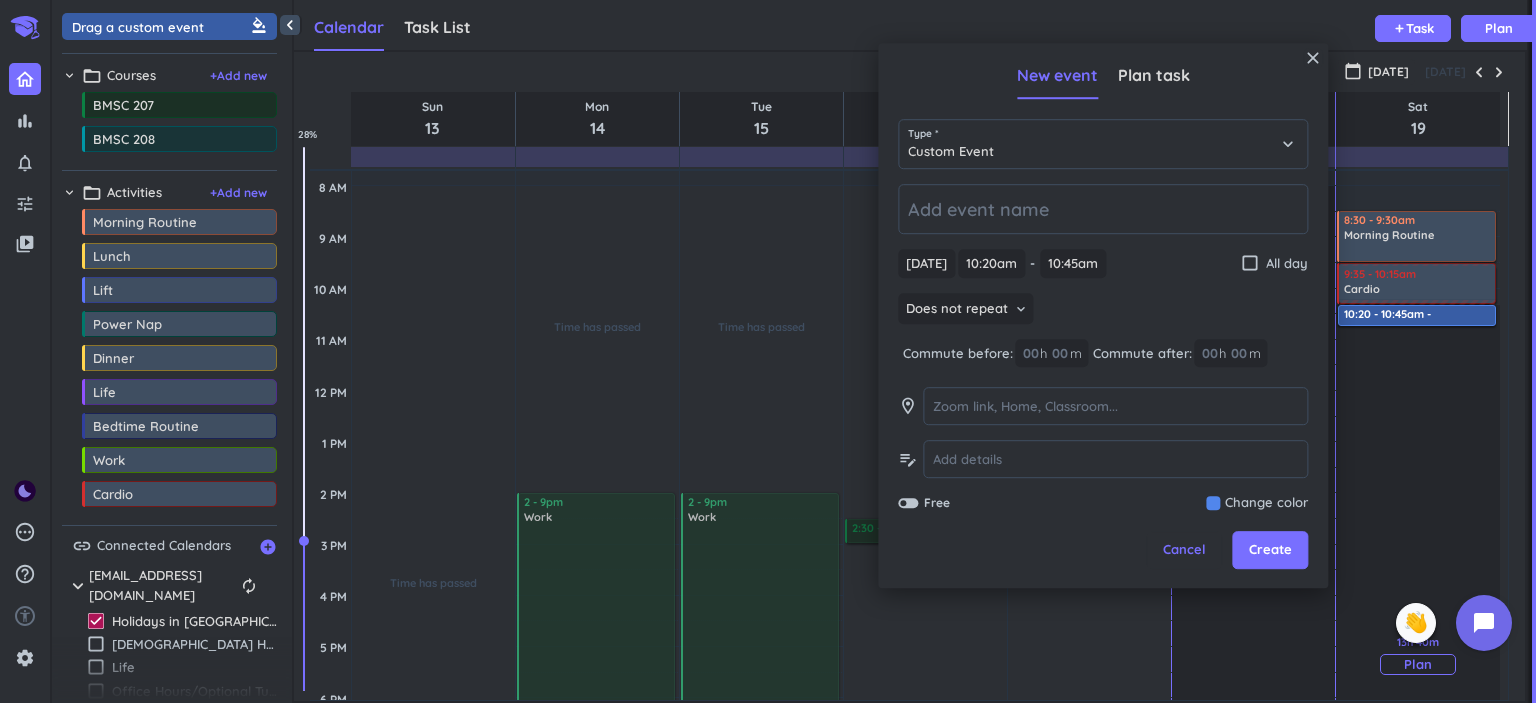 click on "13h 40m Past due Plan" at bounding box center [1418, 655] 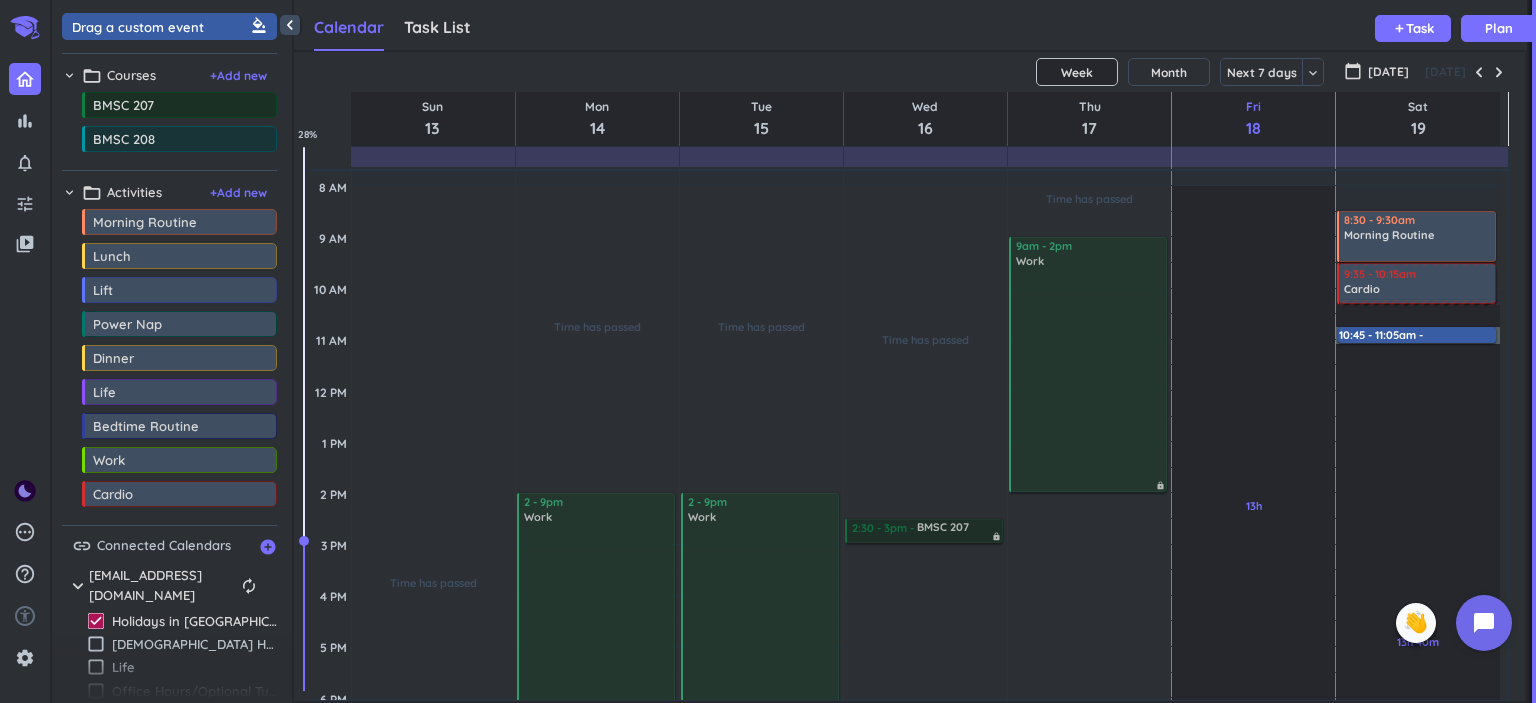 drag, startPoint x: 1378, startPoint y: 328, endPoint x: 1382, endPoint y: 341, distance: 13.601471 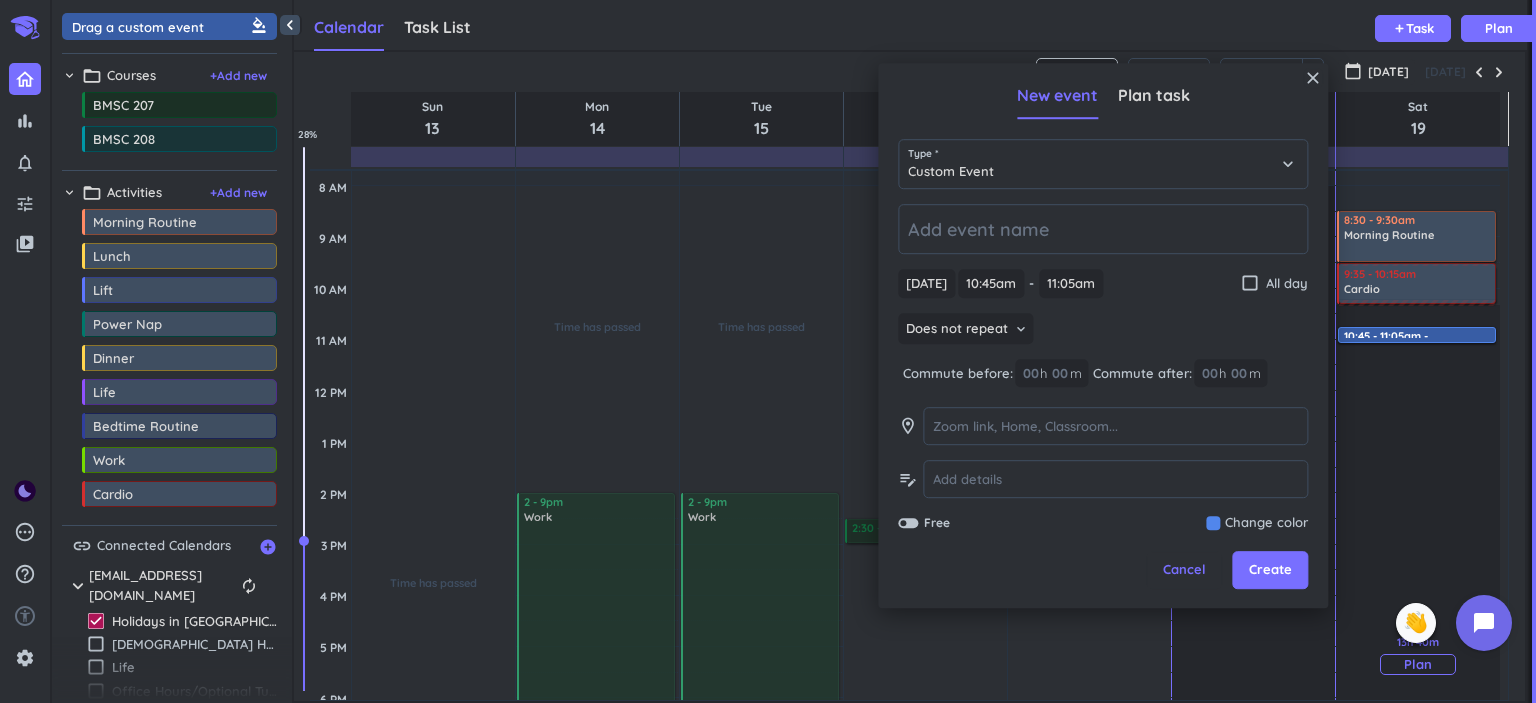 click on "13h 40m Past due Plan" at bounding box center (1418, 655) 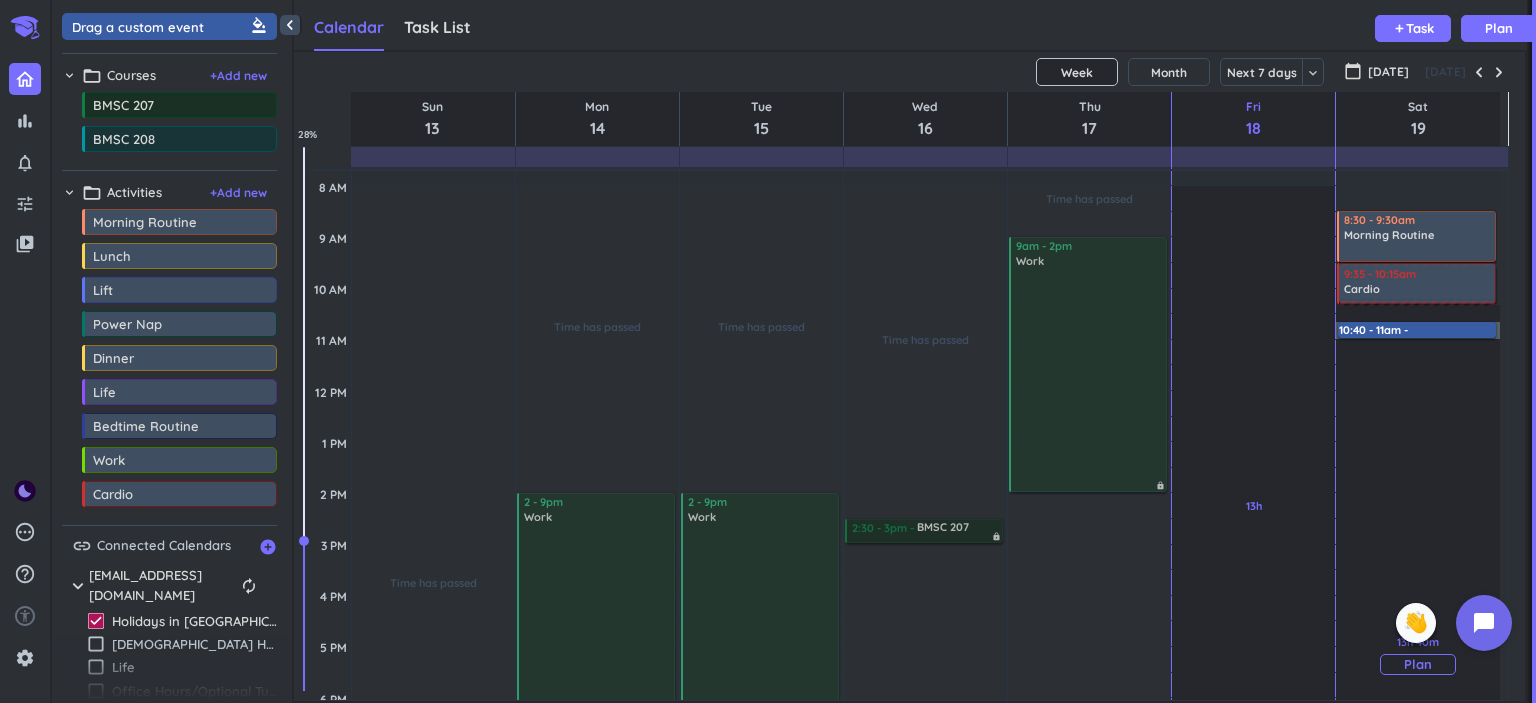 drag, startPoint x: 1384, startPoint y: 323, endPoint x: 1385, endPoint y: 335, distance: 12.0415945 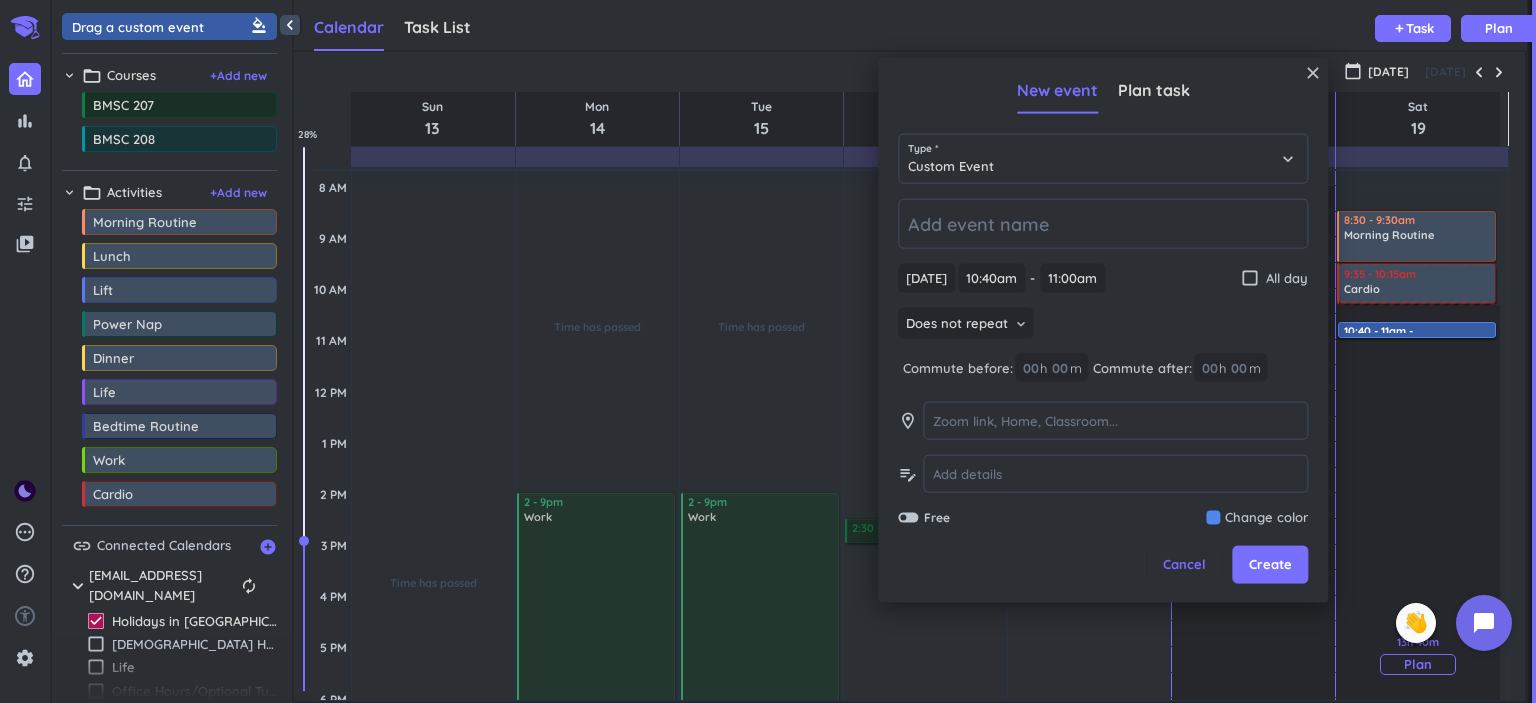 click on "13h 40m Past due Plan" at bounding box center (1418, 655) 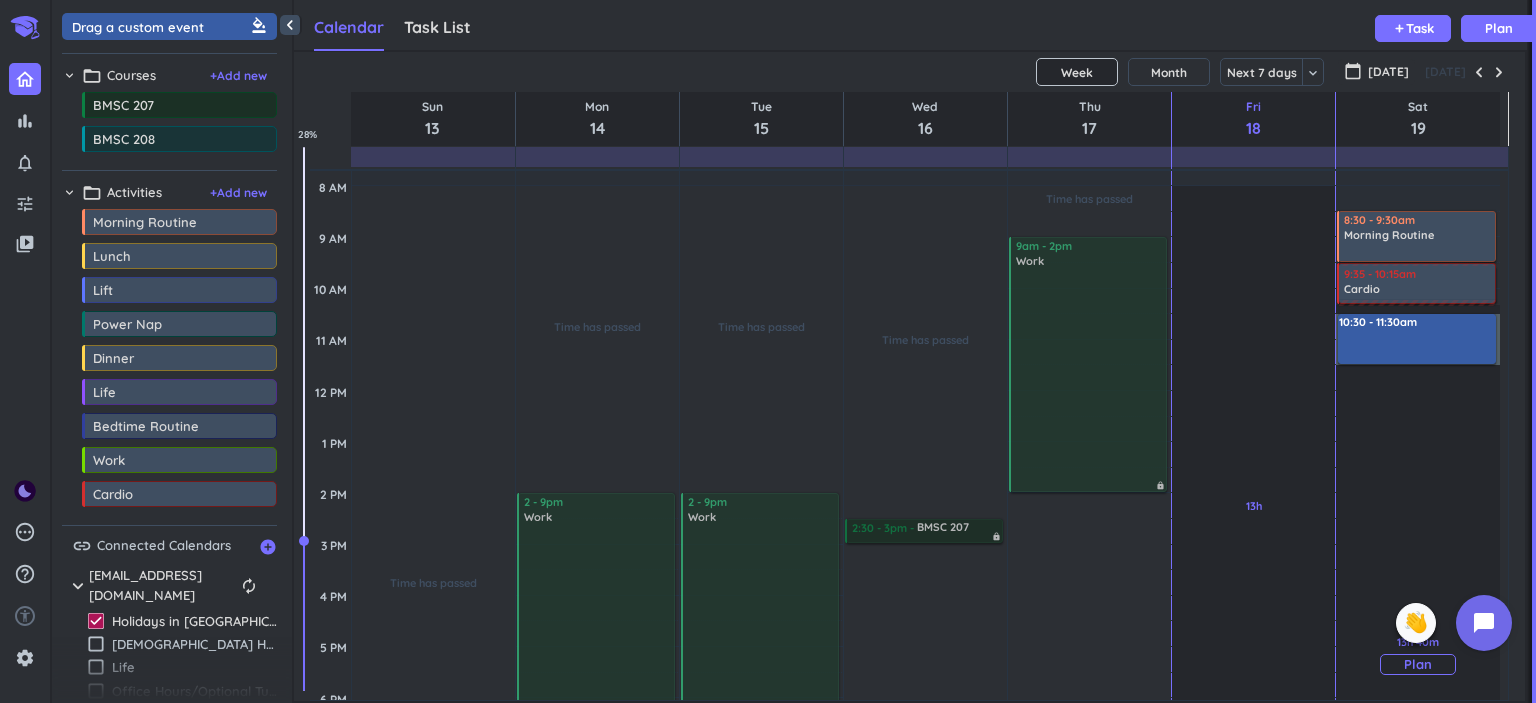 drag, startPoint x: 1381, startPoint y: 316, endPoint x: 1389, endPoint y: 361, distance: 45.705578 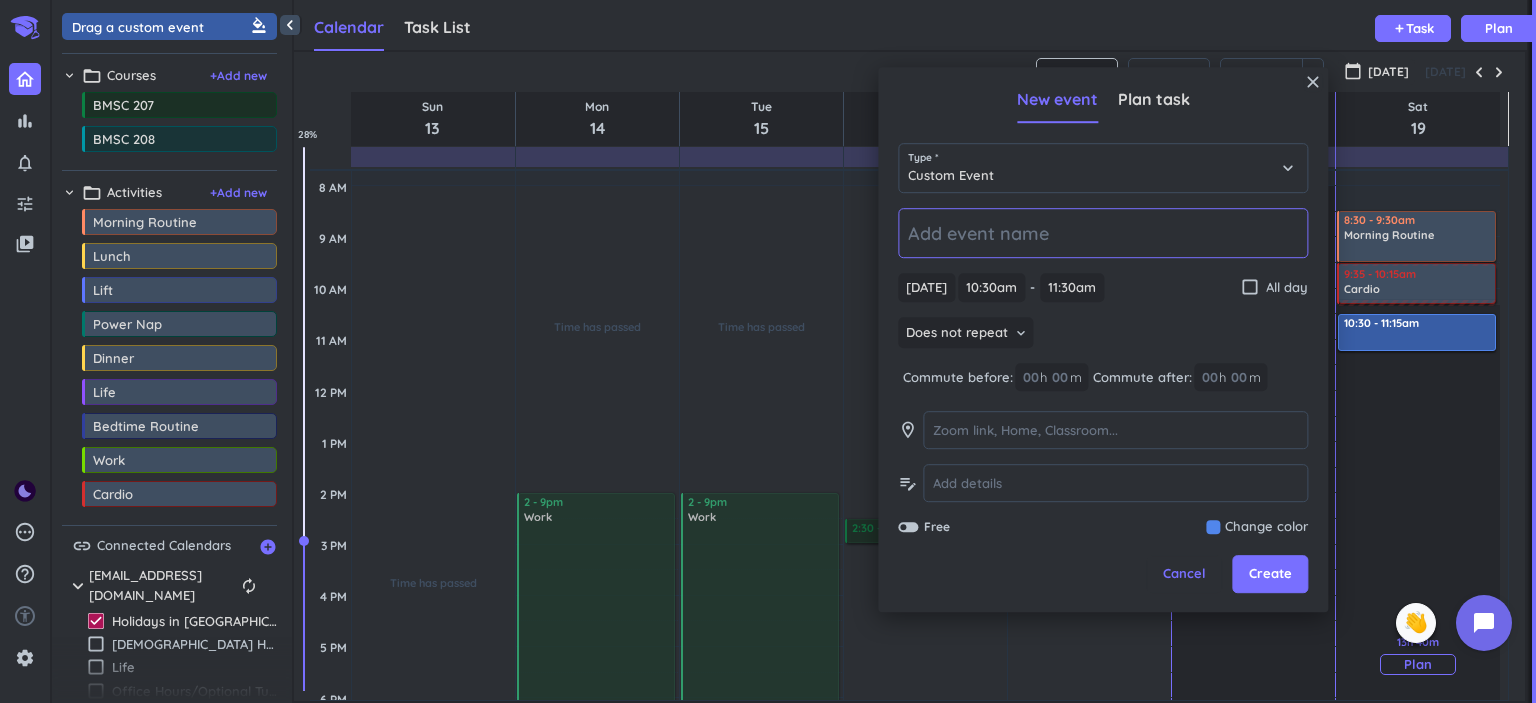 drag, startPoint x: 1412, startPoint y: 365, endPoint x: 1410, endPoint y: 353, distance: 12.165525 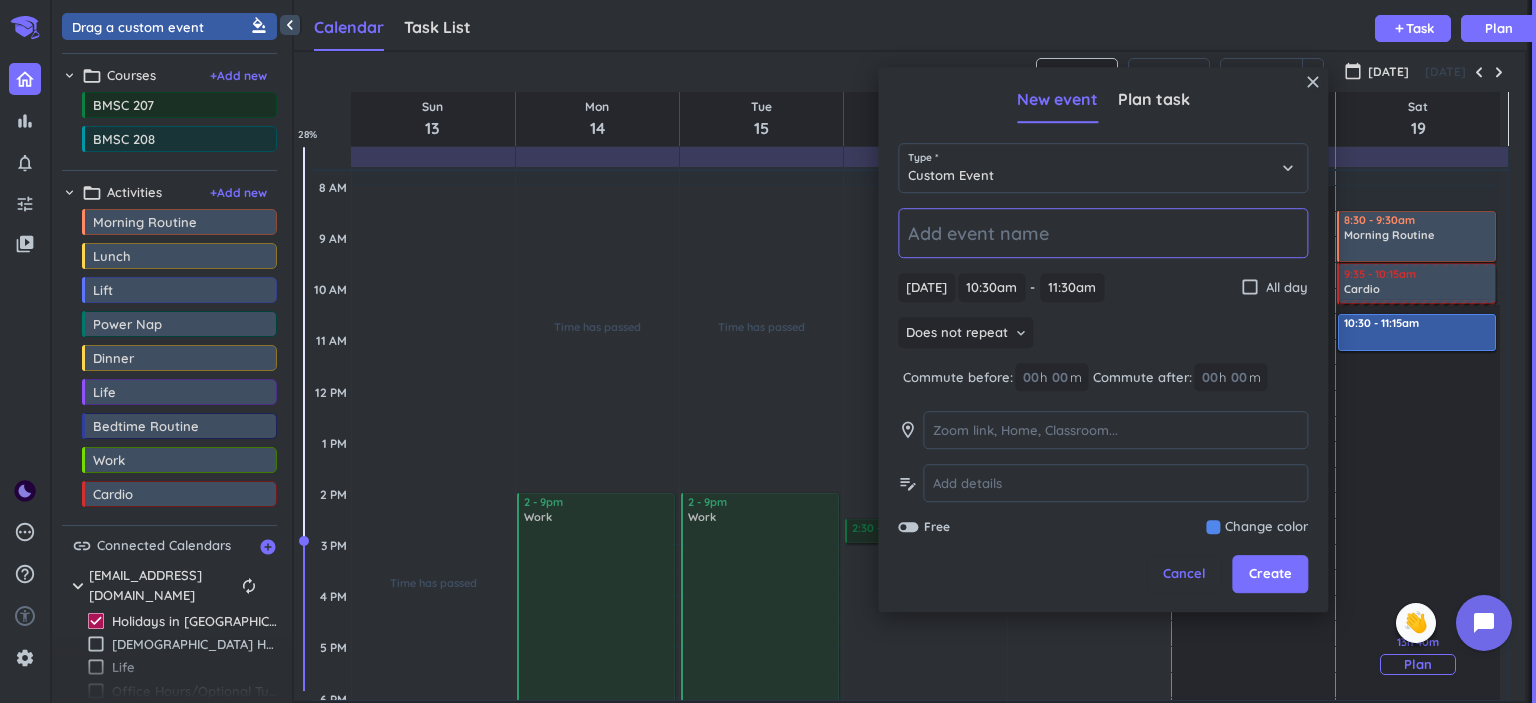 click on "13h 40m Past due Plan Adjust Awake Time Adjust Awake Time 8:30 - 9:30am Morning Routine delete_outline 9:35 - 10:15am Cardio delete_outline 10:30 - 11:30am 10:30 - 11:15am" at bounding box center [1418, 595] 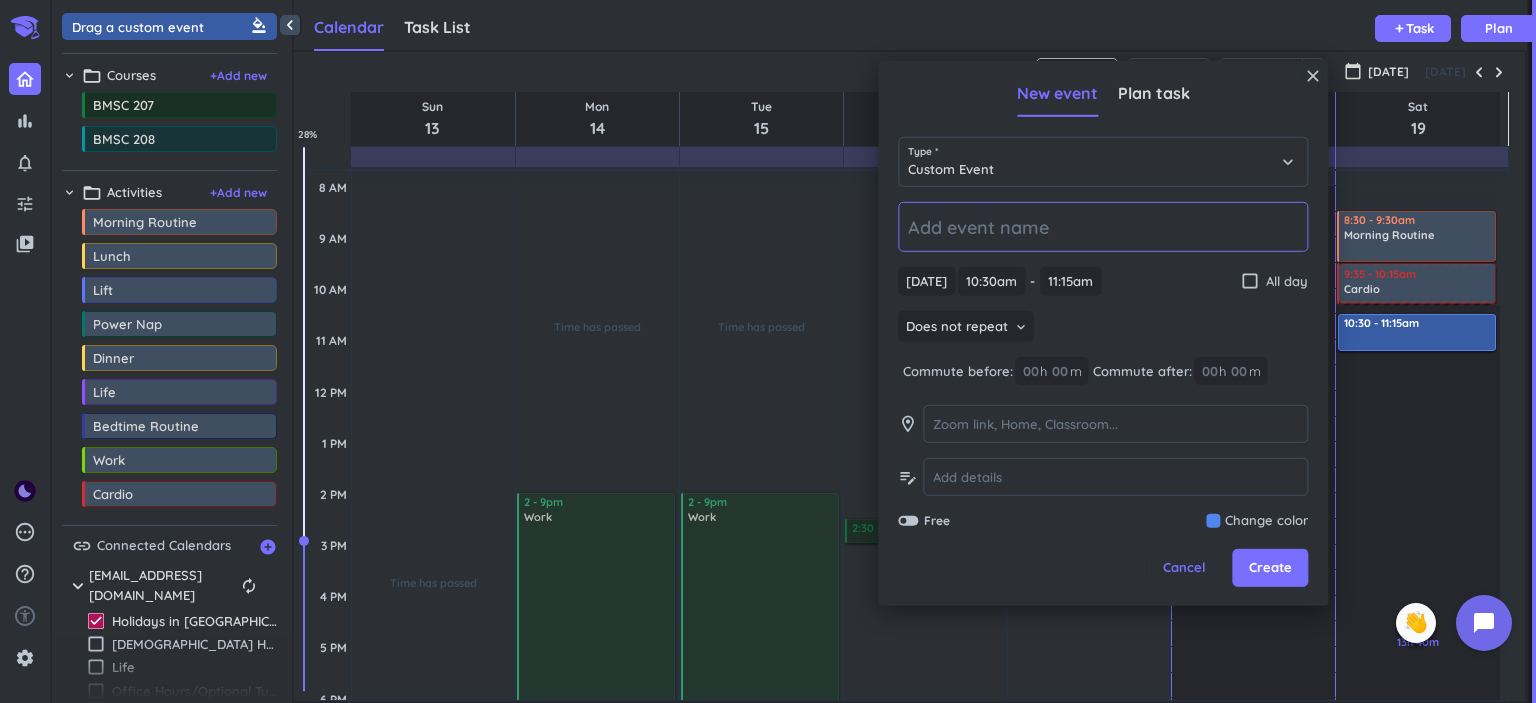 click 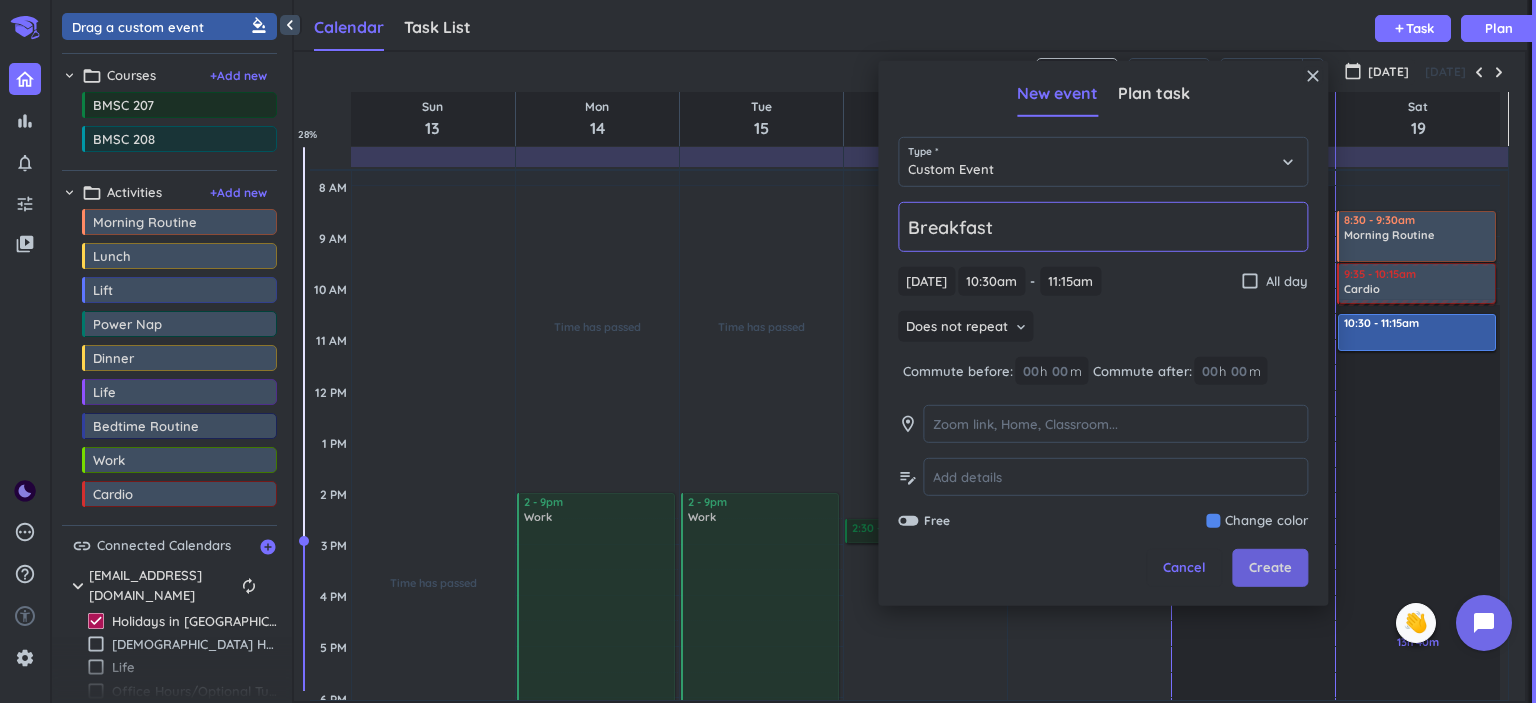 type on "Breakfast" 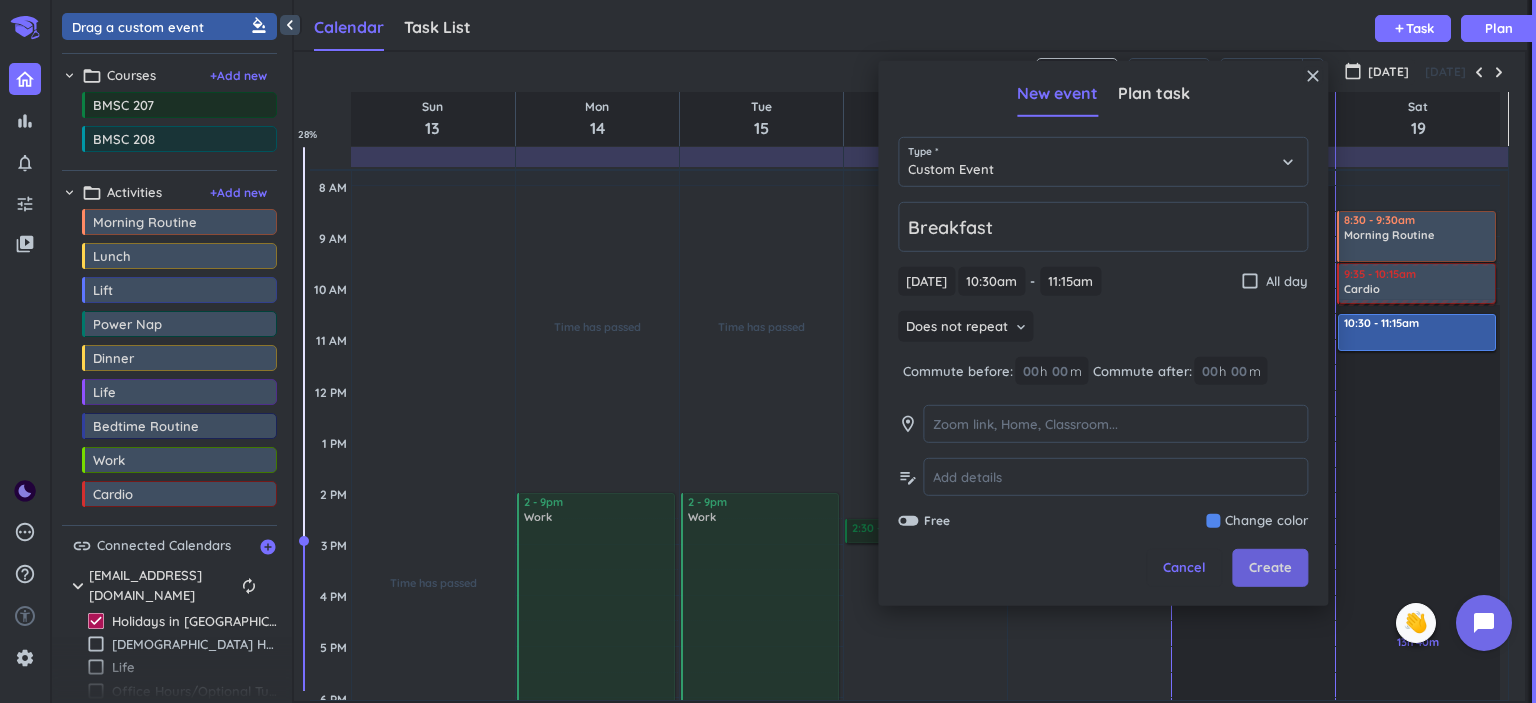 click on "Create" at bounding box center (1270, 568) 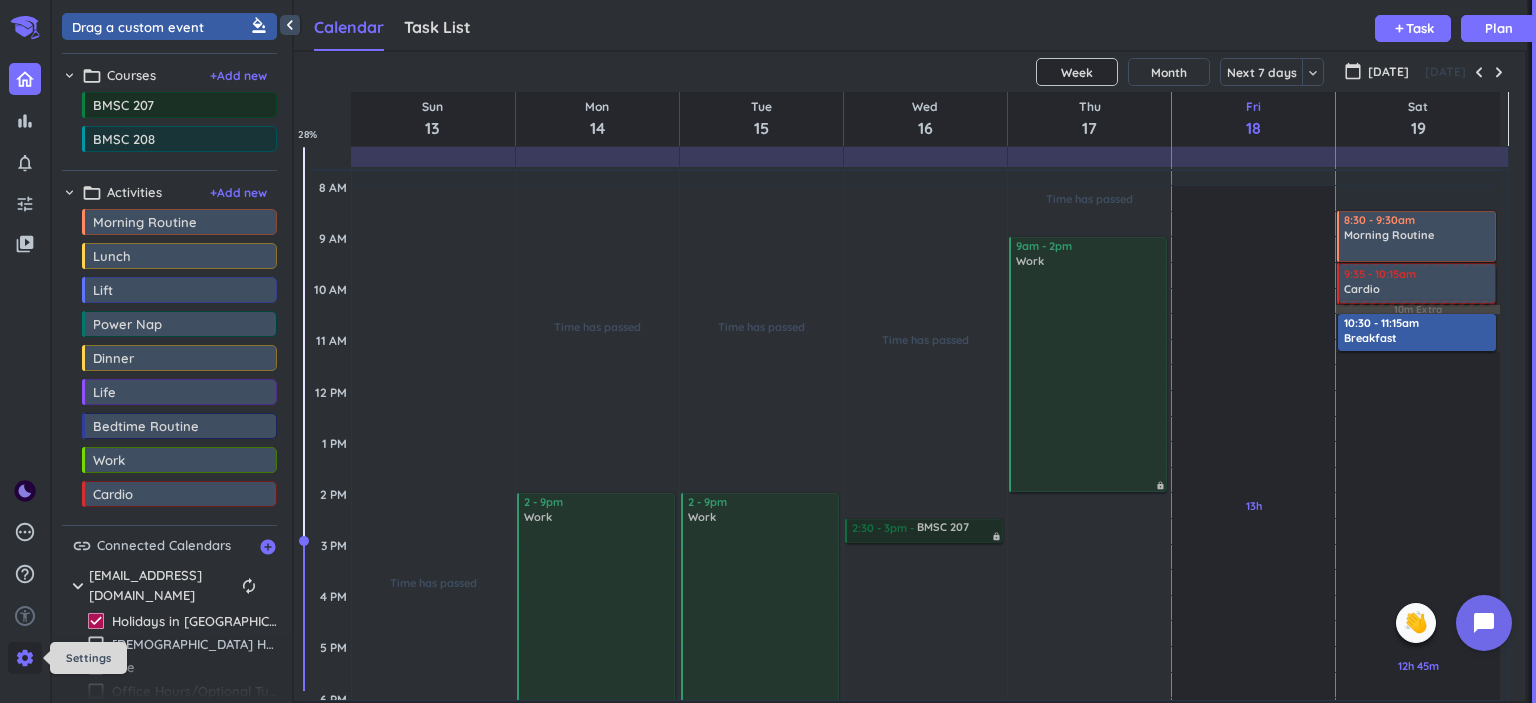 click on "settings" at bounding box center [25, 658] 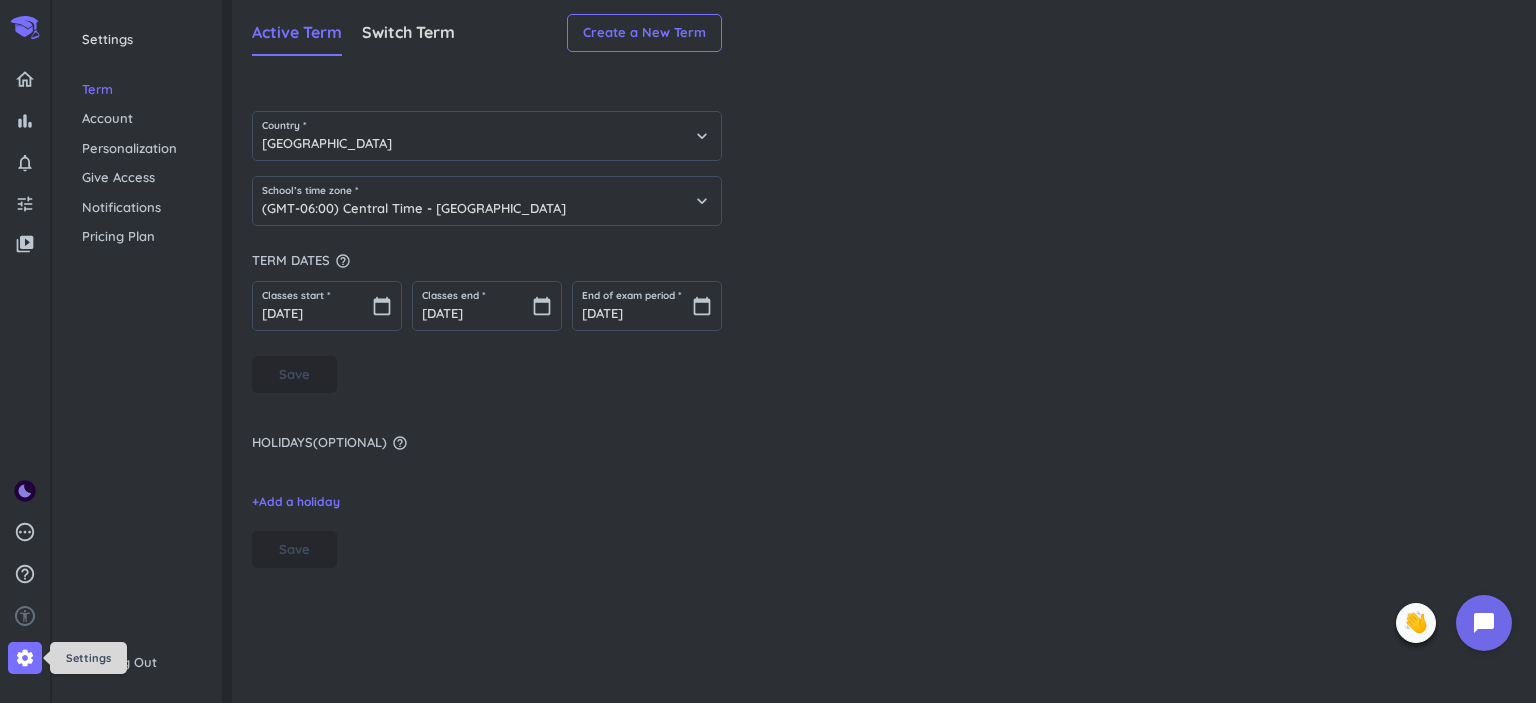click on "settings" at bounding box center [25, 658] 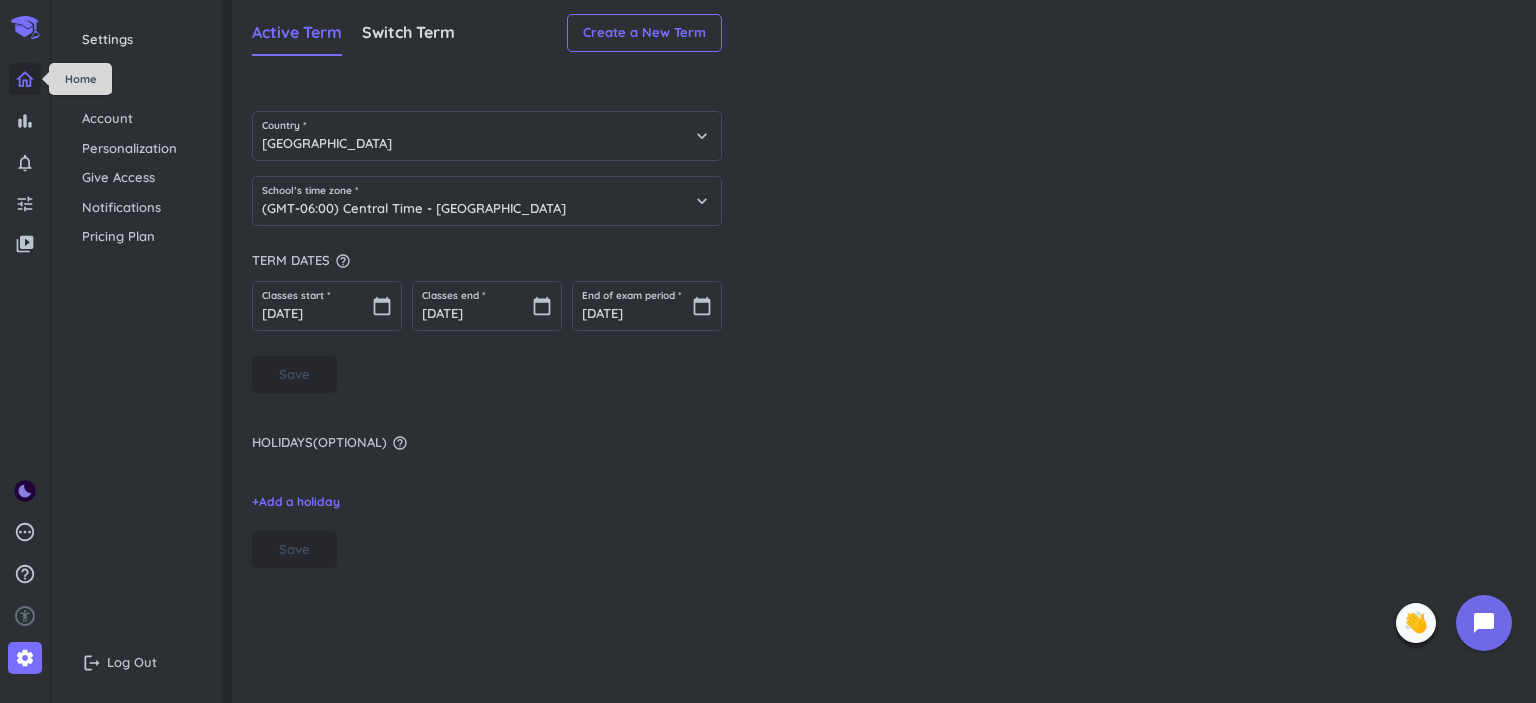 click 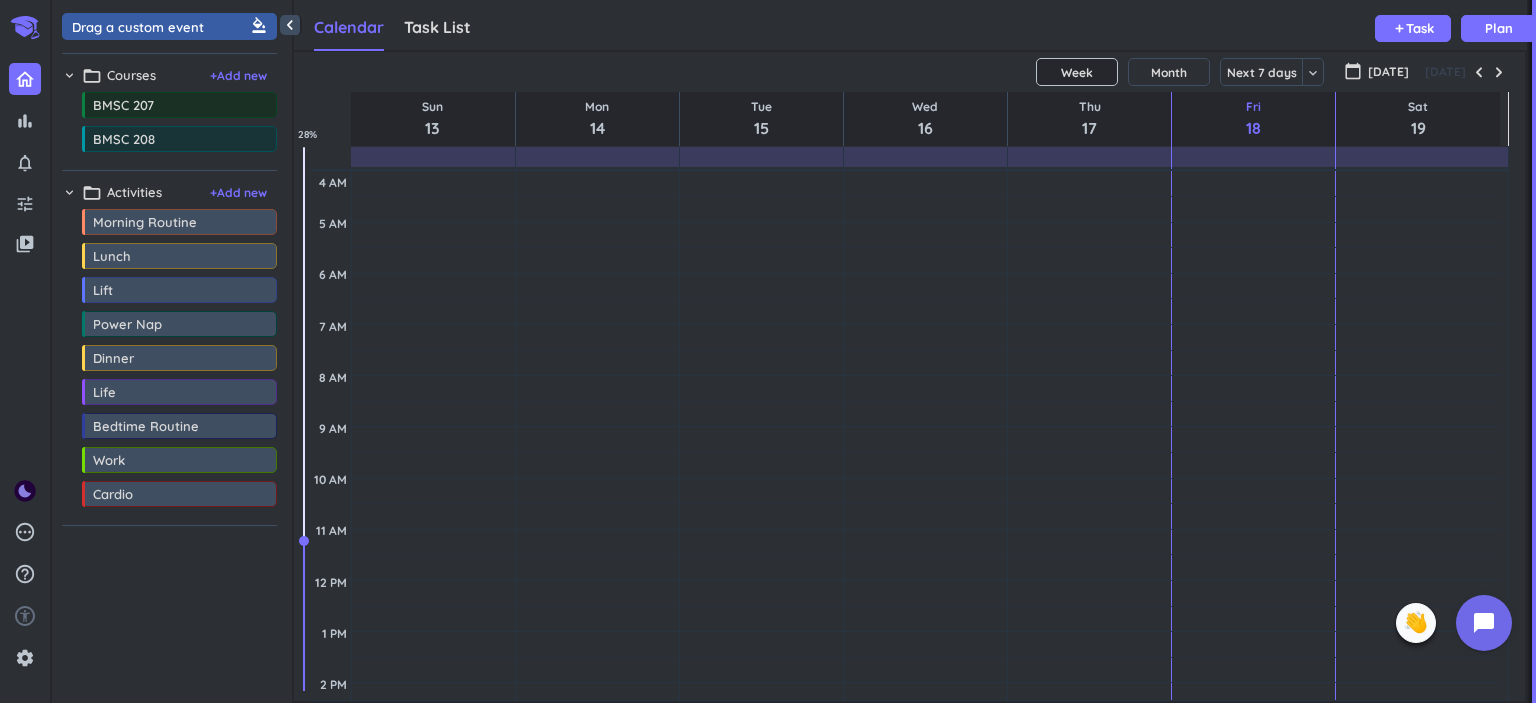 scroll, scrollTop: 8, scrollLeft: 9, axis: both 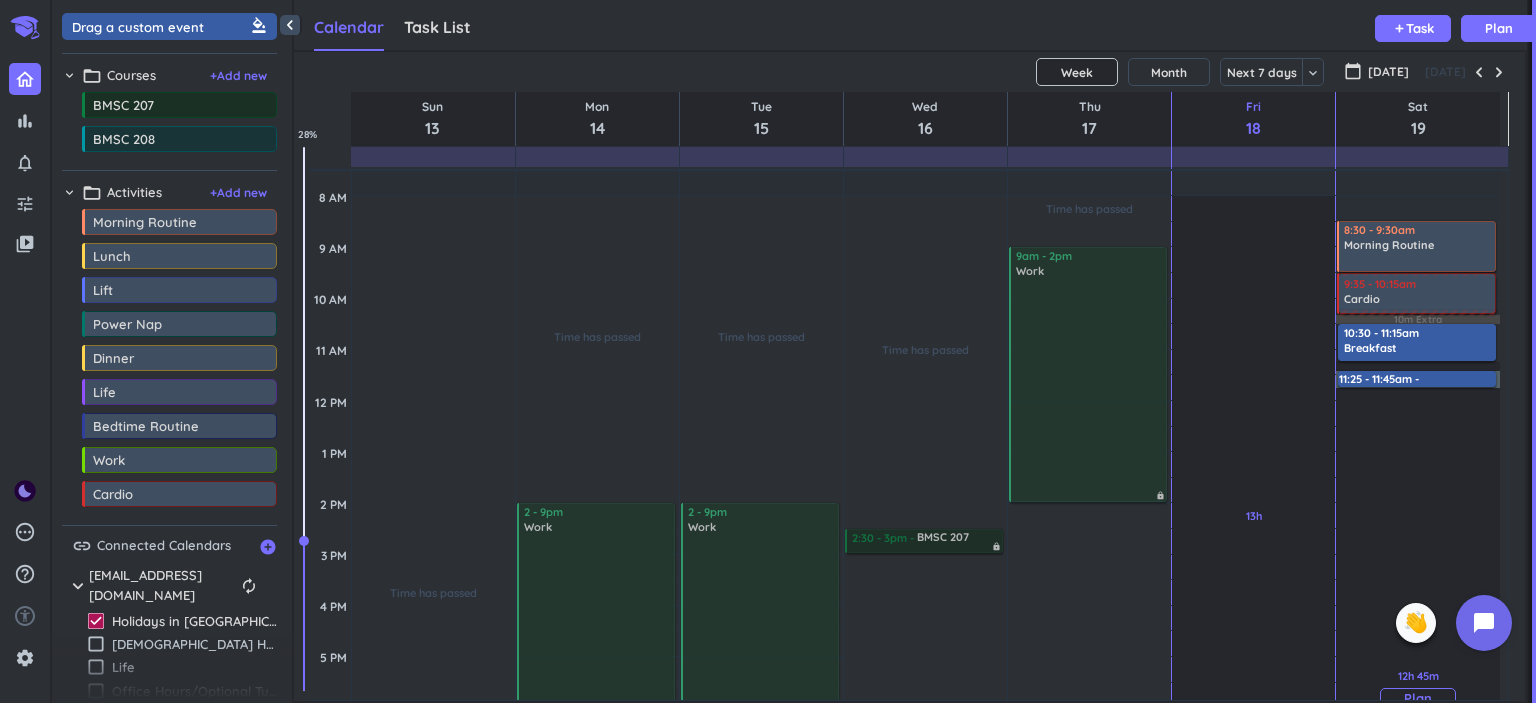 drag, startPoint x: 1367, startPoint y: 370, endPoint x: 1369, endPoint y: 383, distance: 13.152946 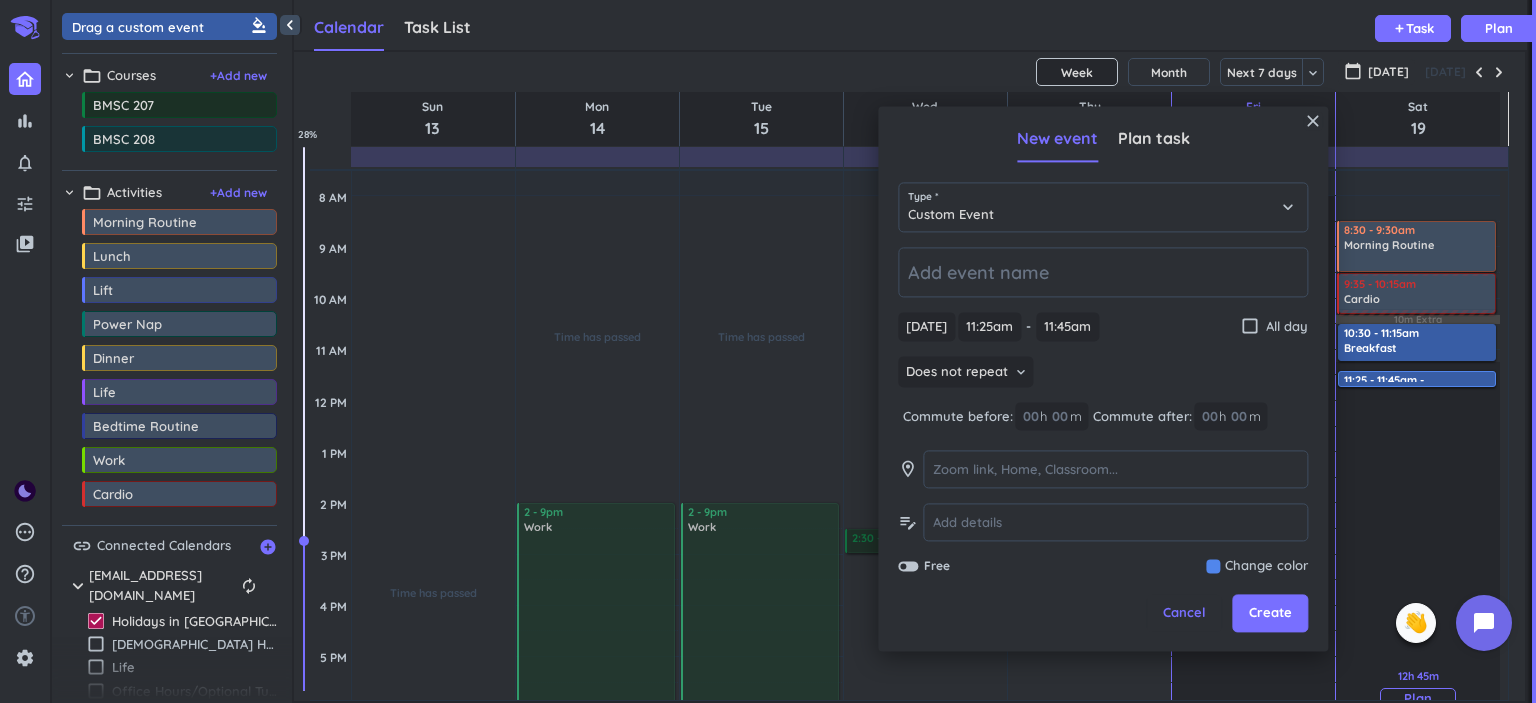 click on "12h 45m Past due Plan" at bounding box center (1418, 688) 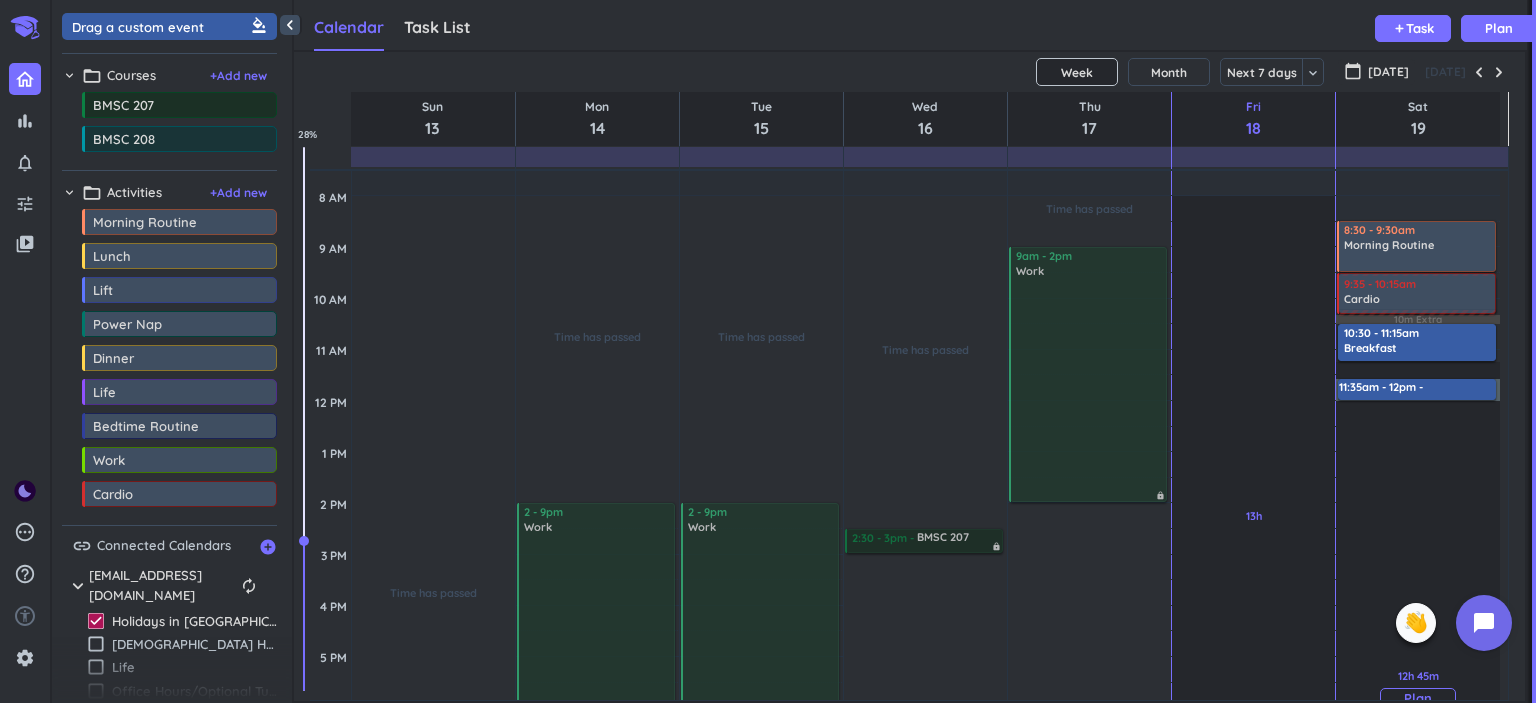 drag, startPoint x: 1381, startPoint y: 380, endPoint x: 1380, endPoint y: 396, distance: 16.03122 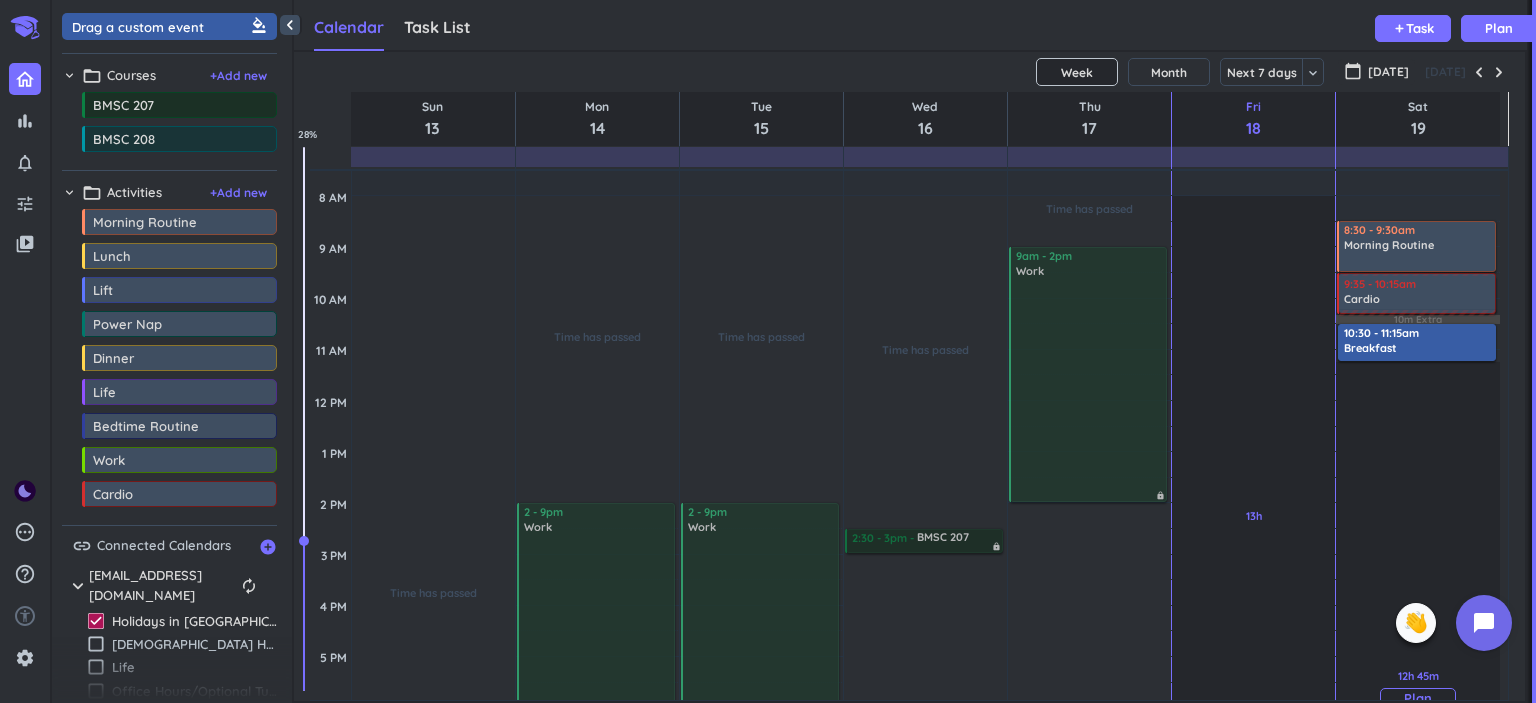 click on "12h 45m Past due Plan" at bounding box center (1418, 688) 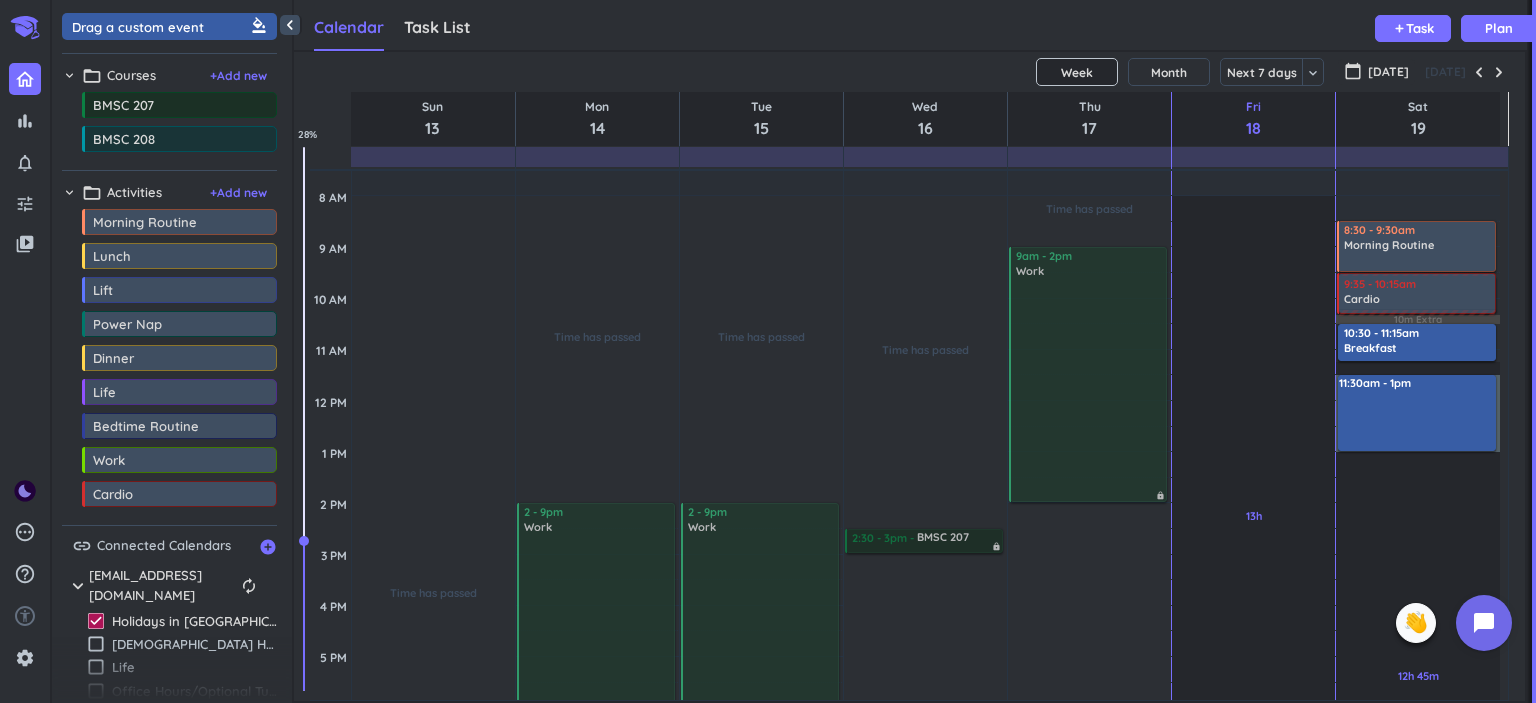 drag, startPoint x: 1377, startPoint y: 377, endPoint x: 1378, endPoint y: 448, distance: 71.00704 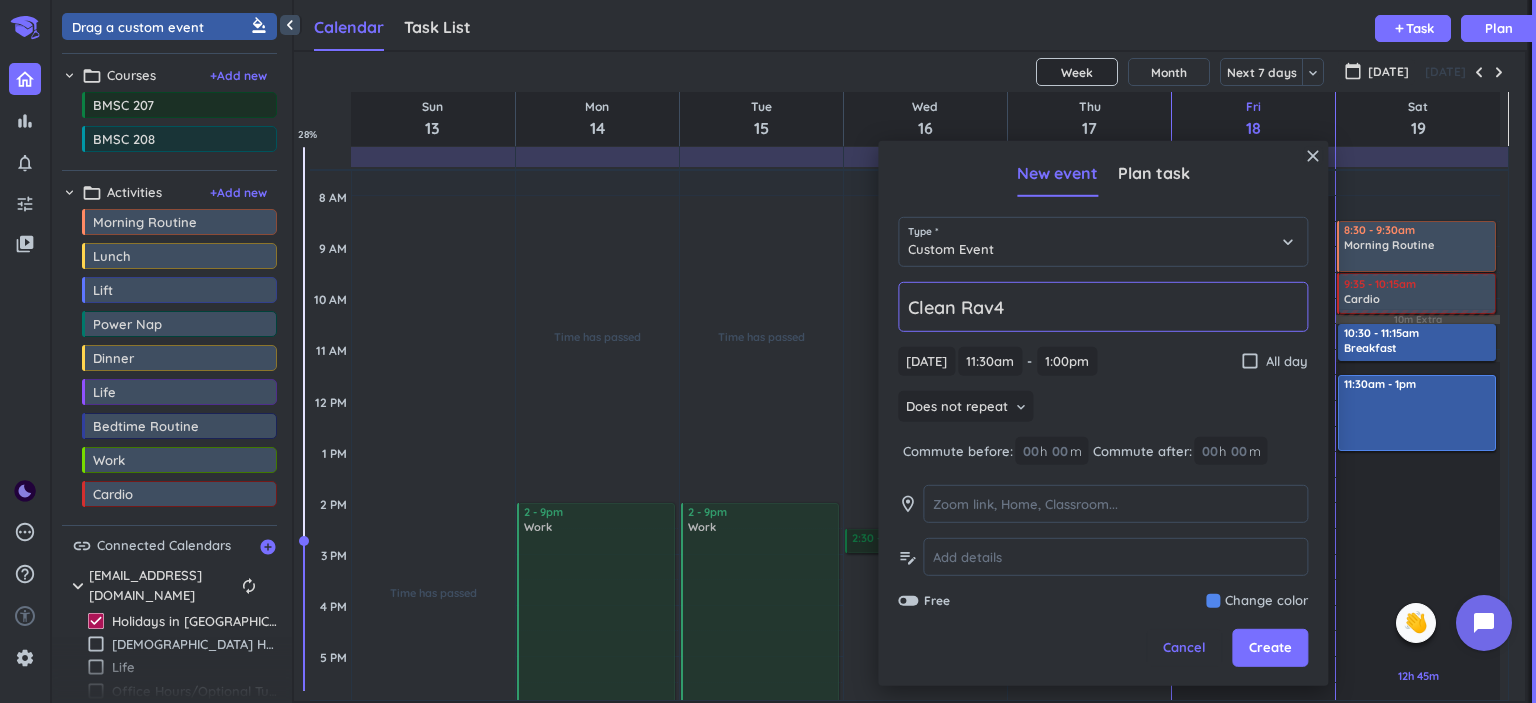 type on "Clean Rav4" 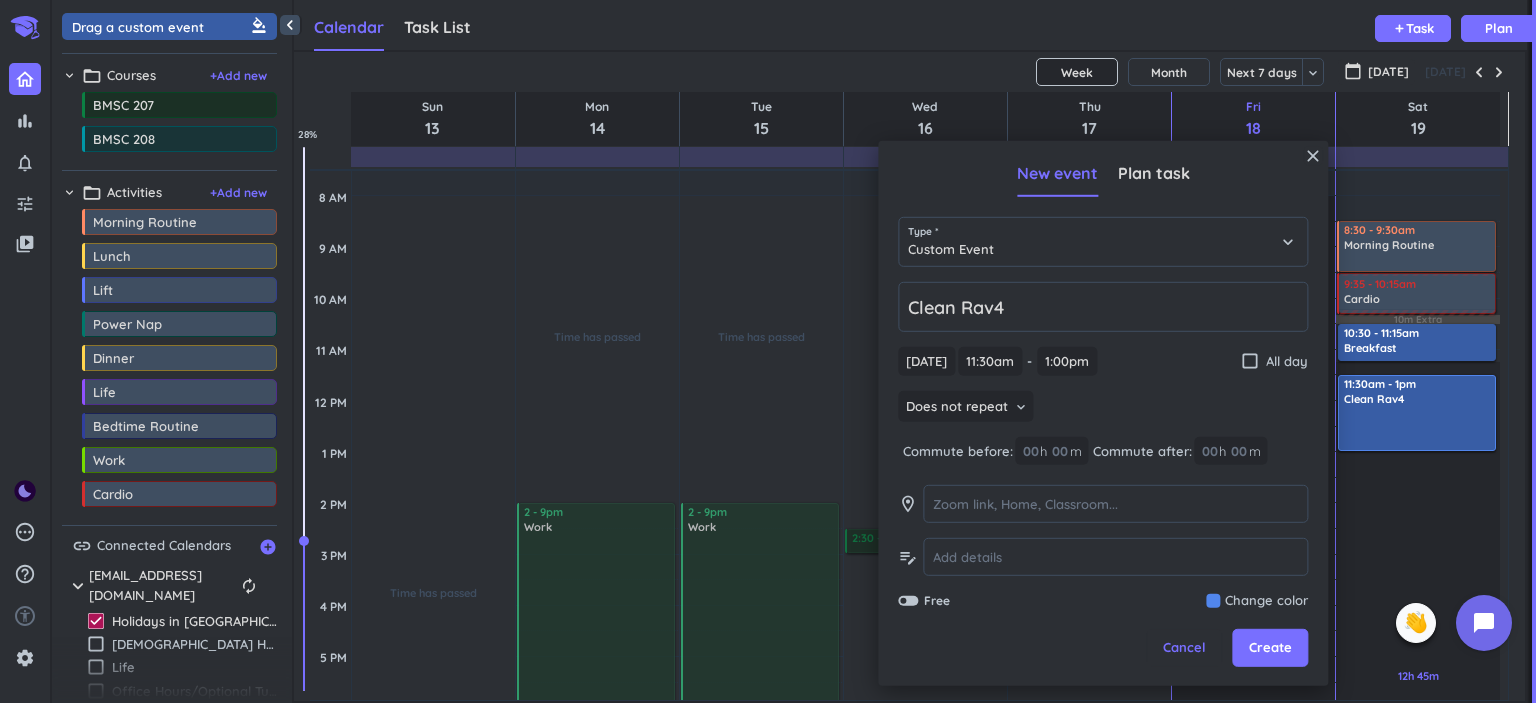 click at bounding box center [1257, 601] 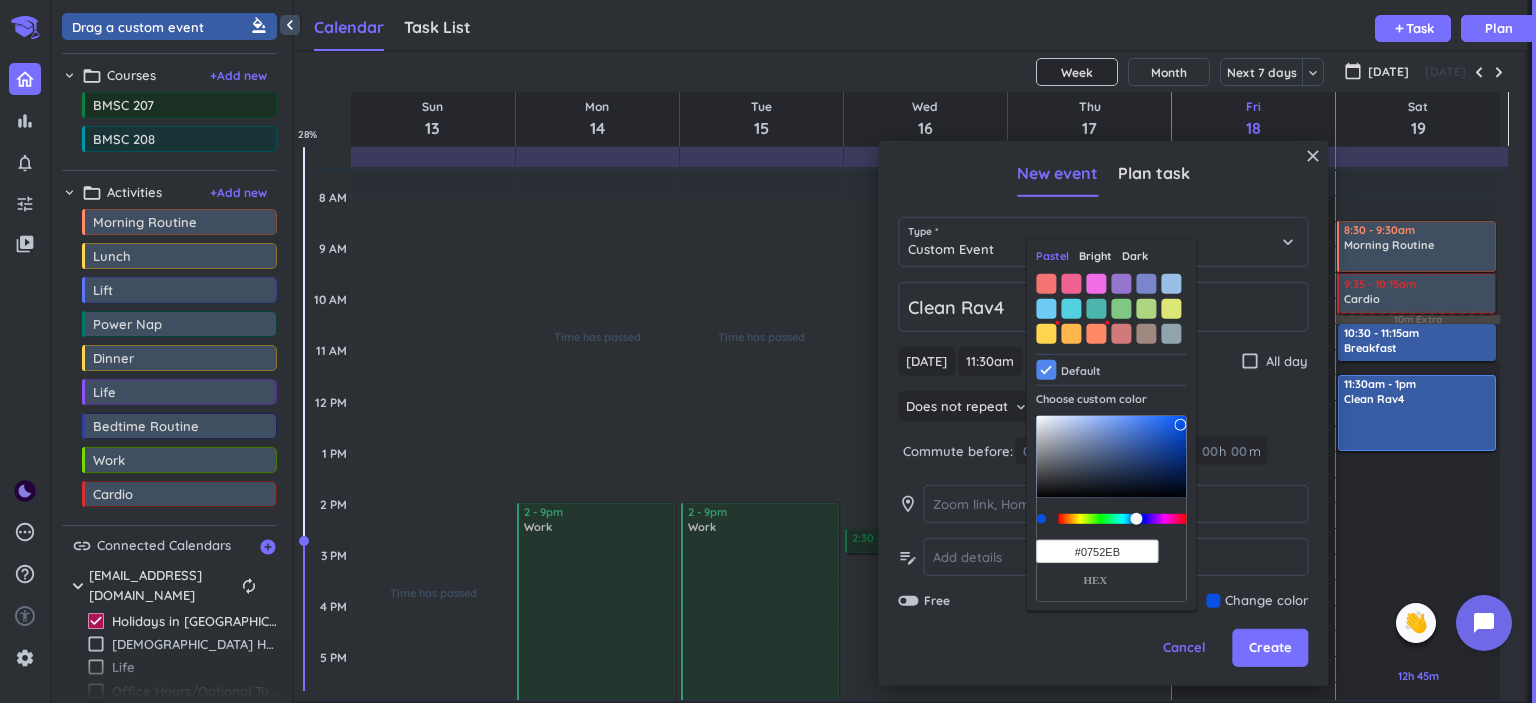 type on "#0753EE" 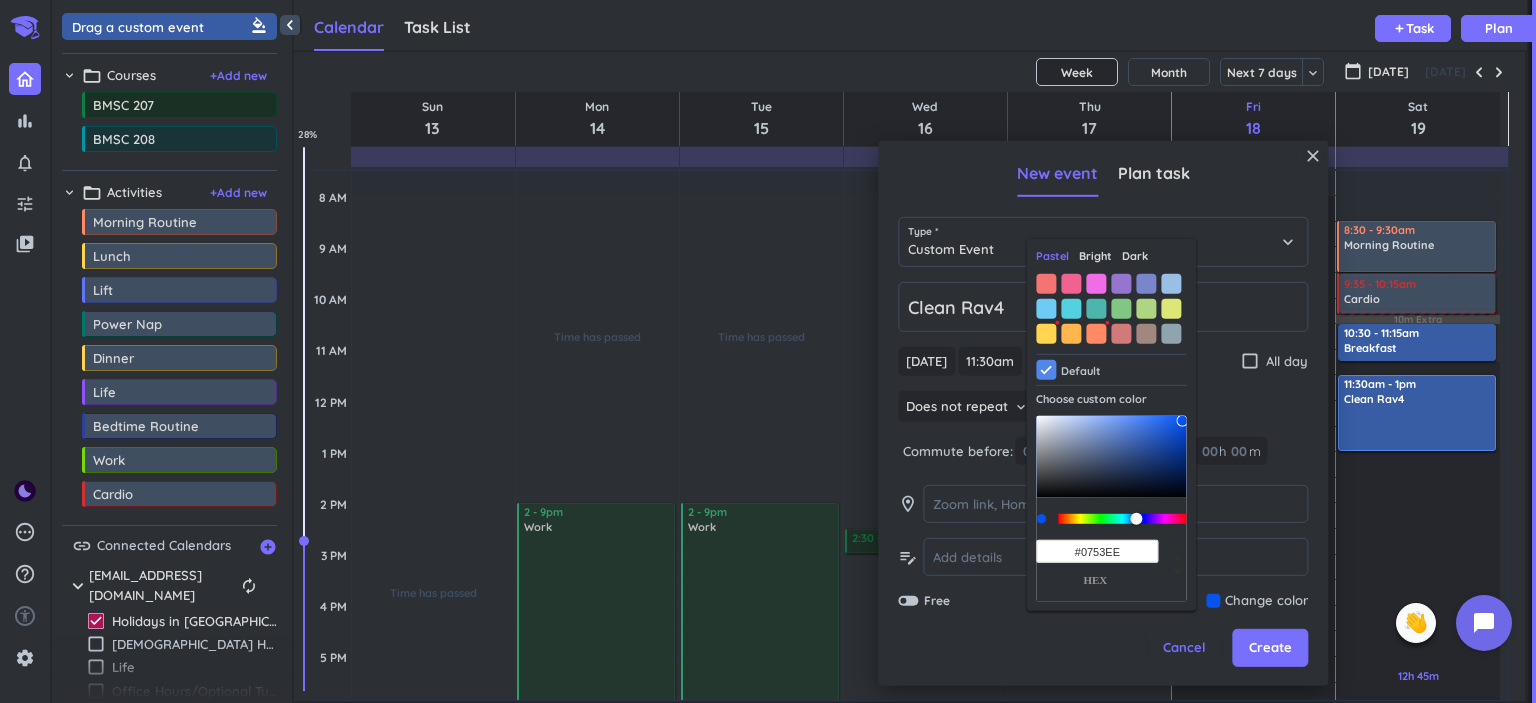 drag, startPoint x: 1132, startPoint y: 417, endPoint x: 1183, endPoint y: 419, distance: 51.0392 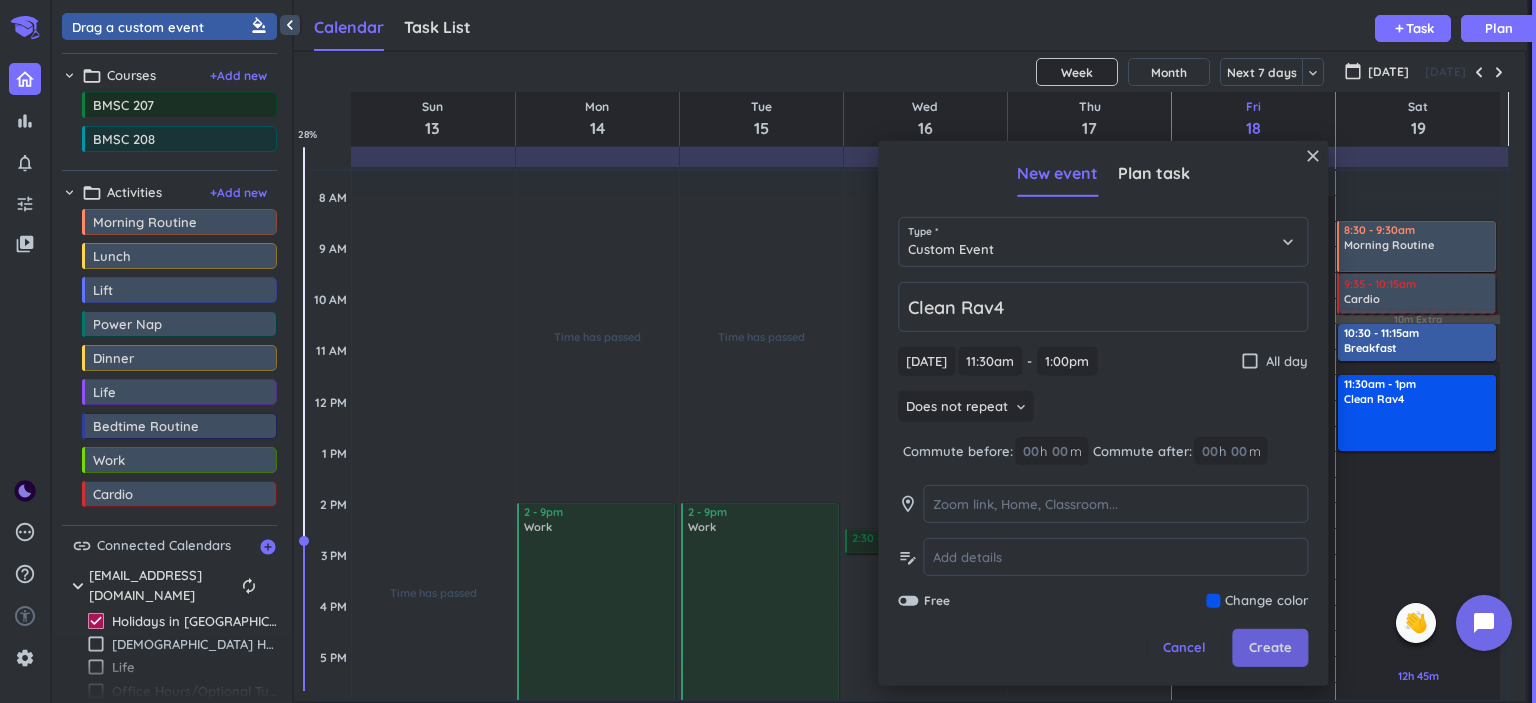 click on "Create" at bounding box center (1270, 648) 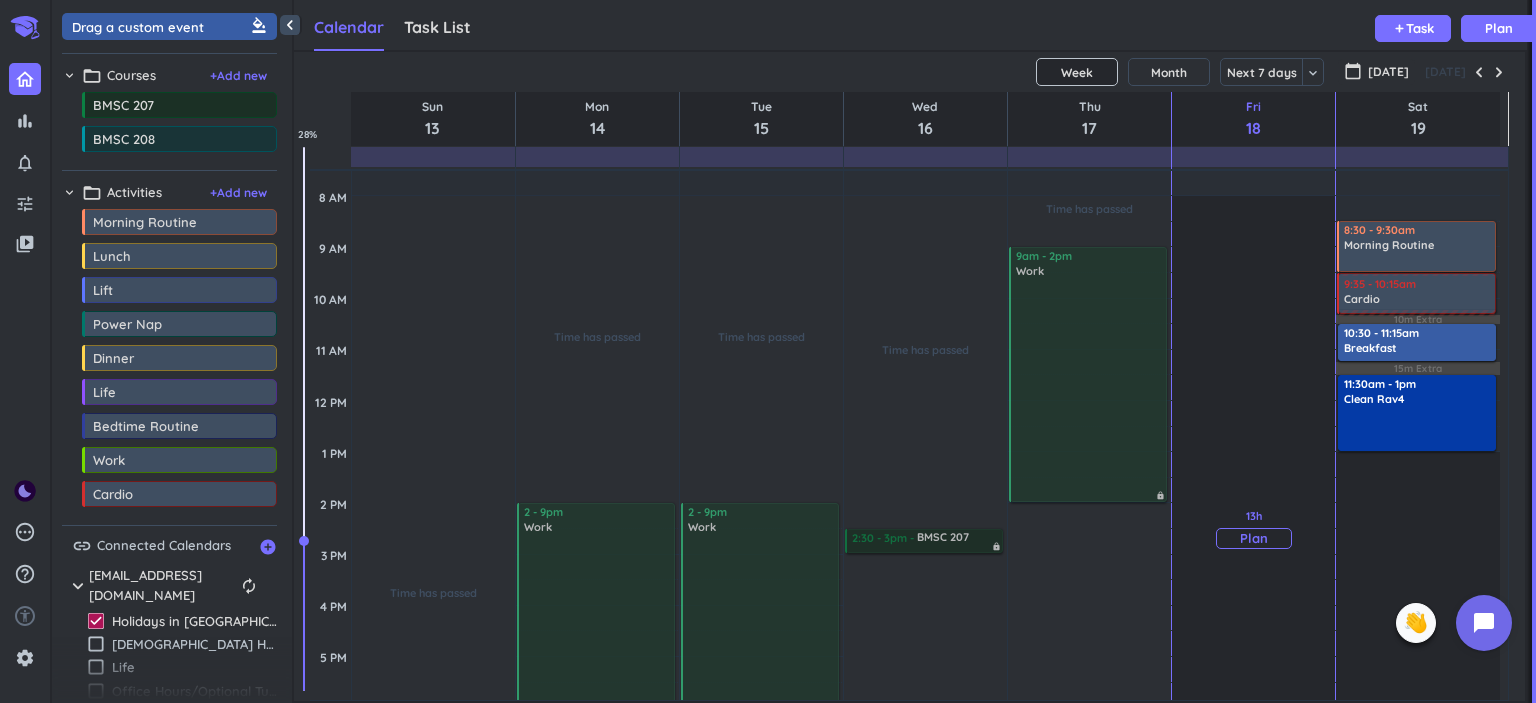 scroll, scrollTop: 280, scrollLeft: 0, axis: vertical 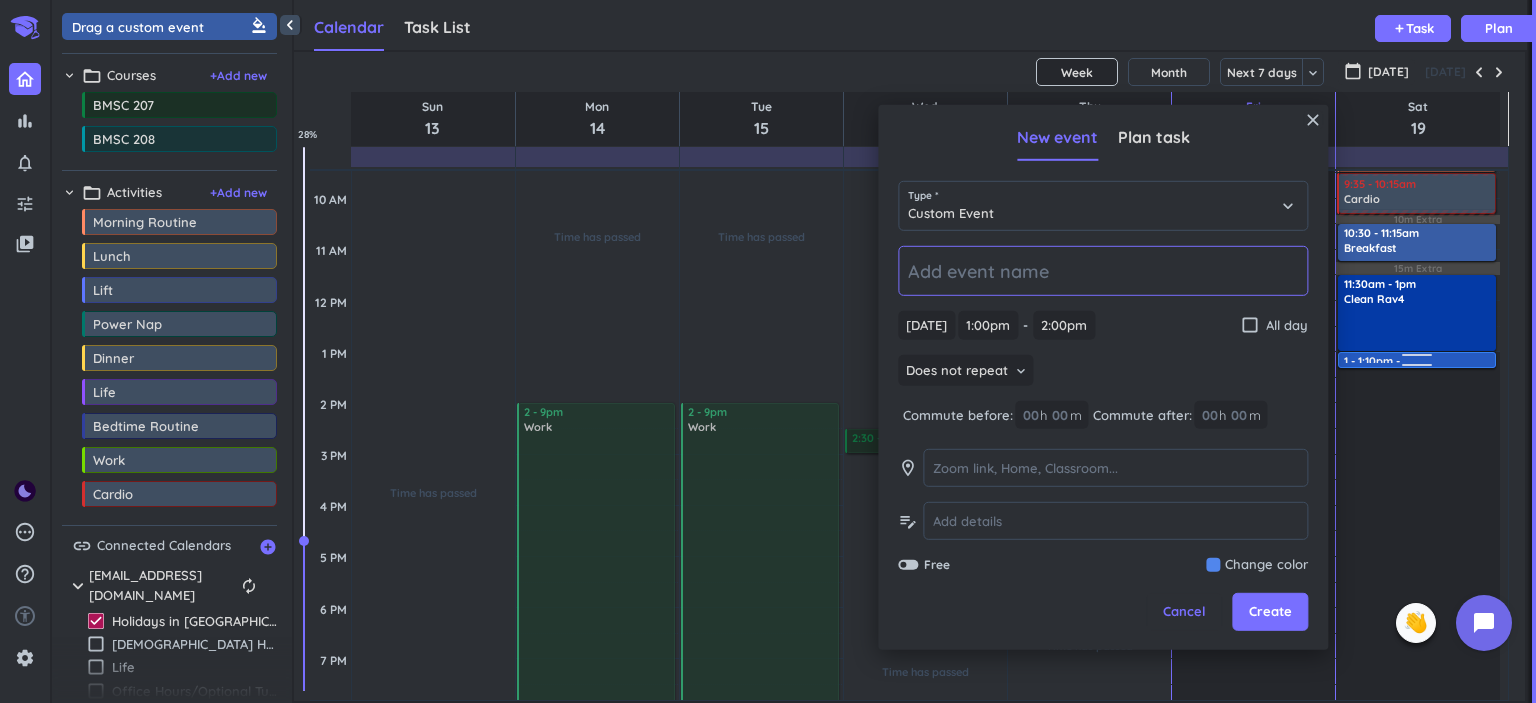 drag, startPoint x: 1418, startPoint y: 400, endPoint x: 1420, endPoint y: 359, distance: 41.04875 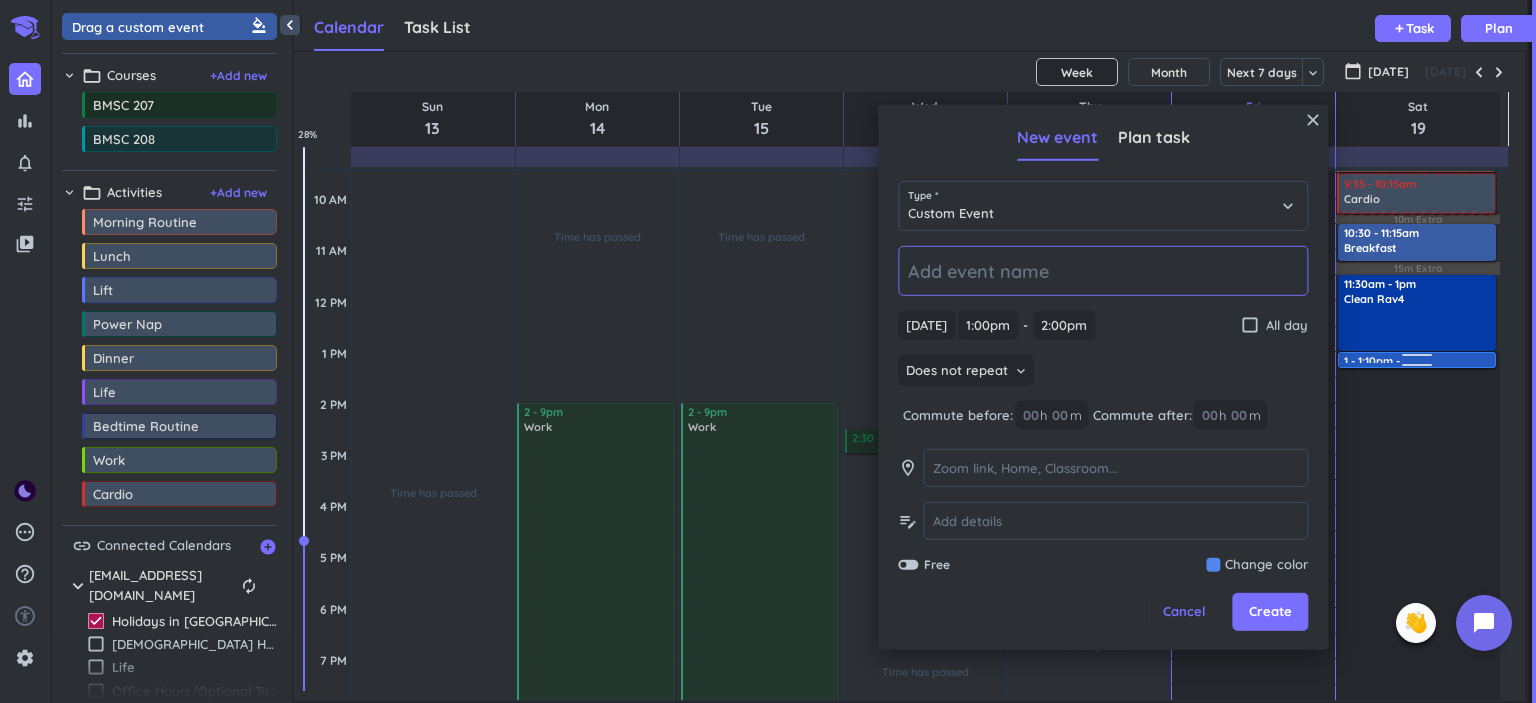 click on "11h  Past due Plan 10m Extra 15m Extra Adjust Awake Time Adjust Awake Time 8:30 - 9:30am Morning Routine delete_outline 9:35 - 10:15am Cardio delete_outline 10:30 - 11:15am Breakfast  delete_outline 11:30am - 1pm Clean Rav4 delete_outline 1 - 2pm 1 - 1:10pm" at bounding box center [1418, 505] 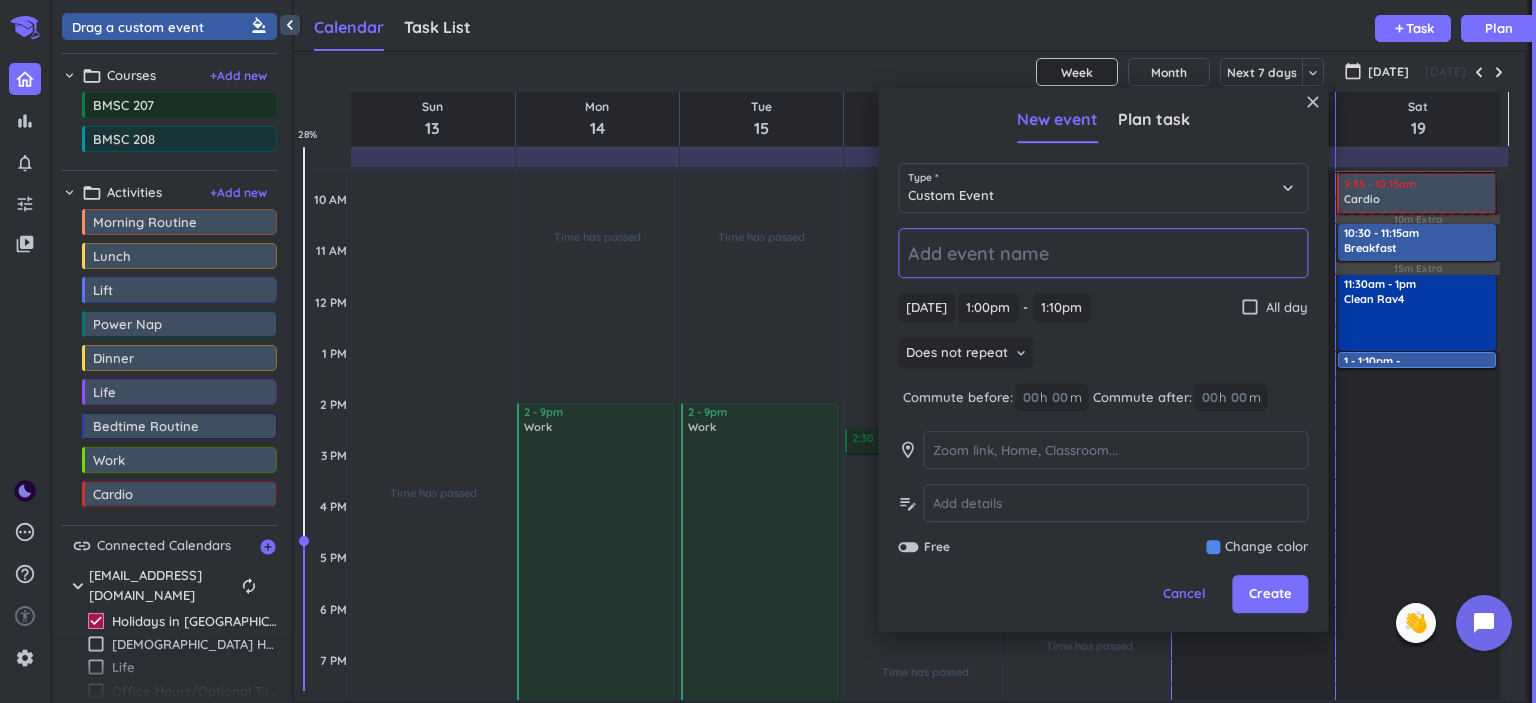 type on "1:10pm" 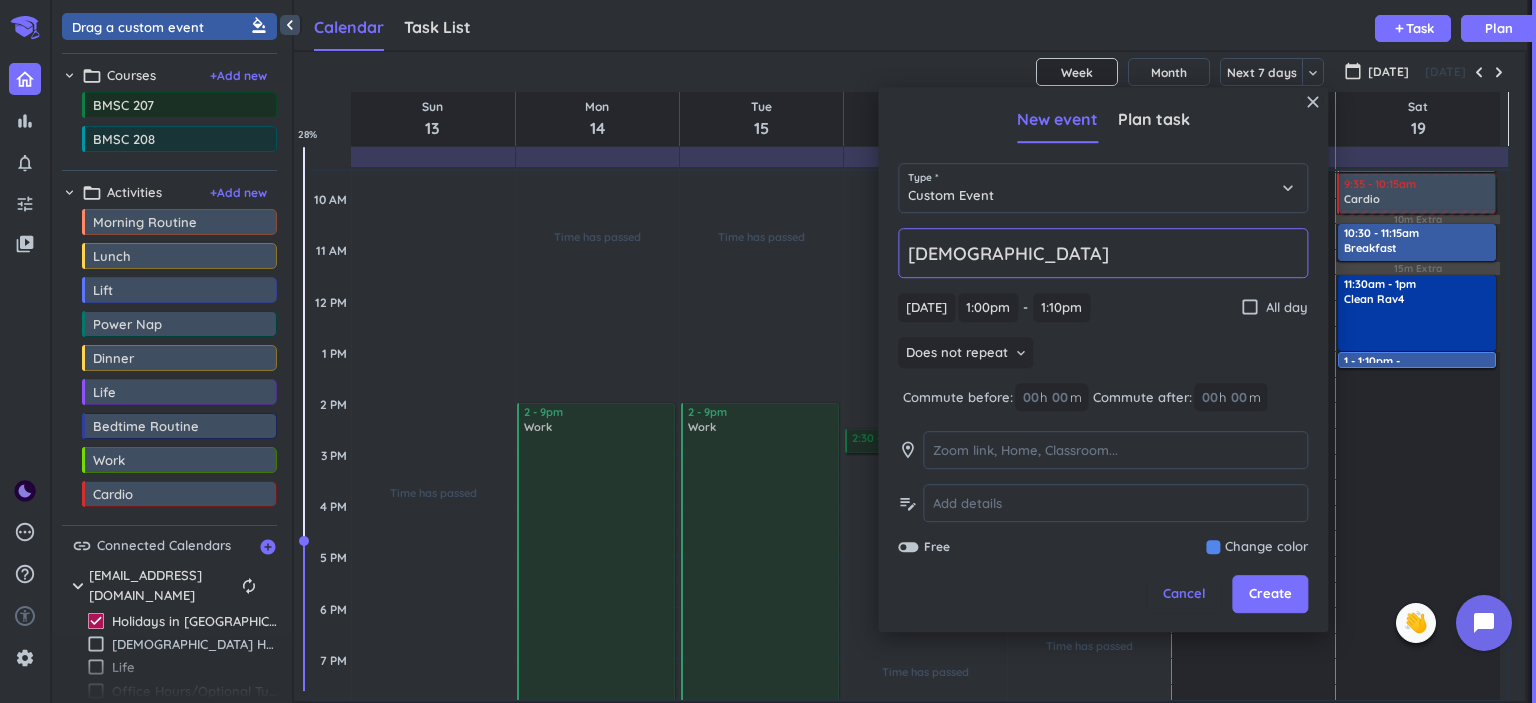 type on "[DEMOGRAPHIC_DATA]" 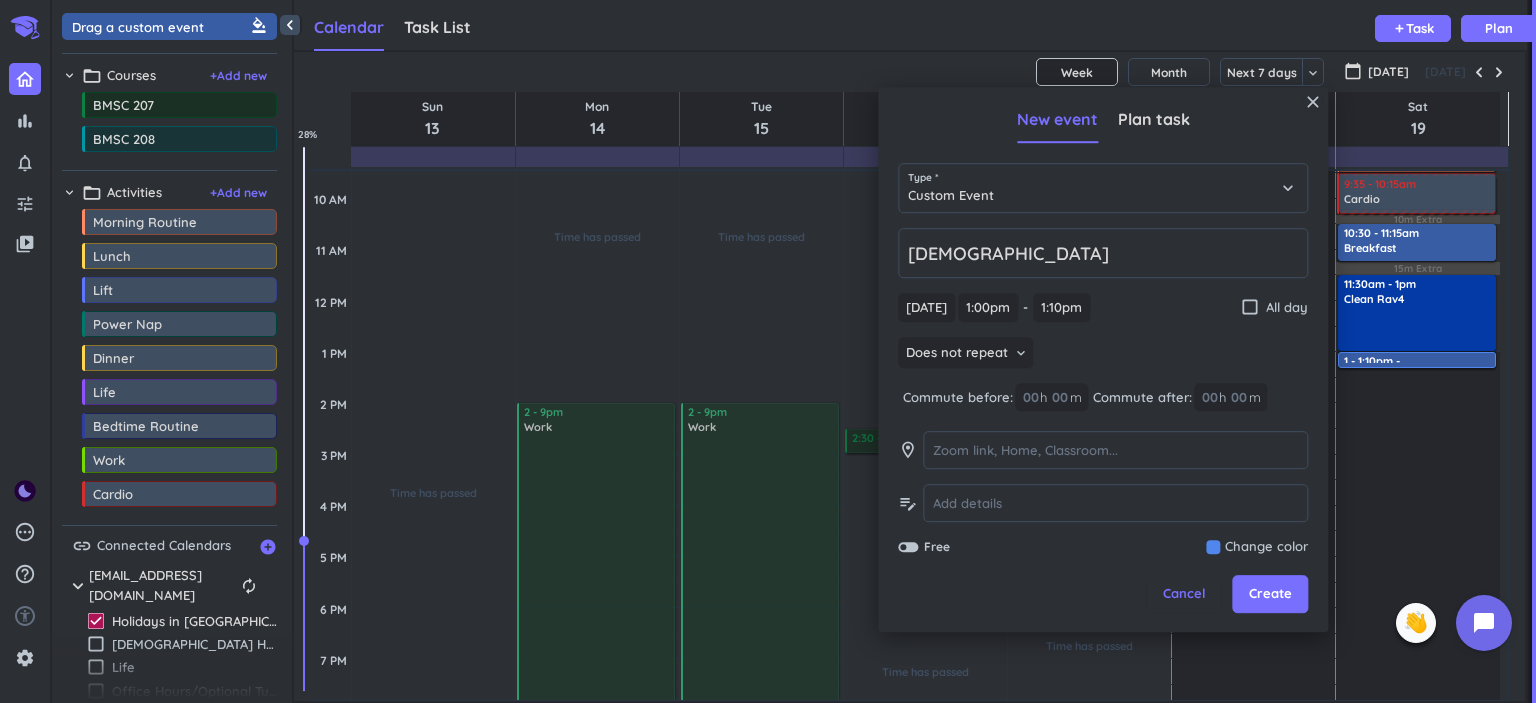 click at bounding box center (1257, 548) 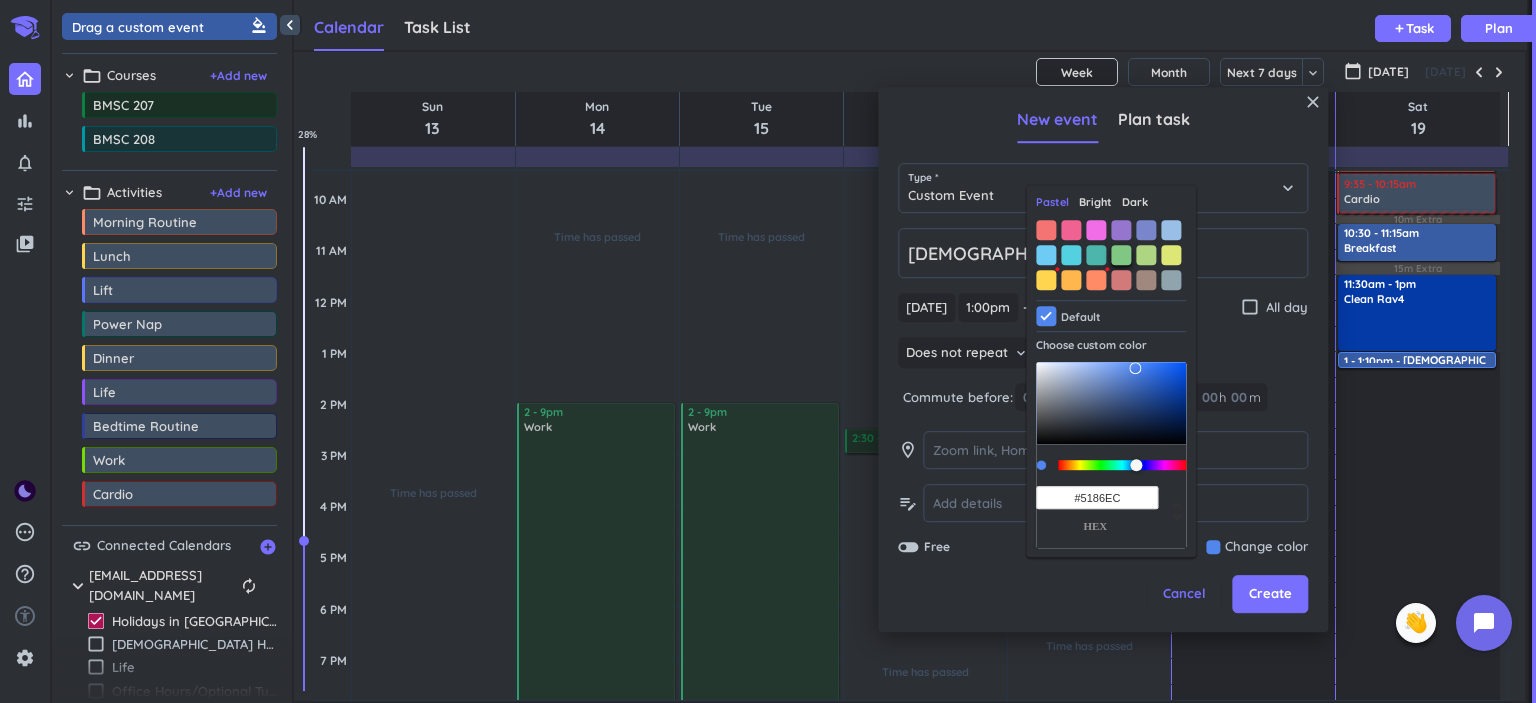 click at bounding box center [1121, 255] 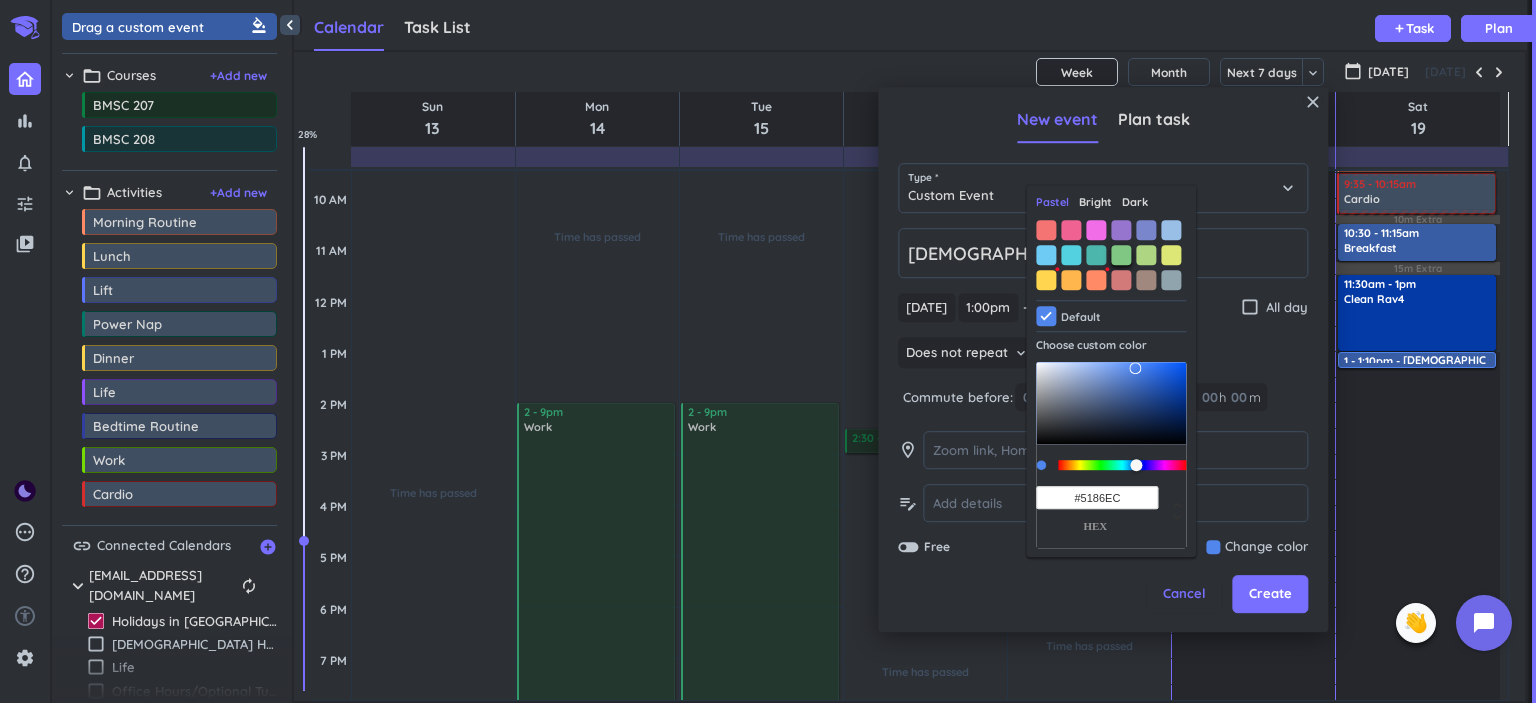 type on "#81C784" 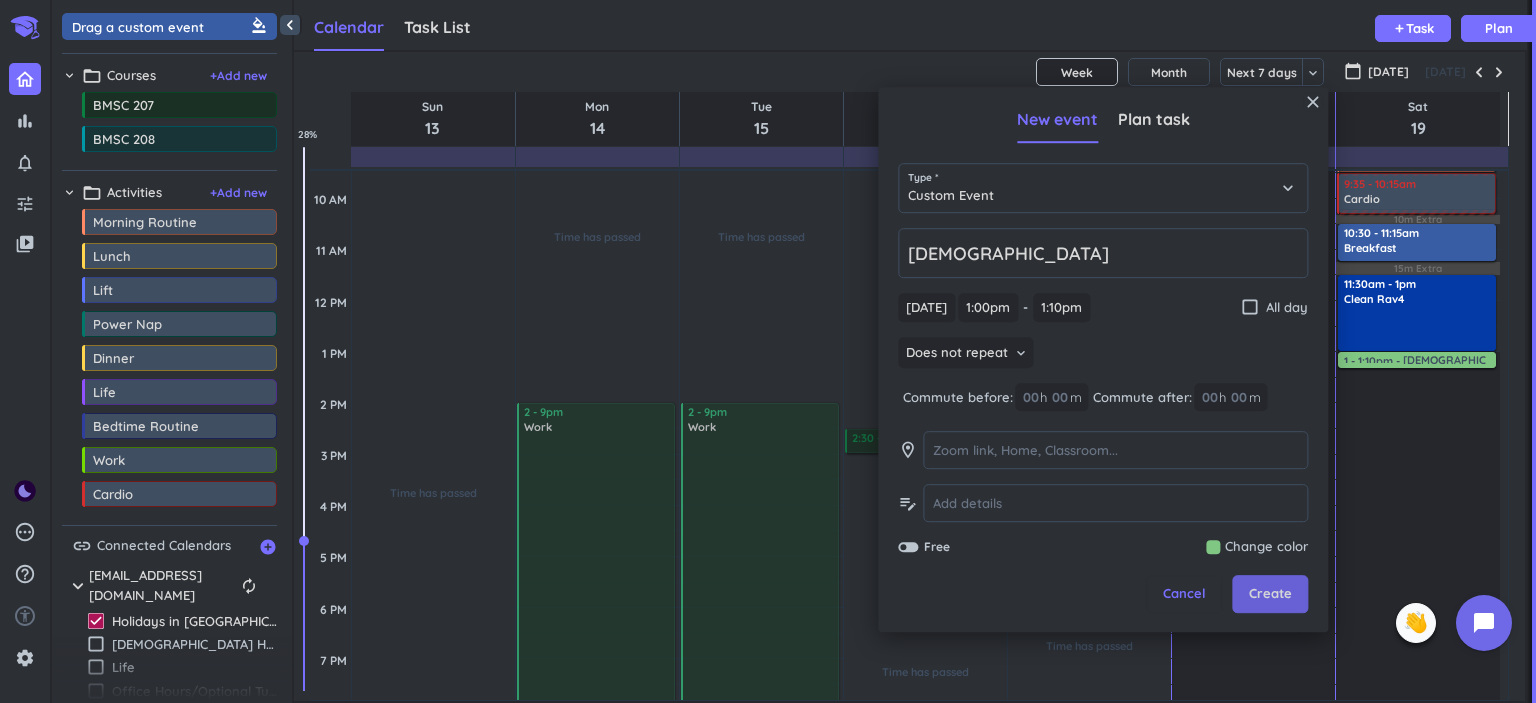 click on "Create" at bounding box center (1270, 595) 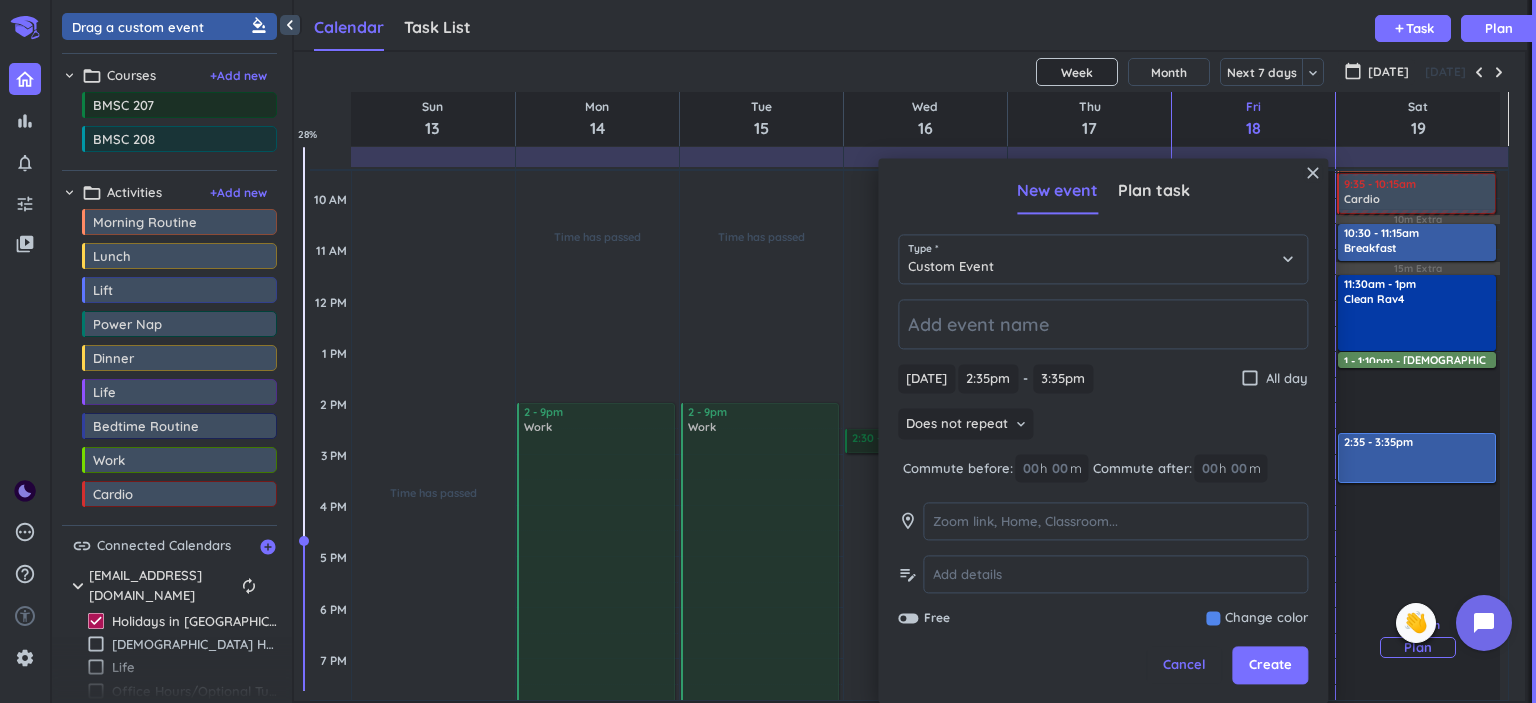 click on "10h 50m Past due Plan" at bounding box center [1418, 637] 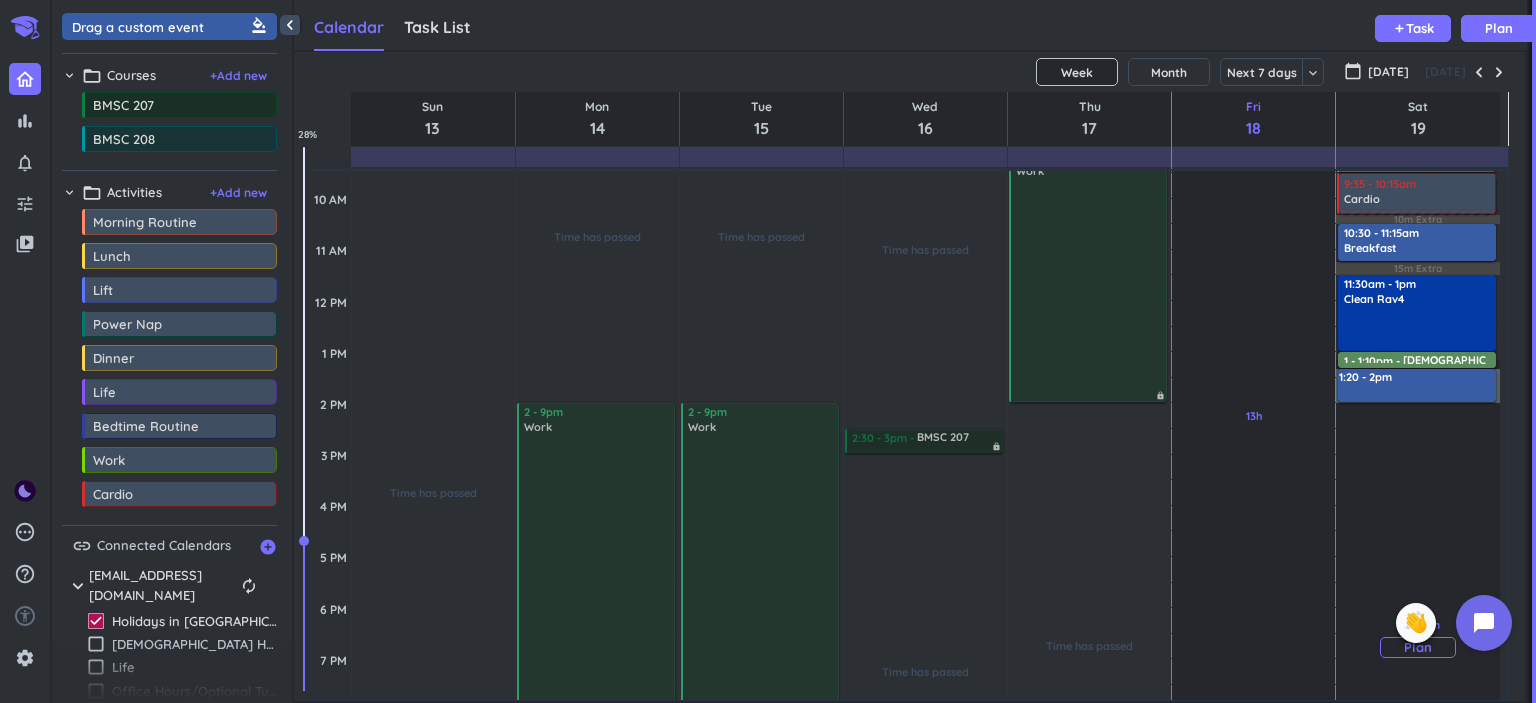 drag, startPoint x: 1372, startPoint y: 371, endPoint x: 1375, endPoint y: 398, distance: 27.166155 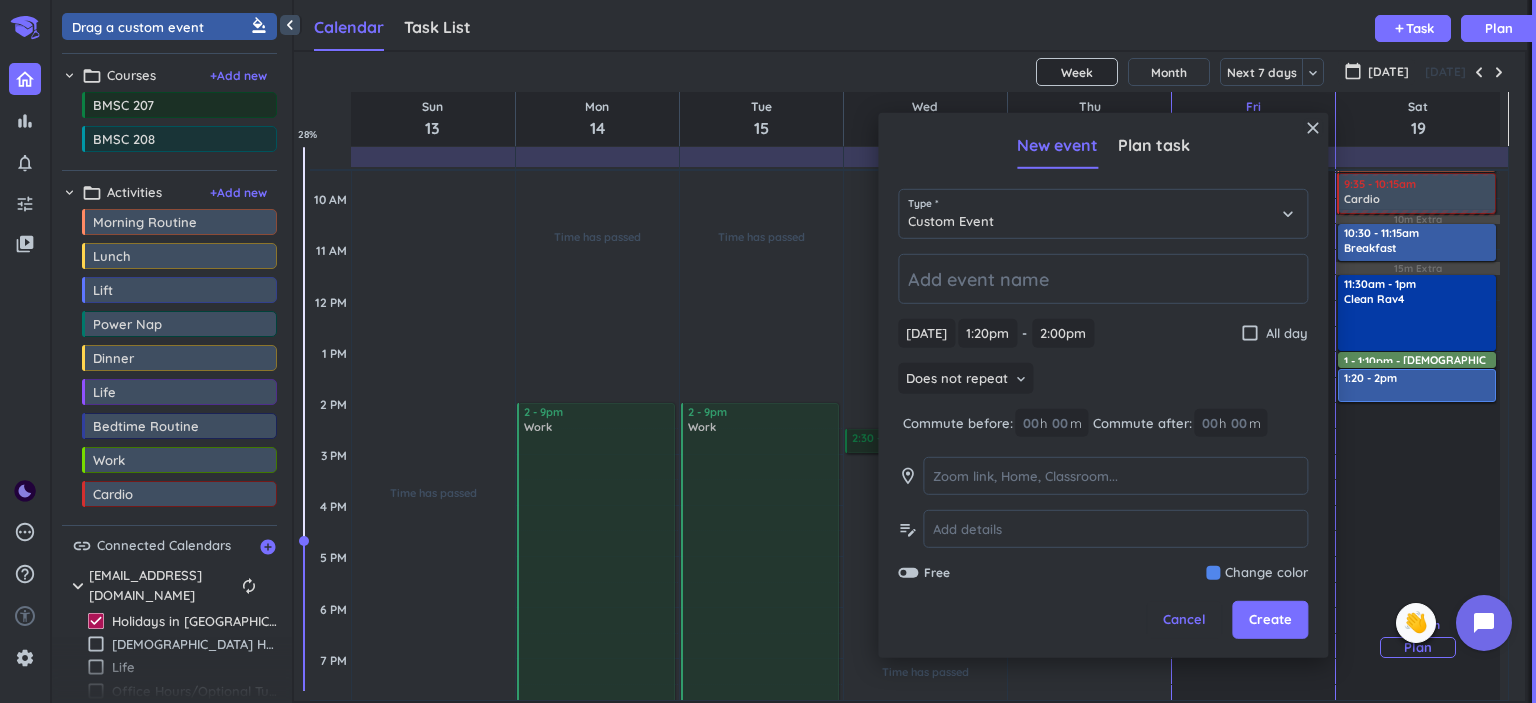 click on "10h 50m Past due Plan" at bounding box center [1418, 637] 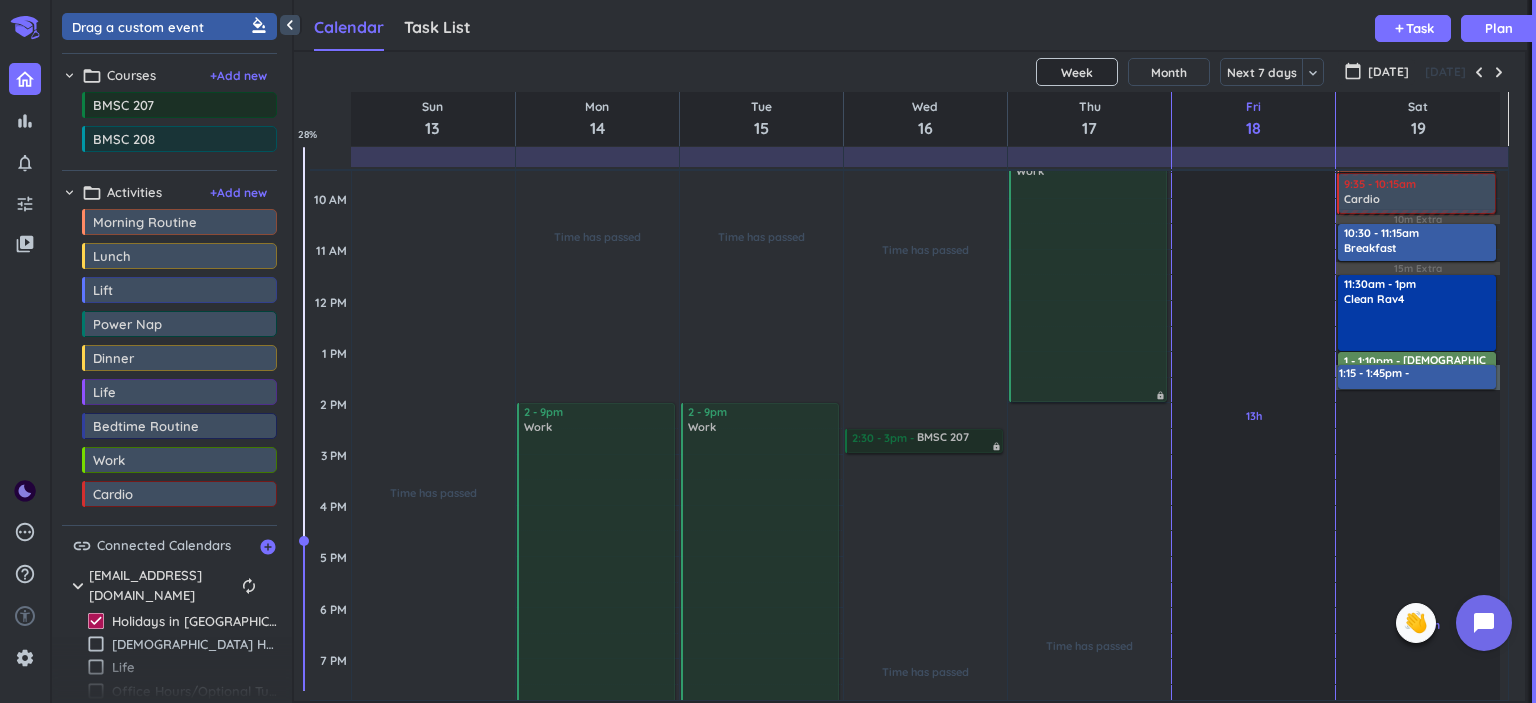 drag, startPoint x: 1365, startPoint y: 367, endPoint x: 1368, endPoint y: 389, distance: 22.203604 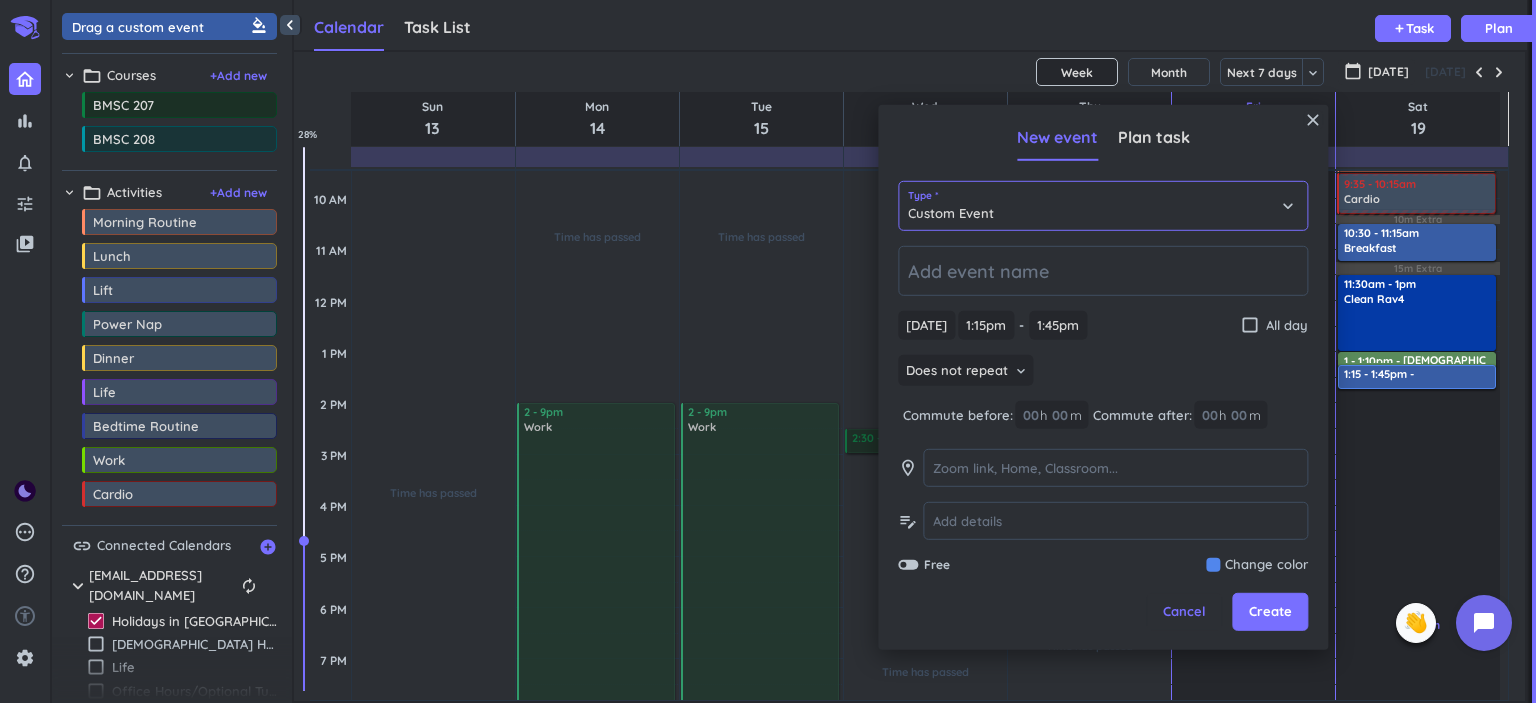 click on "Custom Event" at bounding box center (1103, 206) 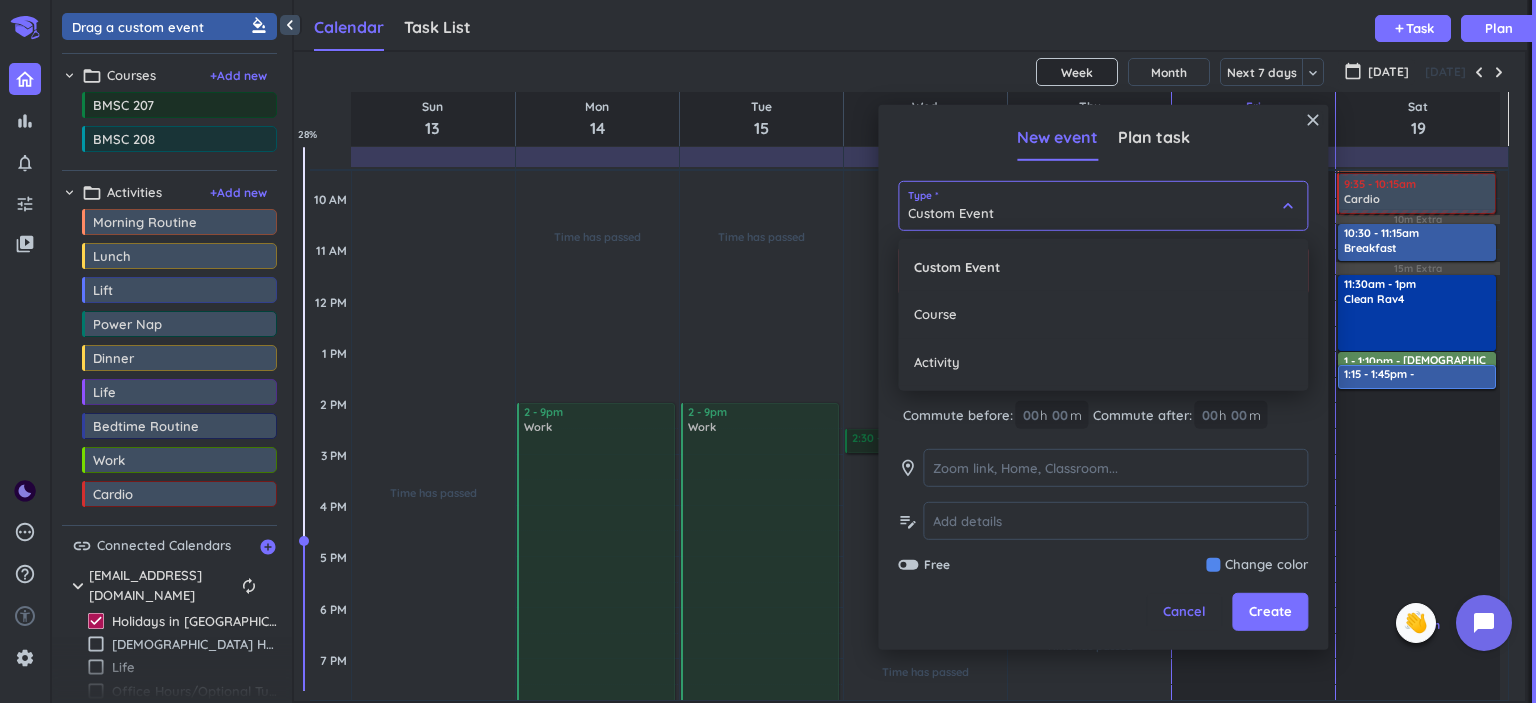 click at bounding box center (1103, 377) 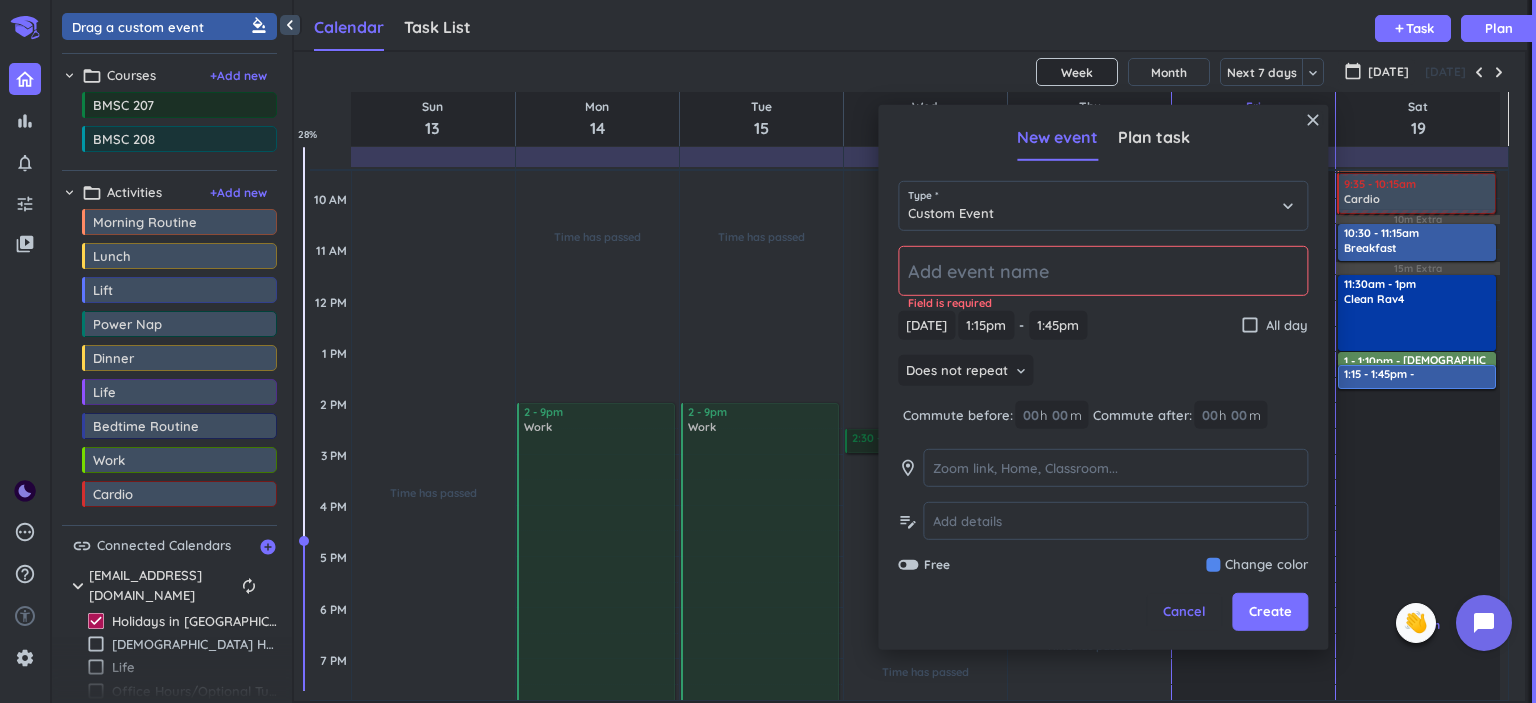 click 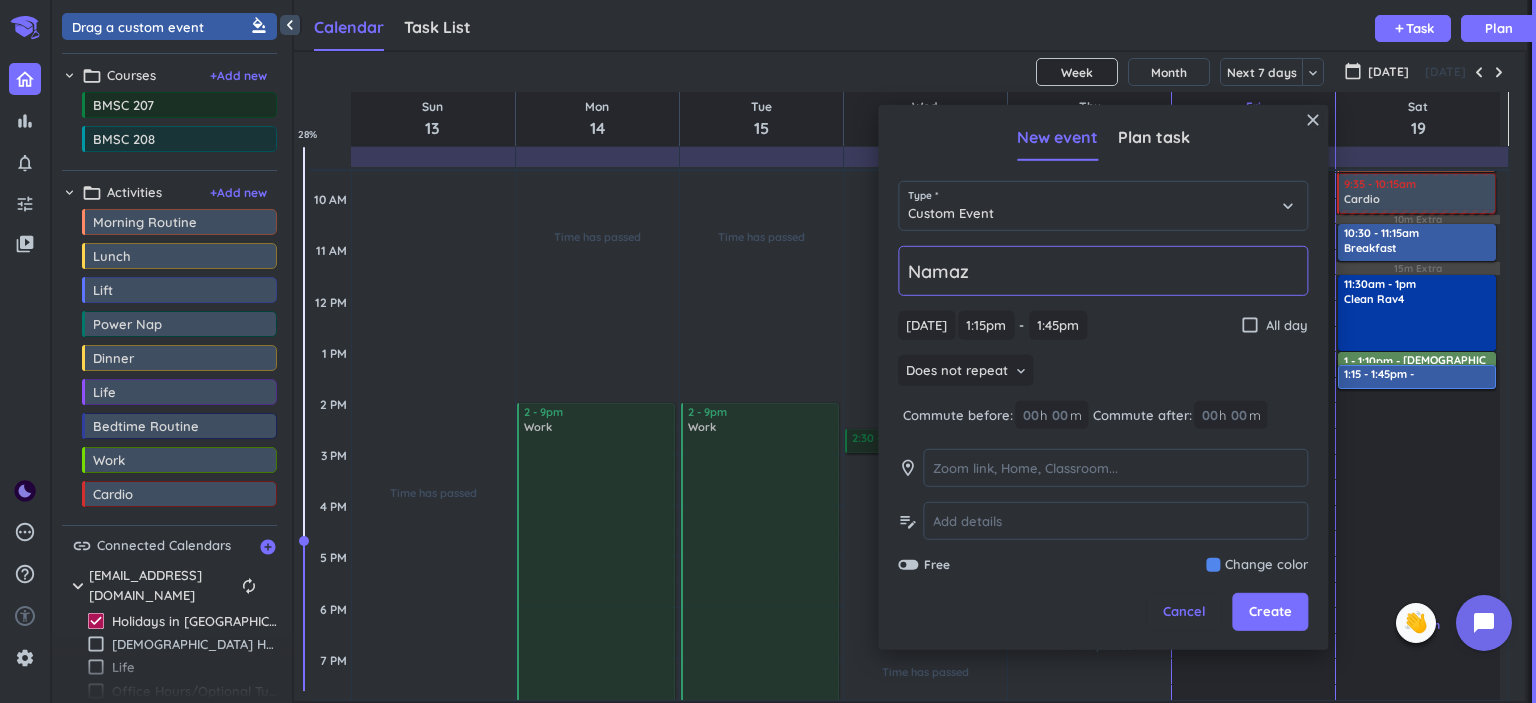 type on "Namaz" 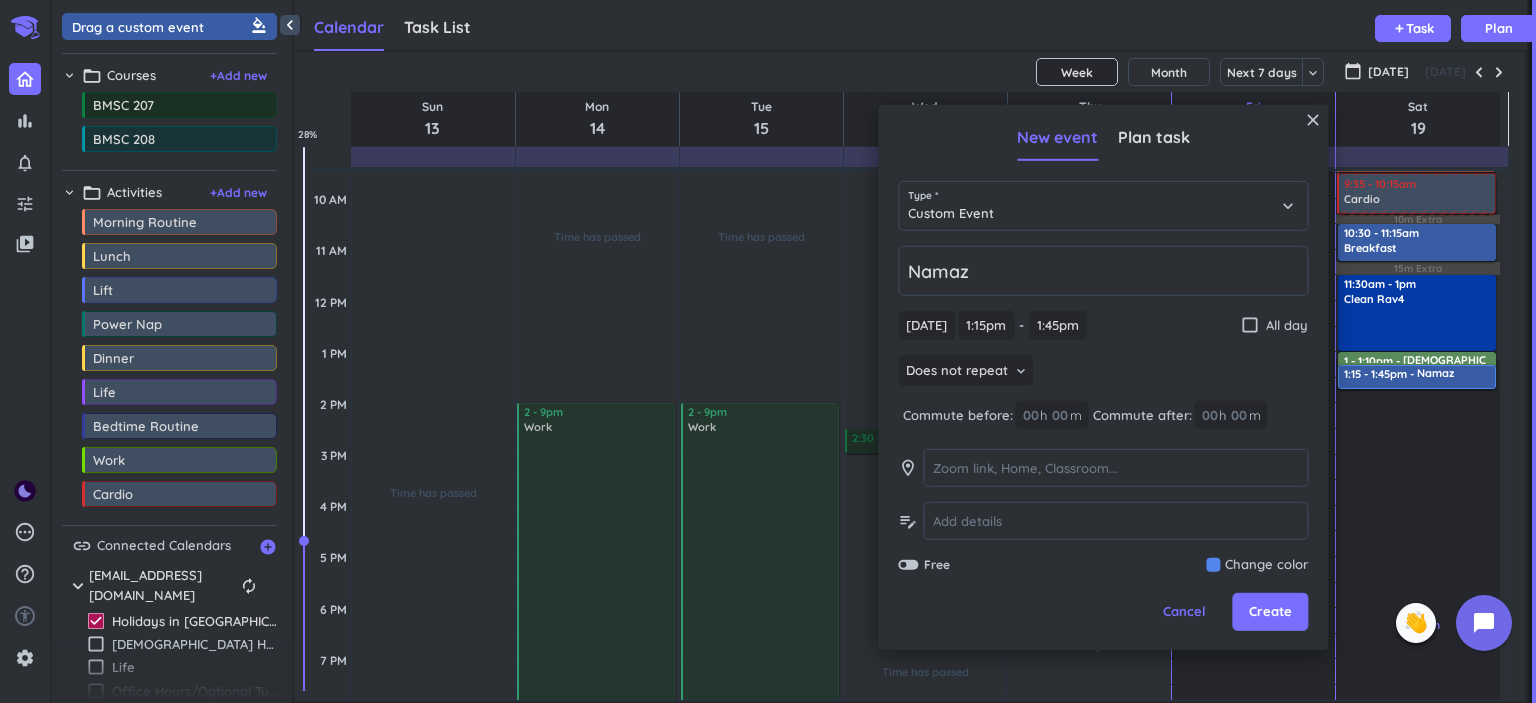 click at bounding box center (1257, 565) 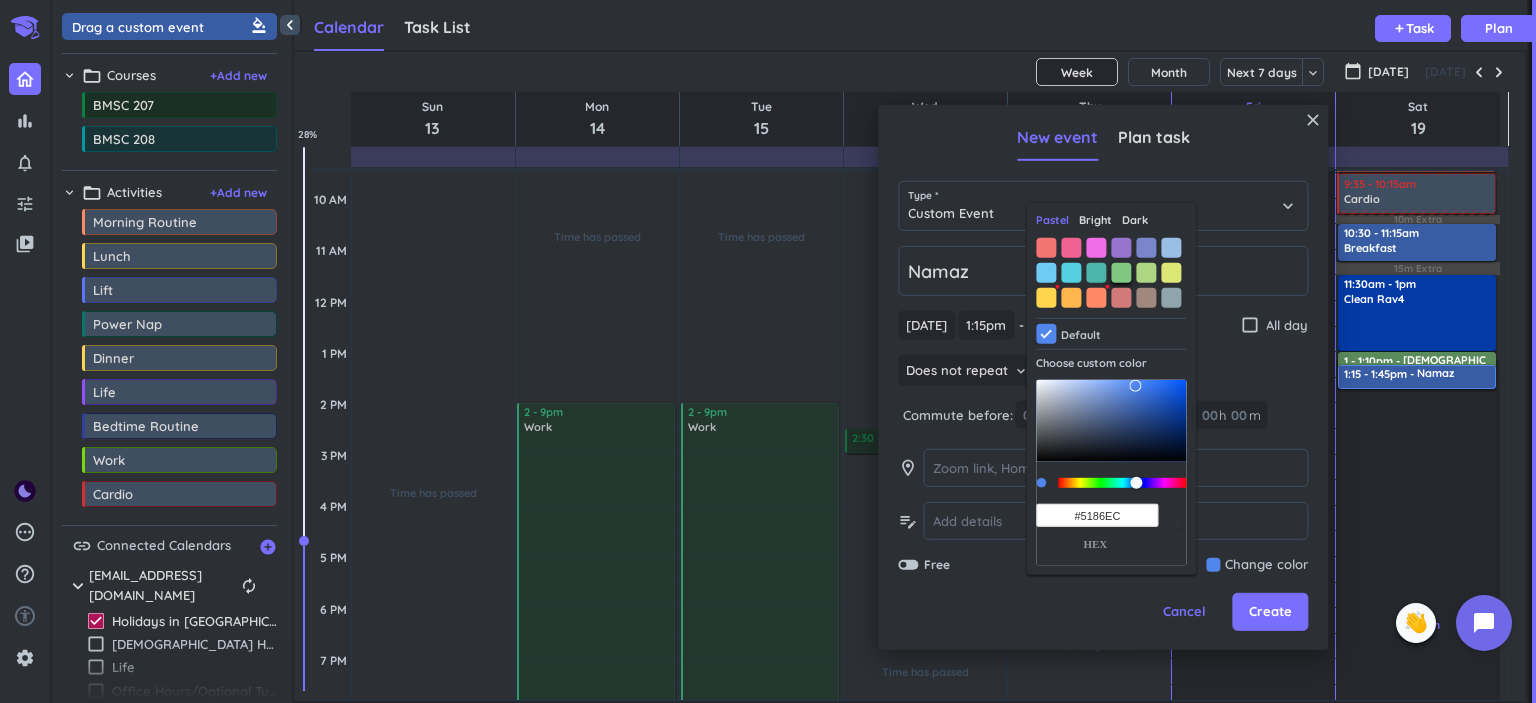 click at bounding box center [1121, 273] 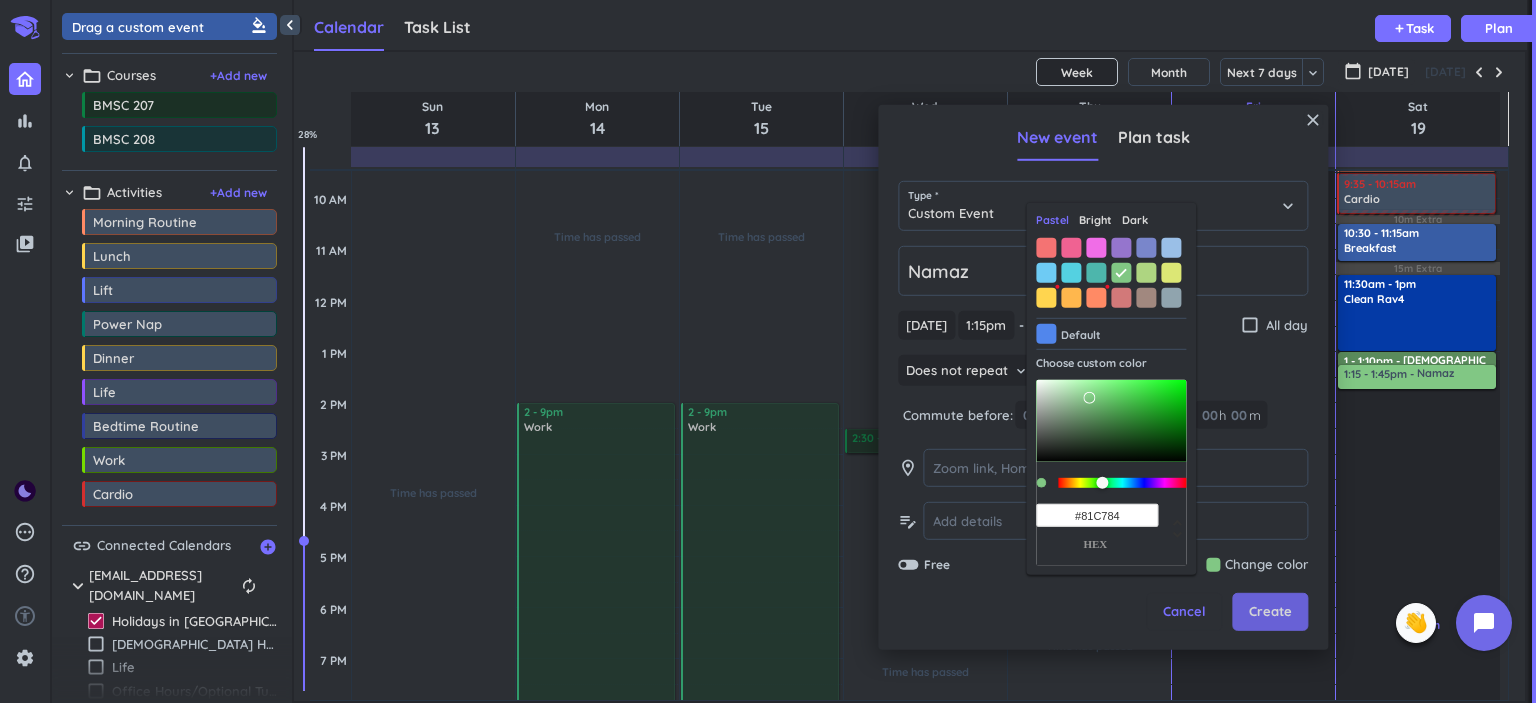 click on "Create" at bounding box center [1270, 612] 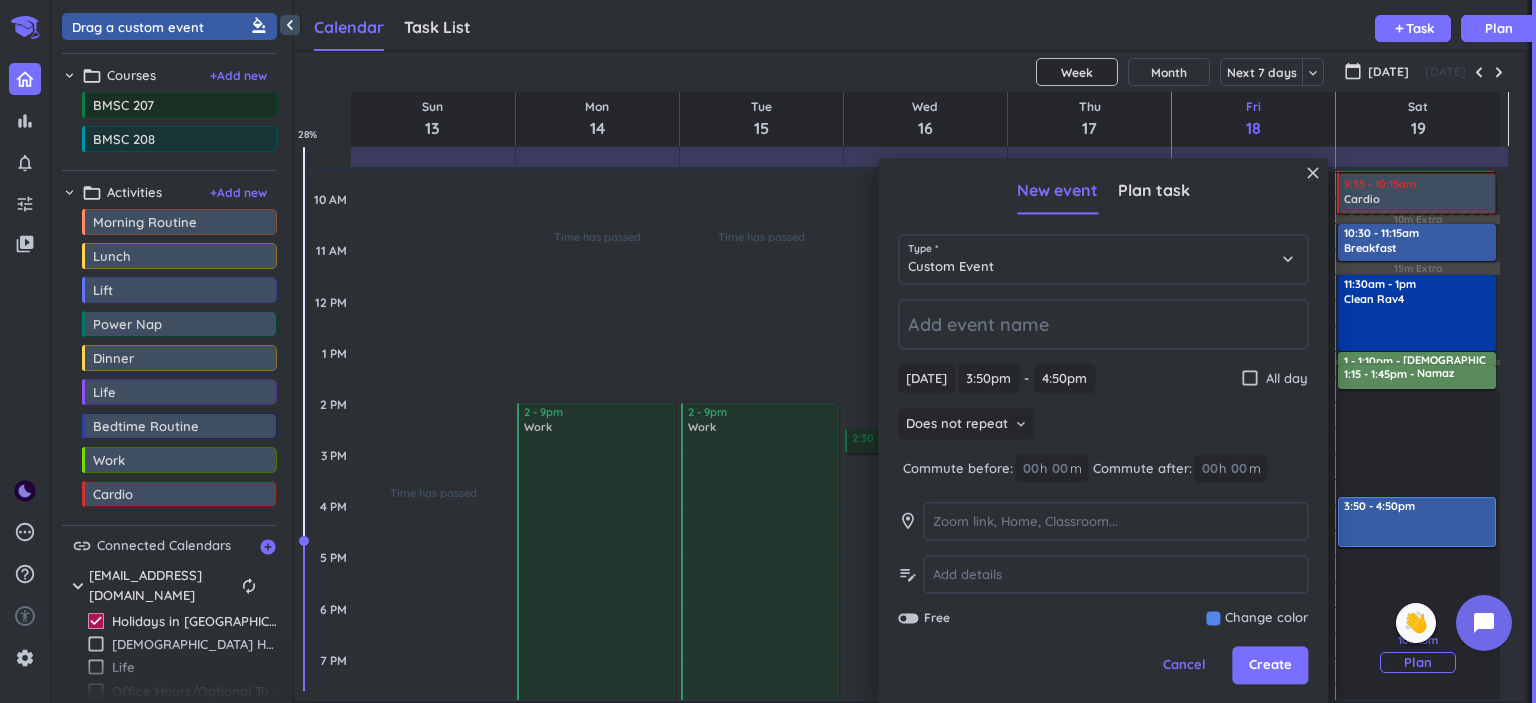 click on "10h 15m Past due Plan" at bounding box center (1418, 652) 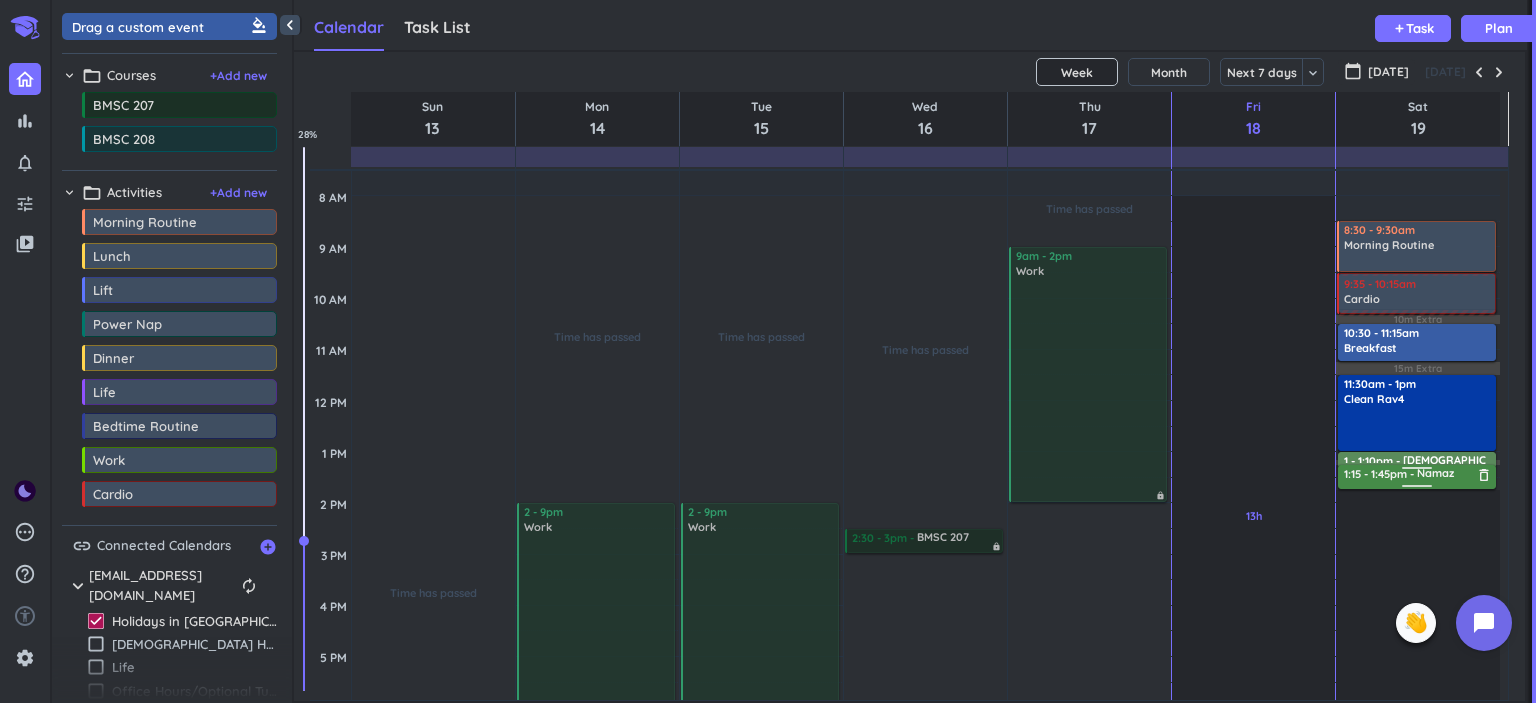 scroll, scrollTop: 280, scrollLeft: 0, axis: vertical 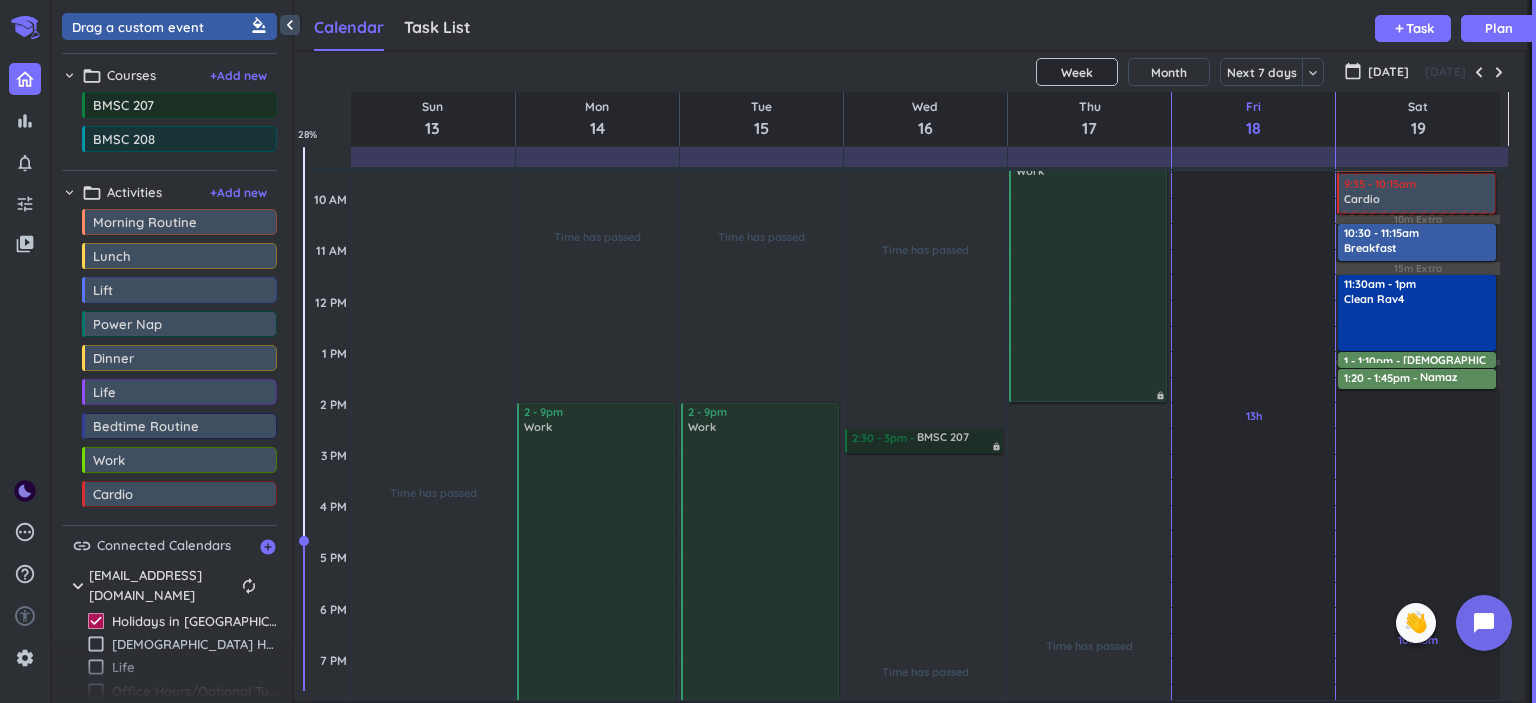 click on "10h 15m Past due Plan 10m Extra 15m Extra 05m Extra Adjust Awake Time Adjust Awake Time 8:30 - 9:30am Morning Routine delete_outline 9:35 - 10:15am Cardio delete_outline 10:30 - 11:15am Breakfast  delete_outline 11:30am - 1pm Clean Rav4 delete_outline 1 - 1:10pm [DEMOGRAPHIC_DATA] delete_outline 1:15 - 1:45pm Namaz delete_outline 1:20 - 1:45pm Namaz delete_outline" at bounding box center [1418, 505] 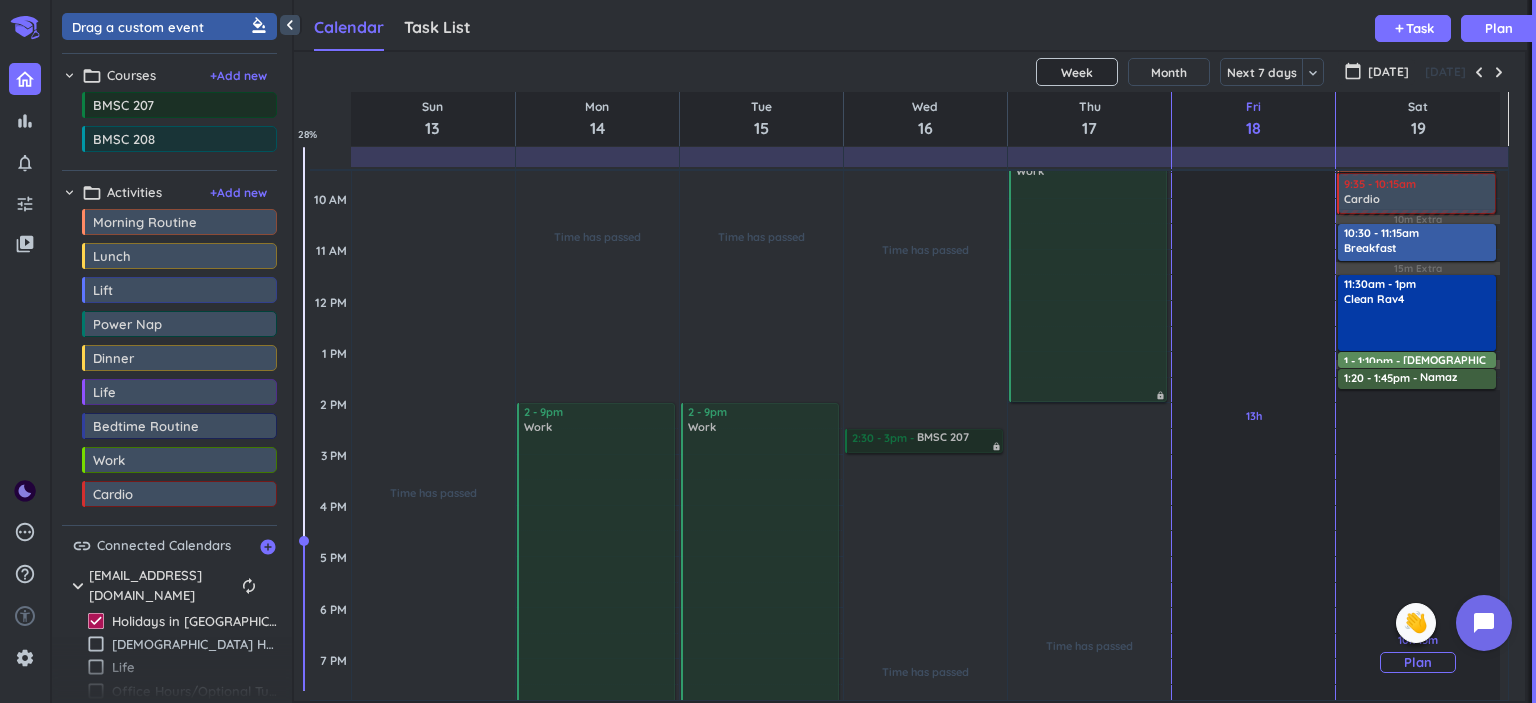 scroll, scrollTop: 180, scrollLeft: 0, axis: vertical 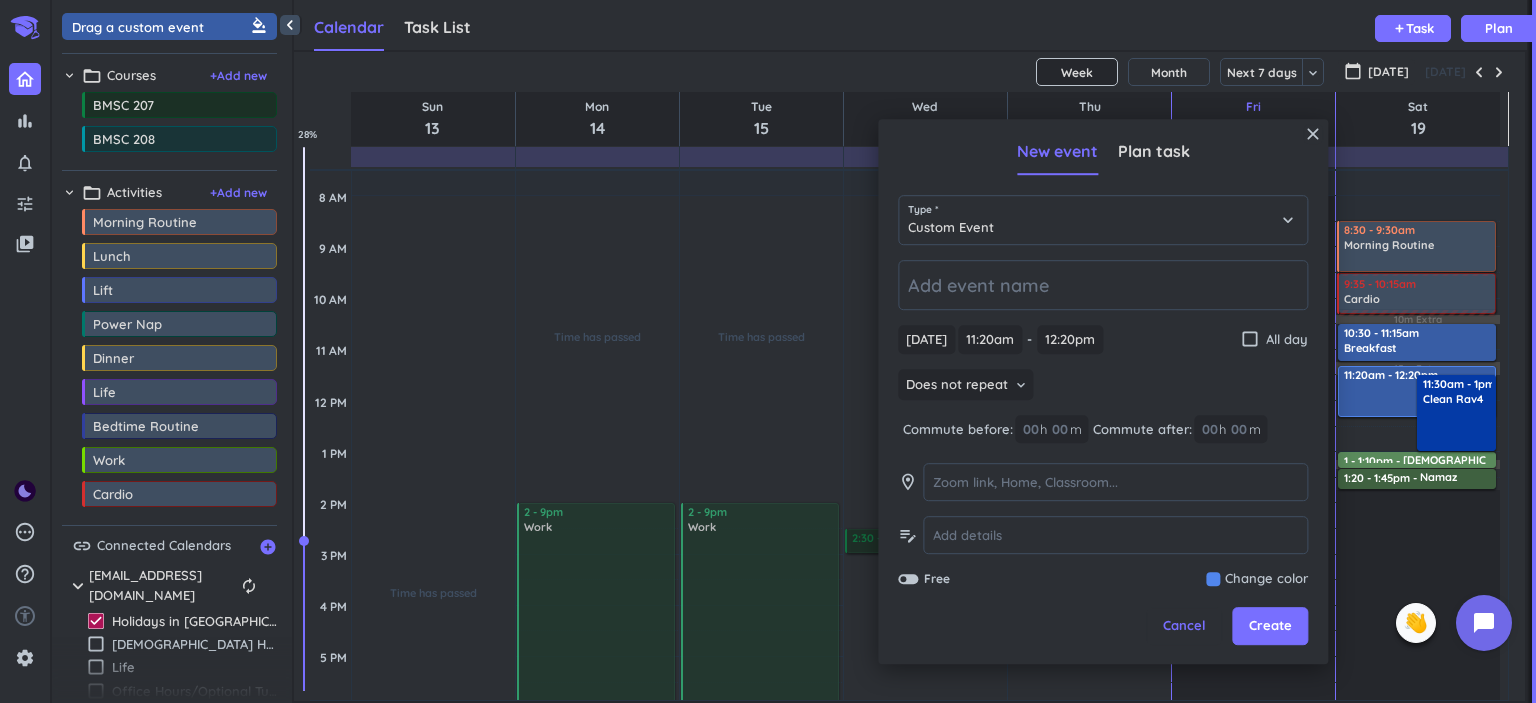 click on "10h 15m Past due Plan" at bounding box center (1418, 752) 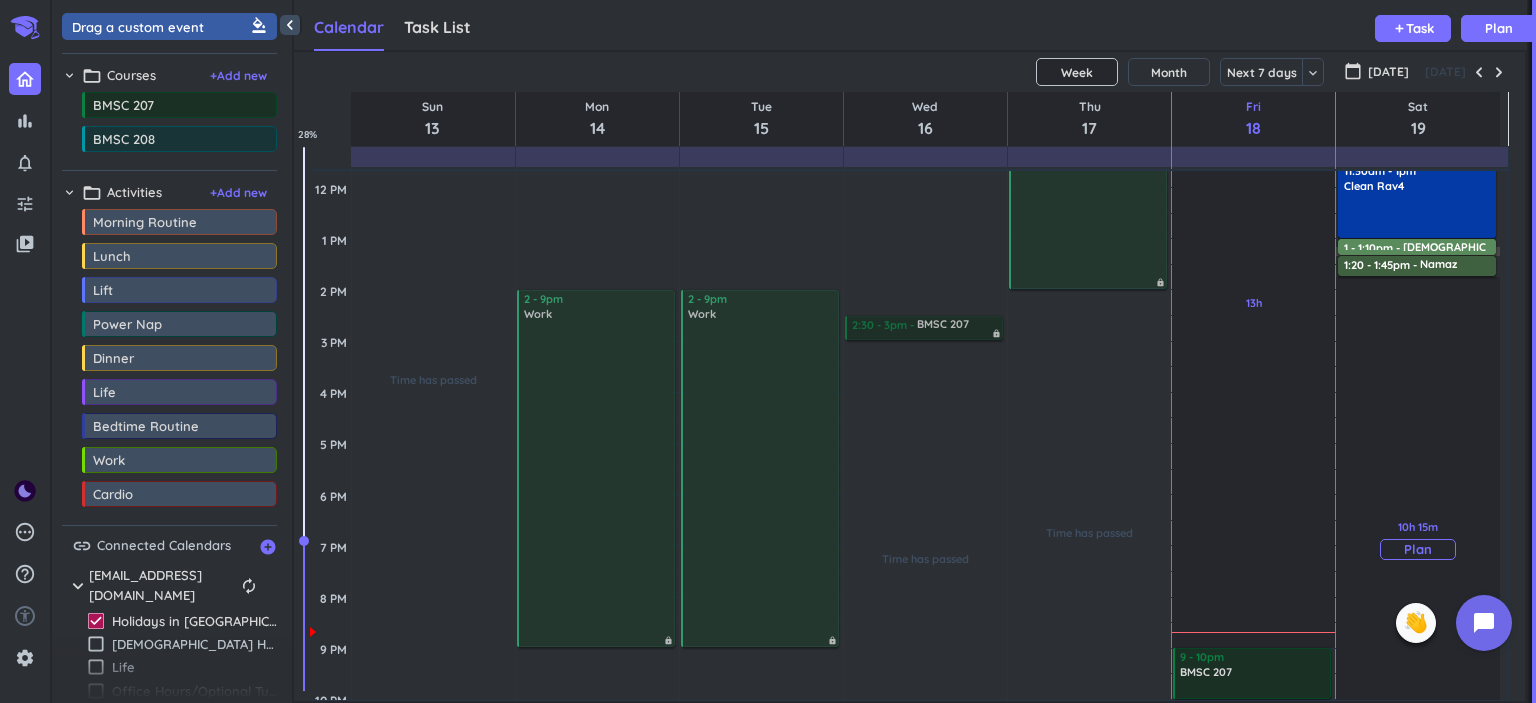 scroll, scrollTop: 380, scrollLeft: 0, axis: vertical 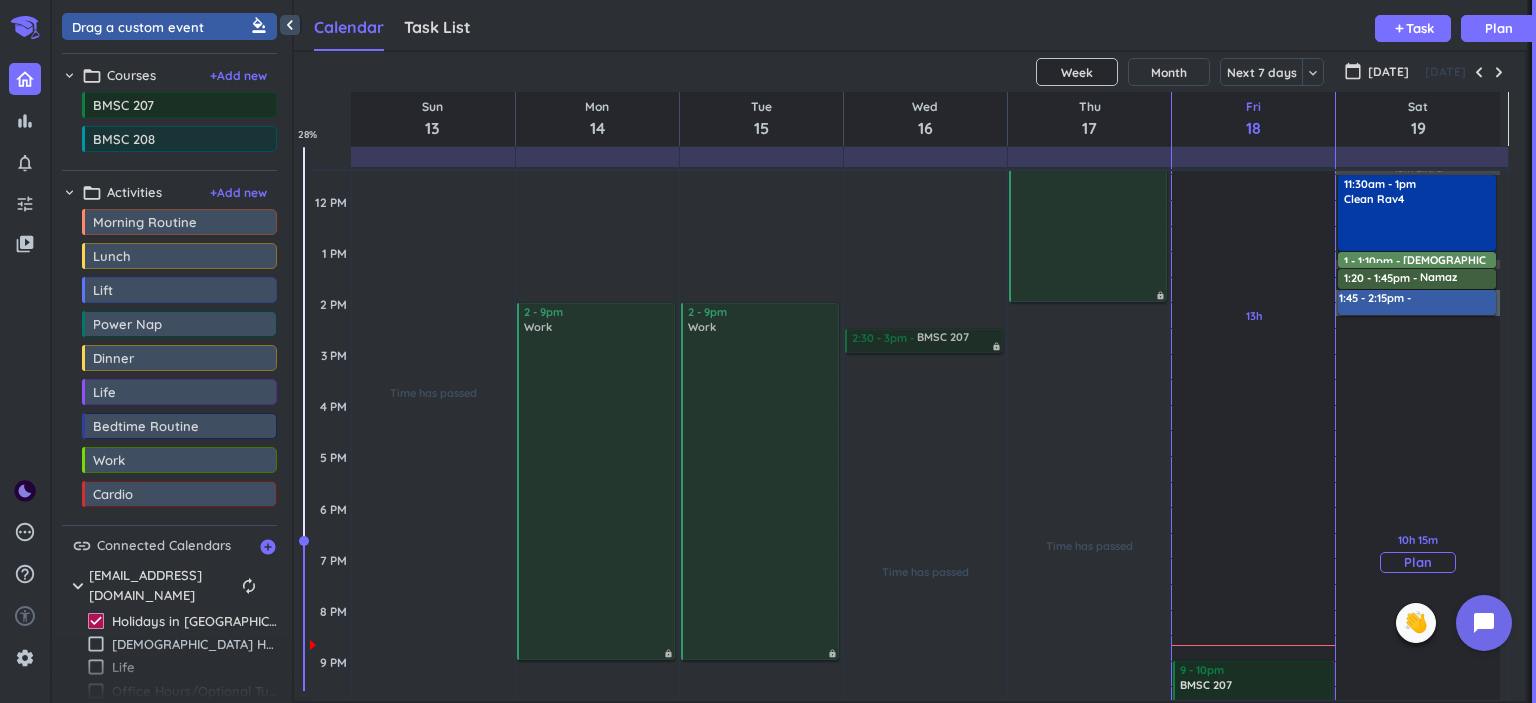 drag, startPoint x: 1377, startPoint y: 292, endPoint x: 1382, endPoint y: 311, distance: 19.646883 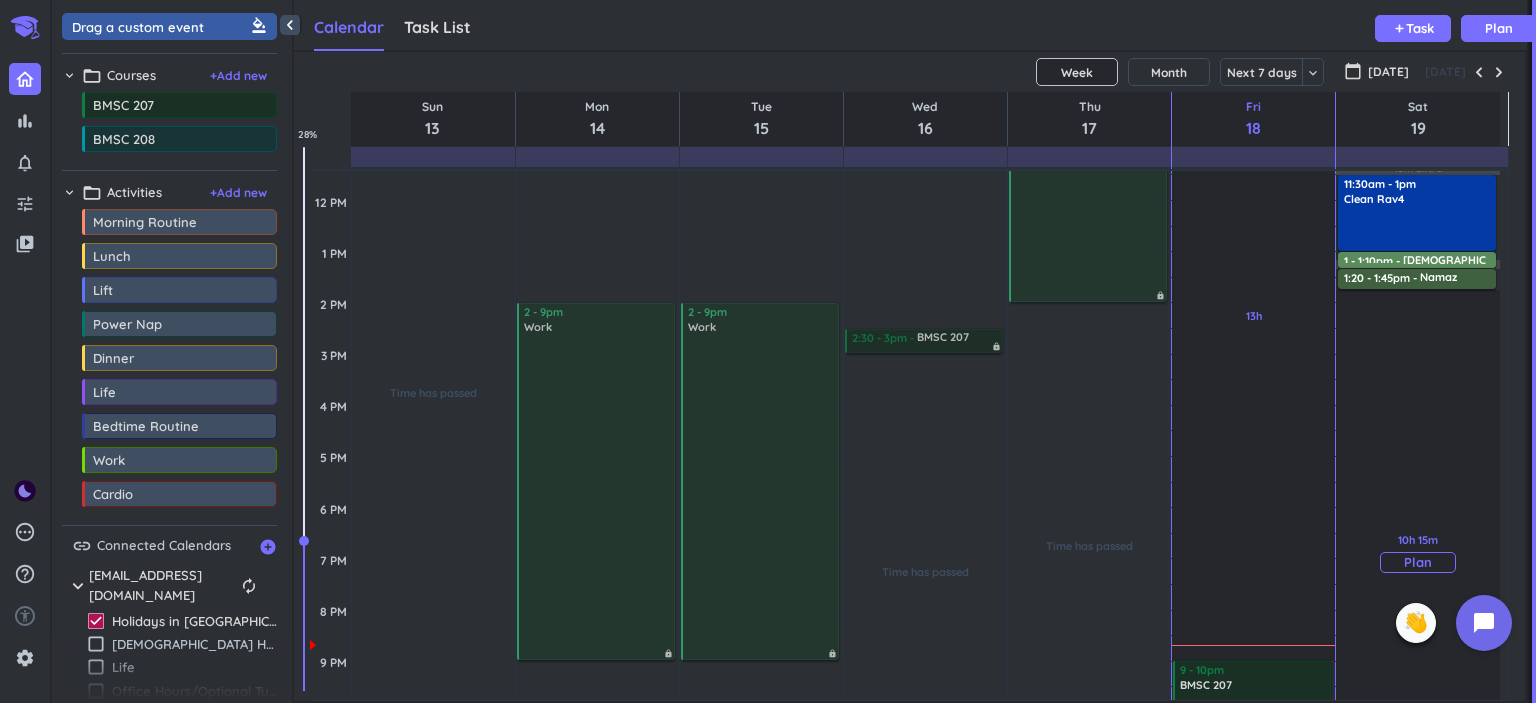 click on "10h 15m Past due Plan" at bounding box center (1418, 552) 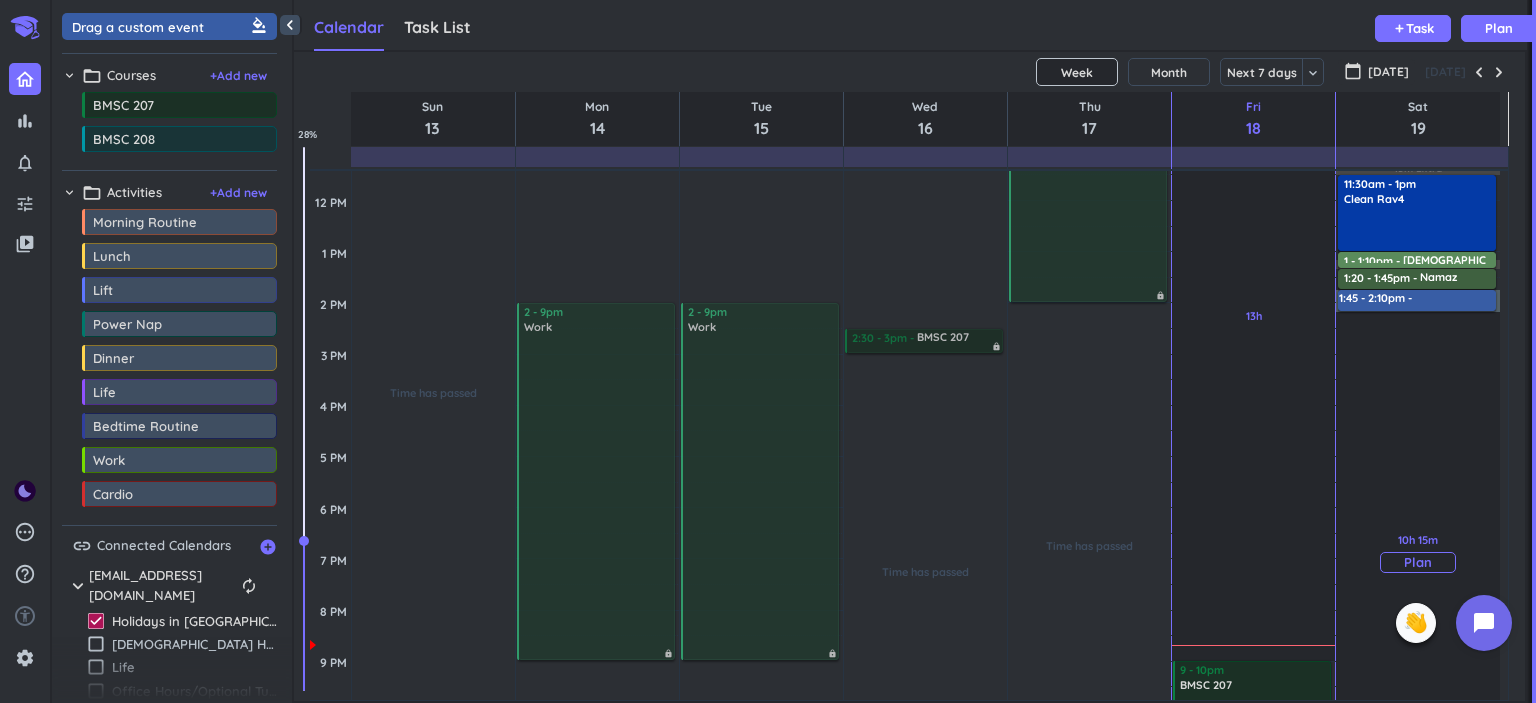 drag, startPoint x: 1384, startPoint y: 291, endPoint x: 1385, endPoint y: 307, distance: 16.03122 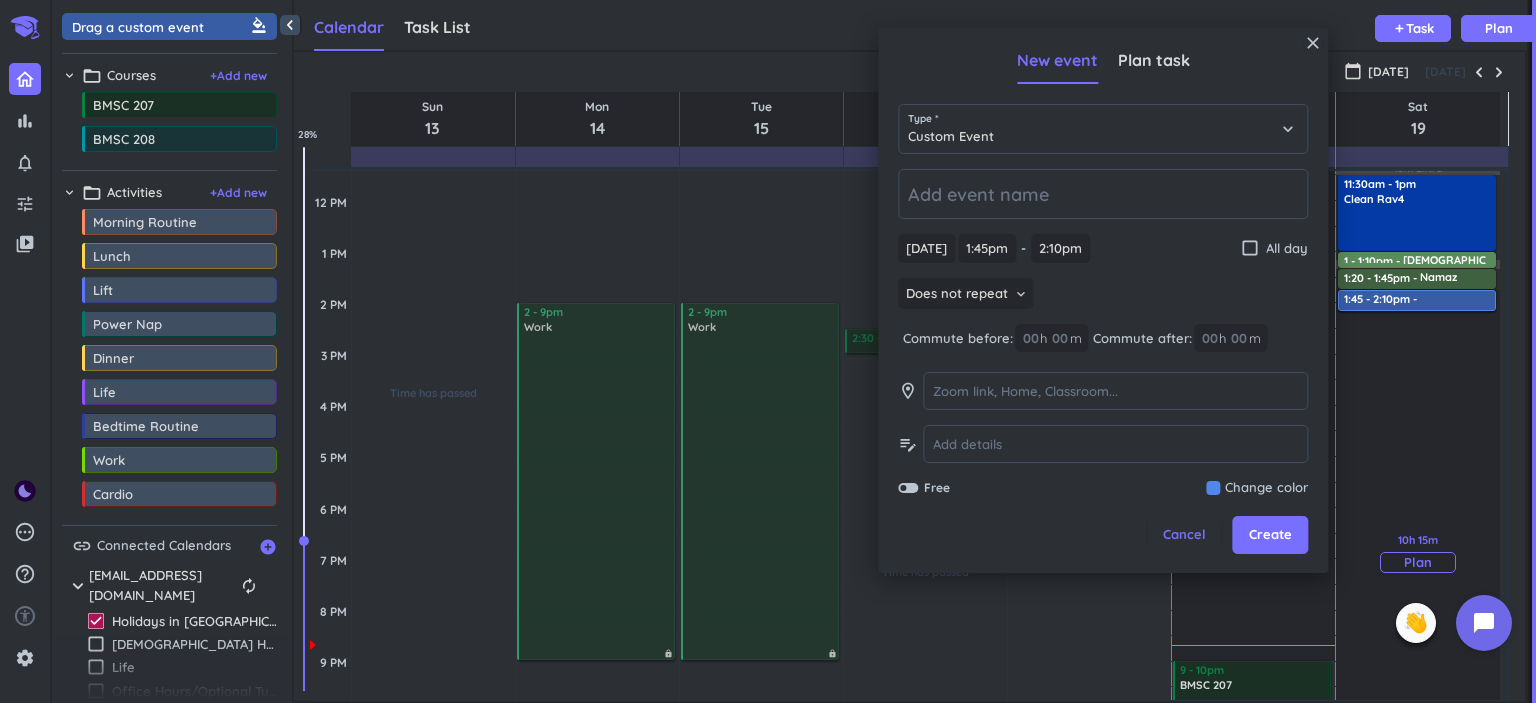 click on "10h 15m Past due Plan" at bounding box center (1418, 552) 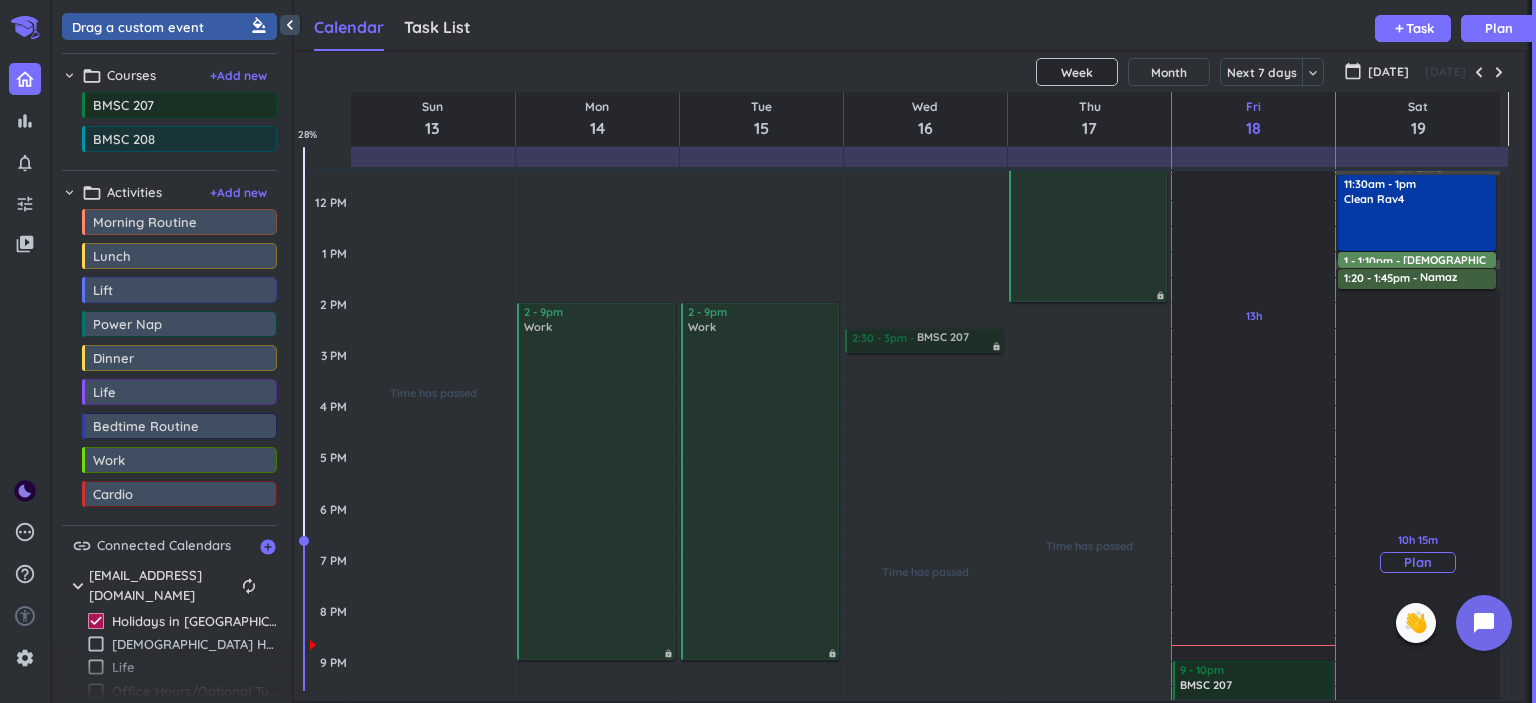 scroll, scrollTop: 280, scrollLeft: 0, axis: vertical 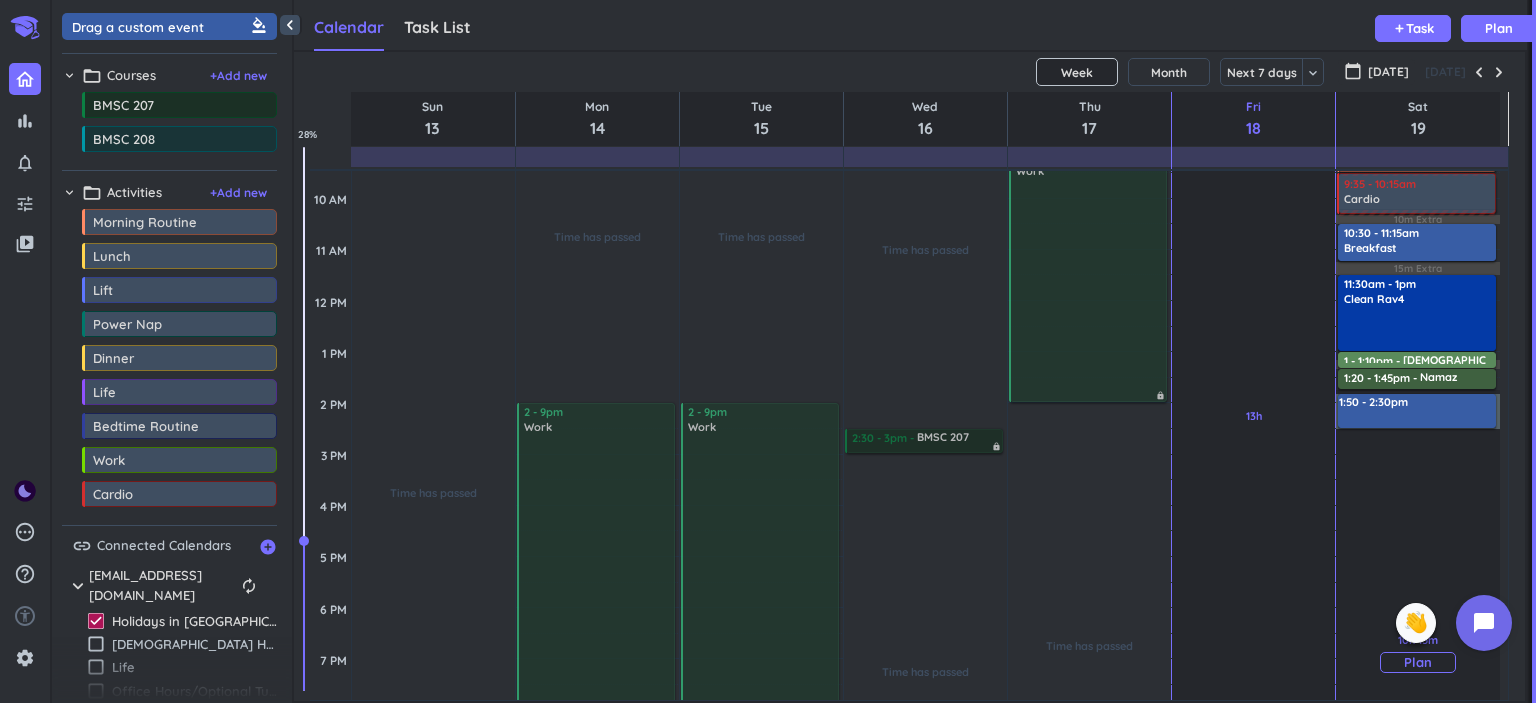 drag, startPoint x: 1374, startPoint y: 395, endPoint x: 1372, endPoint y: 424, distance: 29.068884 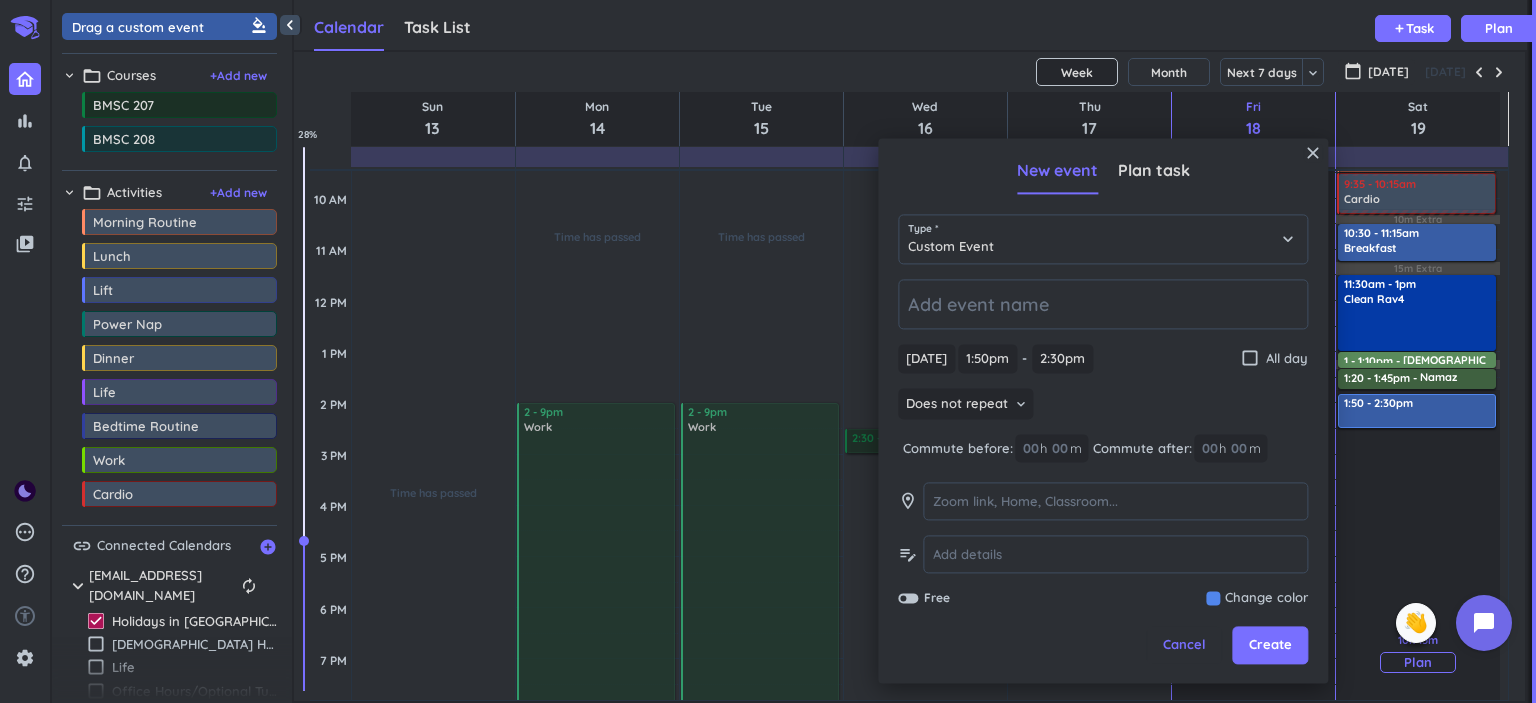 click on "10h 15m Past due Plan" at bounding box center [1418, 652] 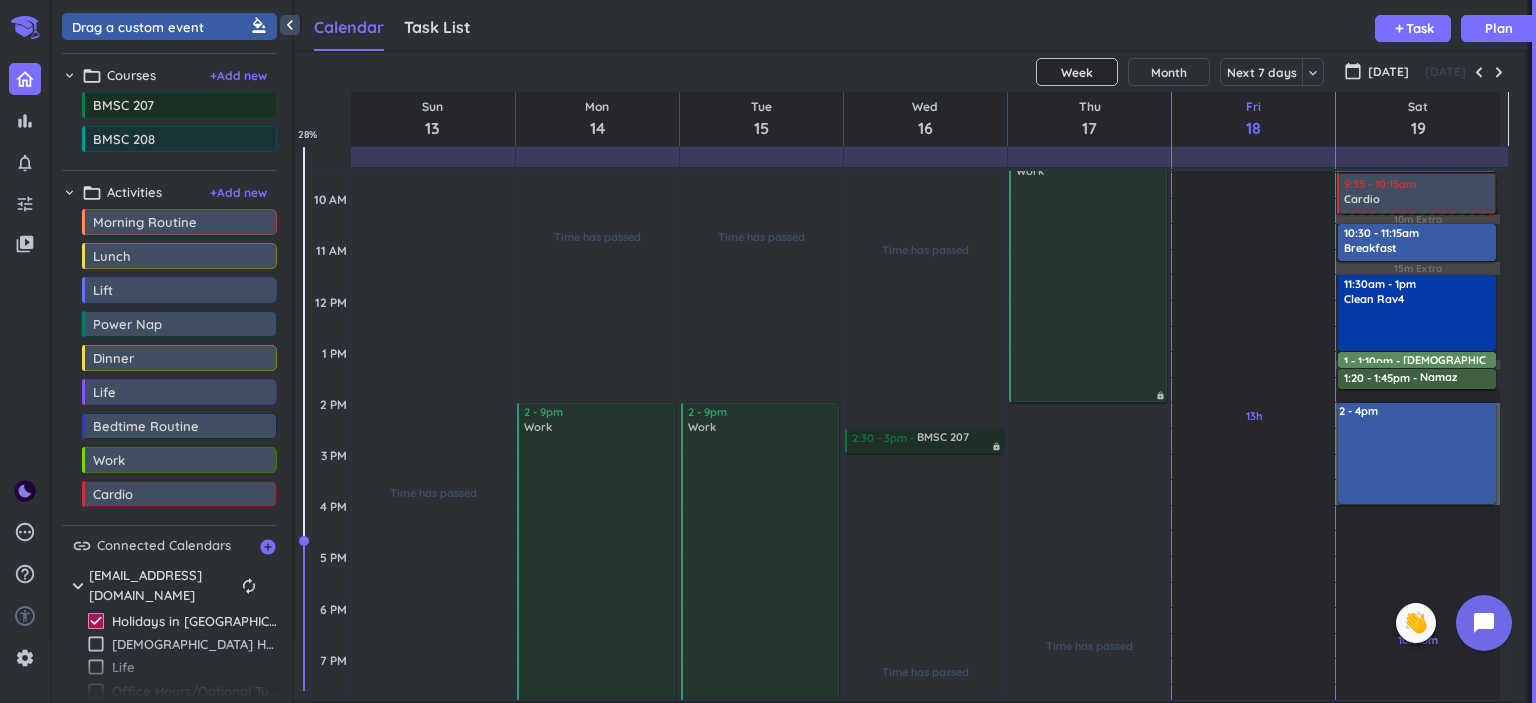 drag, startPoint x: 1362, startPoint y: 405, endPoint x: 1377, endPoint y: 503, distance: 99.14131 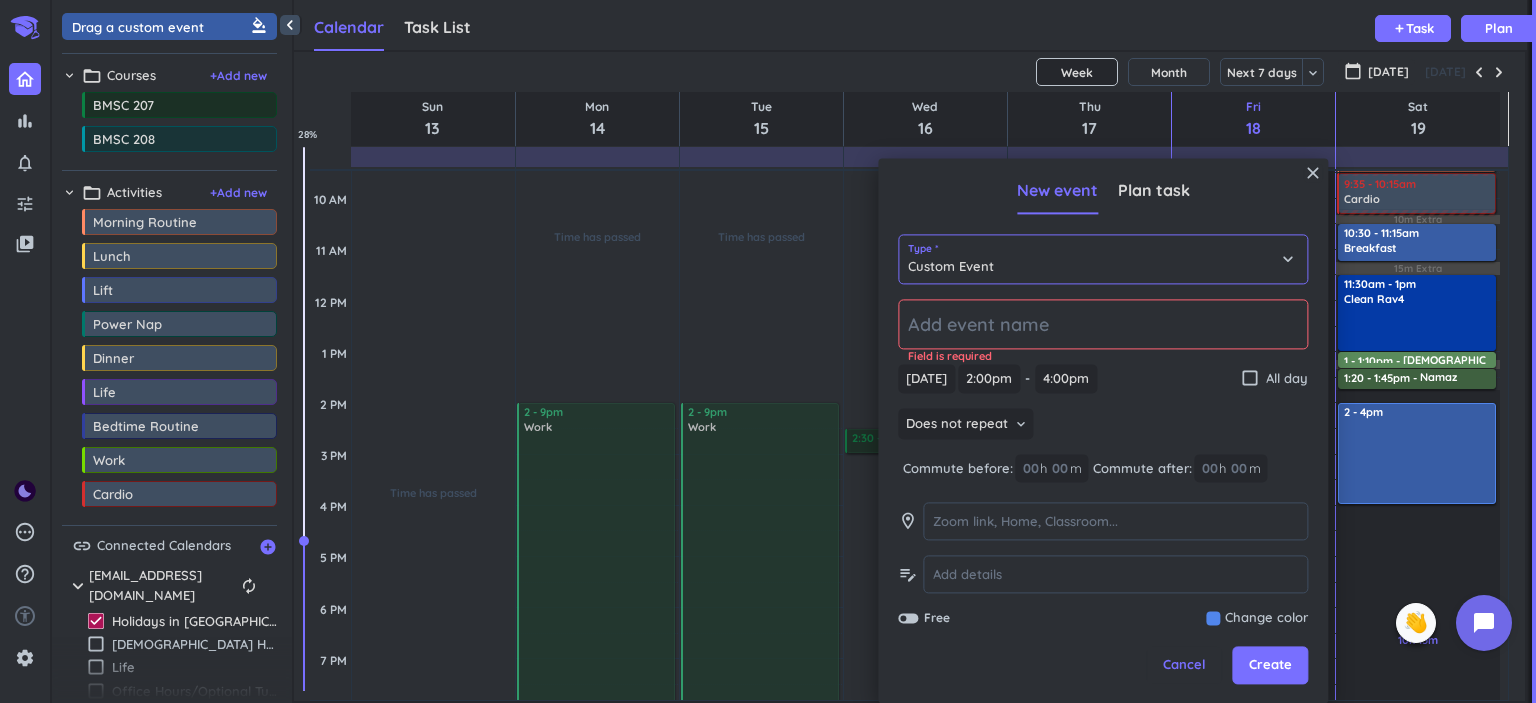 click on "Custom Event" at bounding box center (1103, 259) 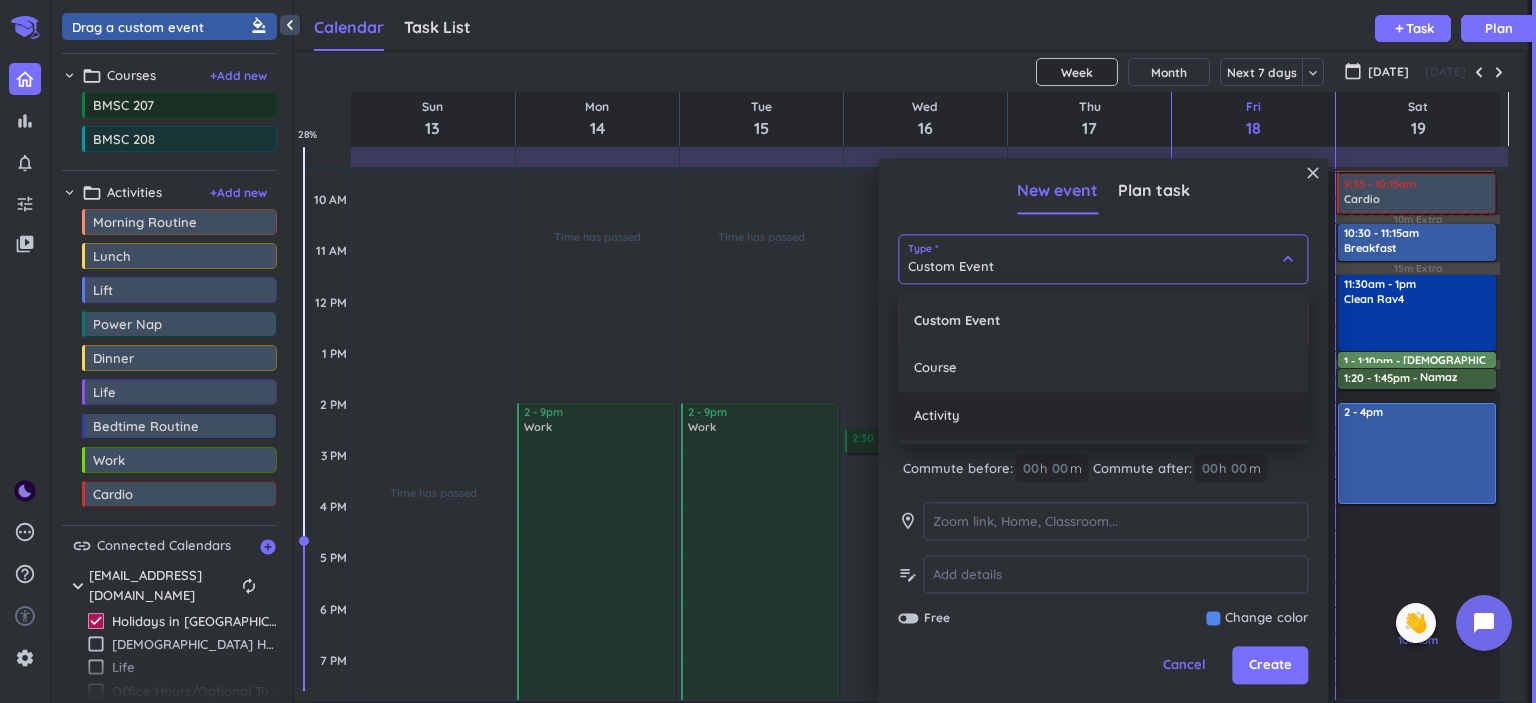 click on "Activity" at bounding box center [1103, 416] 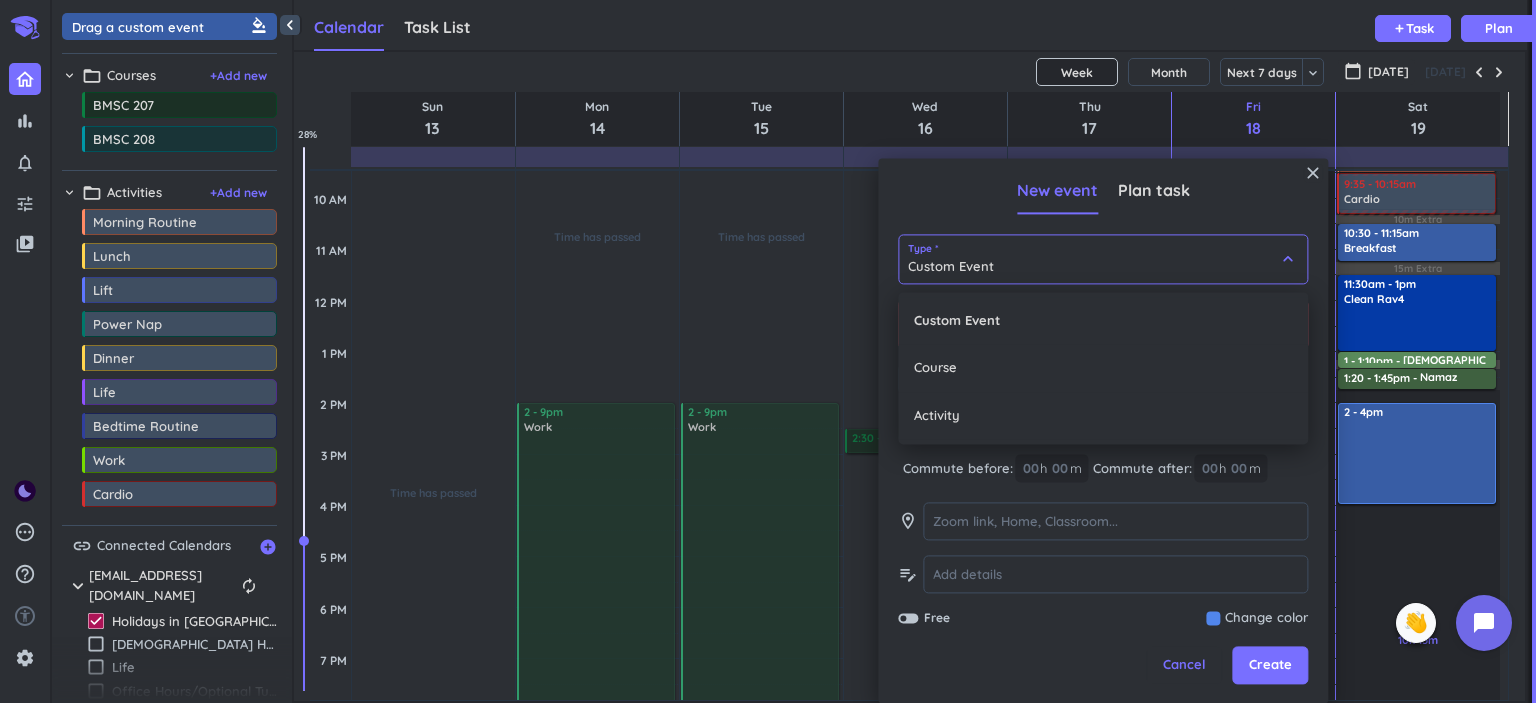 type on "Activity" 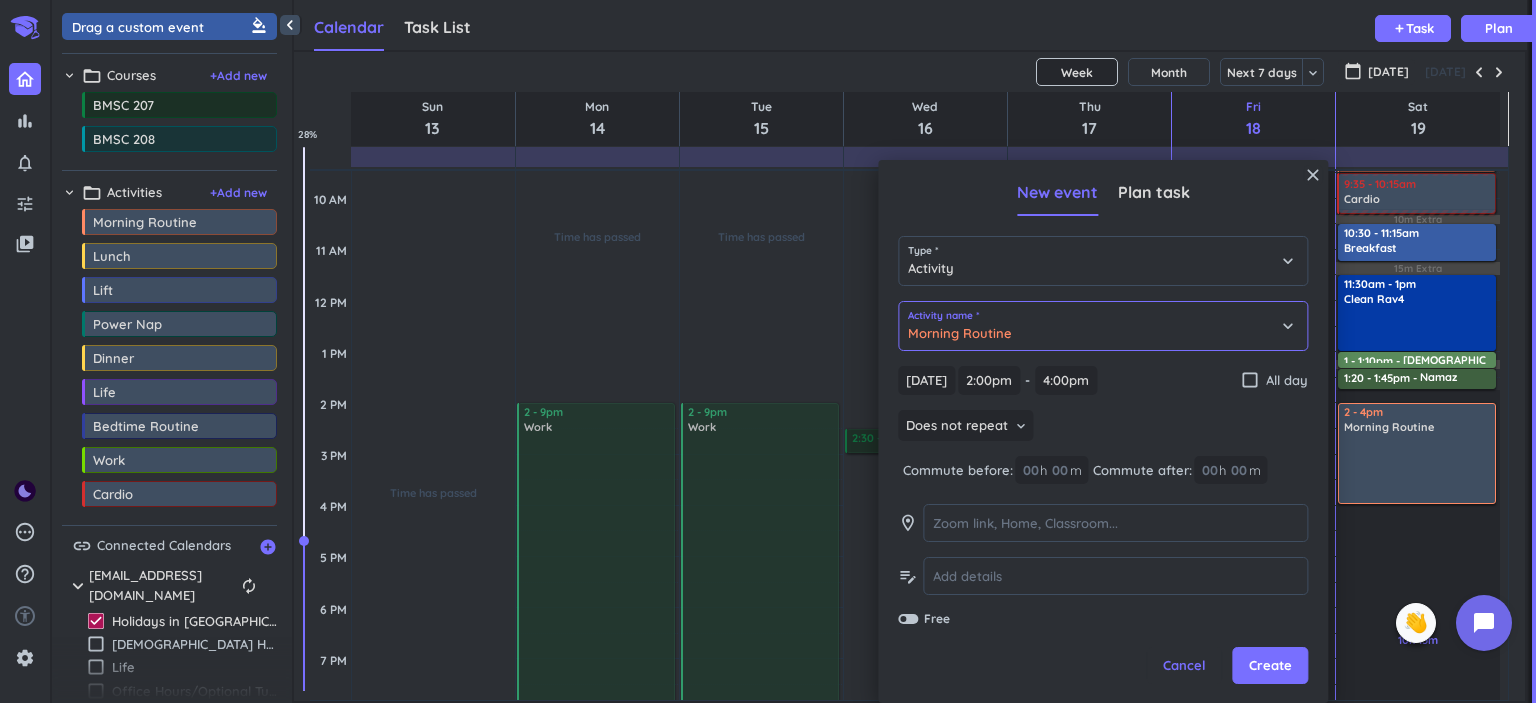 click on "Morning Routine" at bounding box center [1103, 326] 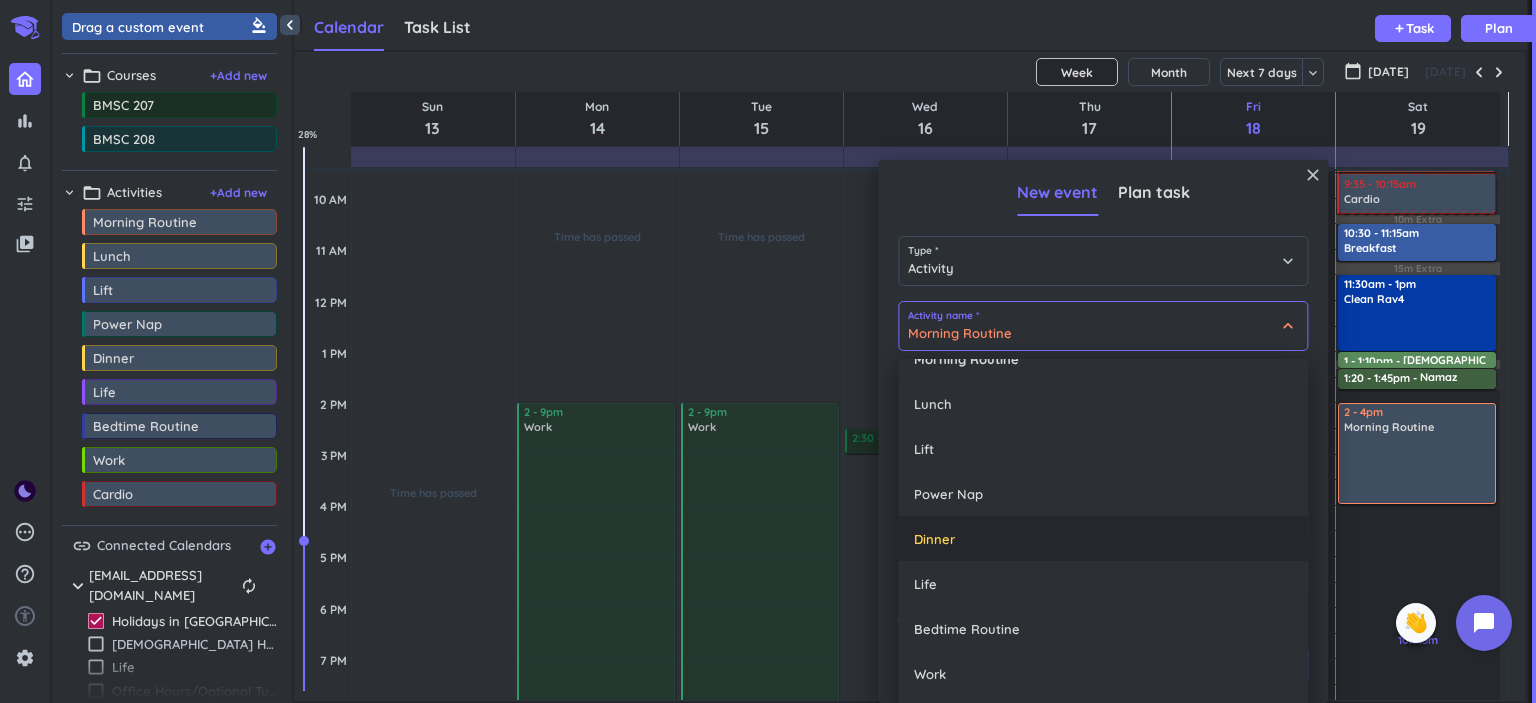 scroll, scrollTop: 44, scrollLeft: 0, axis: vertical 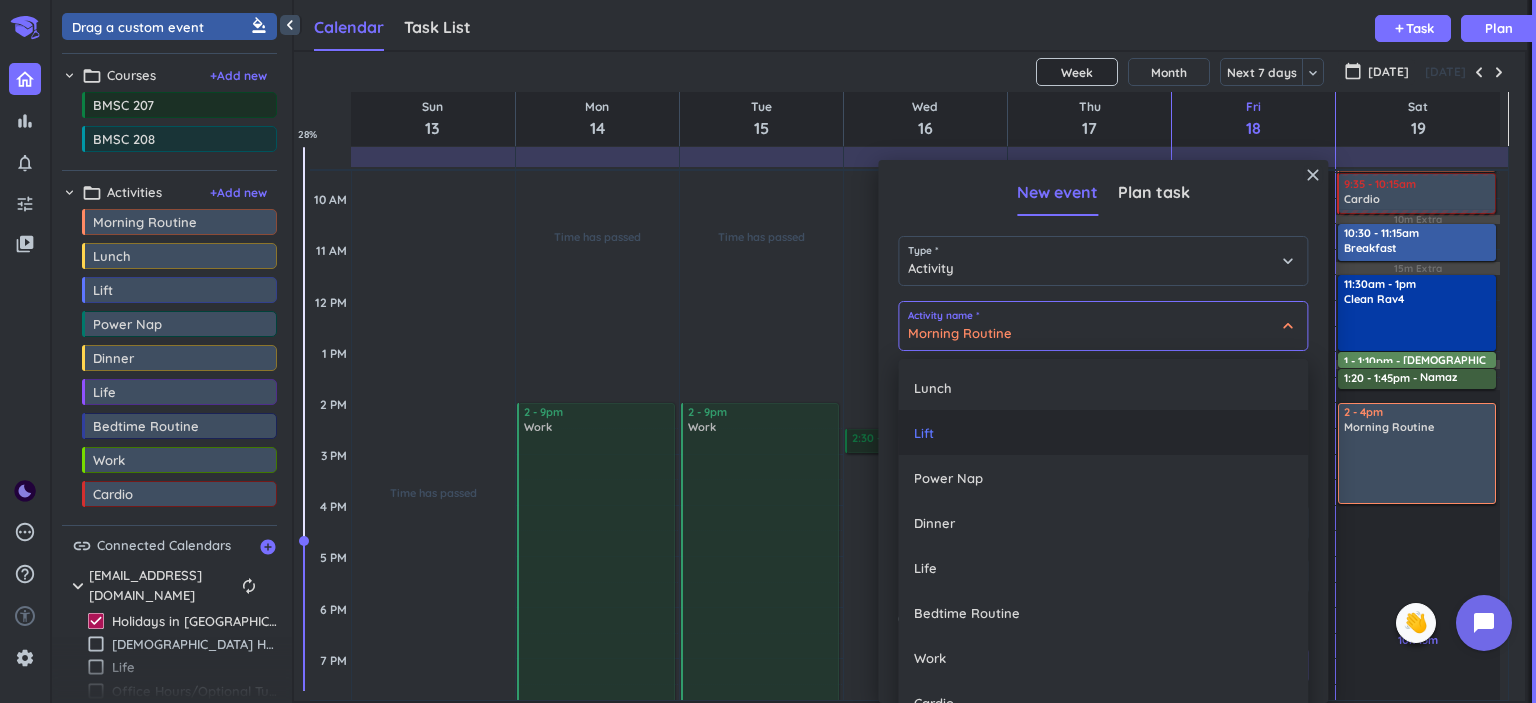 click on "Lift" at bounding box center [1103, 432] 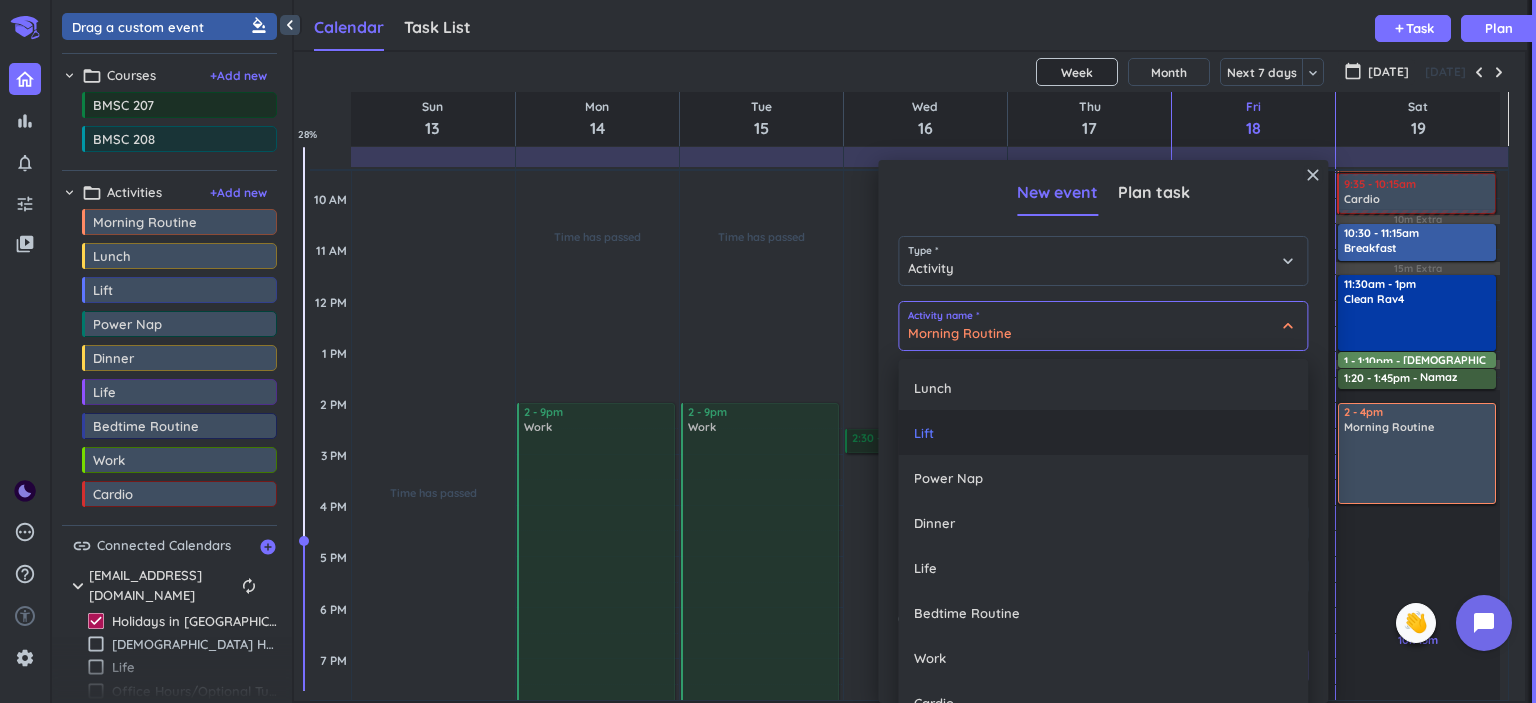type on "Lift" 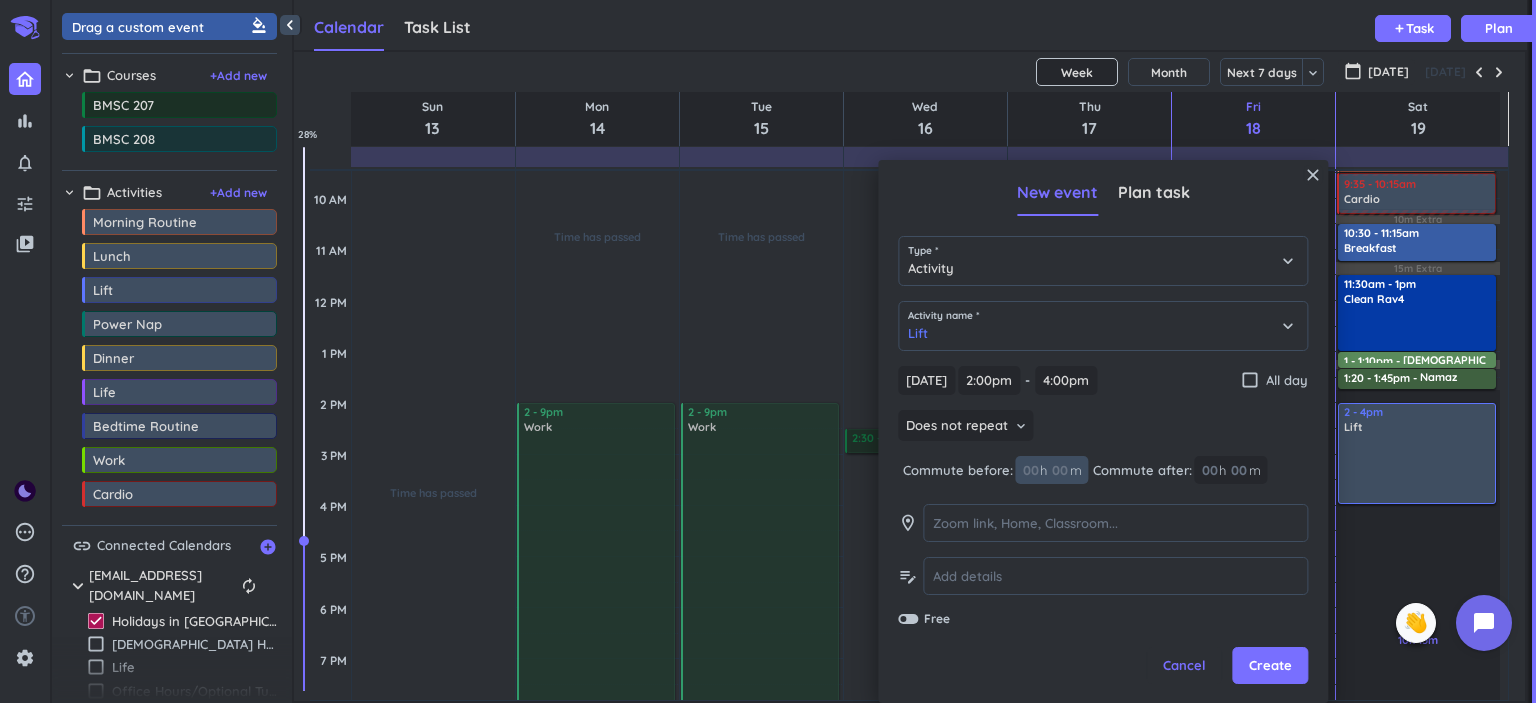 click at bounding box center (1059, 470) 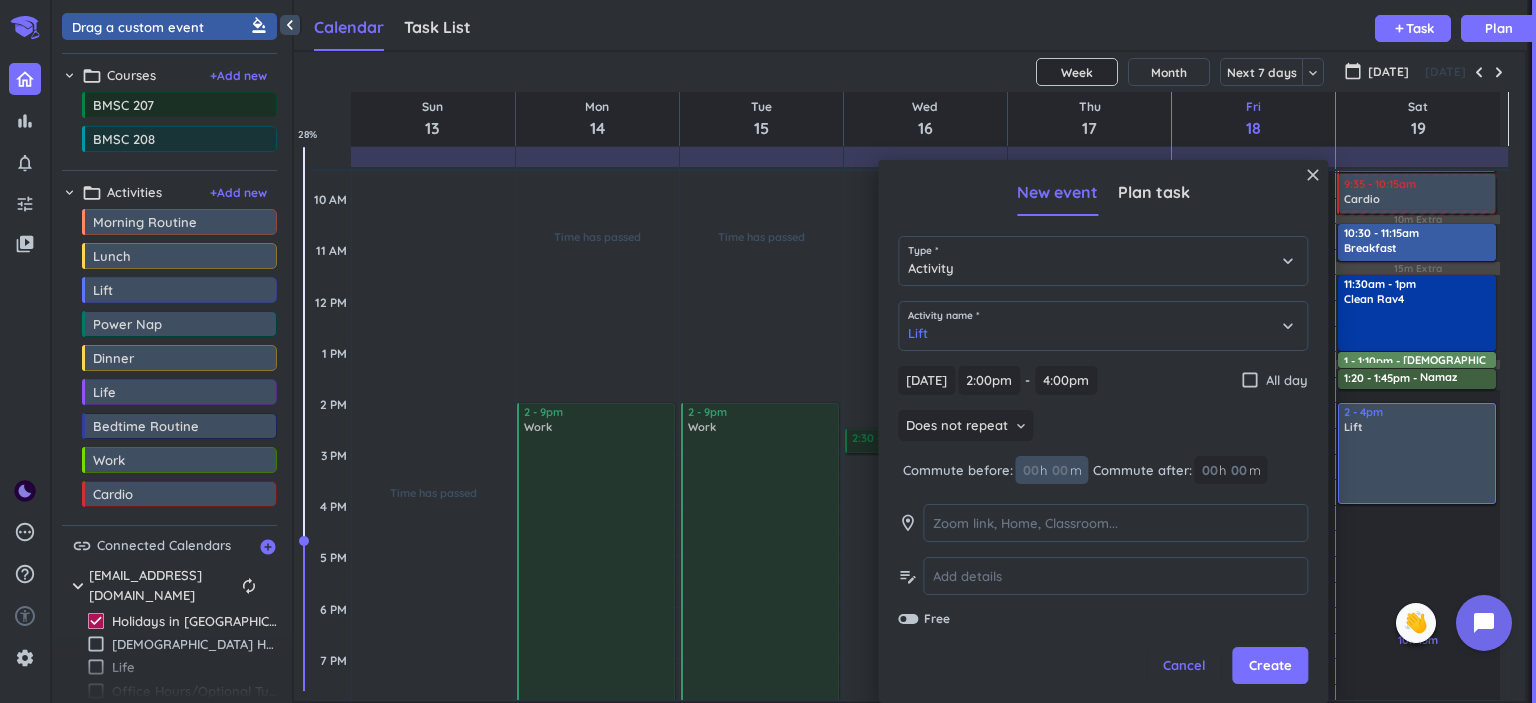 type on "5" 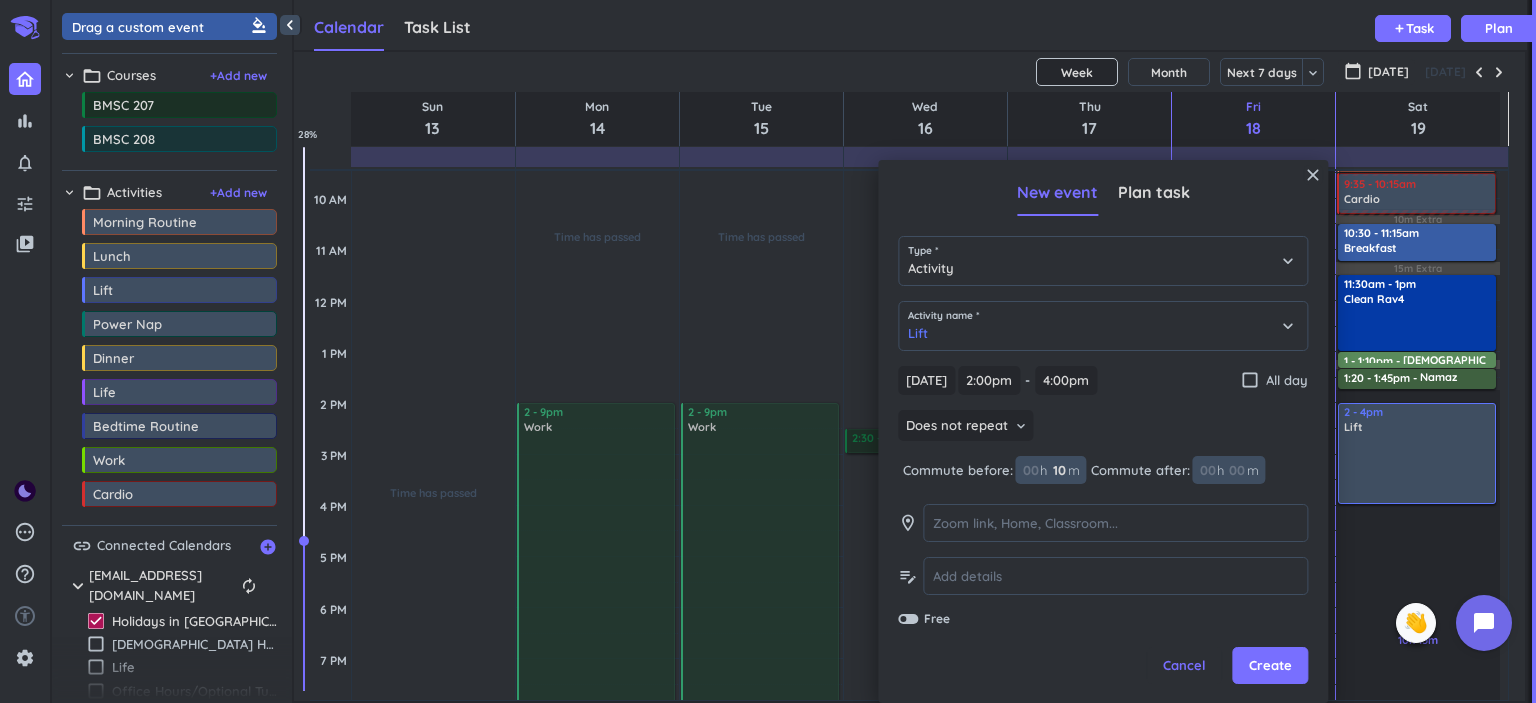 type on "10" 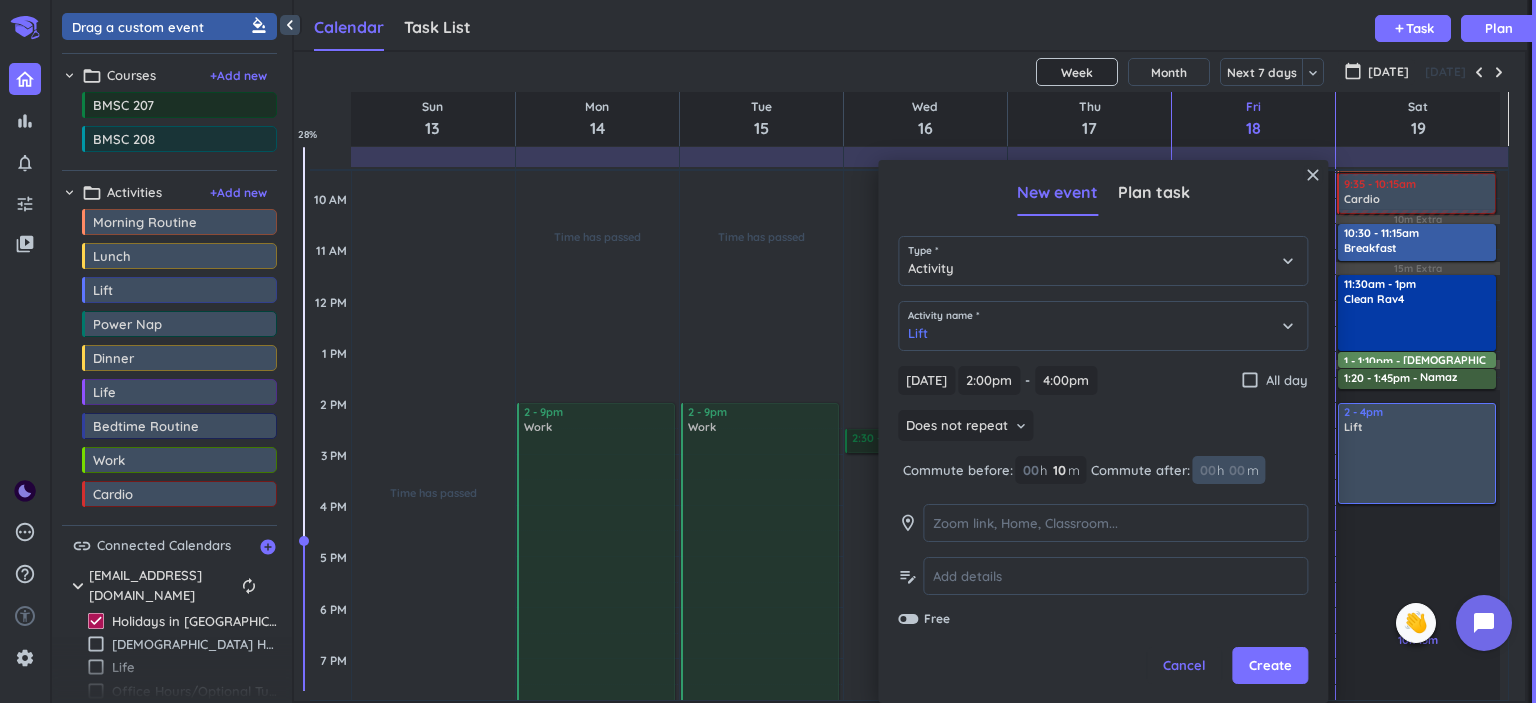 click at bounding box center [1236, 470] 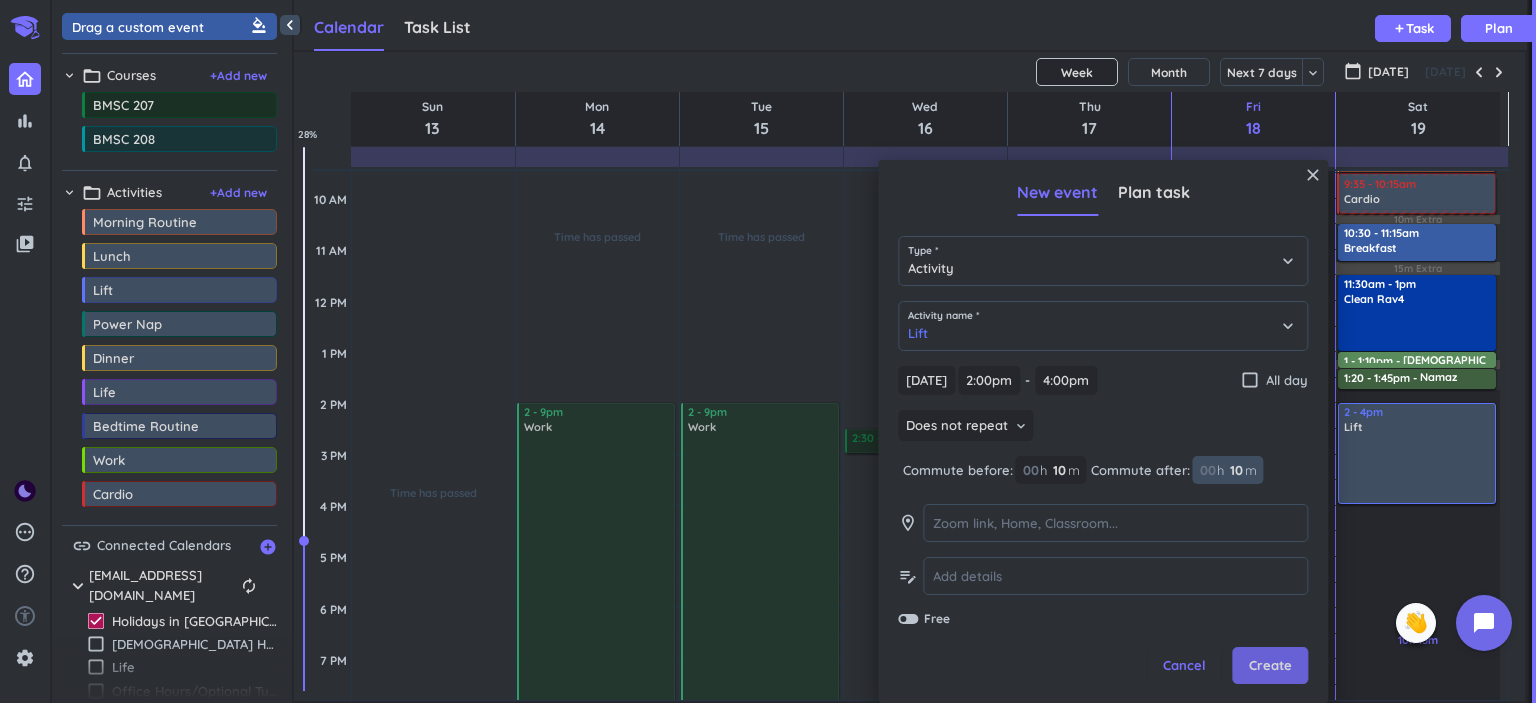 type on "10" 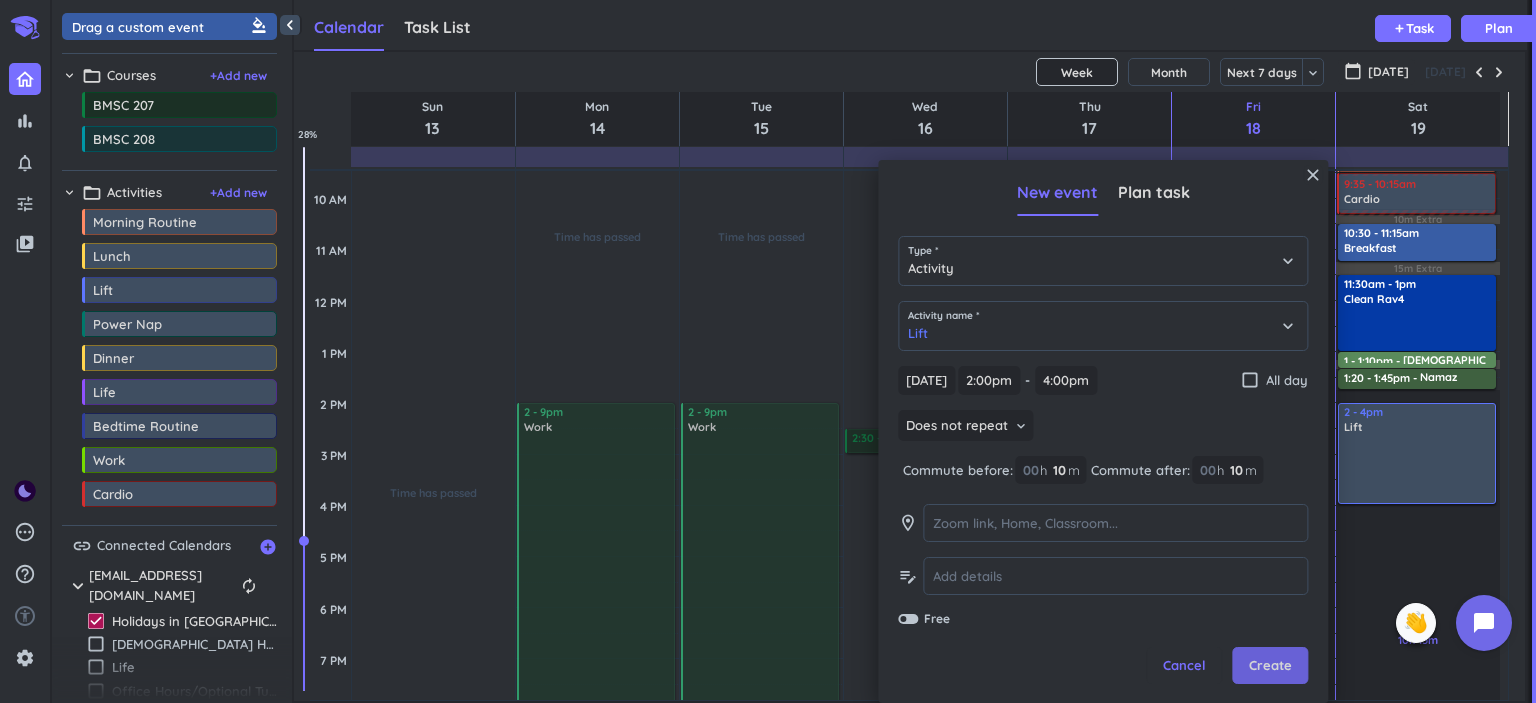 click on "Create" at bounding box center (1270, 666) 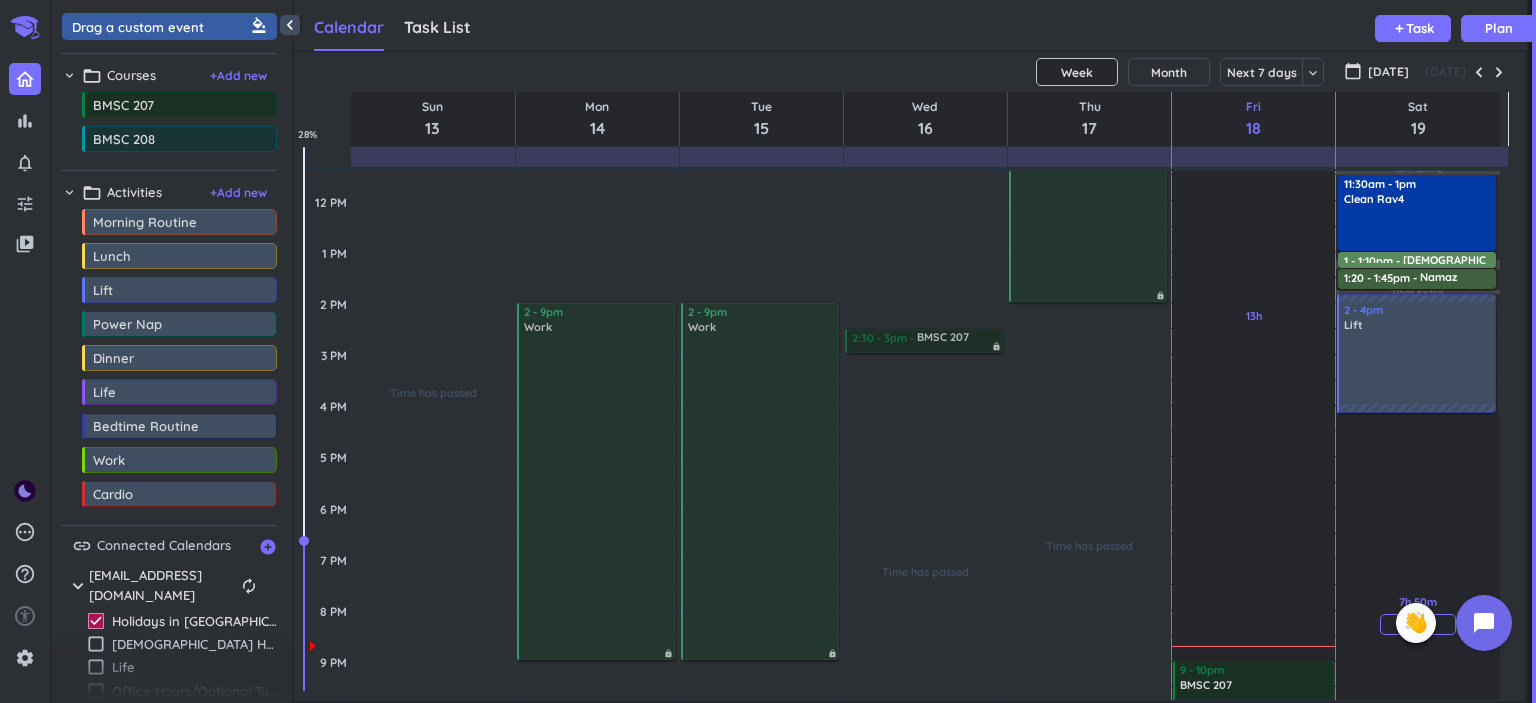 scroll, scrollTop: 480, scrollLeft: 0, axis: vertical 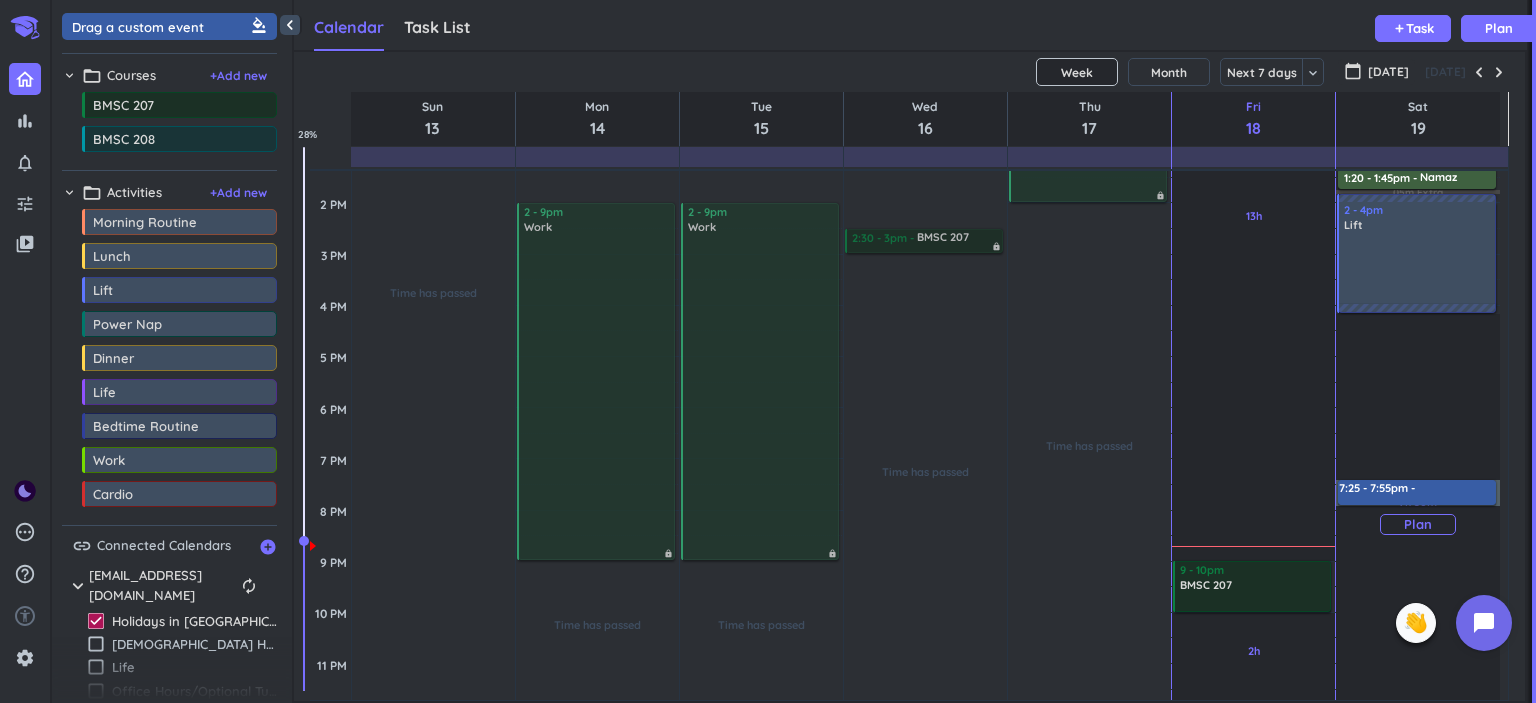 drag, startPoint x: 1377, startPoint y: 481, endPoint x: 1377, endPoint y: 501, distance: 20 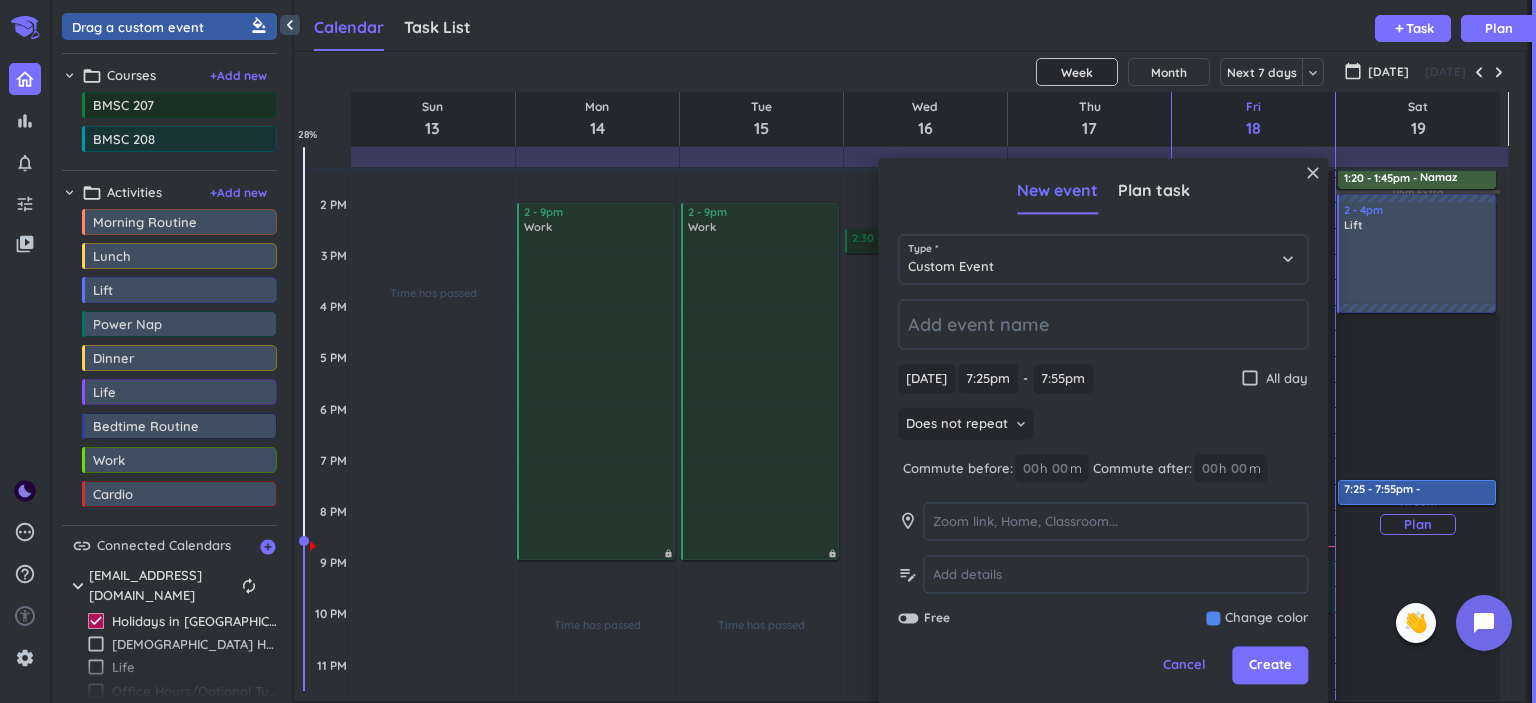 click on "7h 50m Past due Plan" at bounding box center (1418, 514) 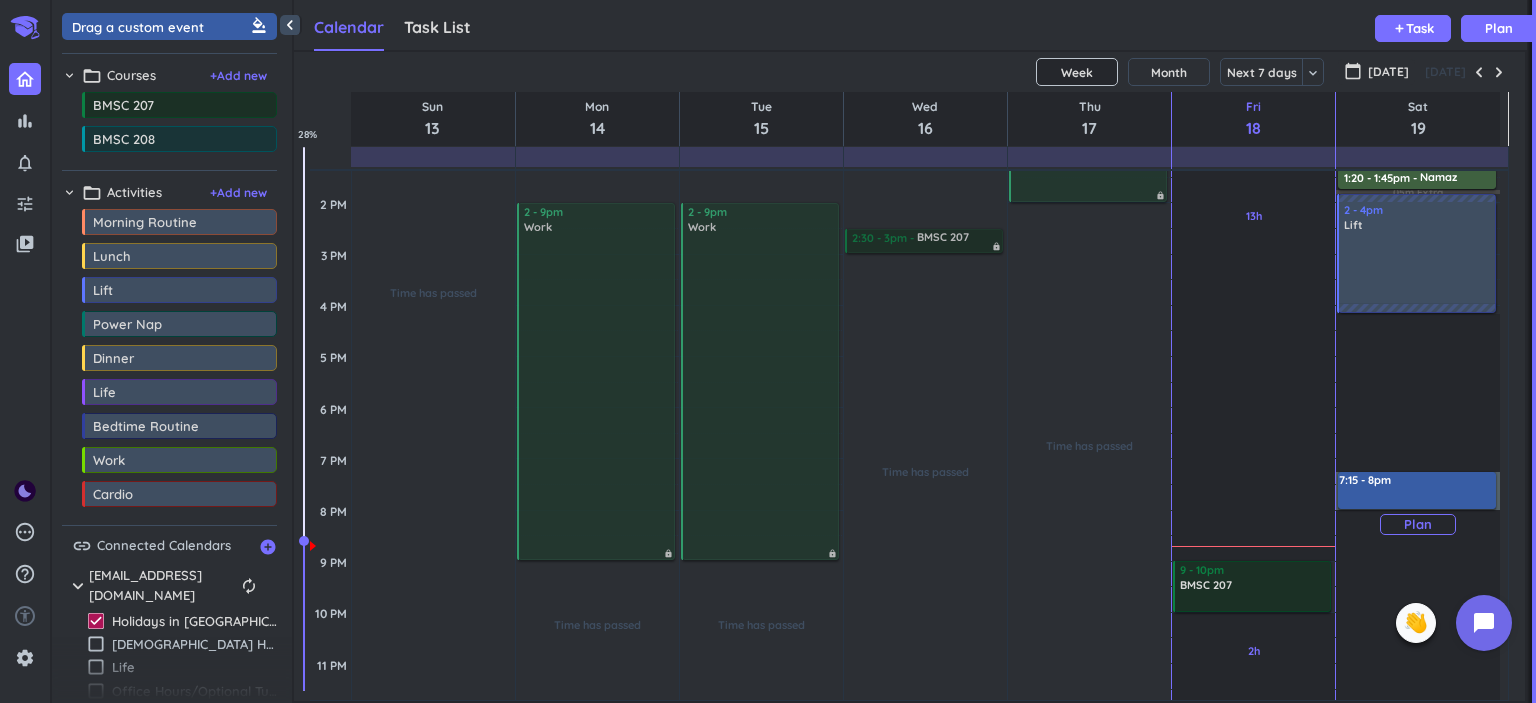 drag, startPoint x: 1387, startPoint y: 471, endPoint x: 1380, endPoint y: 505, distance: 34.713108 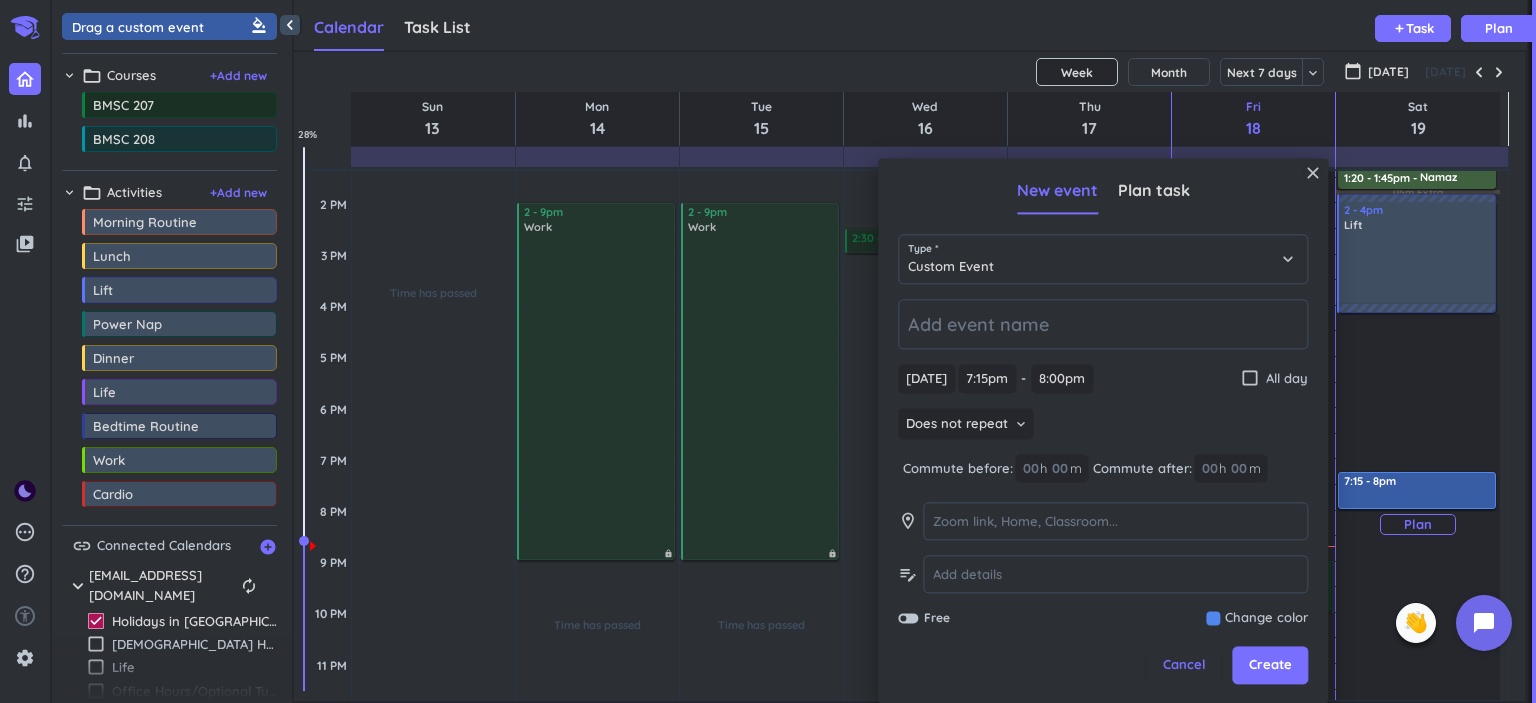 click on "7h 50m Past due Plan" at bounding box center (1418, 514) 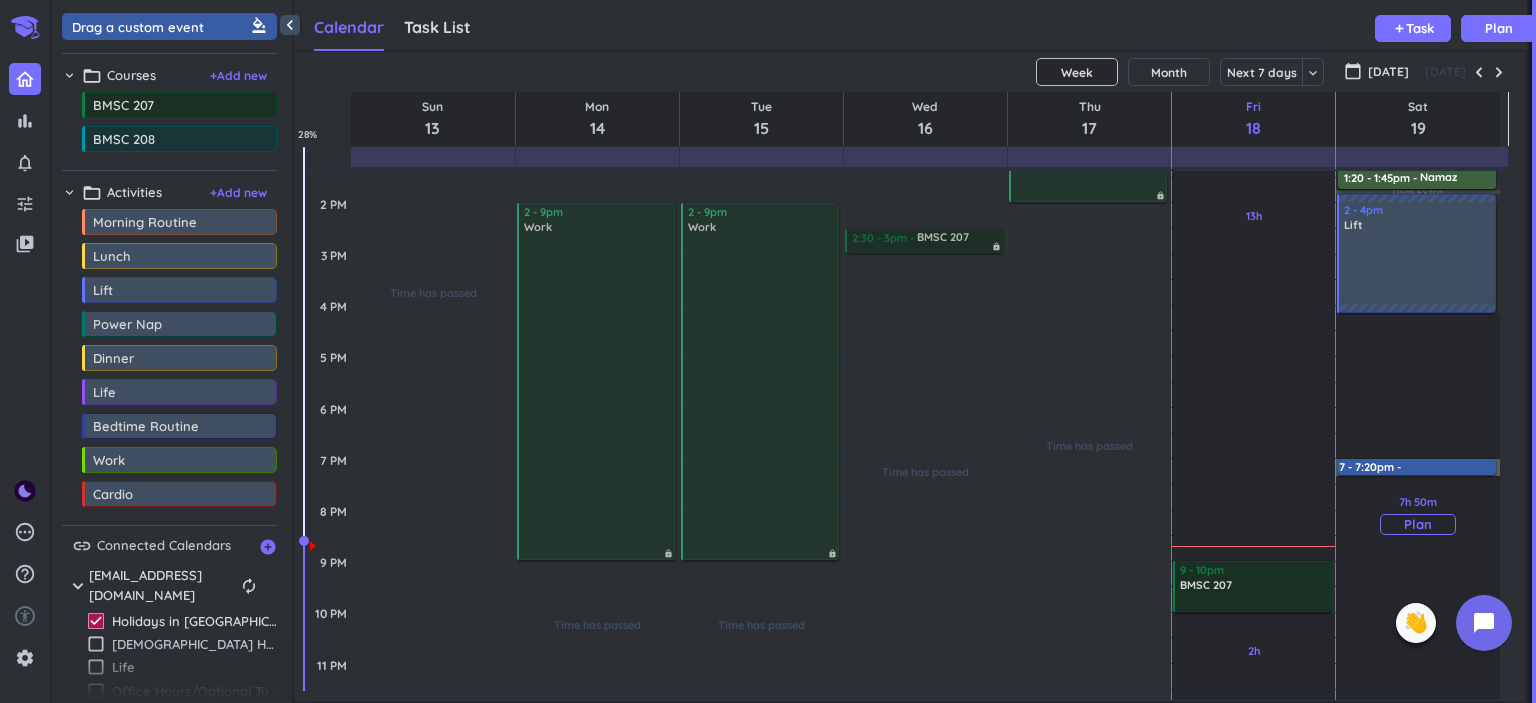 drag, startPoint x: 1392, startPoint y: 463, endPoint x: 1399, endPoint y: 475, distance: 13.892444 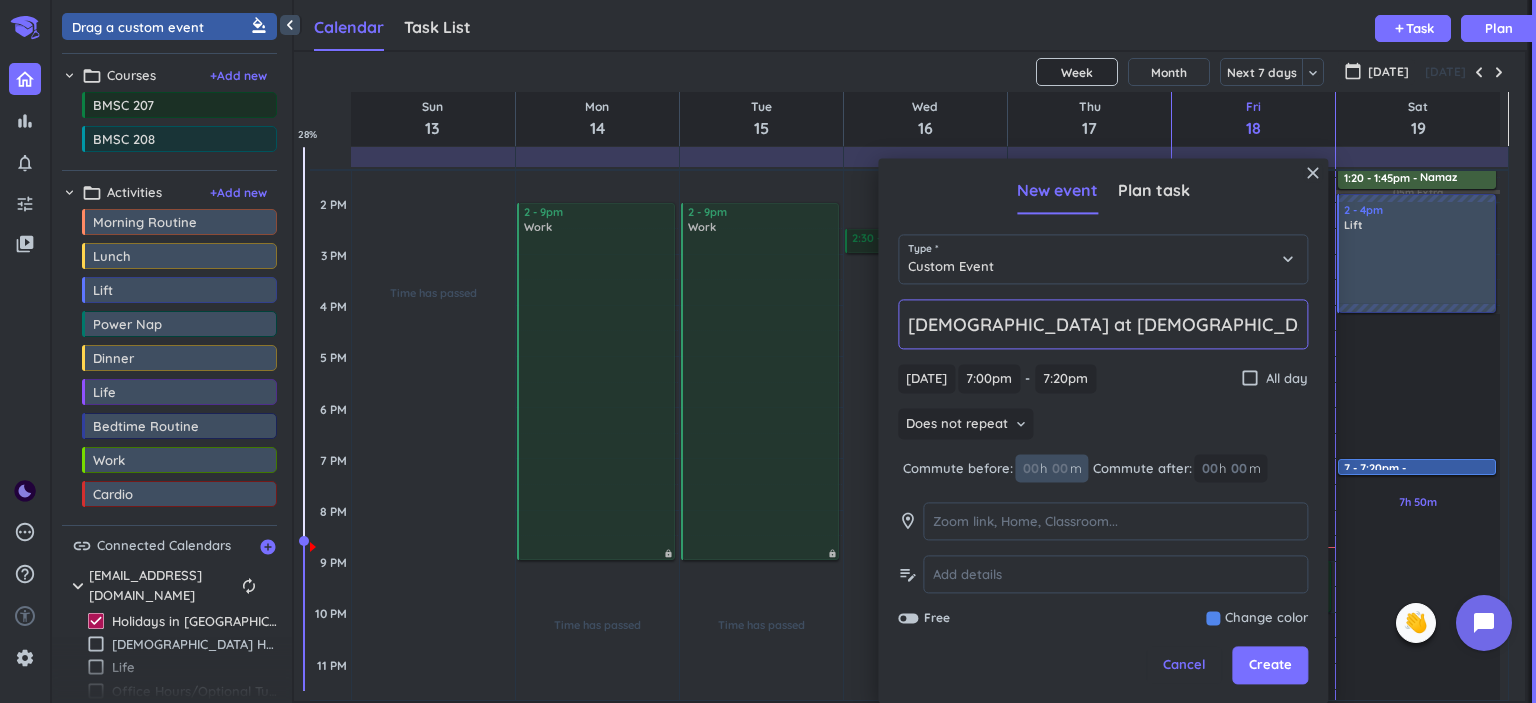 type on "[DEMOGRAPHIC_DATA] at [DEMOGRAPHIC_DATA]" 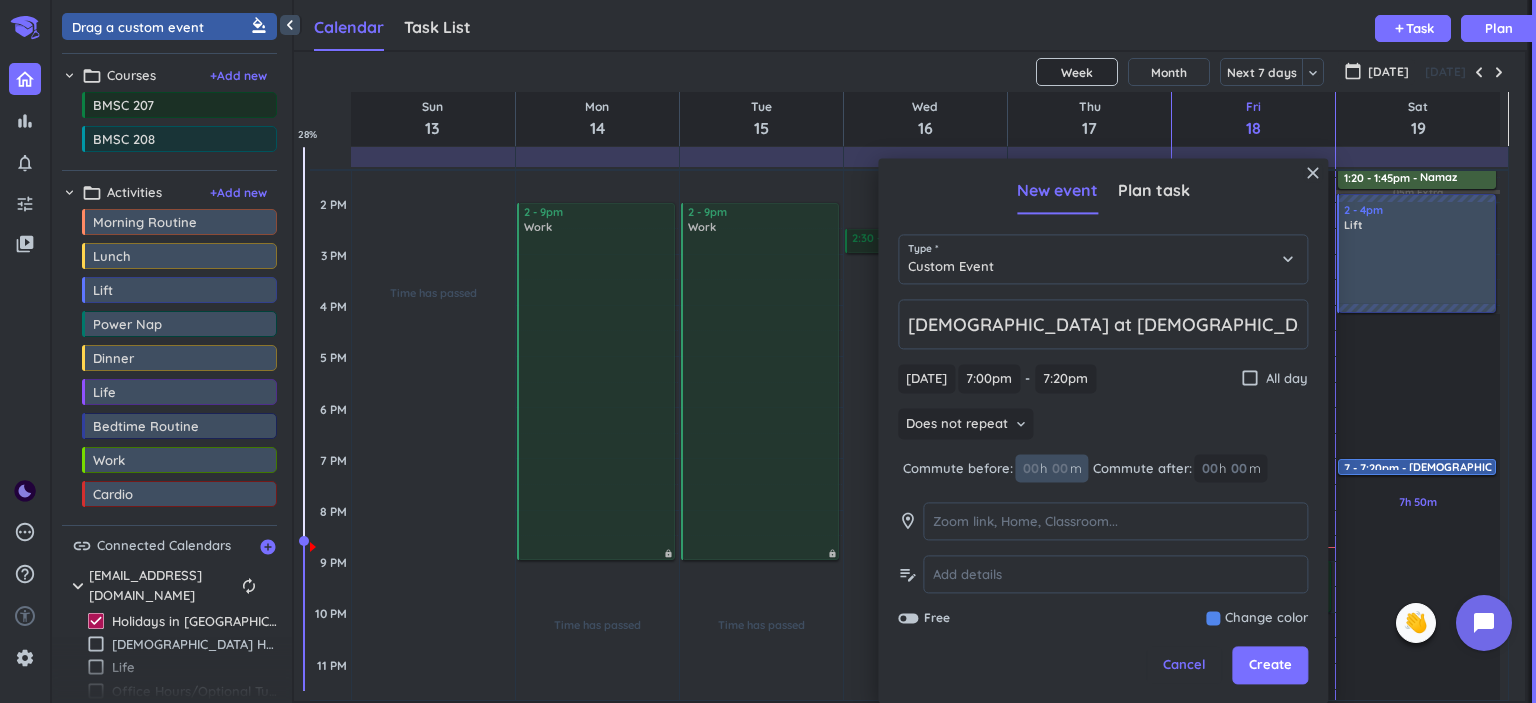 click at bounding box center [1059, 469] 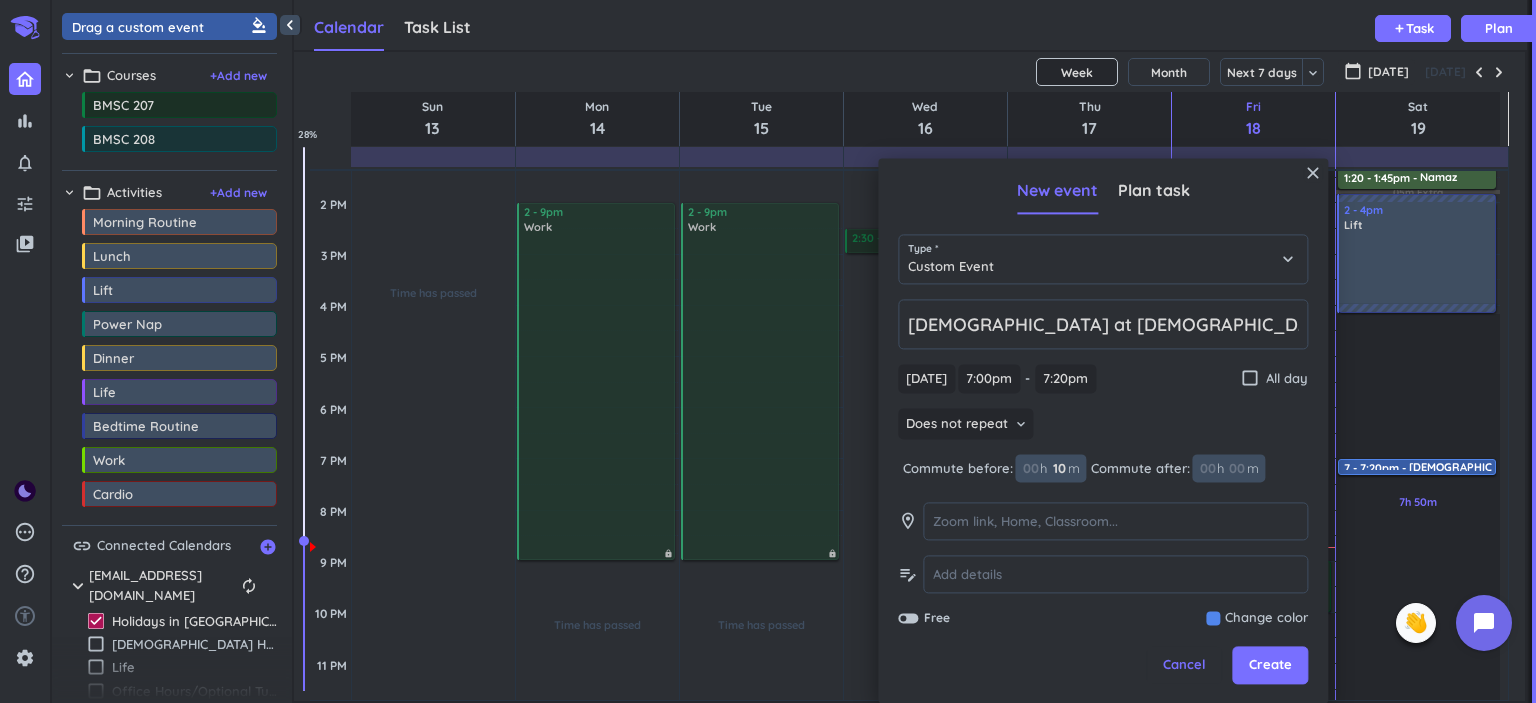type on "10" 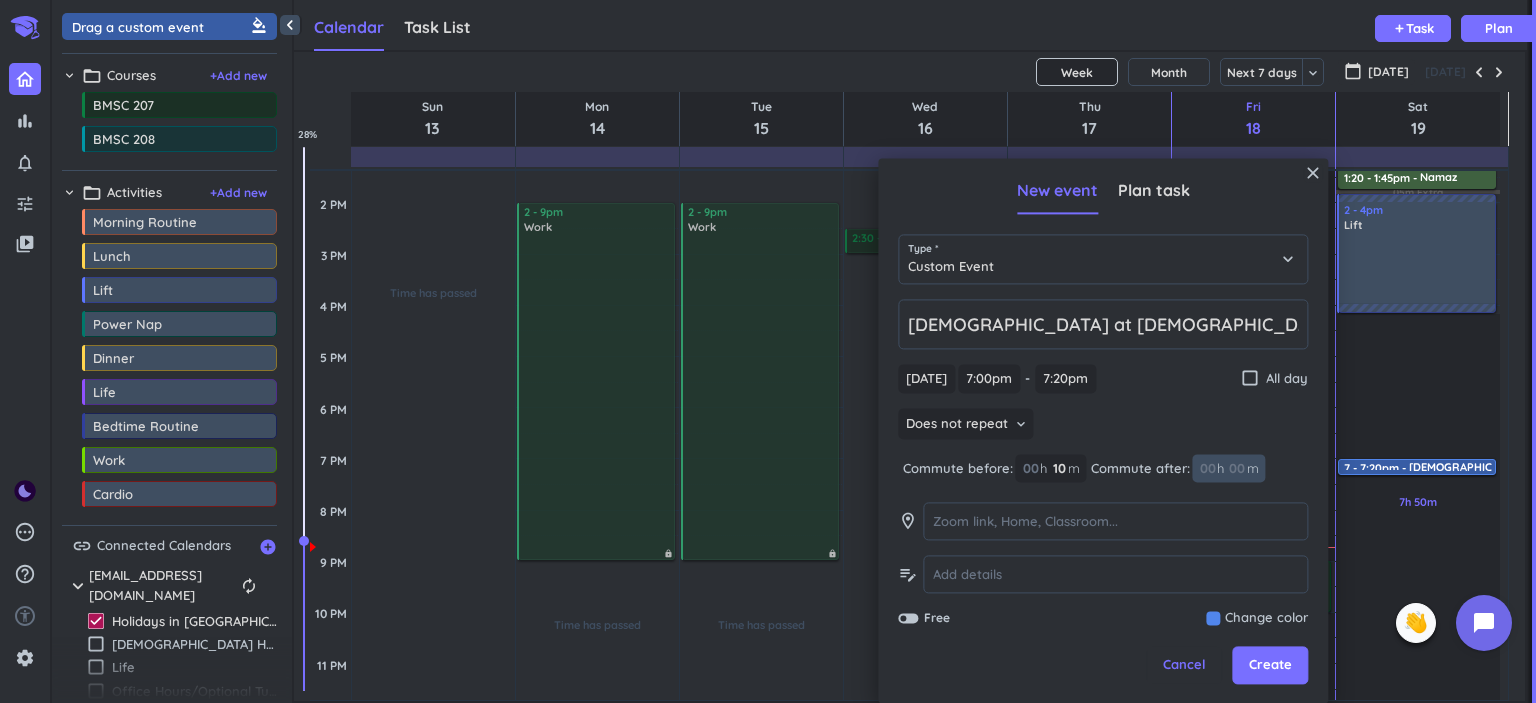 click at bounding box center [1236, 469] 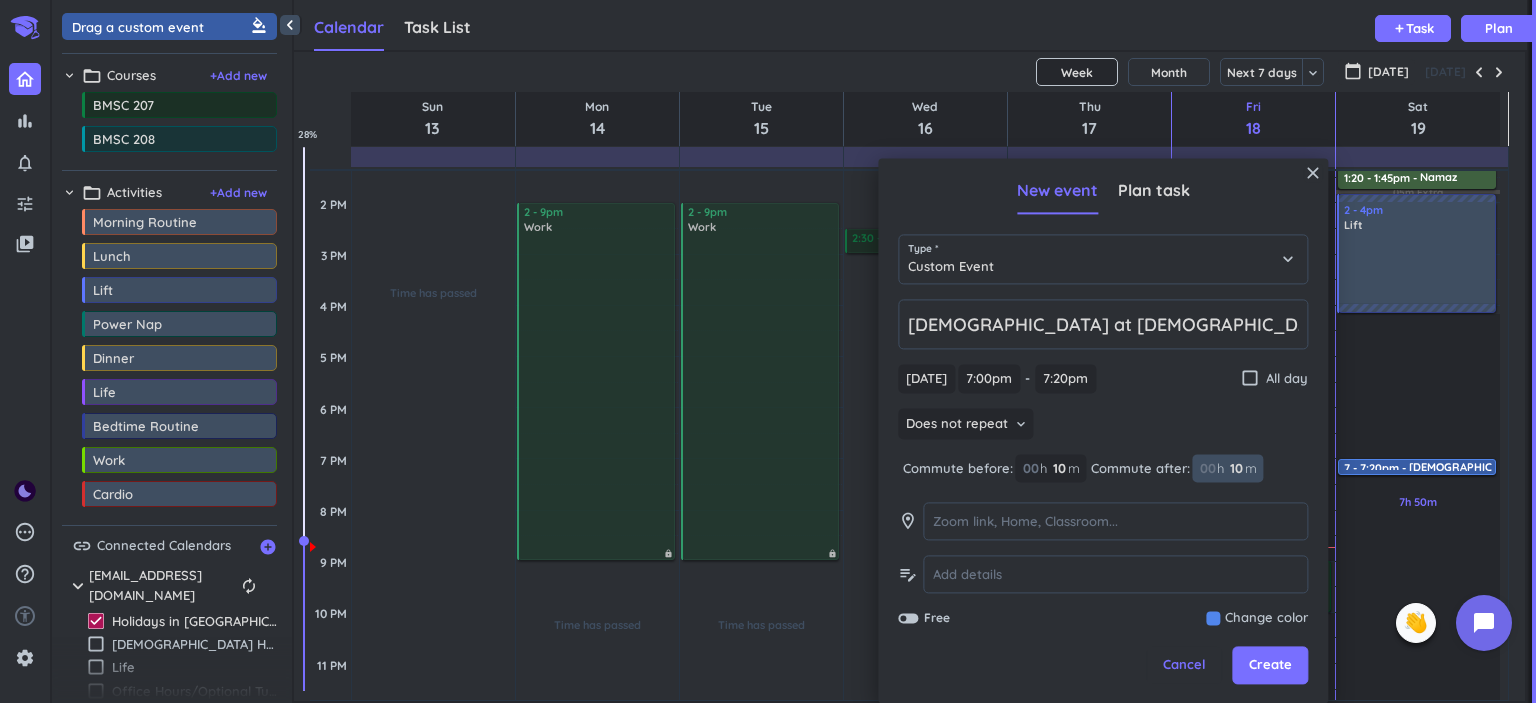 type on "10" 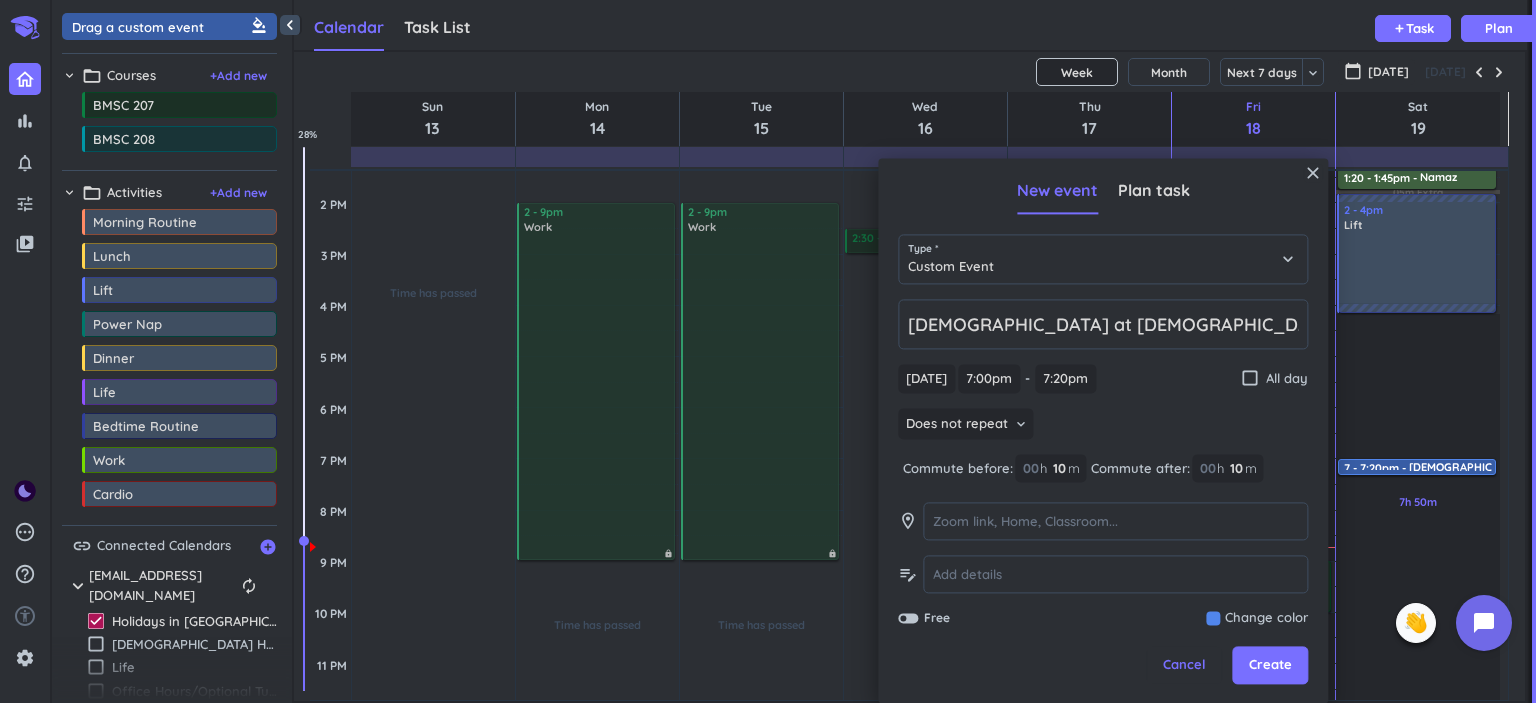click at bounding box center [1257, 619] 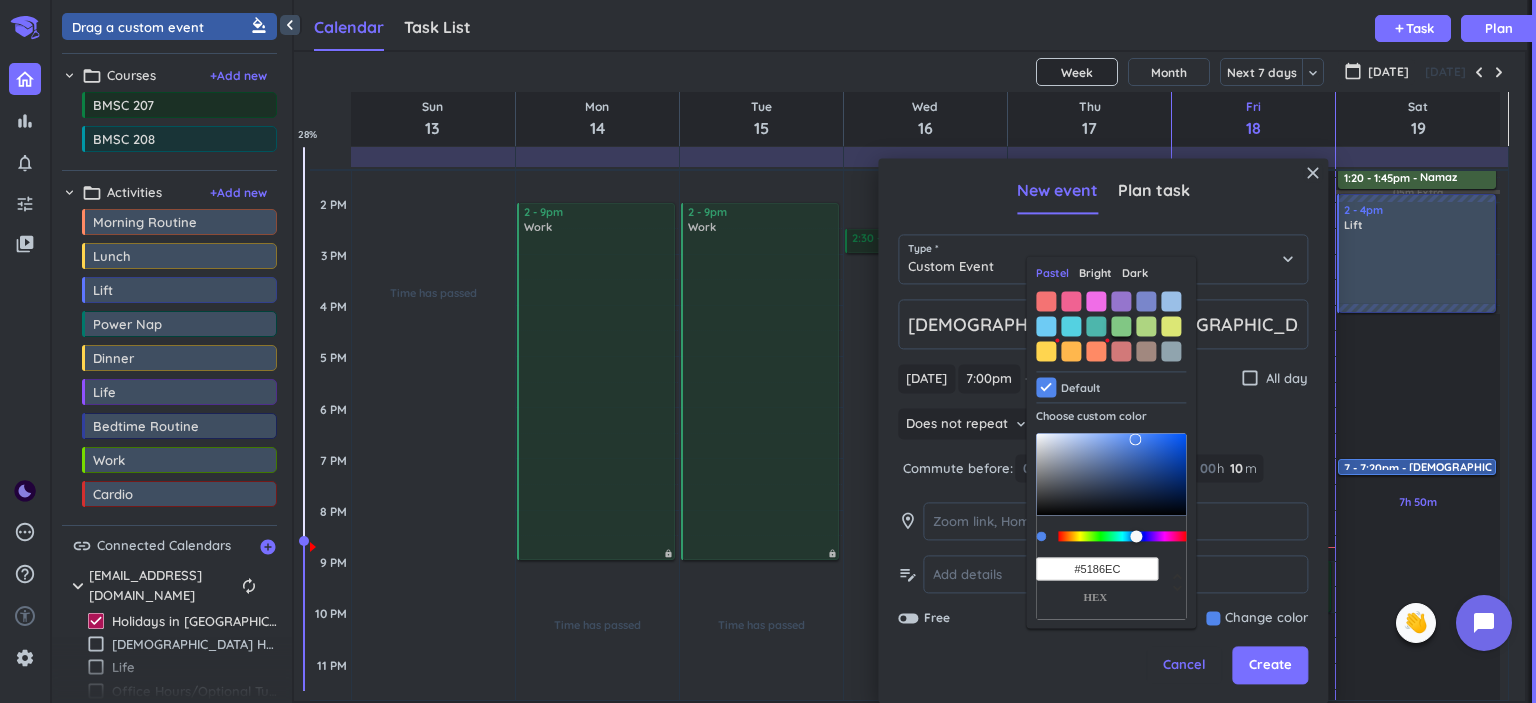 click at bounding box center [1121, 326] 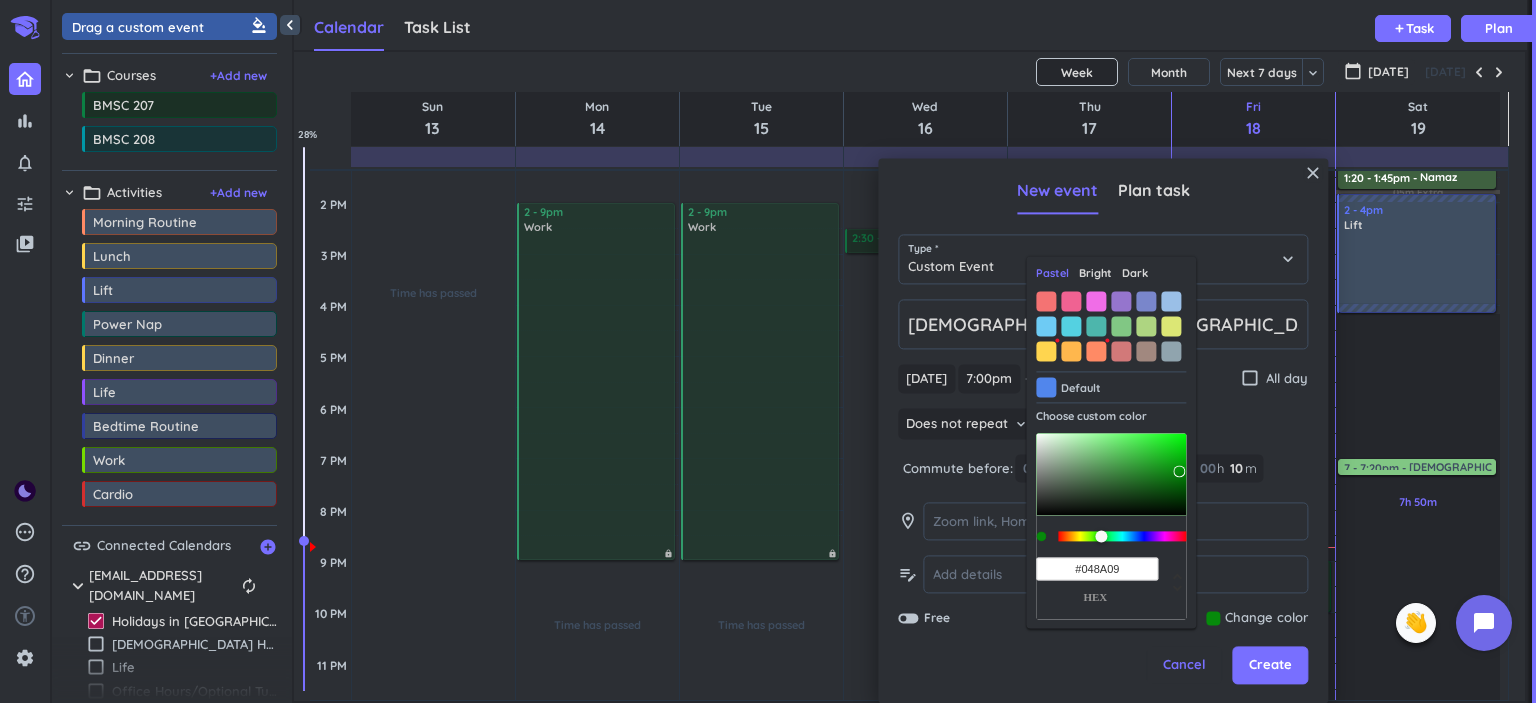 type on "#048709" 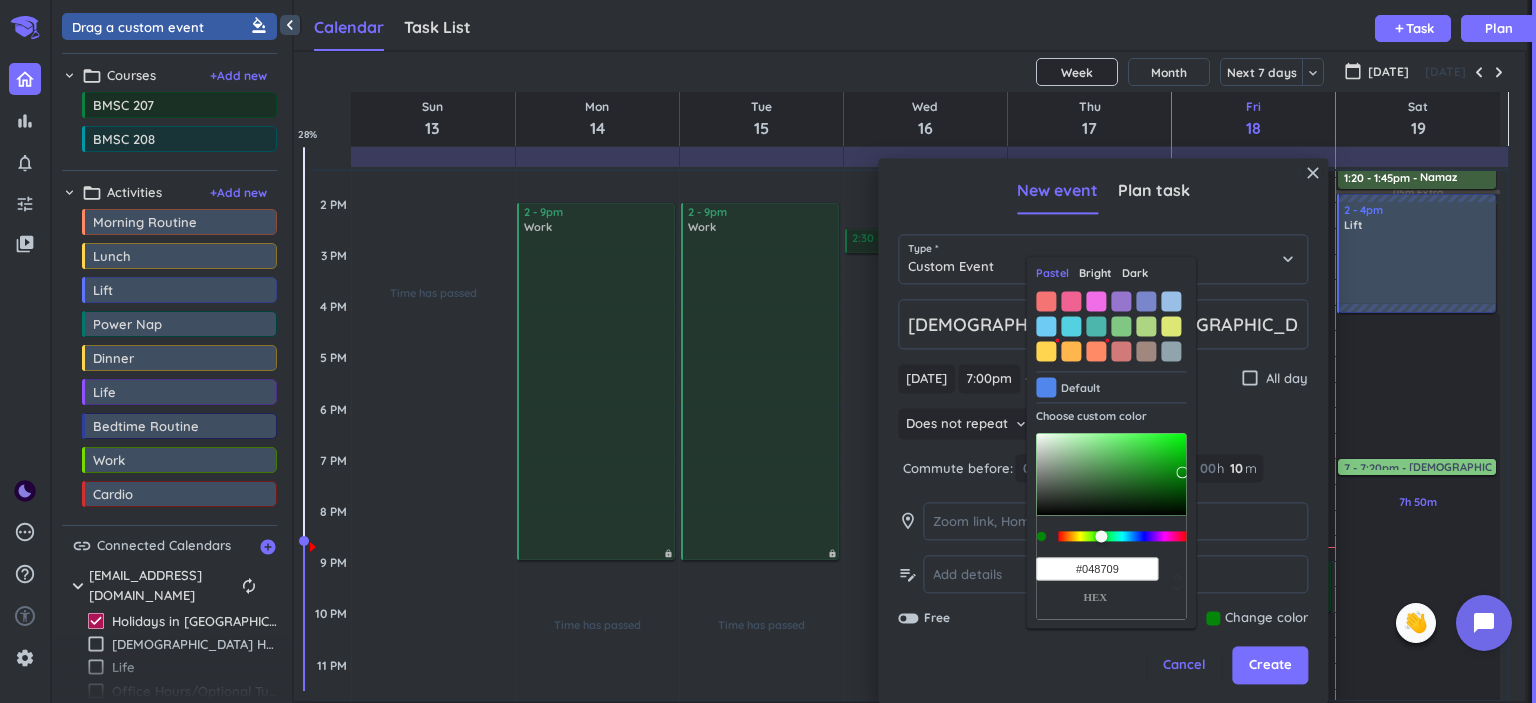 drag, startPoint x: 1151, startPoint y: 452, endPoint x: 1183, endPoint y: 470, distance: 36.71512 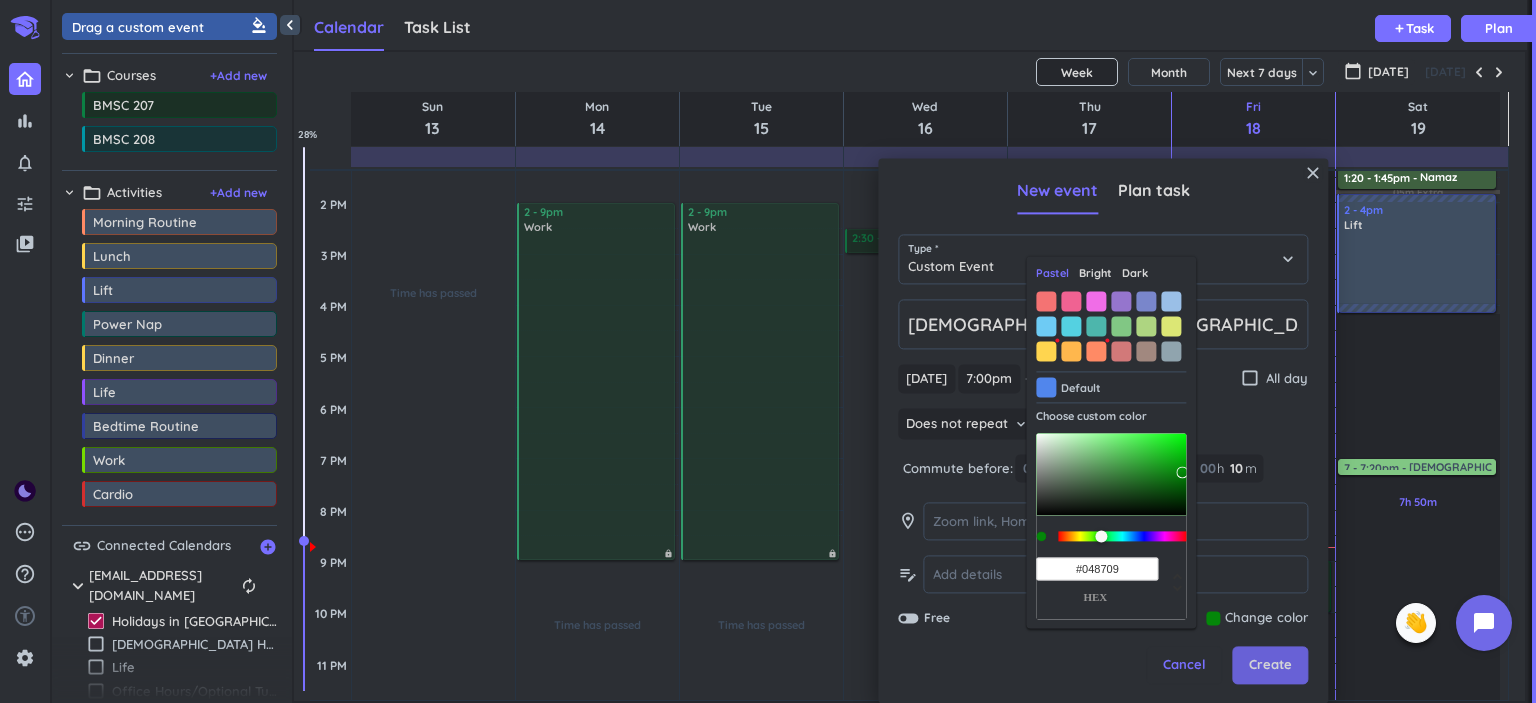 click on "Create" at bounding box center [1270, 666] 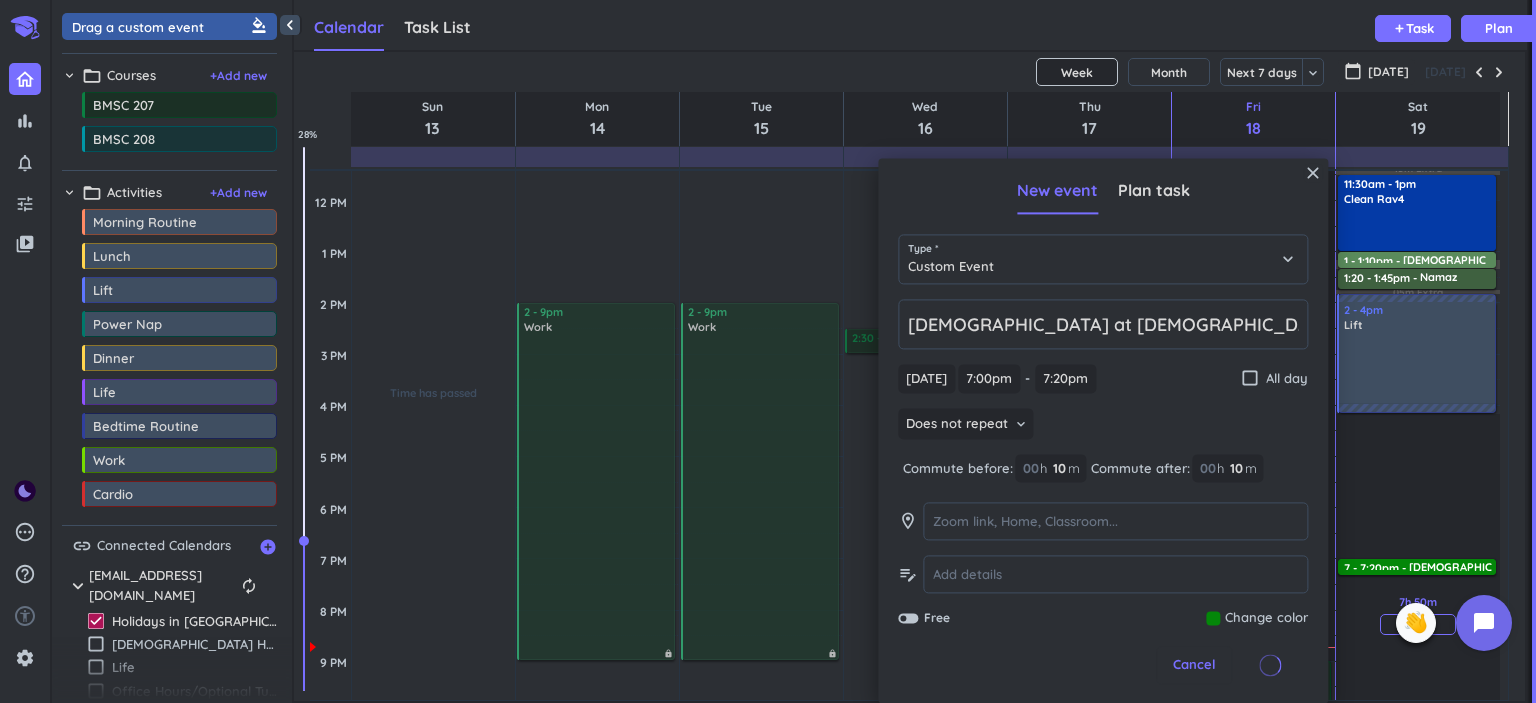 scroll, scrollTop: 480, scrollLeft: 0, axis: vertical 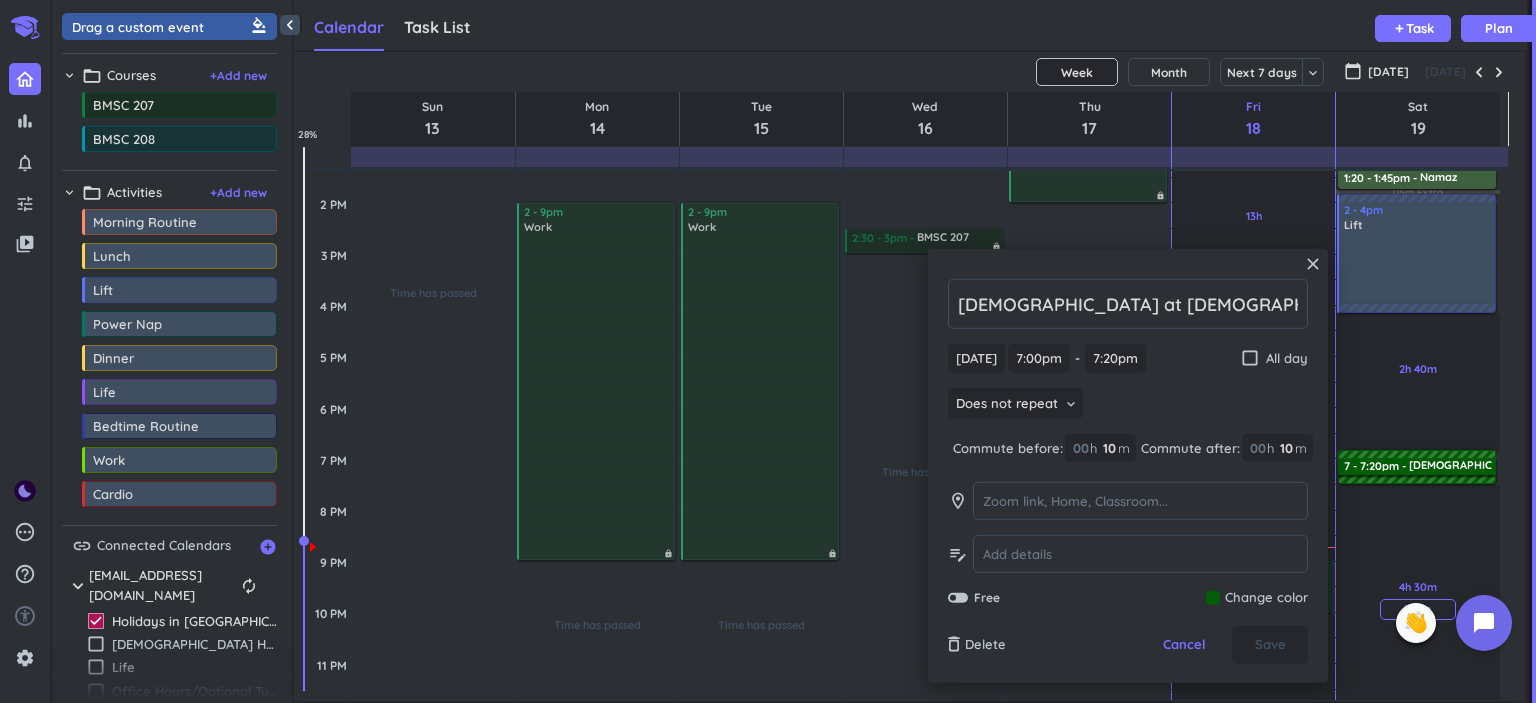 click on "4h 30m Past due Plan" at bounding box center (1418, 600) 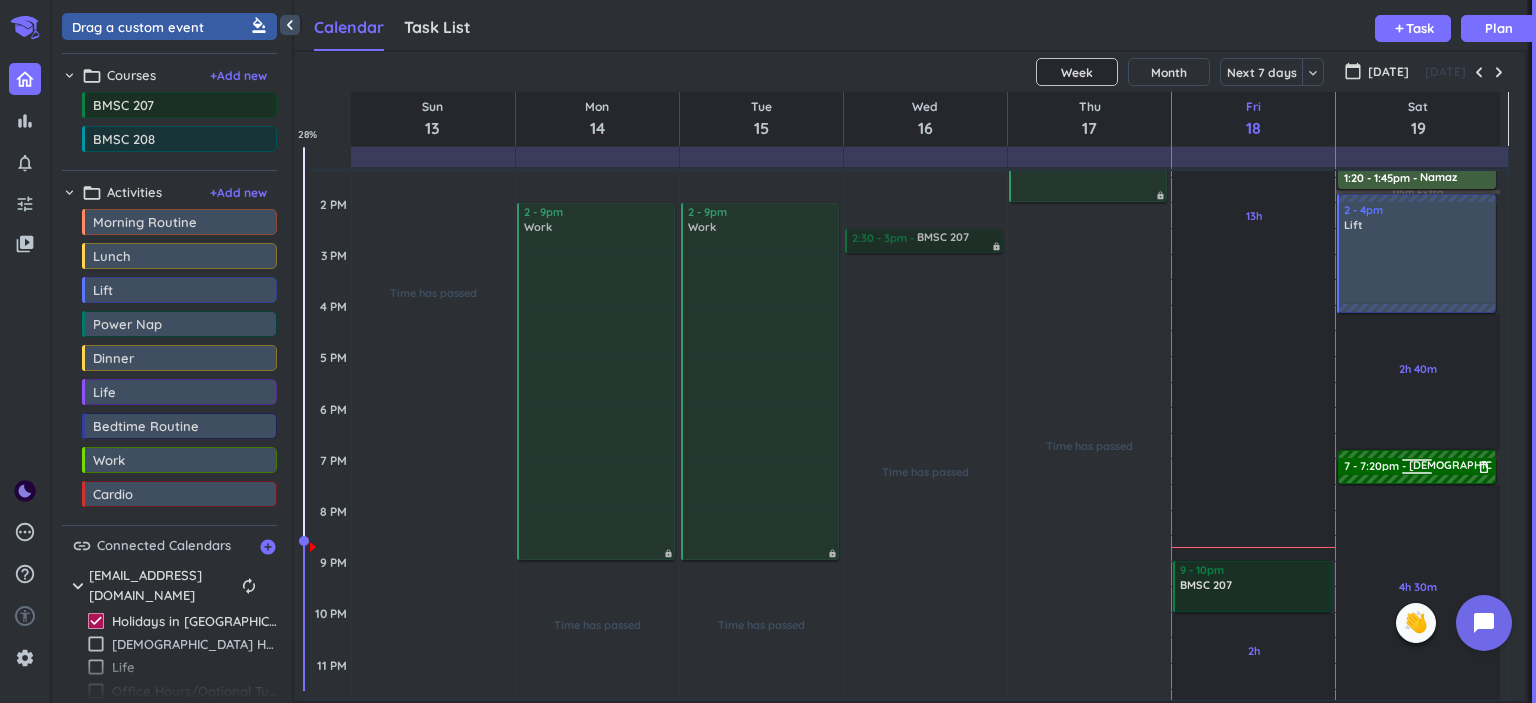 click at bounding box center (1417, 463) 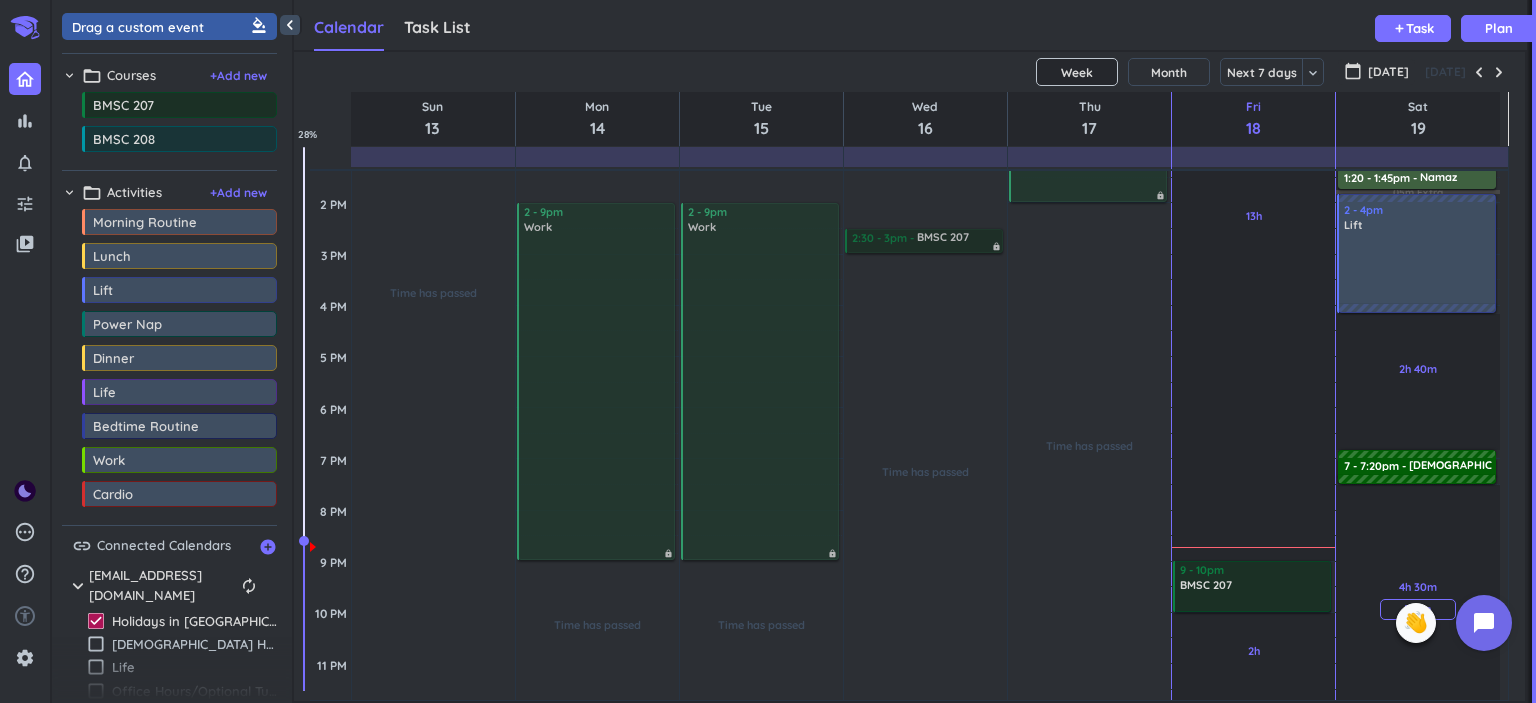 click on "4h 30m Past due Plan" at bounding box center [1418, 600] 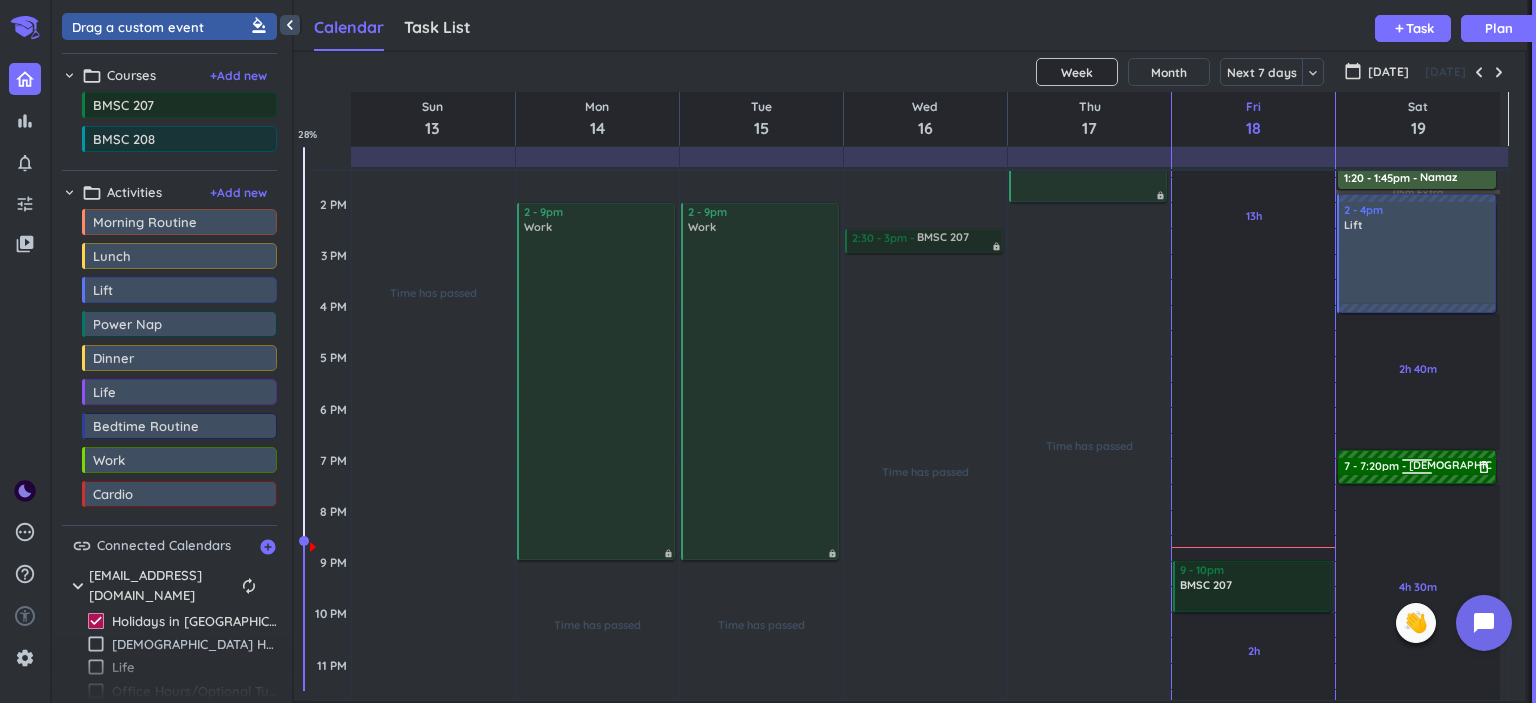 click on "[DEMOGRAPHIC_DATA] at [DEMOGRAPHIC_DATA]" at bounding box center (1470, 465) 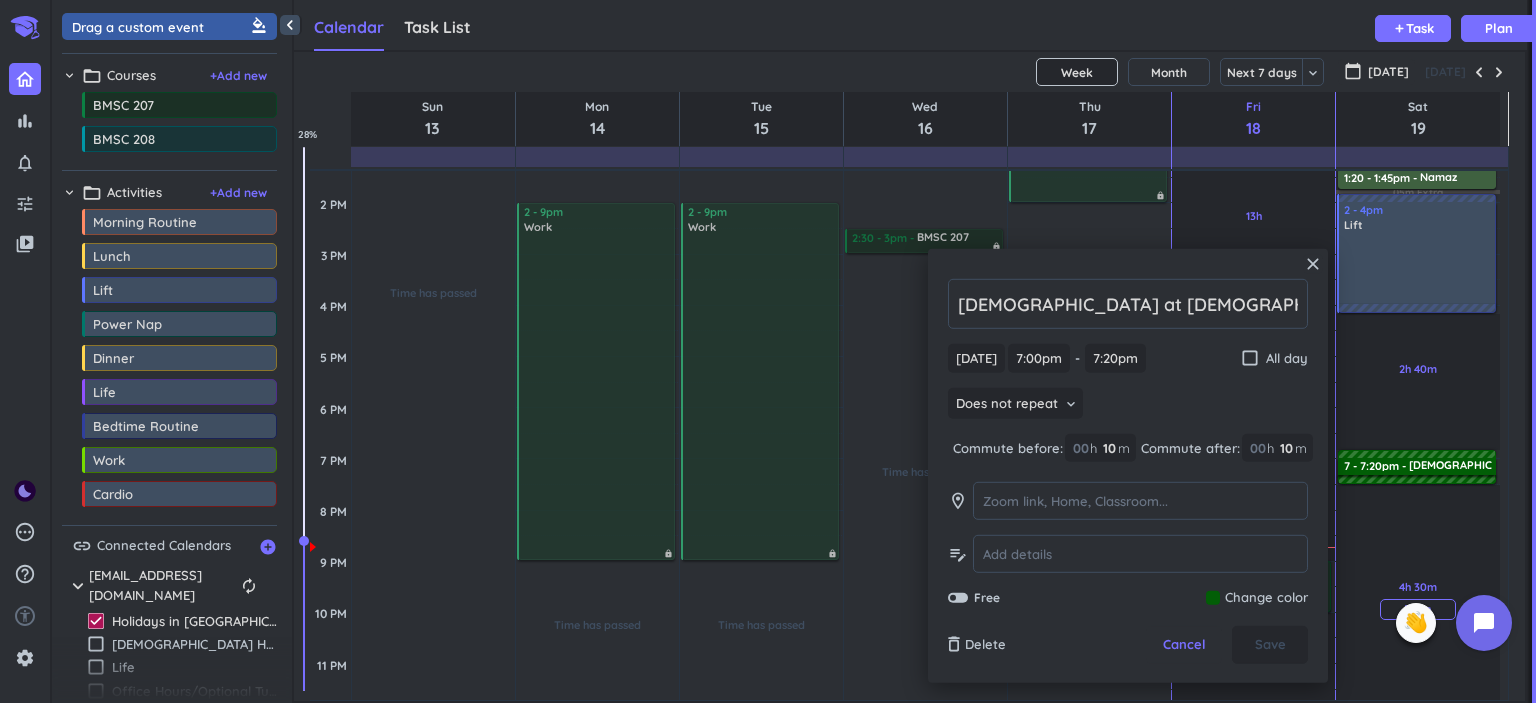 click on "4h 30m Past due Plan" at bounding box center (1418, 600) 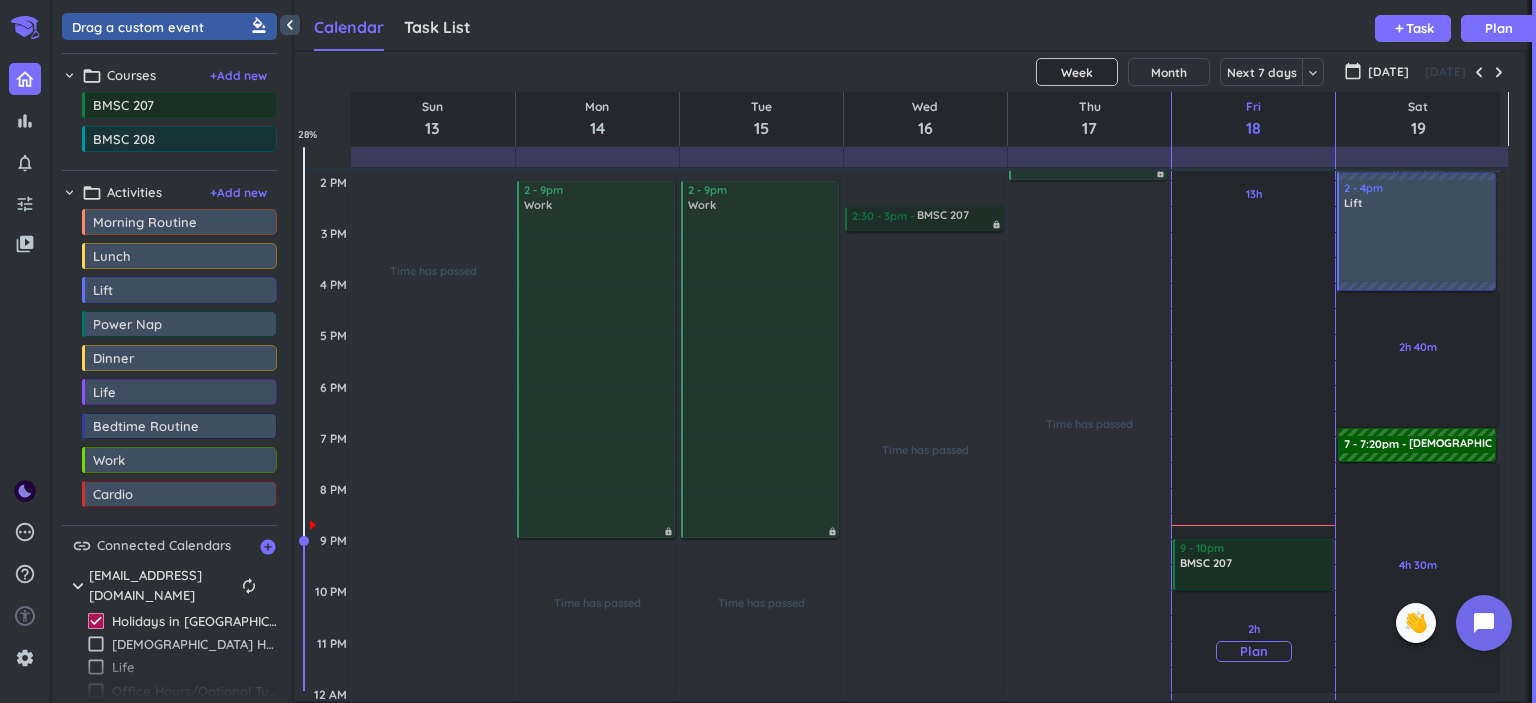 scroll, scrollTop: 380, scrollLeft: 0, axis: vertical 